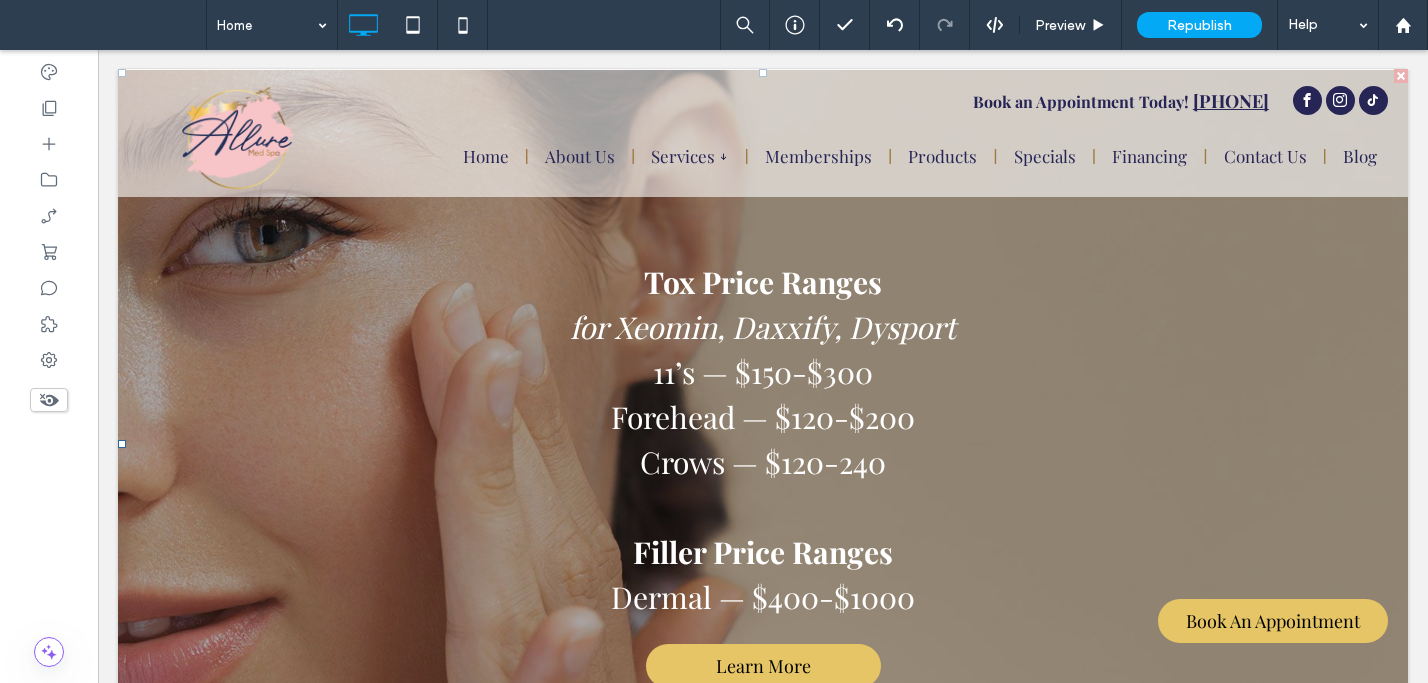 scroll, scrollTop: 0, scrollLeft: 0, axis: both 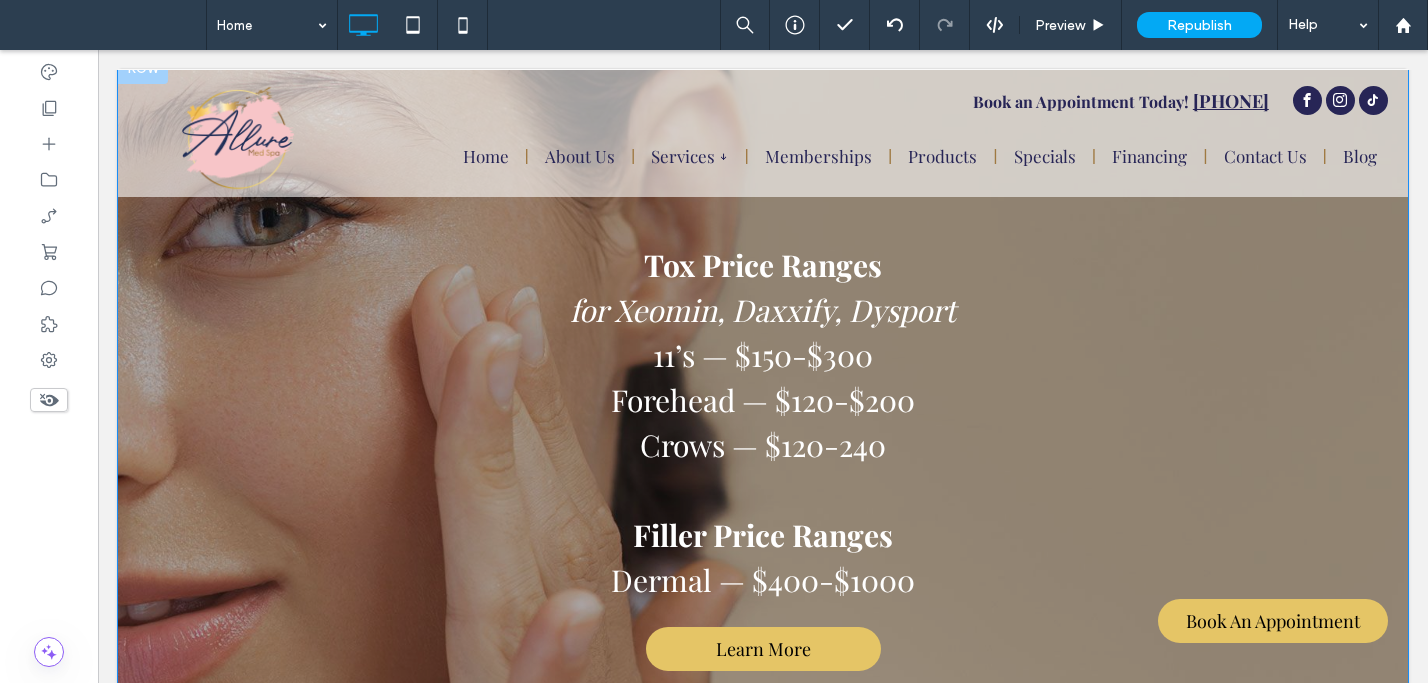 click on "Tox Price Ranges for Xeomin, Daxxify, Dysport 11’s — $150-$300 Forehead — $120-$200 Crows — $120-240 Filler Price Ranges Dermal — $400-$1000 Learn More Learn More" at bounding box center [763, 439] 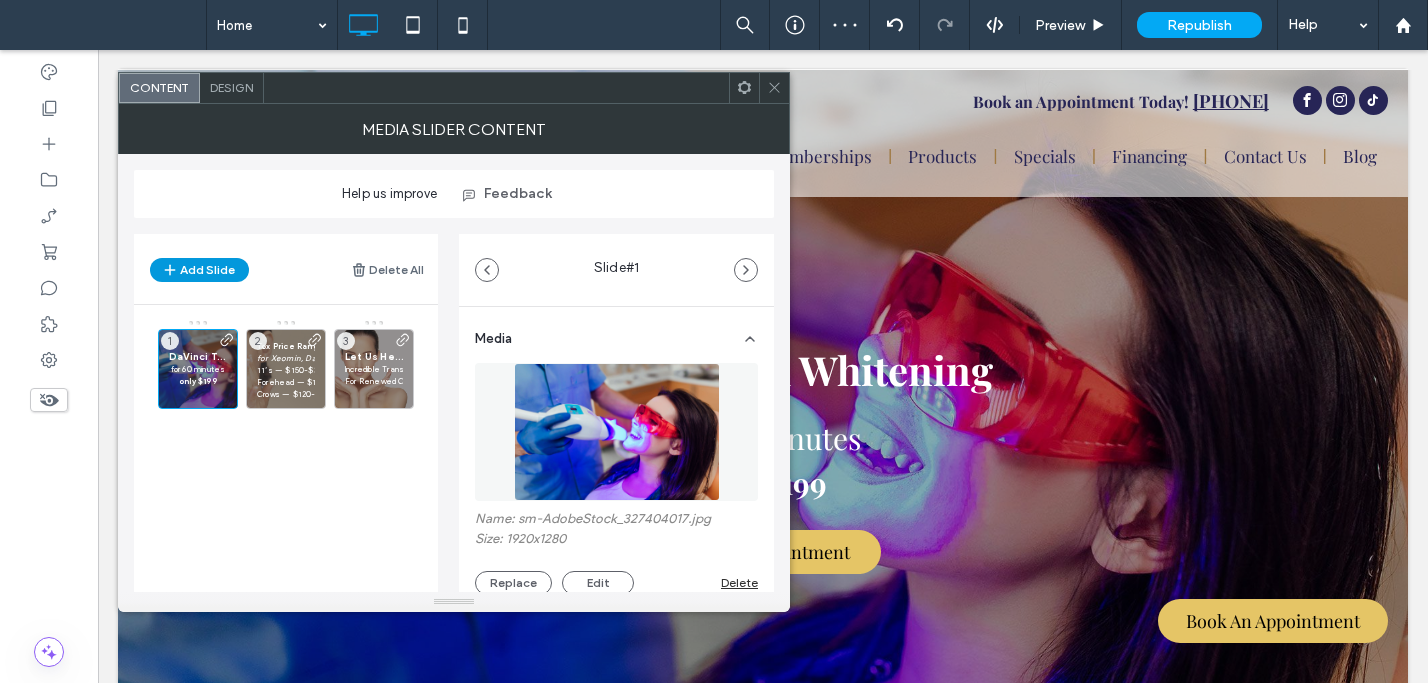 click on "Add Slide" at bounding box center (199, 270) 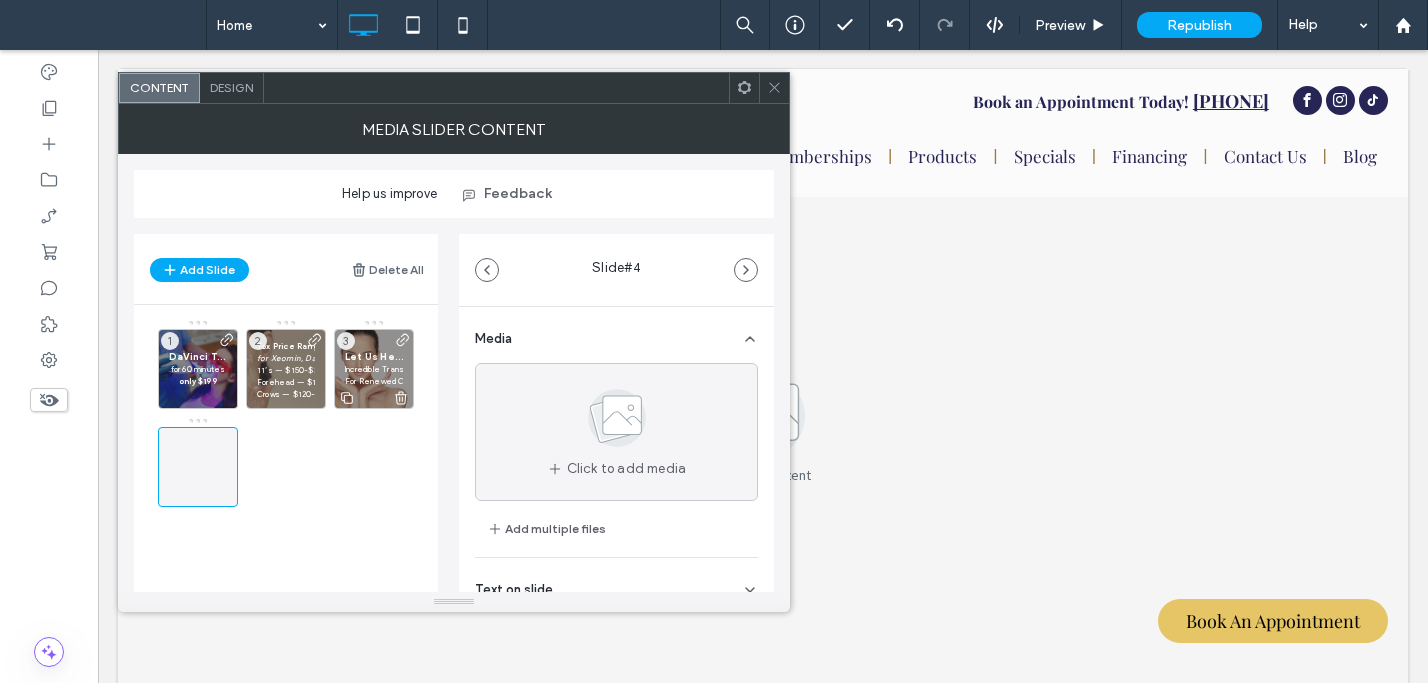 click on "Let Us Help You Be Your Best You Incredible Transformations For Renewed Confidence 3" at bounding box center [374, 369] 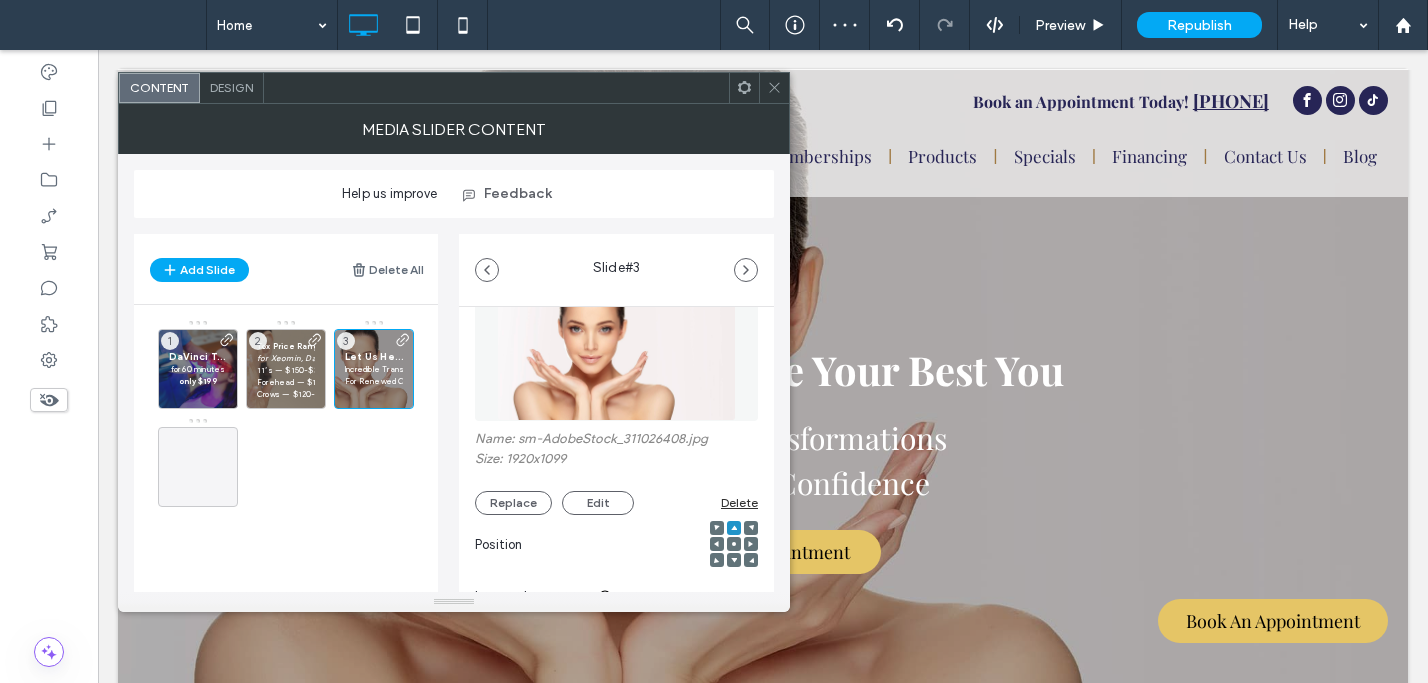 scroll, scrollTop: 99, scrollLeft: 0, axis: vertical 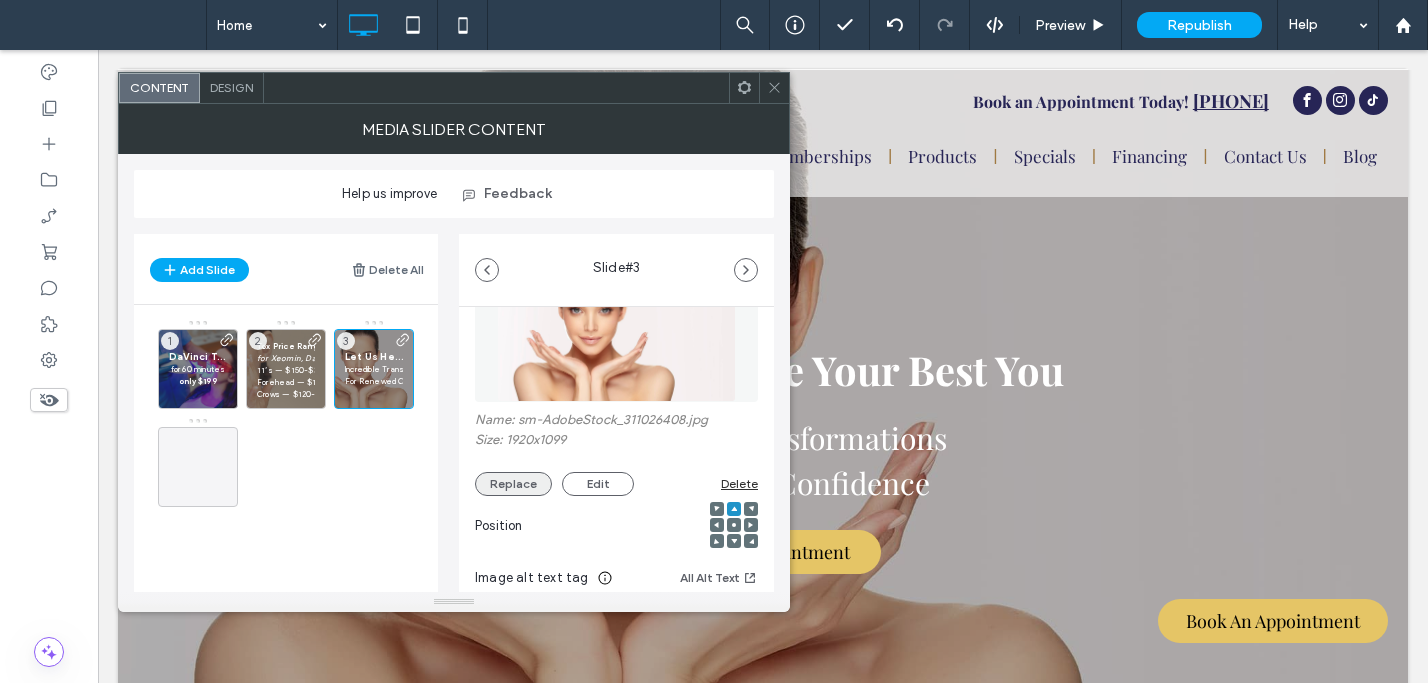click on "Replace" at bounding box center (513, 484) 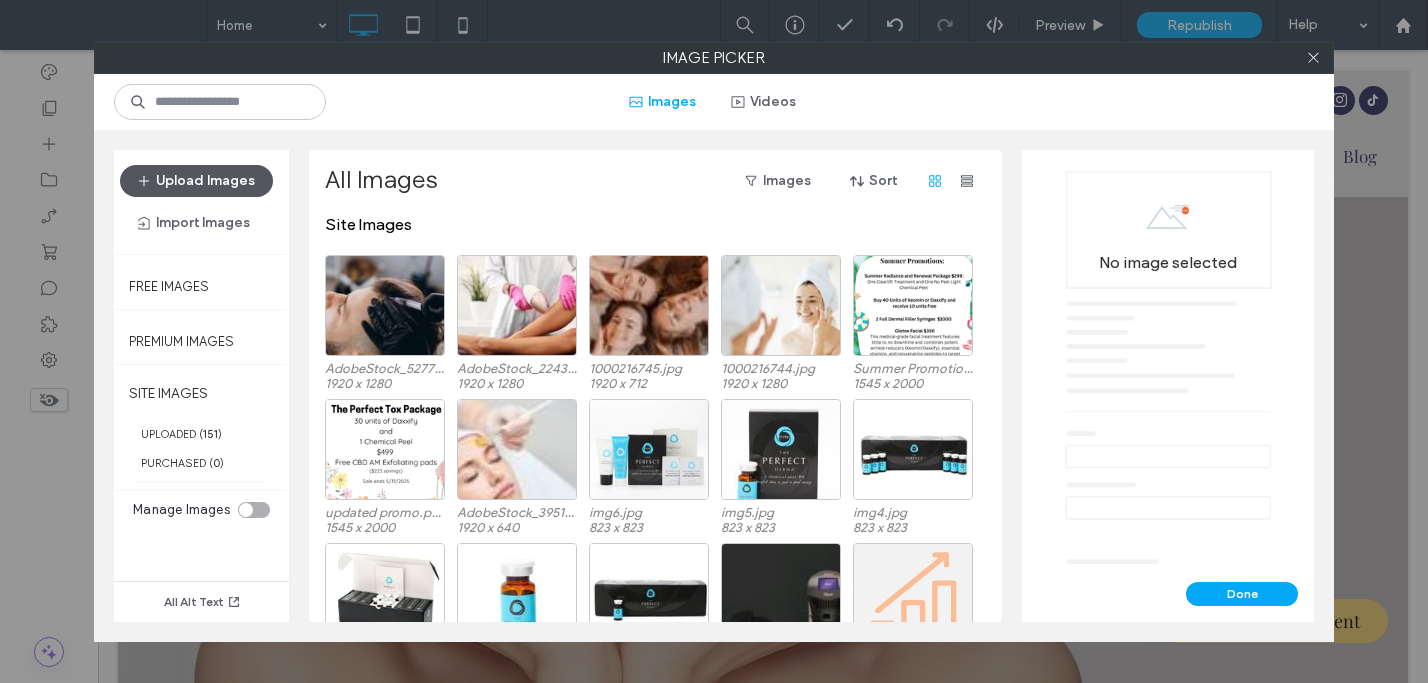 click on "Upload Images" at bounding box center [196, 181] 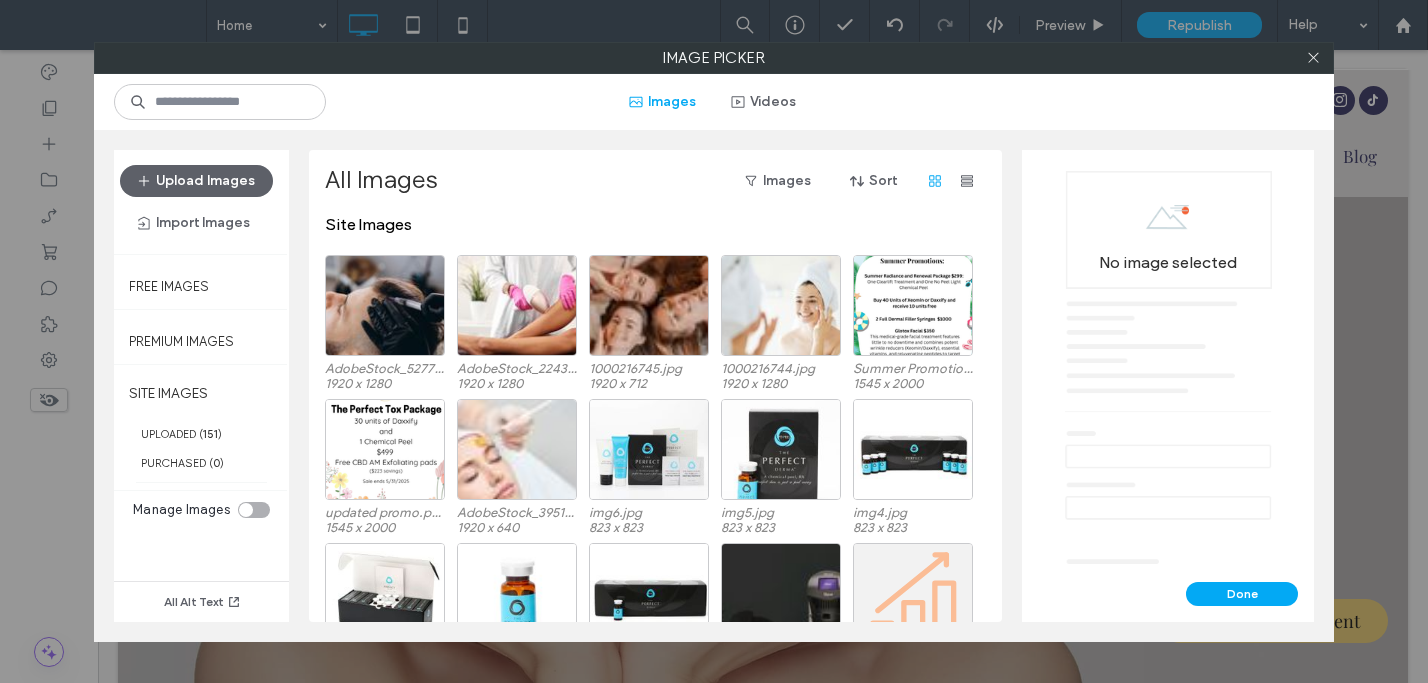 drag, startPoint x: 1309, startPoint y: 53, endPoint x: 1267, endPoint y: 92, distance: 57.31492 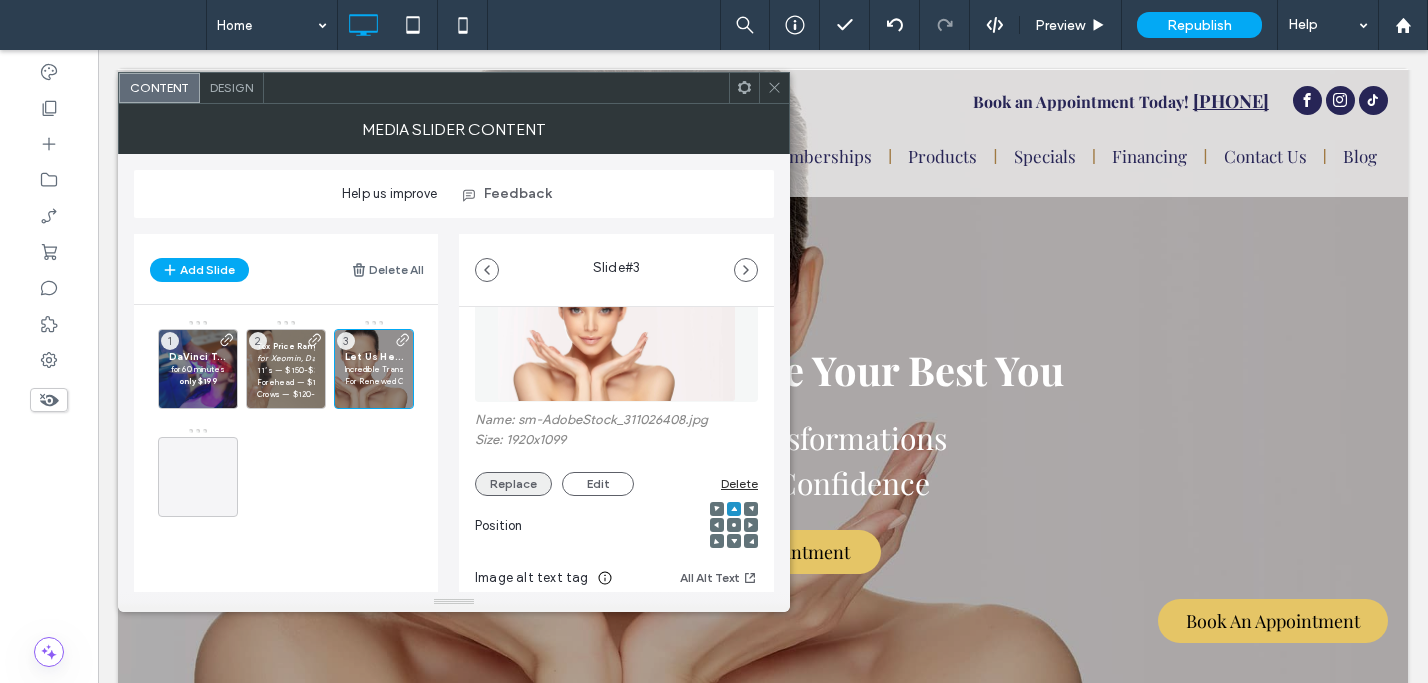 click on "Replace" at bounding box center (513, 484) 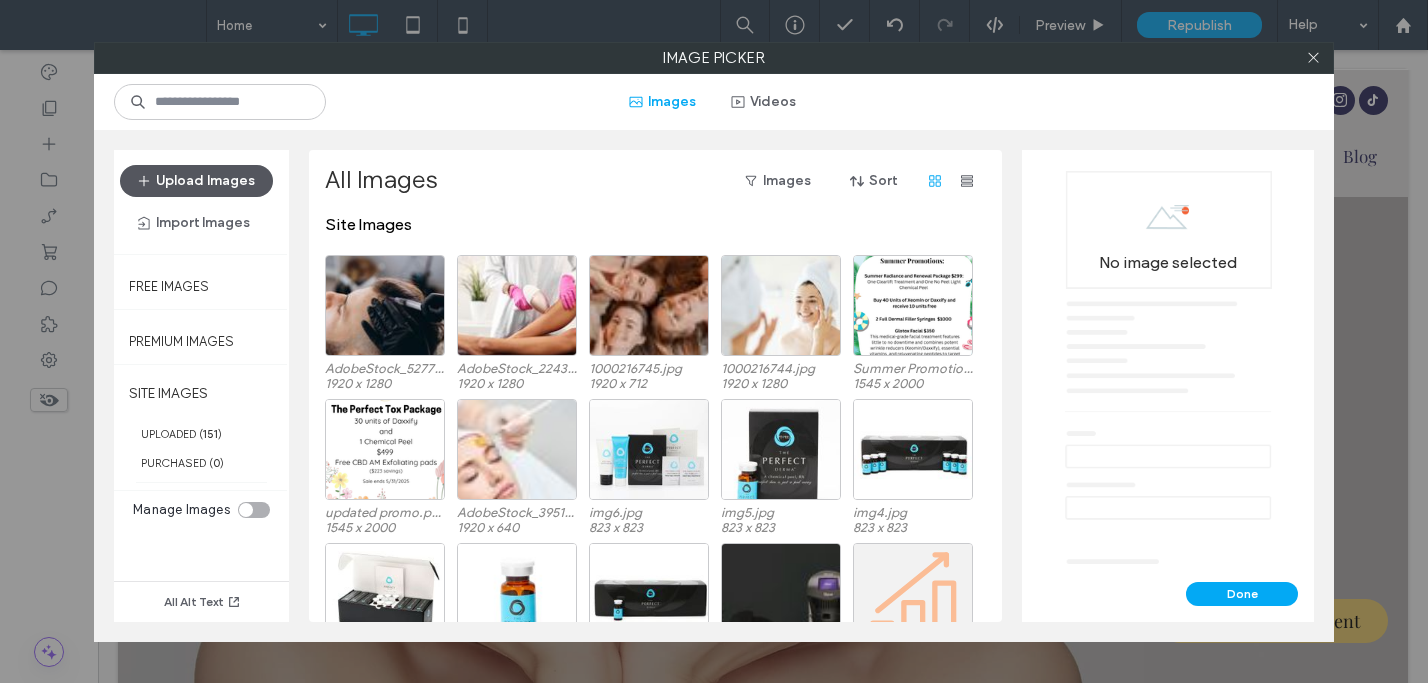 click on "Upload Images" at bounding box center (196, 181) 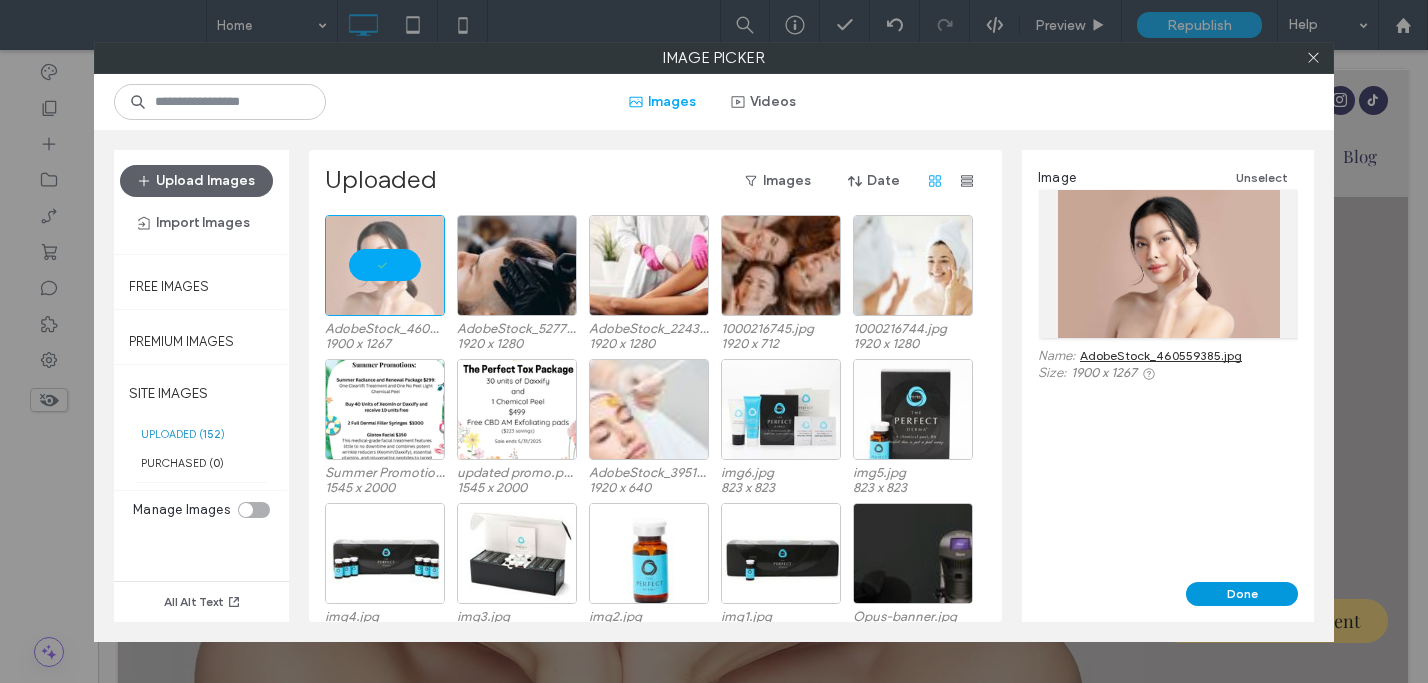 click on "Done" at bounding box center (1242, 594) 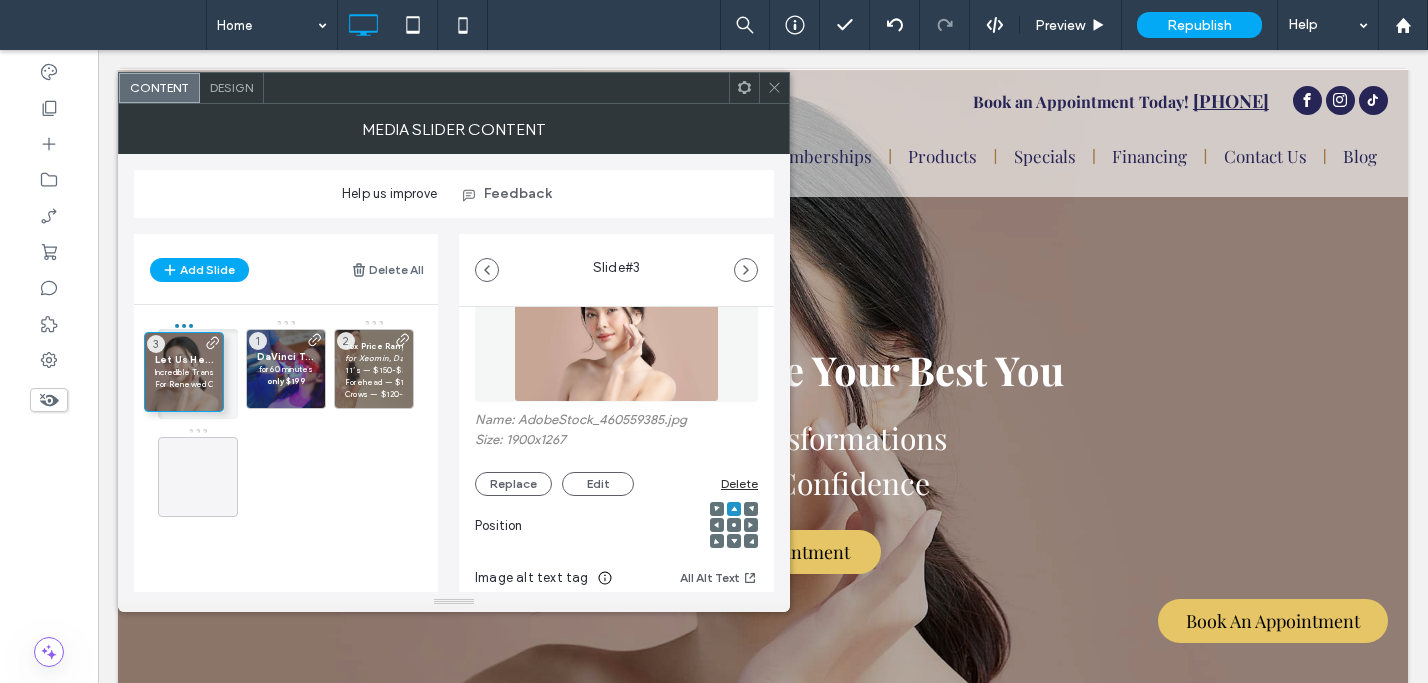 drag, startPoint x: 379, startPoint y: 361, endPoint x: 188, endPoint y: 364, distance: 191.02356 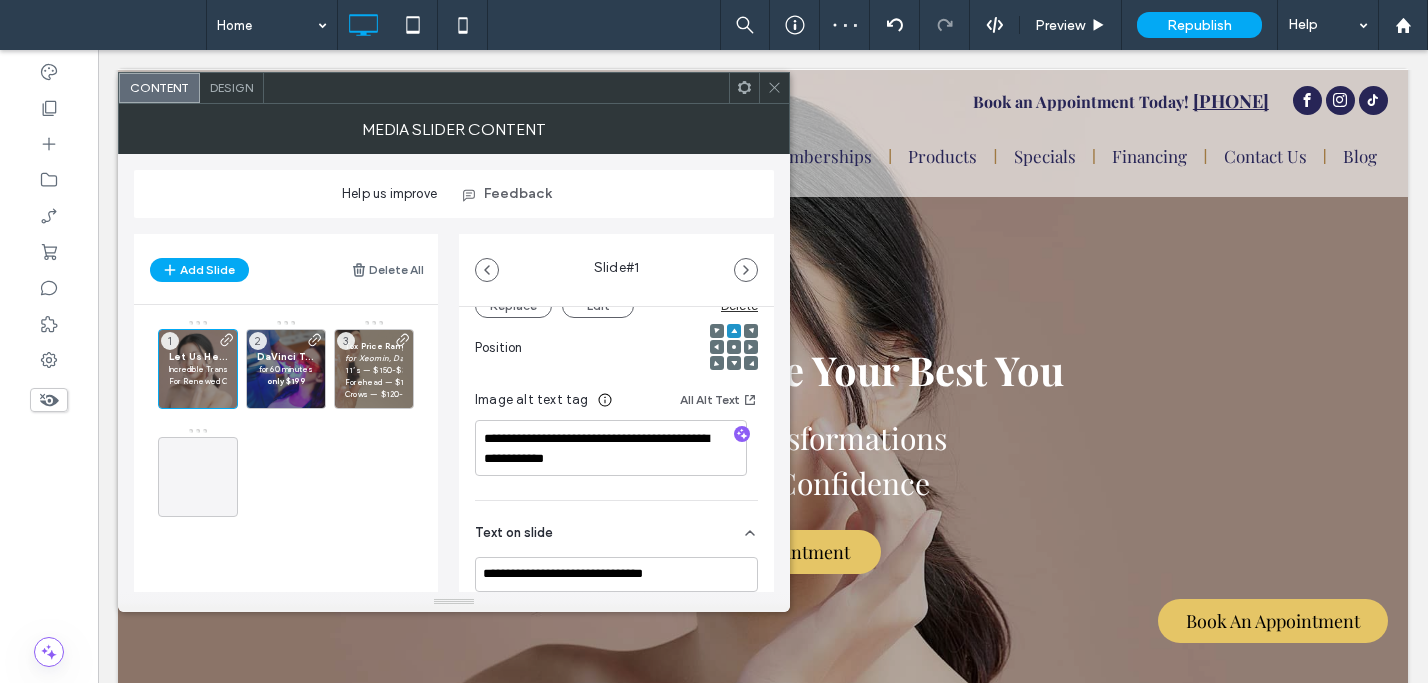 scroll, scrollTop: 308, scrollLeft: 0, axis: vertical 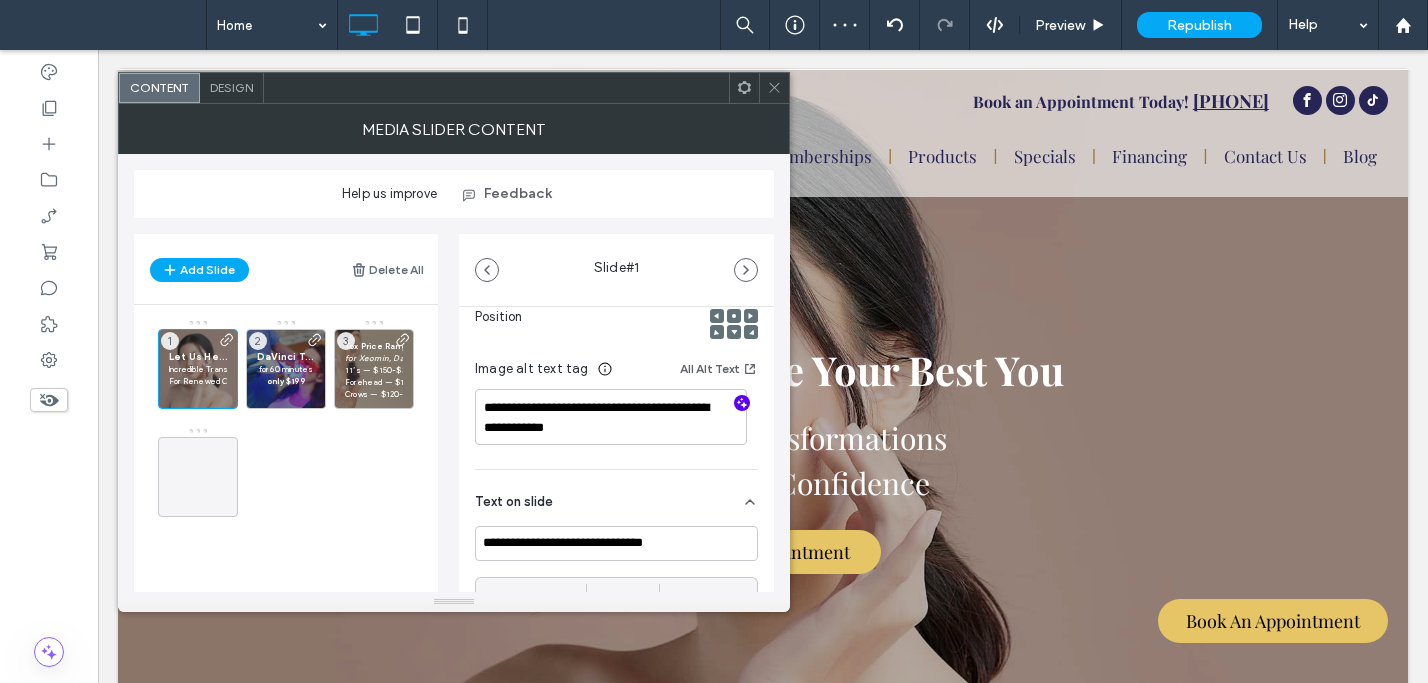 click 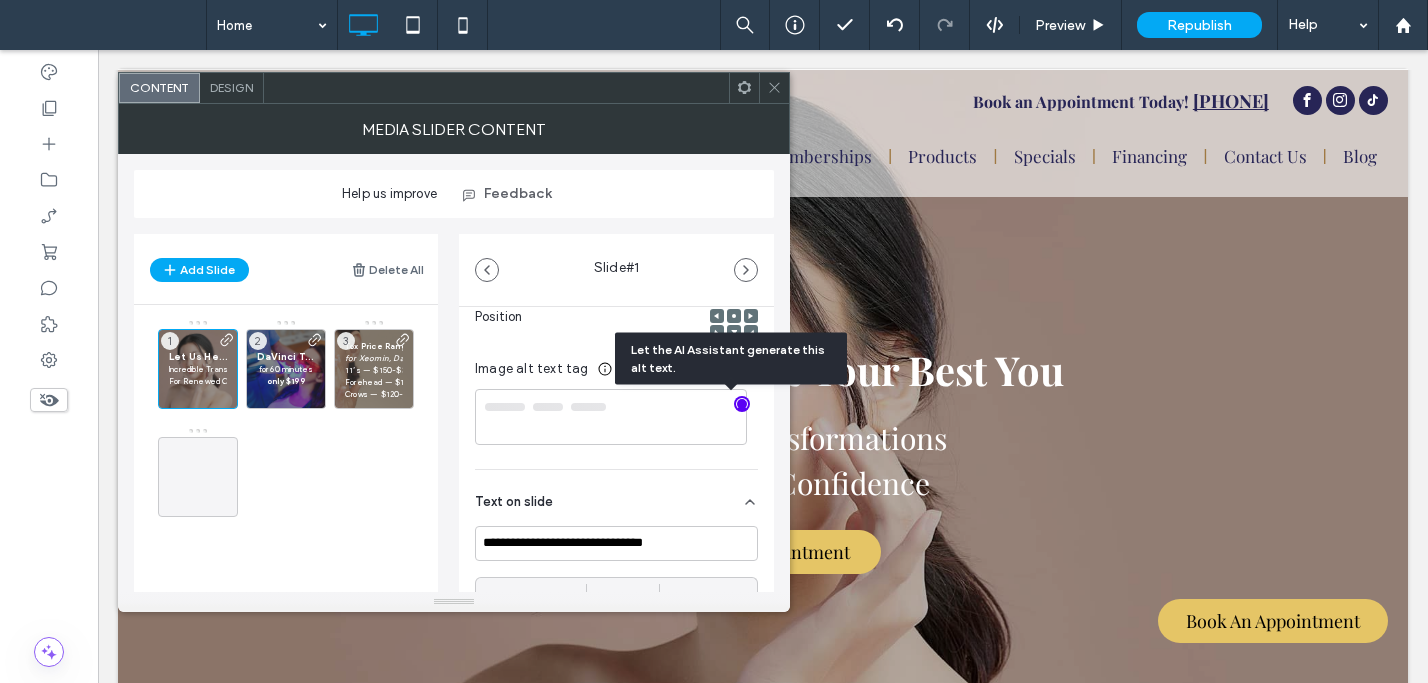 type on "**********" 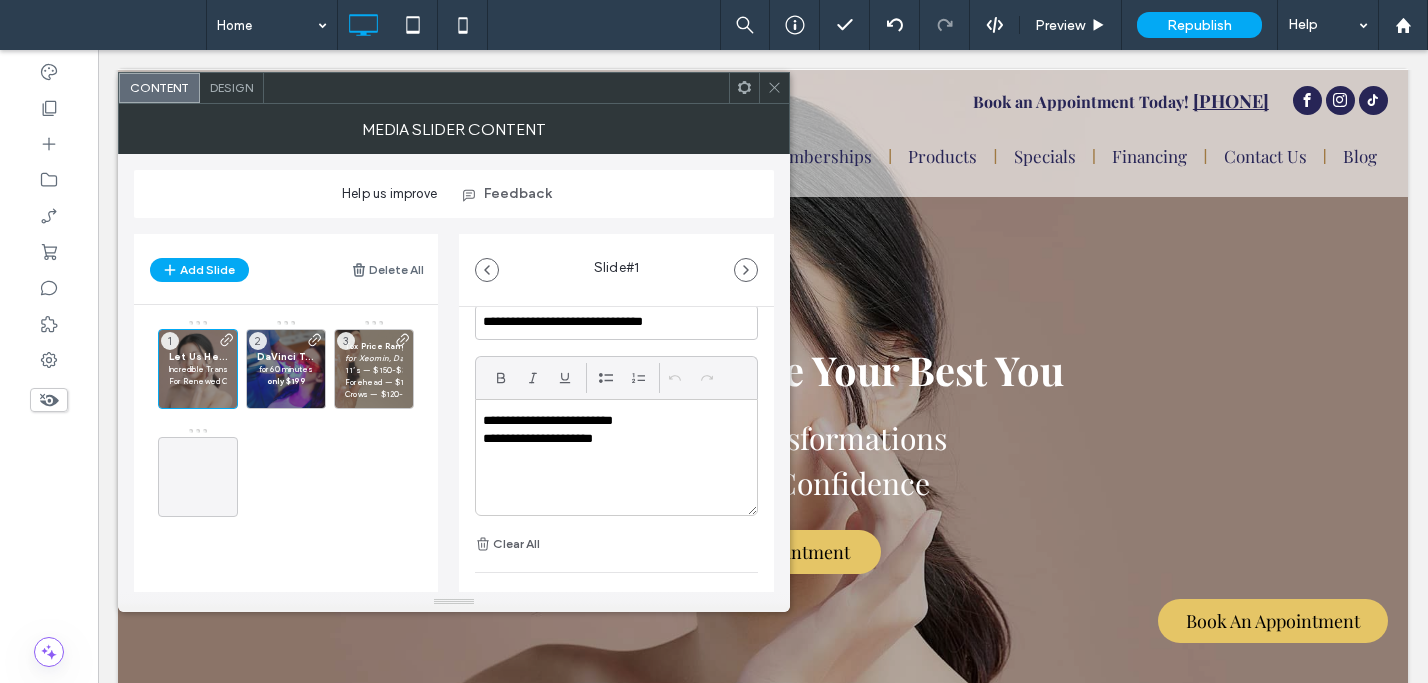 scroll, scrollTop: 554, scrollLeft: 0, axis: vertical 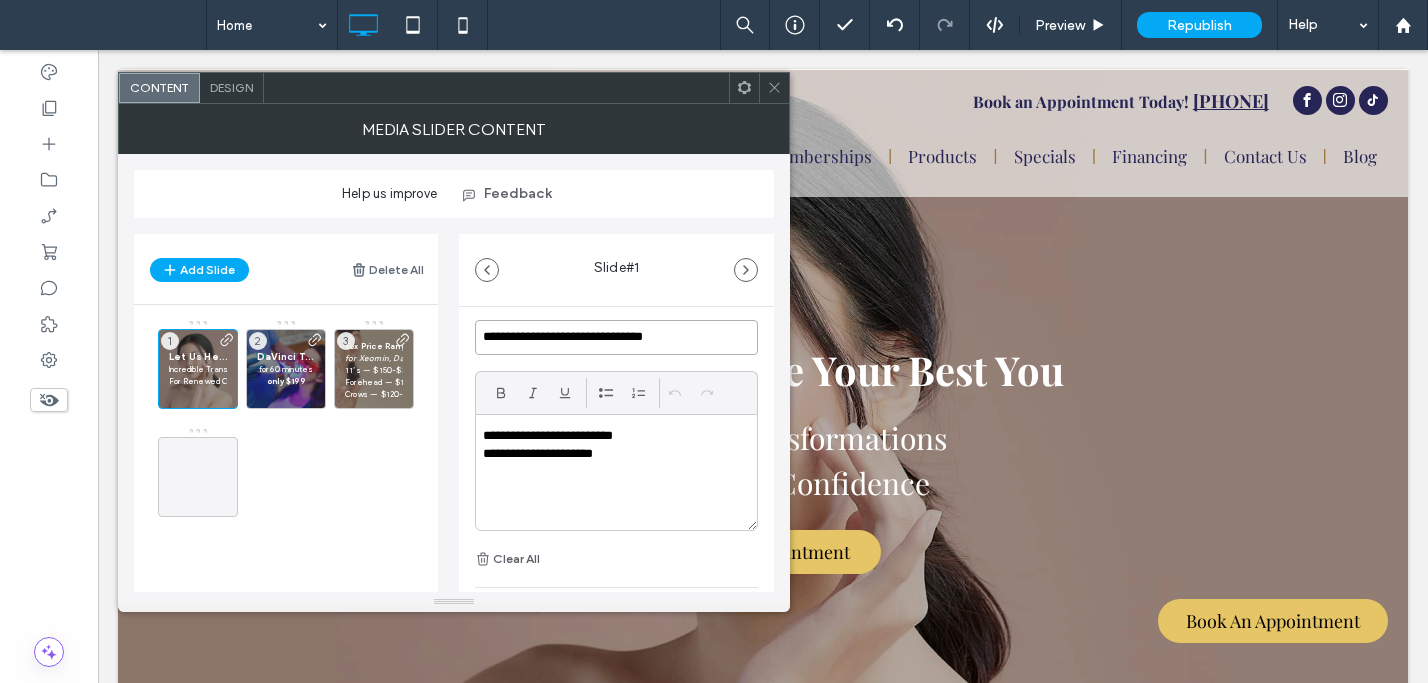 drag, startPoint x: 676, startPoint y: 336, endPoint x: 476, endPoint y: 330, distance: 200.08998 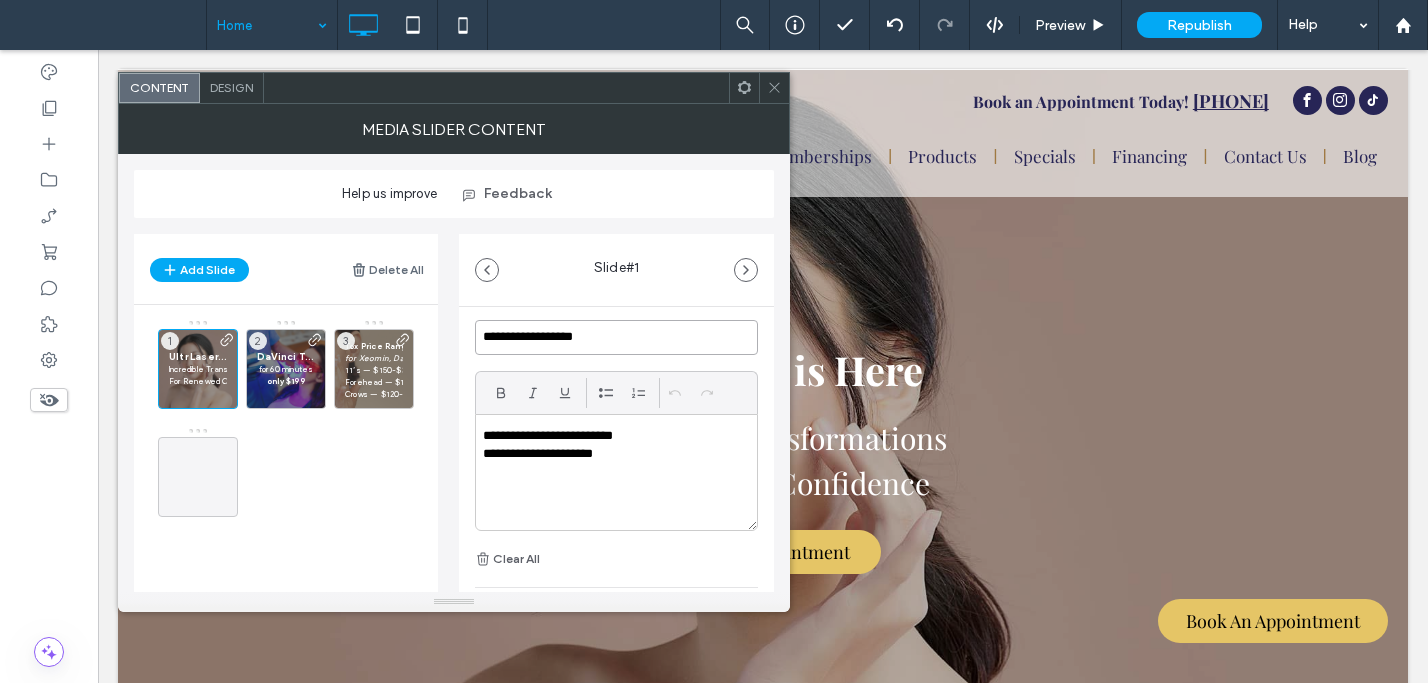 type on "**********" 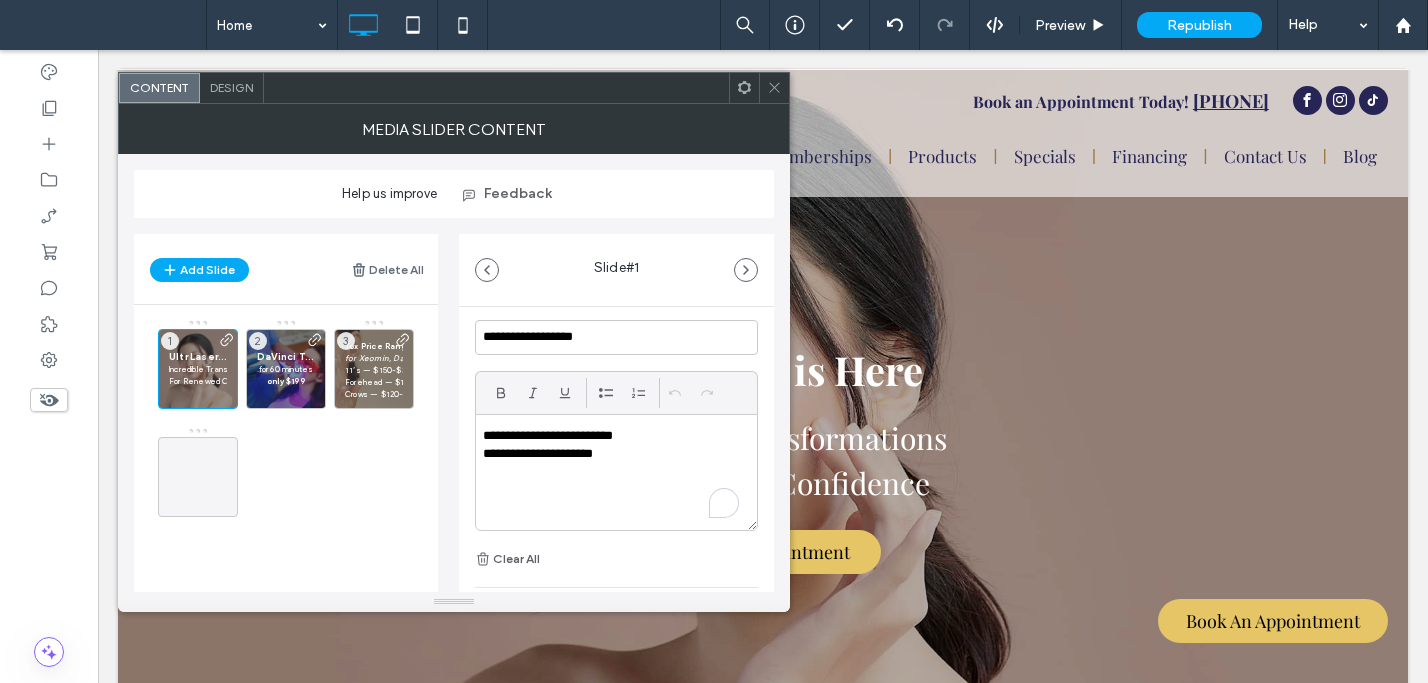 click on "**********" at bounding box center (611, 454) 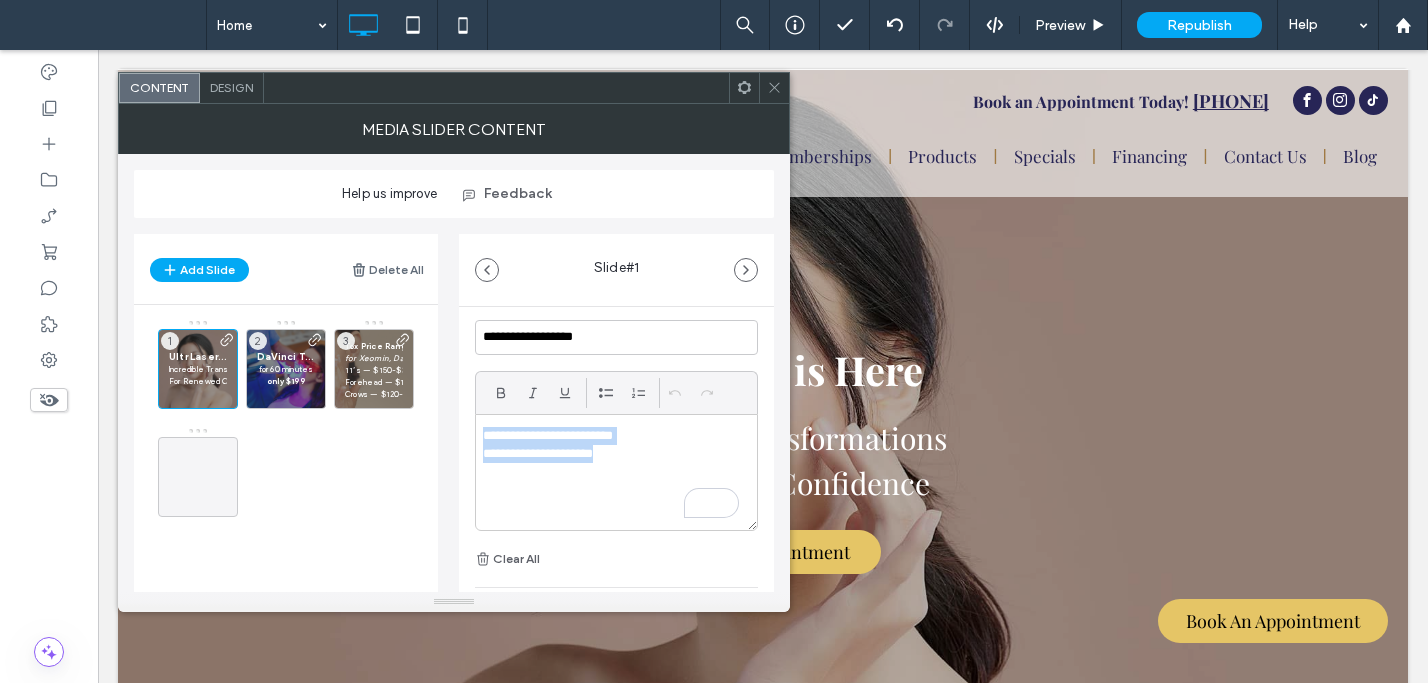 drag, startPoint x: 583, startPoint y: 453, endPoint x: 456, endPoint y: 435, distance: 128.26924 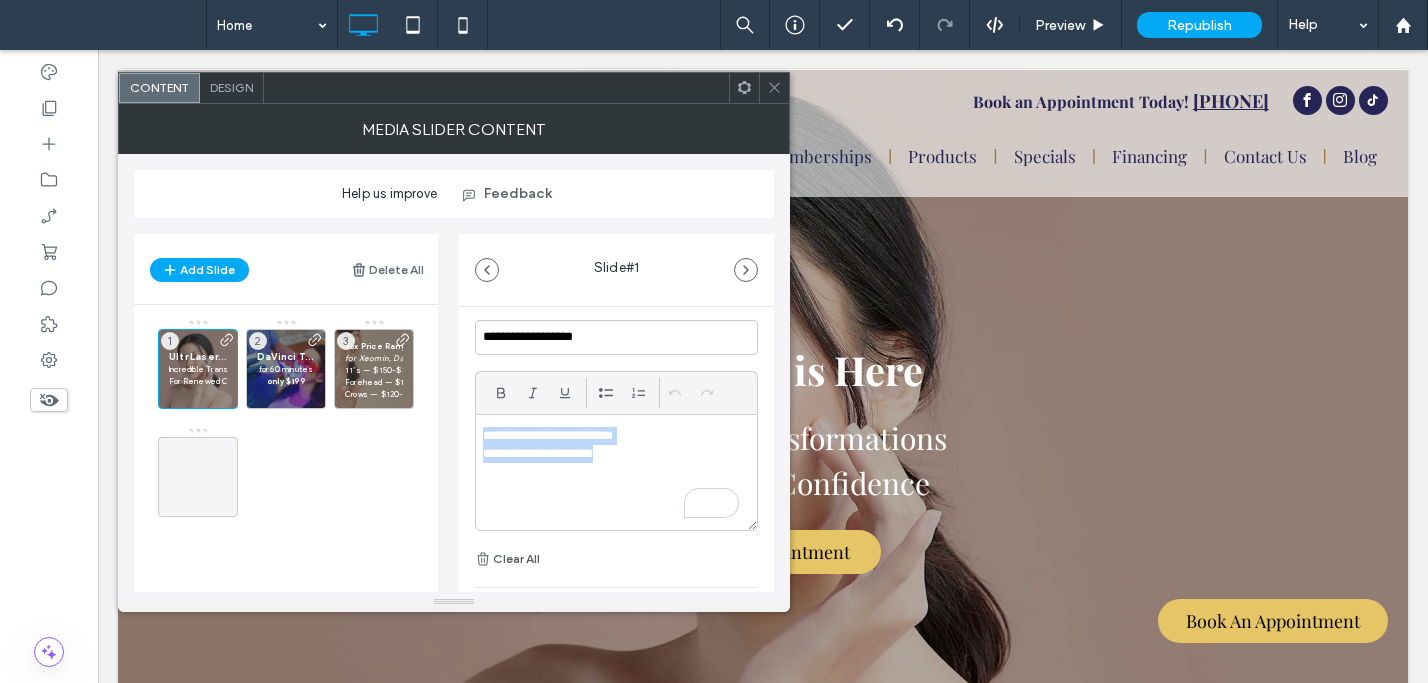 click on "**********" at bounding box center (454, 405) 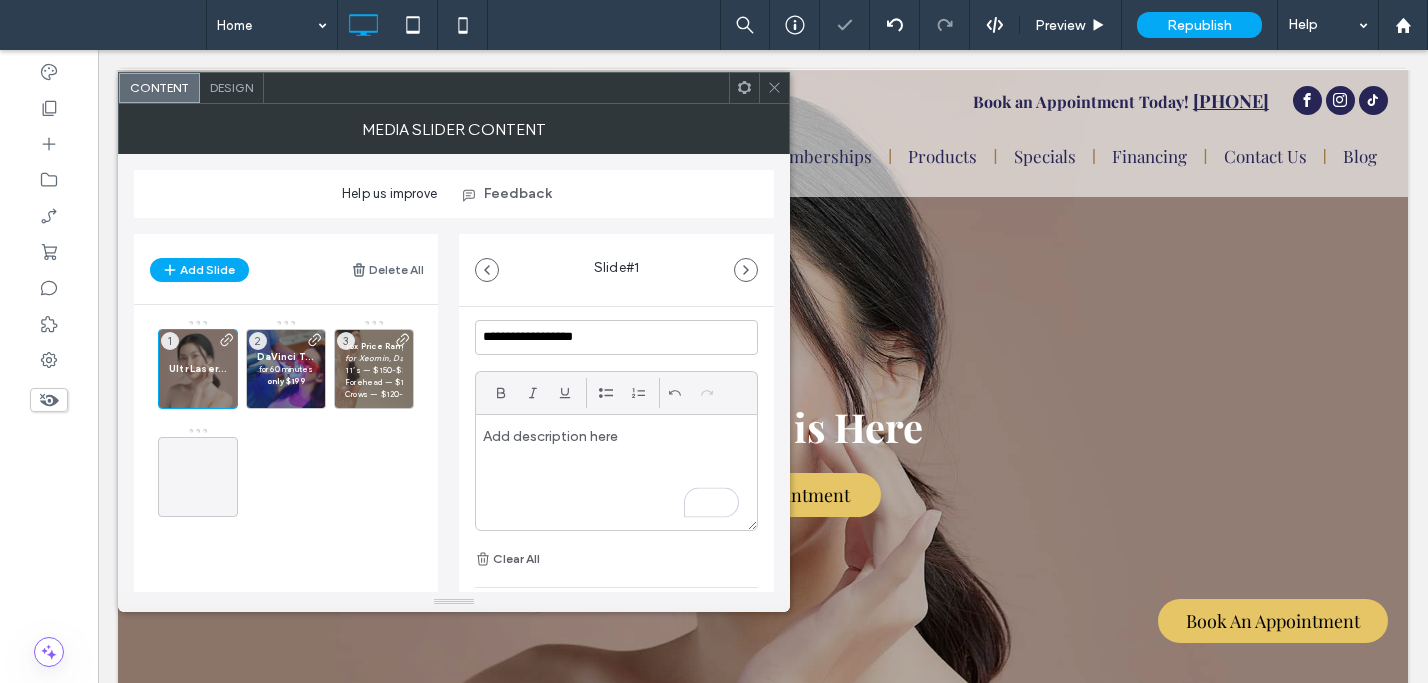 scroll, scrollTop: 554, scrollLeft: 0, axis: vertical 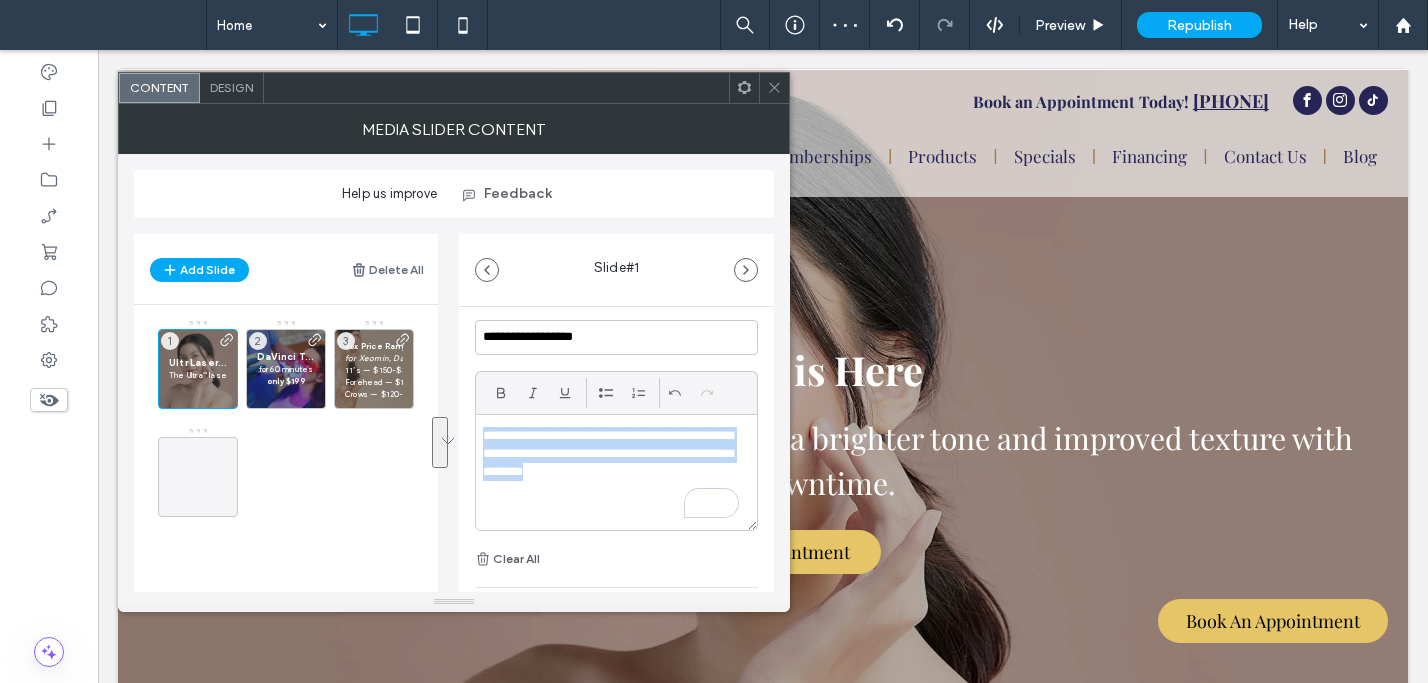 drag, startPoint x: 597, startPoint y: 472, endPoint x: 470, endPoint y: 428, distance: 134.4061 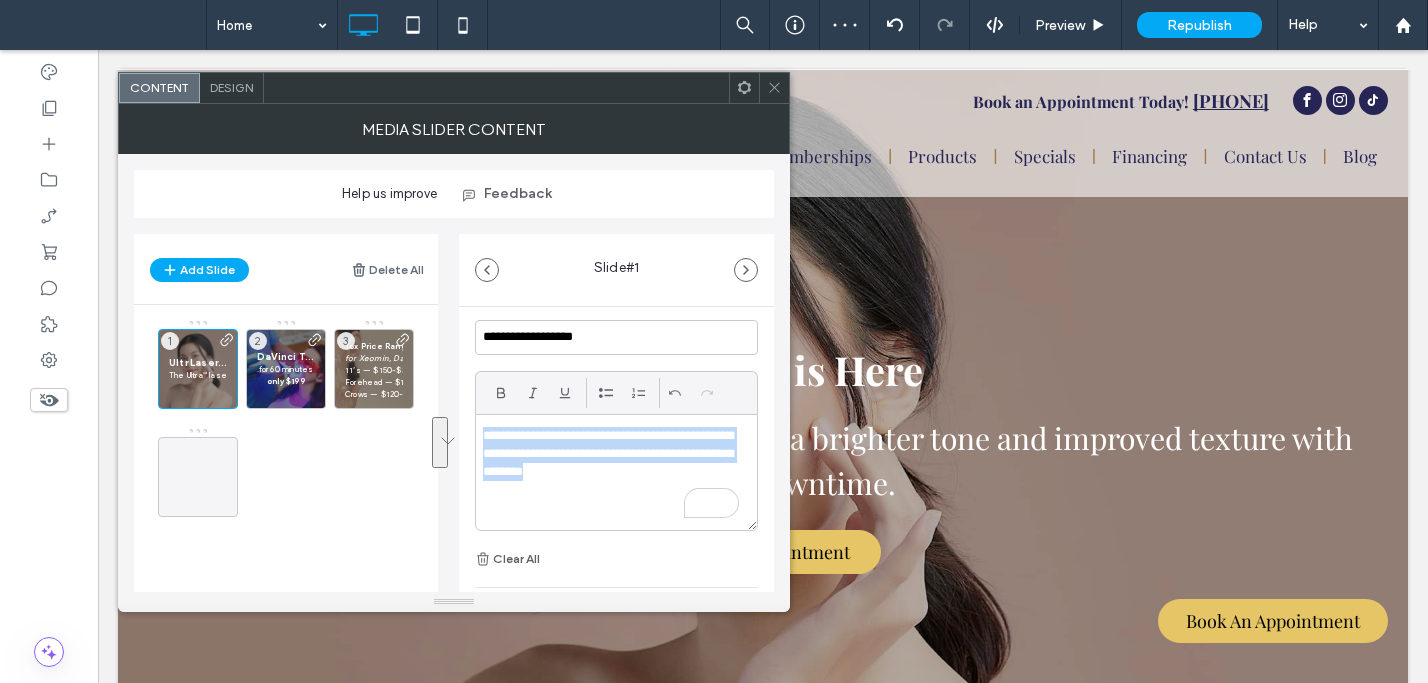 click on "**********" at bounding box center (616, 319) 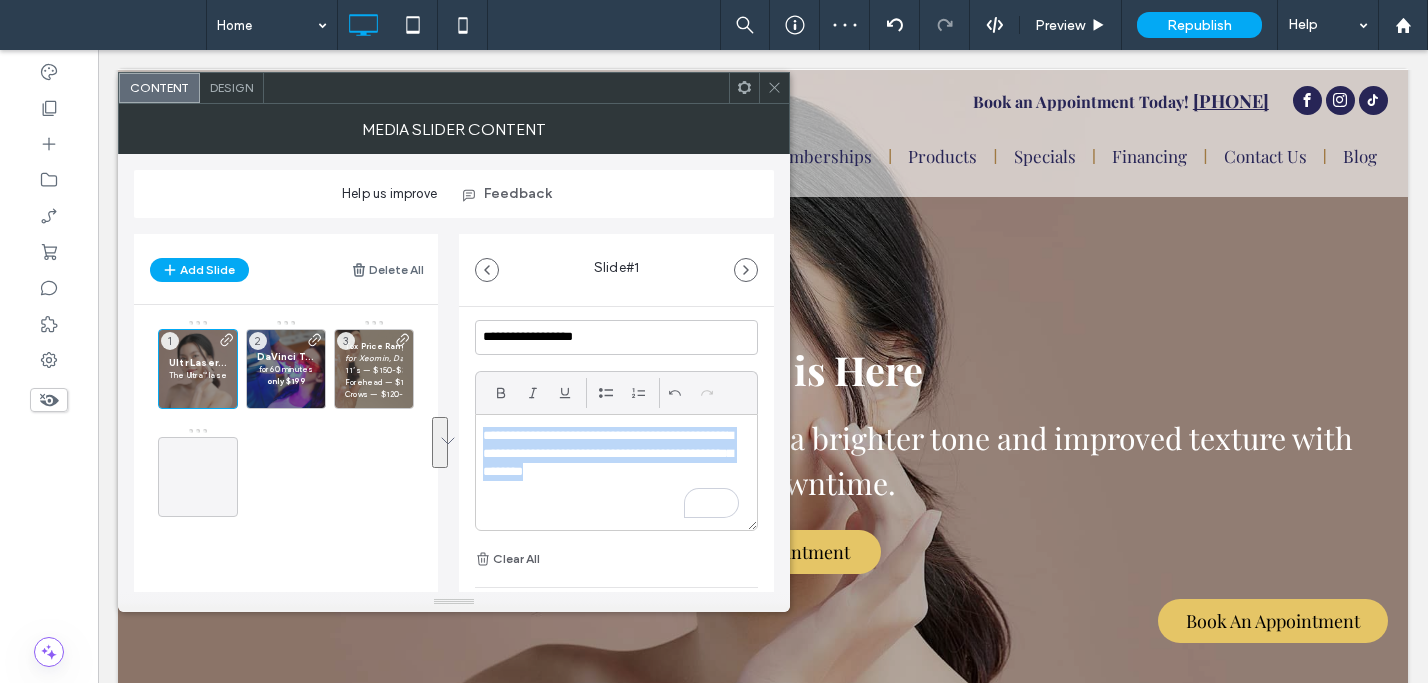 copy on "**********" 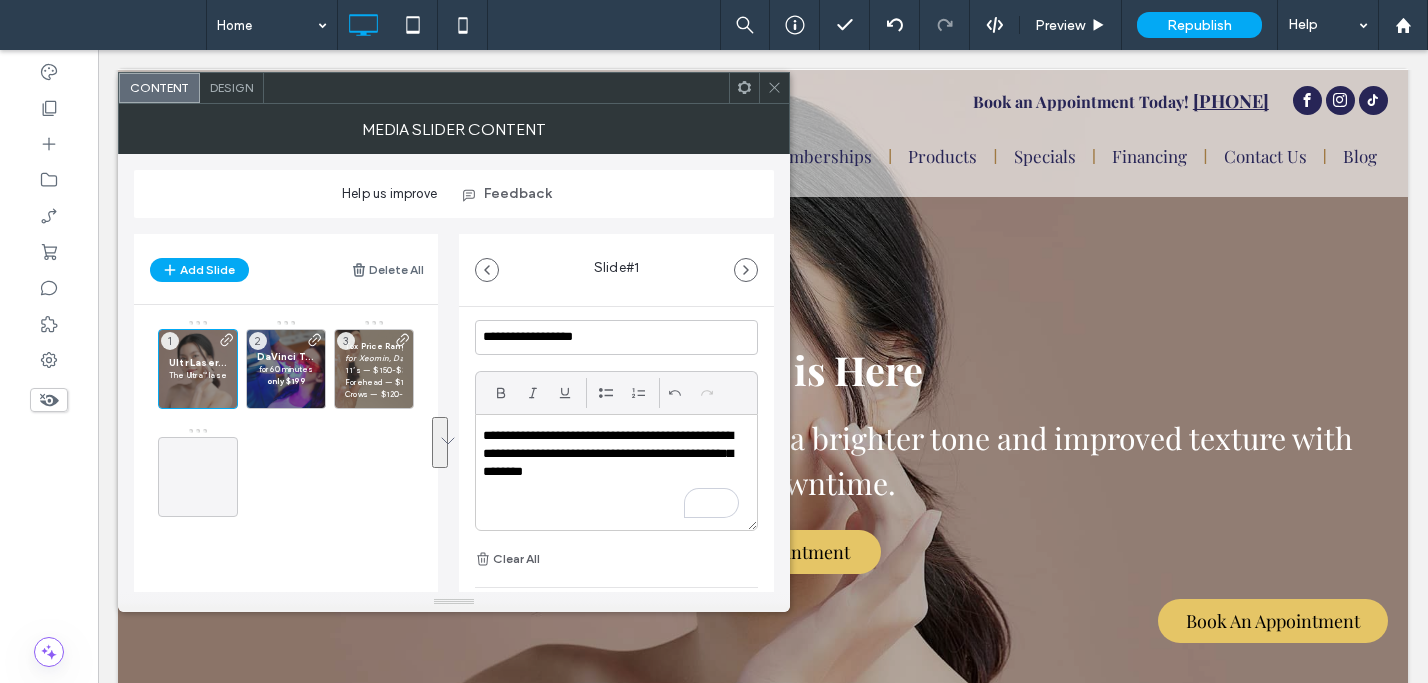 drag, startPoint x: 767, startPoint y: 84, endPoint x: 761, endPoint y: 95, distance: 12.529964 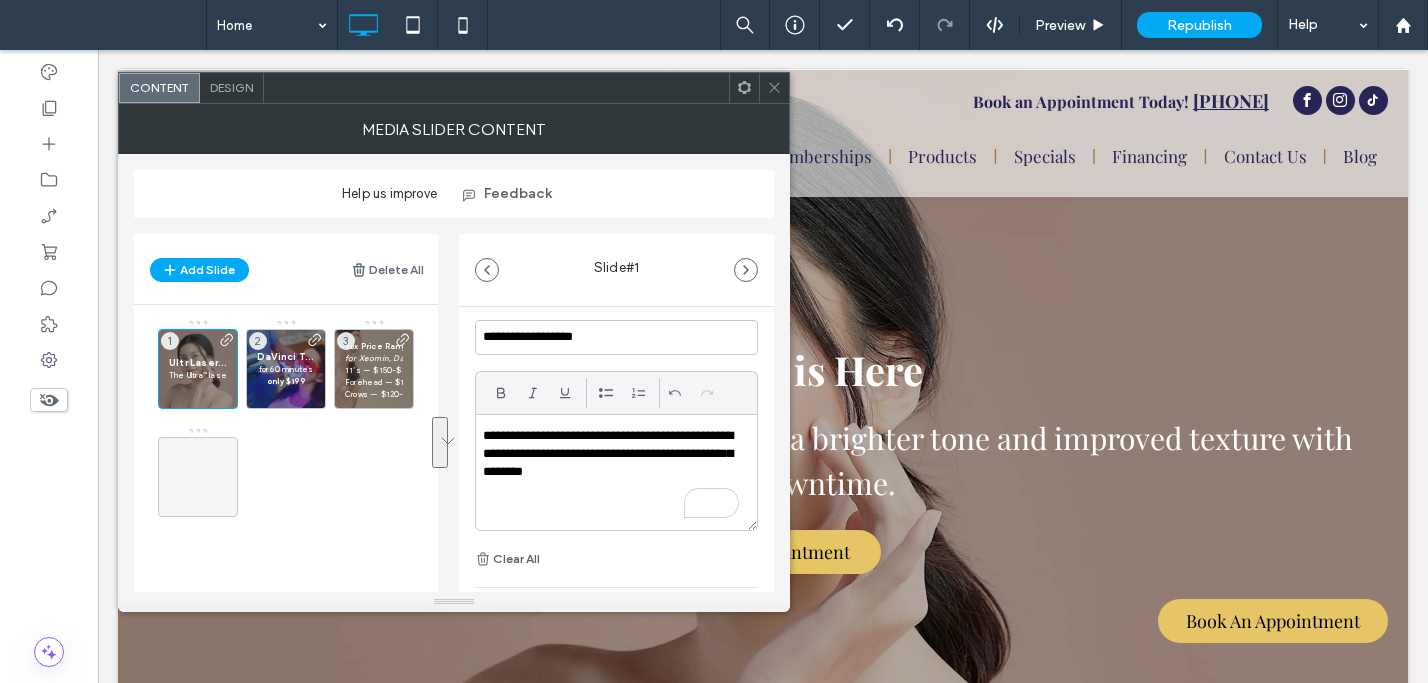 click 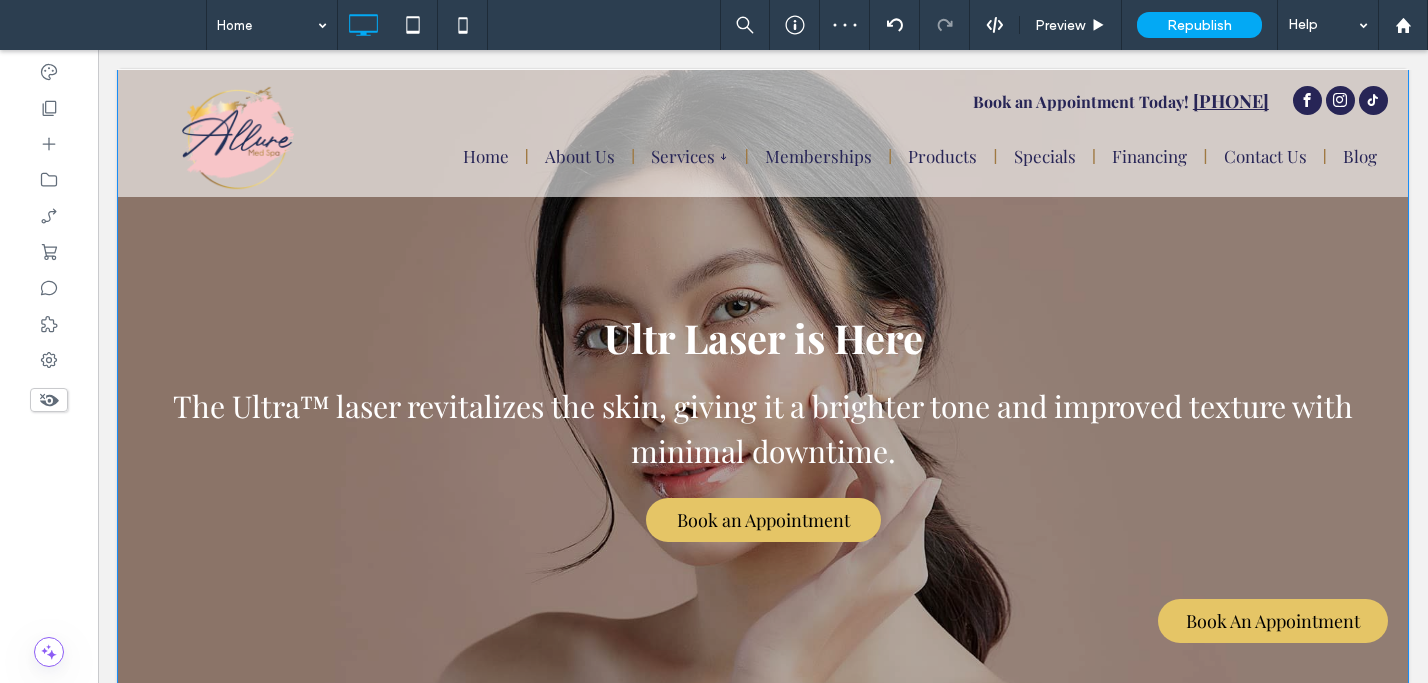 scroll, scrollTop: 53, scrollLeft: 0, axis: vertical 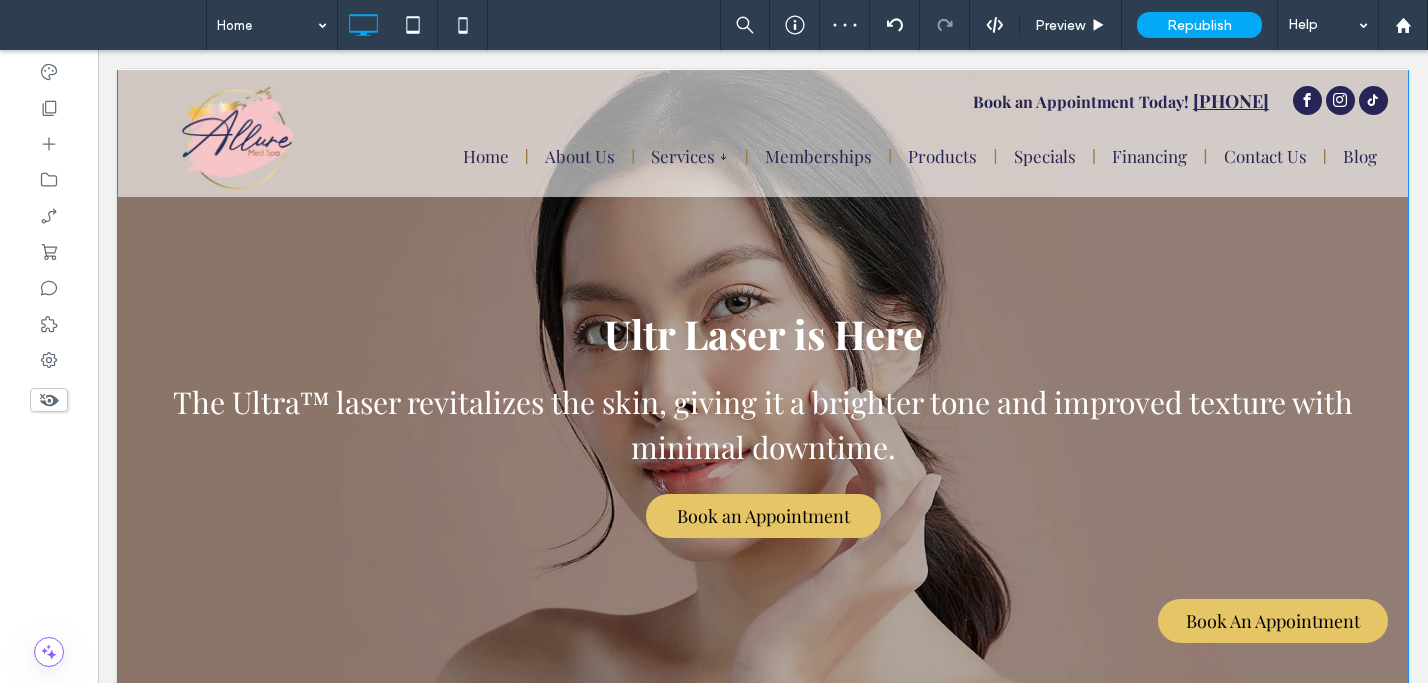 click on "Ultr Laser is Here" at bounding box center [763, 339] 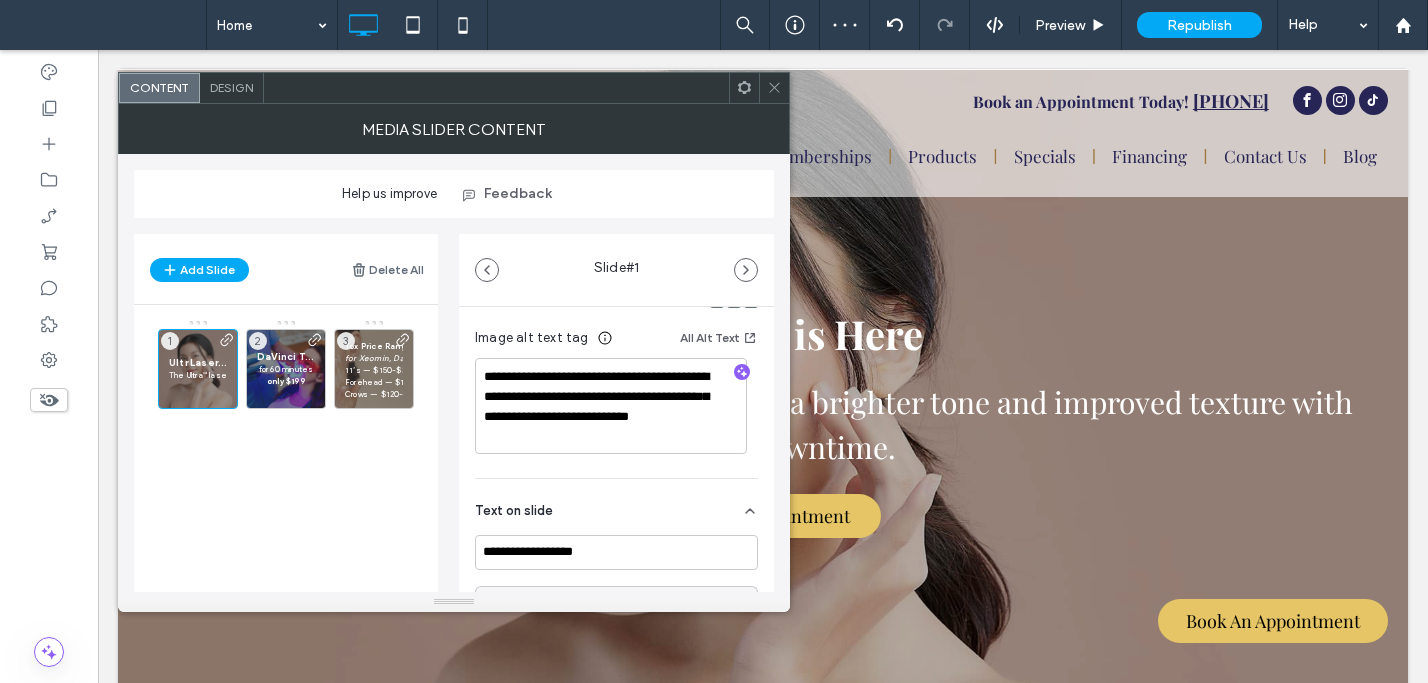 scroll, scrollTop: 432, scrollLeft: 0, axis: vertical 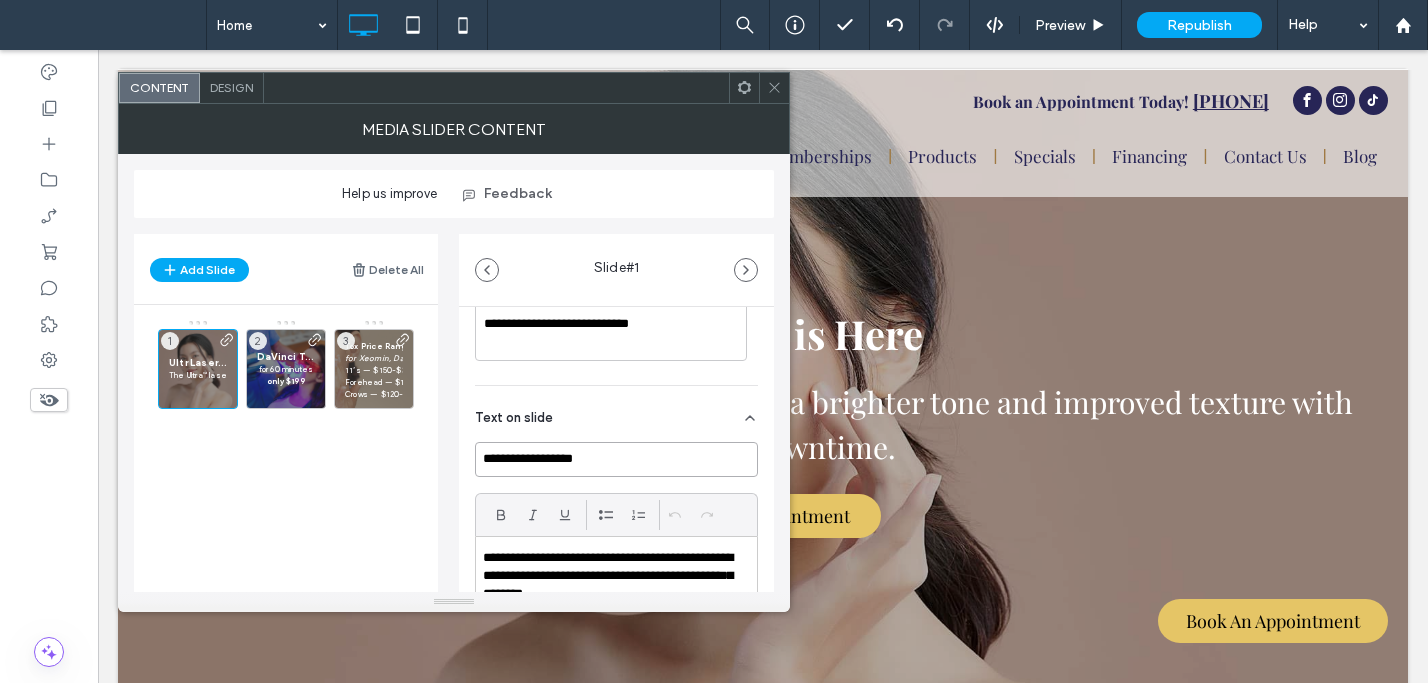drag, startPoint x: 505, startPoint y: 463, endPoint x: 606, endPoint y: 480, distance: 102.4207 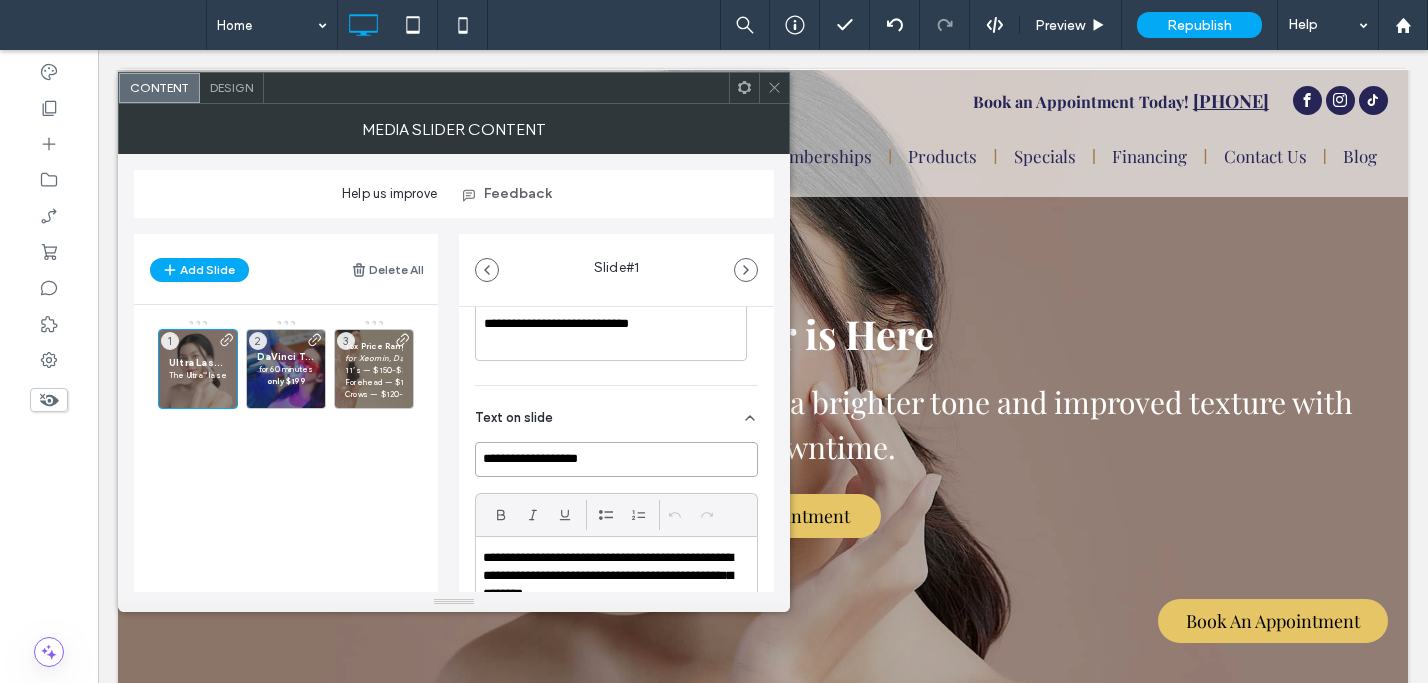 type on "**********" 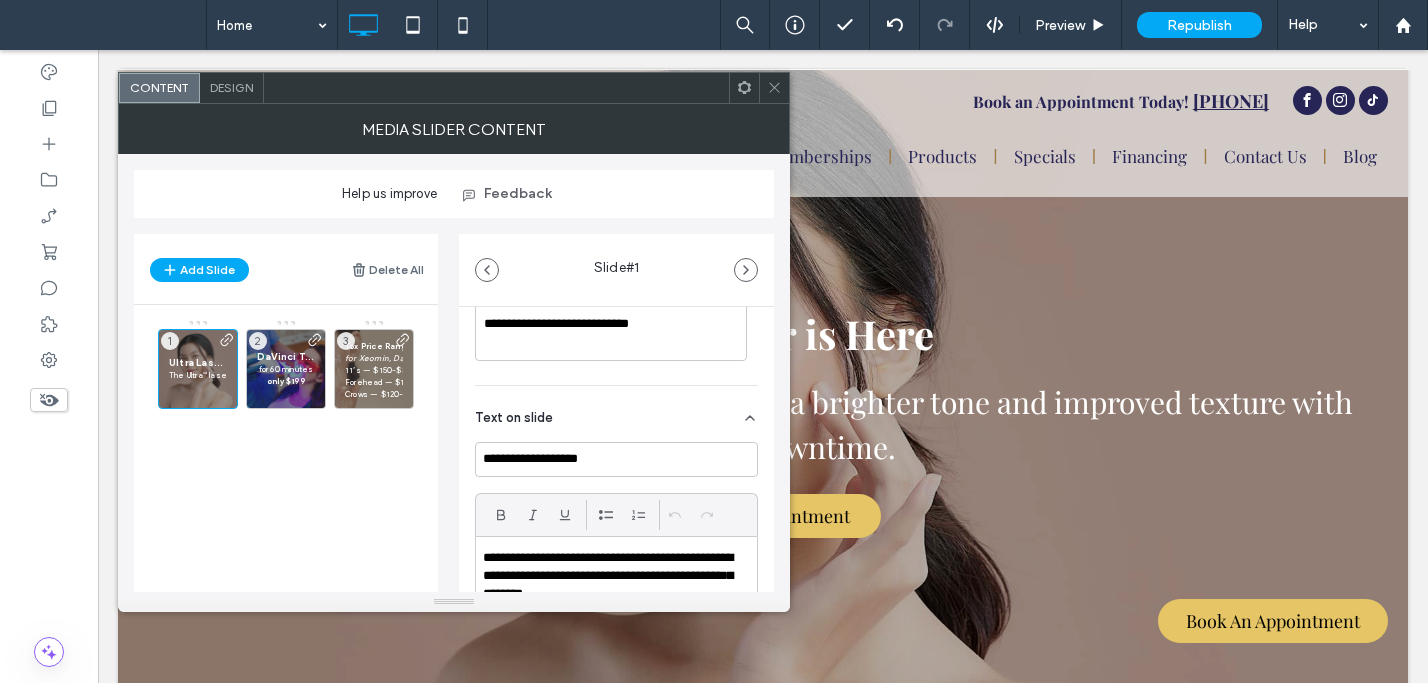 click 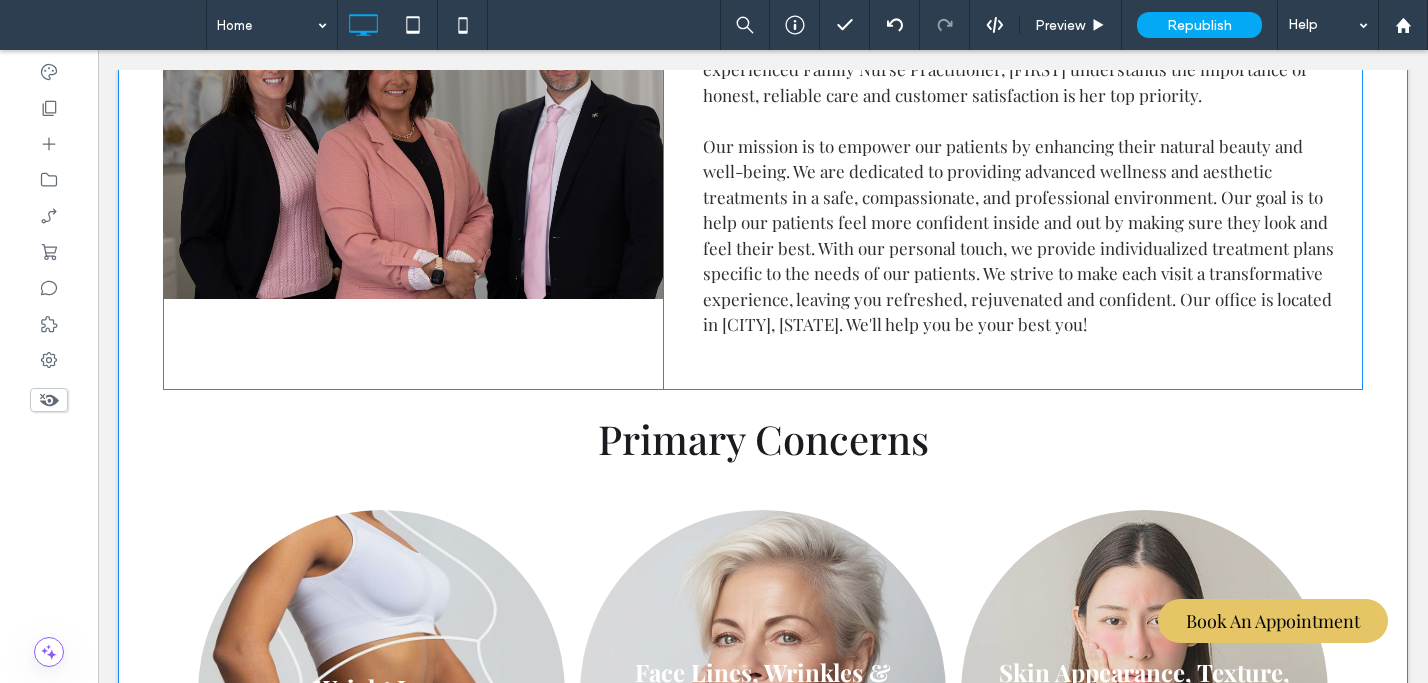 scroll, scrollTop: 1023, scrollLeft: 0, axis: vertical 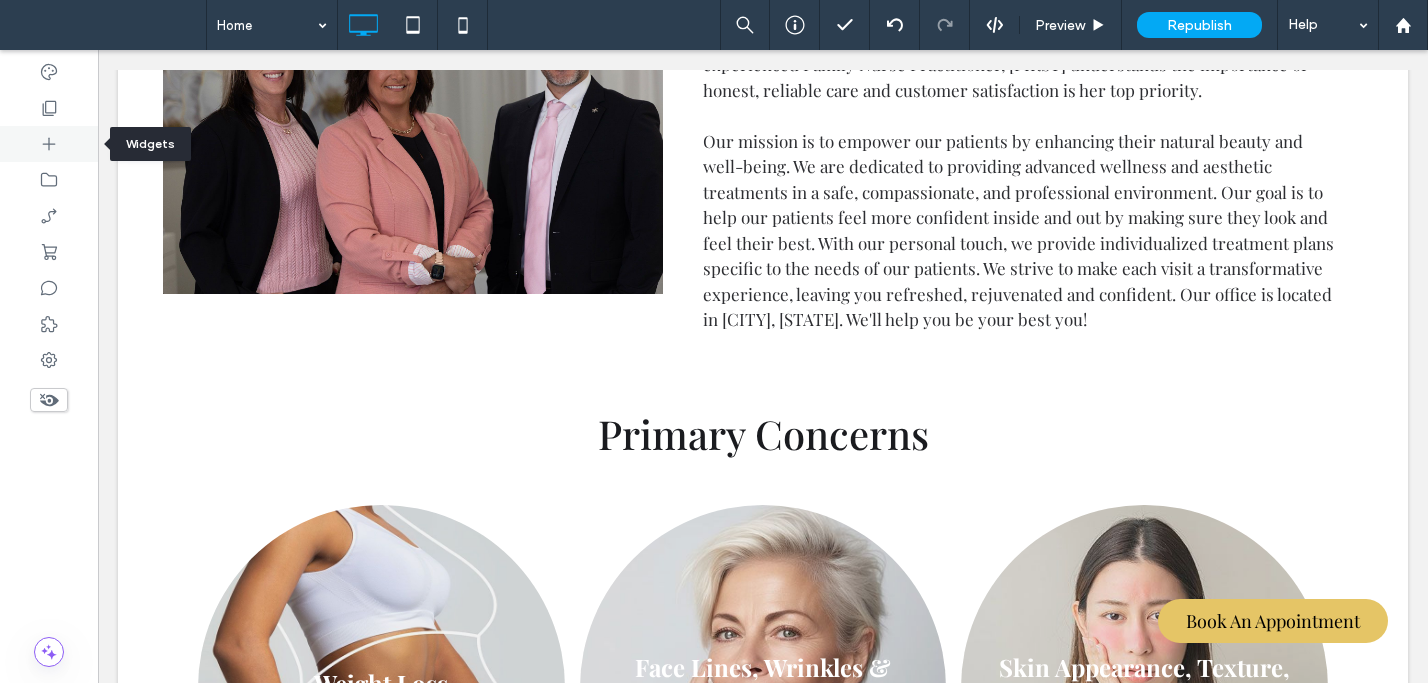 click at bounding box center [49, 144] 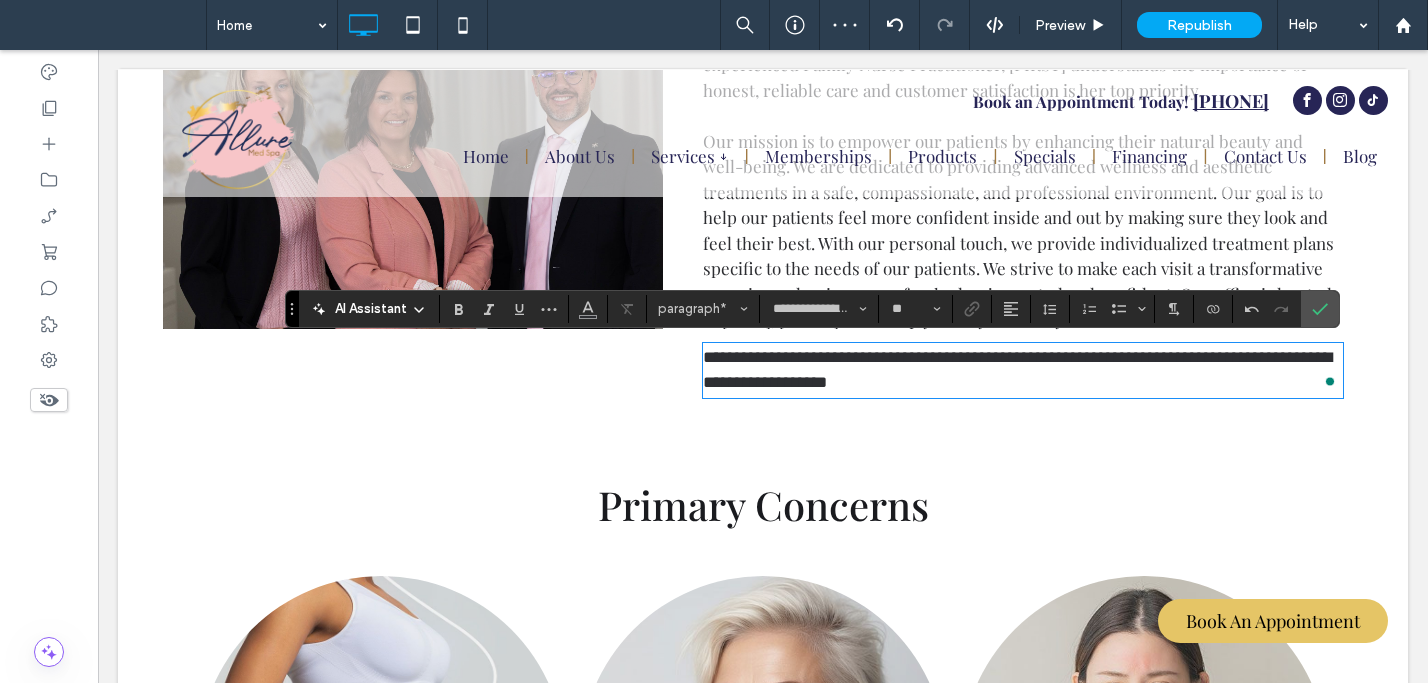 scroll, scrollTop: 0, scrollLeft: 0, axis: both 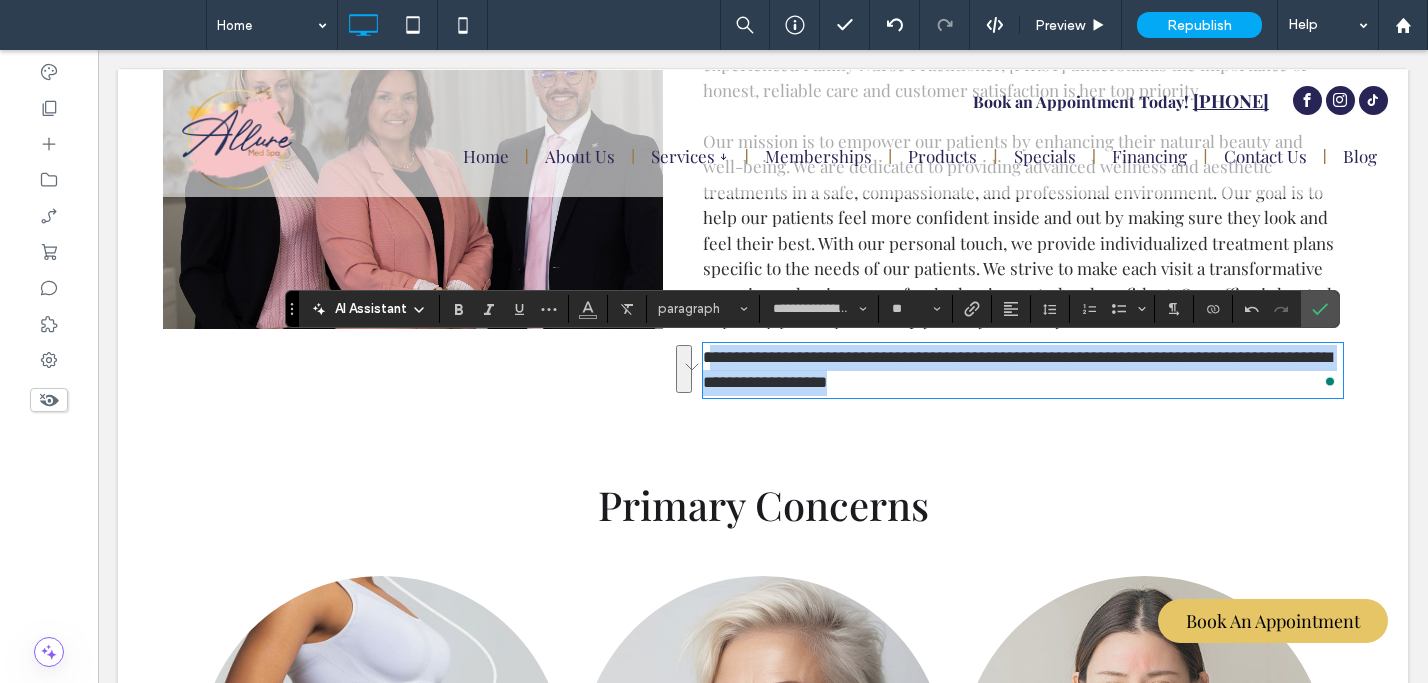 drag, startPoint x: 899, startPoint y: 381, endPoint x: 702, endPoint y: 350, distance: 199.42416 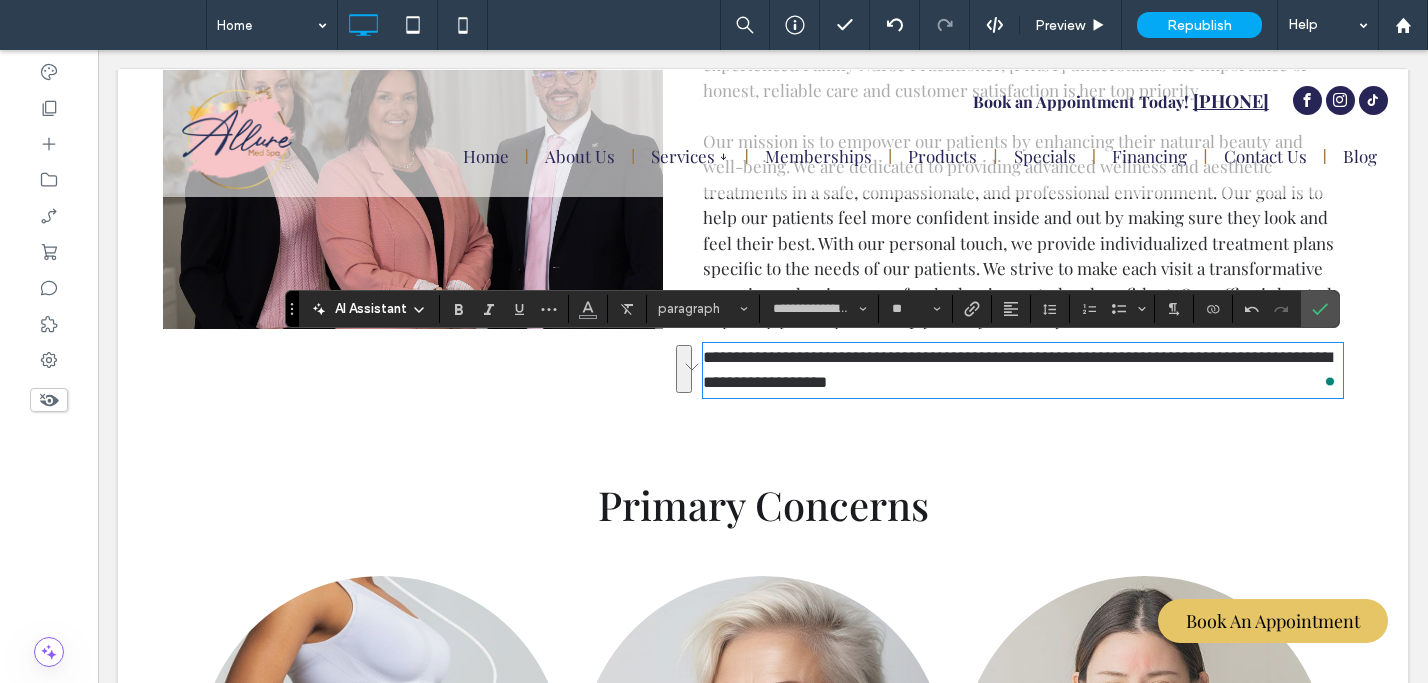 click on "**********" at bounding box center [1017, 370] 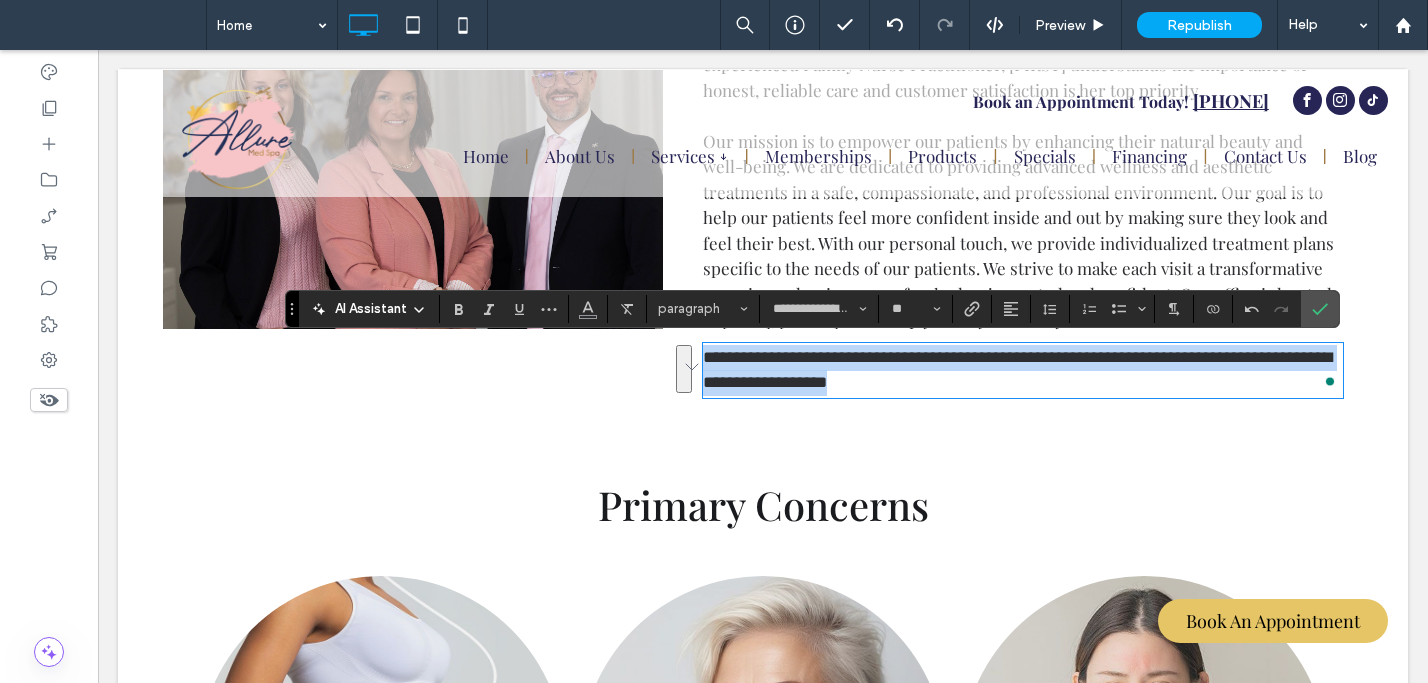 drag, startPoint x: 701, startPoint y: 358, endPoint x: 871, endPoint y: 402, distance: 175.60182 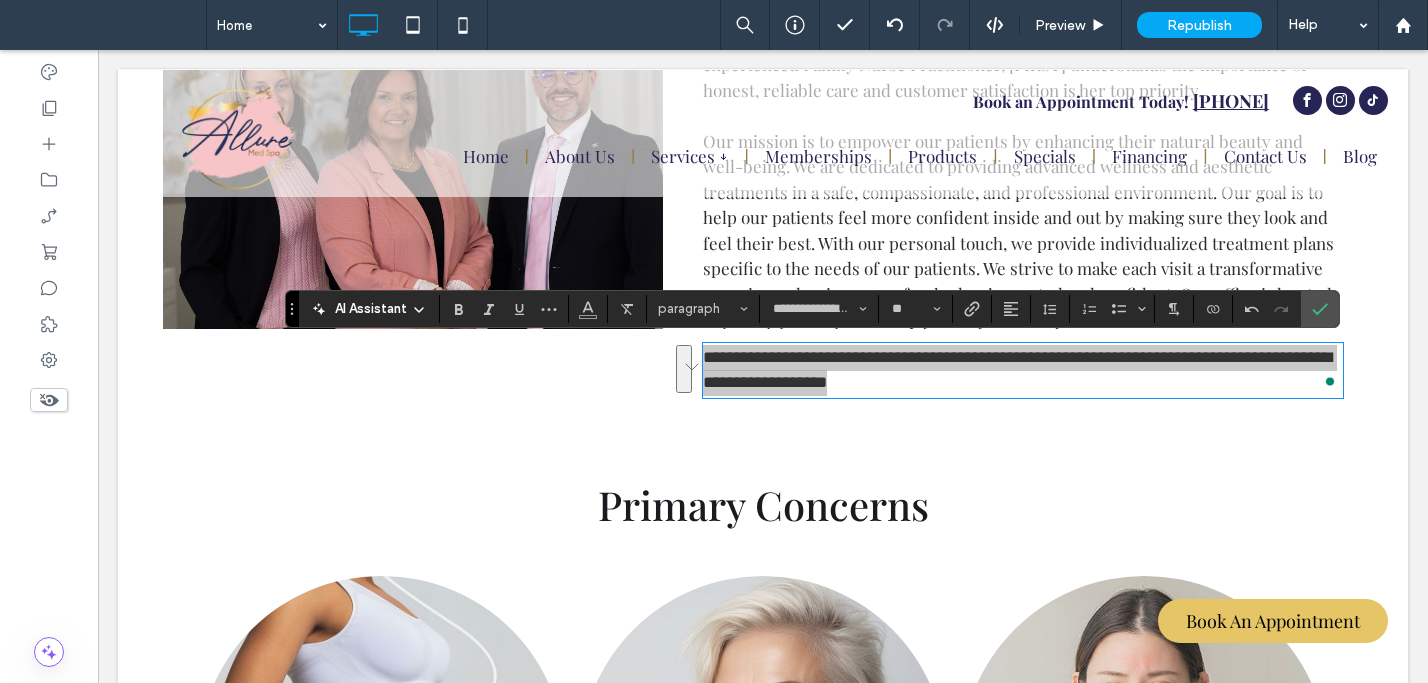 click 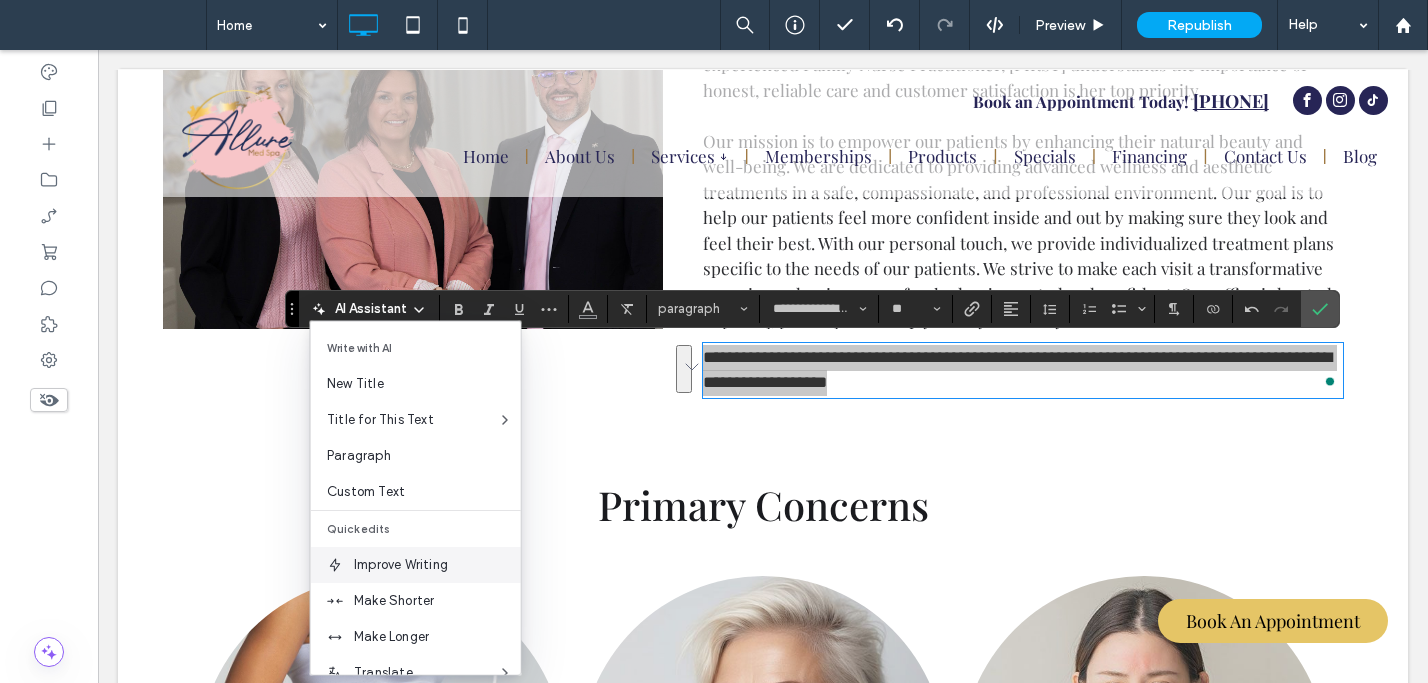 click on "Improve Writing" at bounding box center [437, 565] 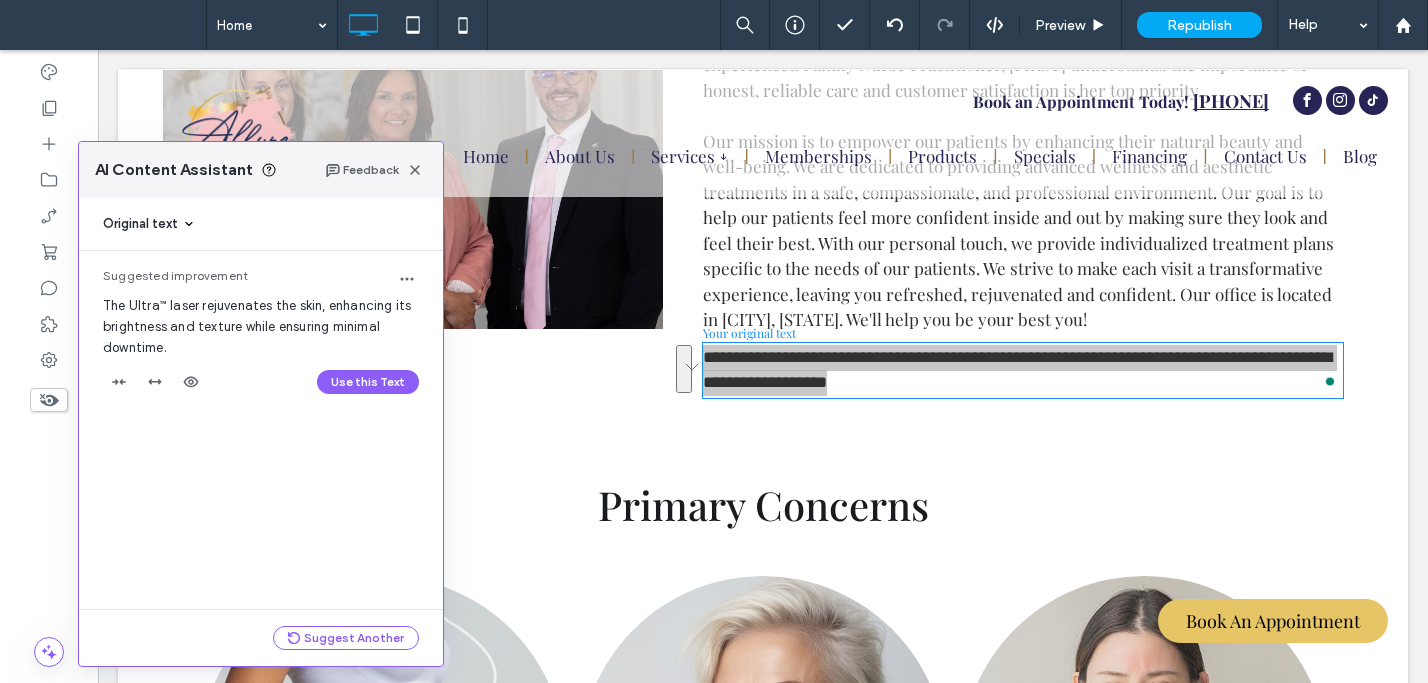 drag, startPoint x: 350, startPoint y: 636, endPoint x: 332, endPoint y: 621, distance: 23.43075 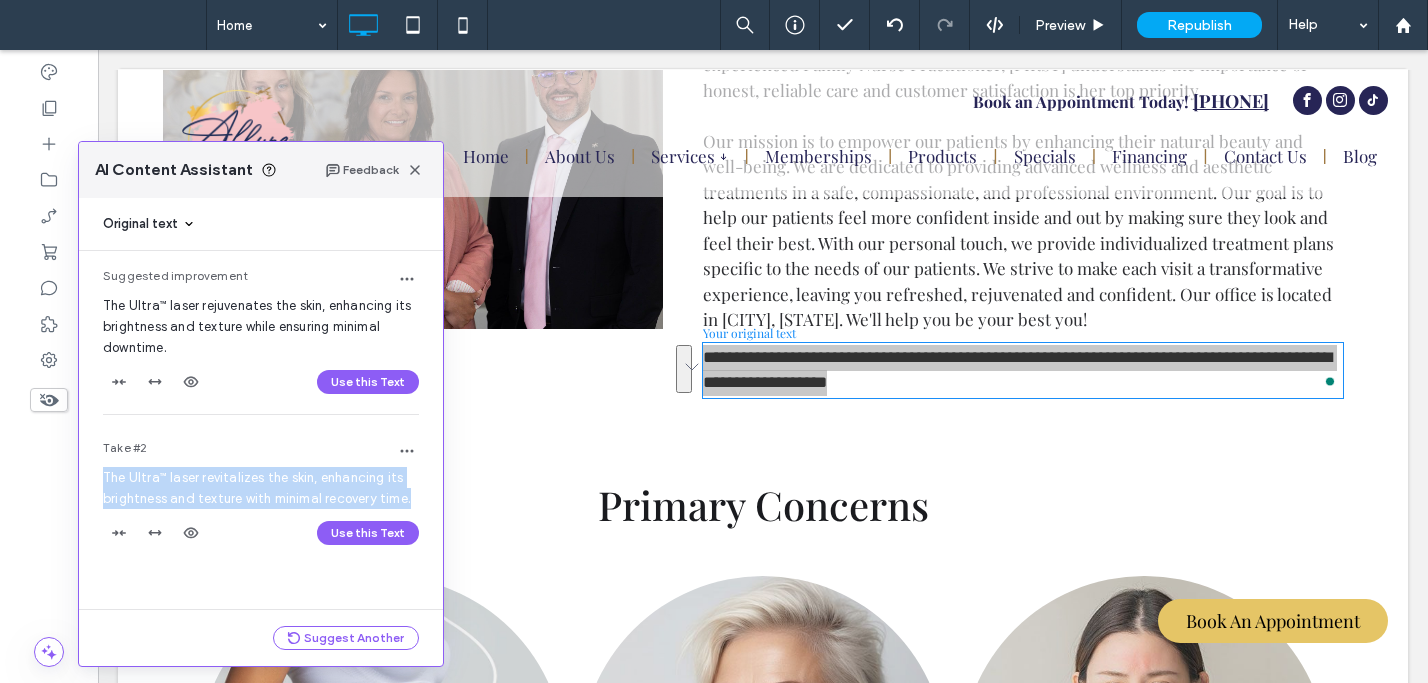 drag, startPoint x: 407, startPoint y: 499, endPoint x: 117, endPoint y: 474, distance: 291.0756 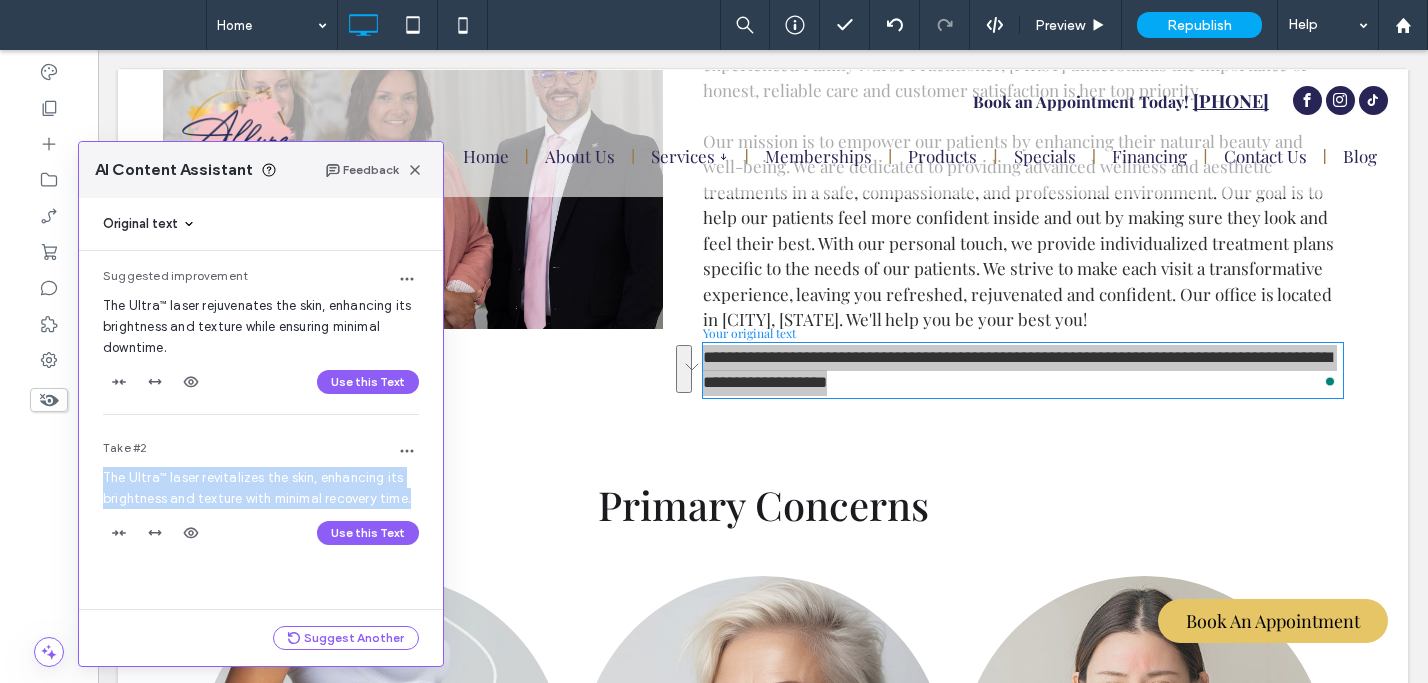 copy on "The Ultra™ laser revitalizes the skin, enhancing its brightness and texture with minimal recovery time." 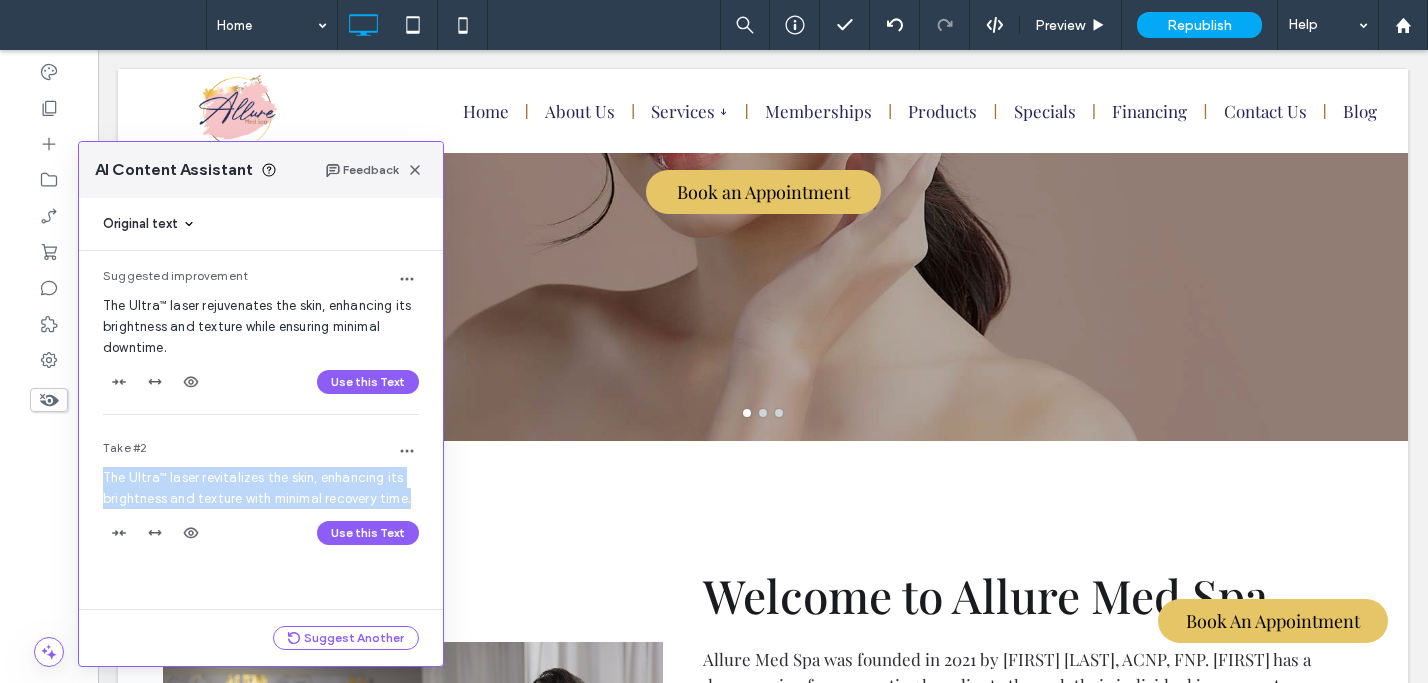 scroll, scrollTop: 376, scrollLeft: 0, axis: vertical 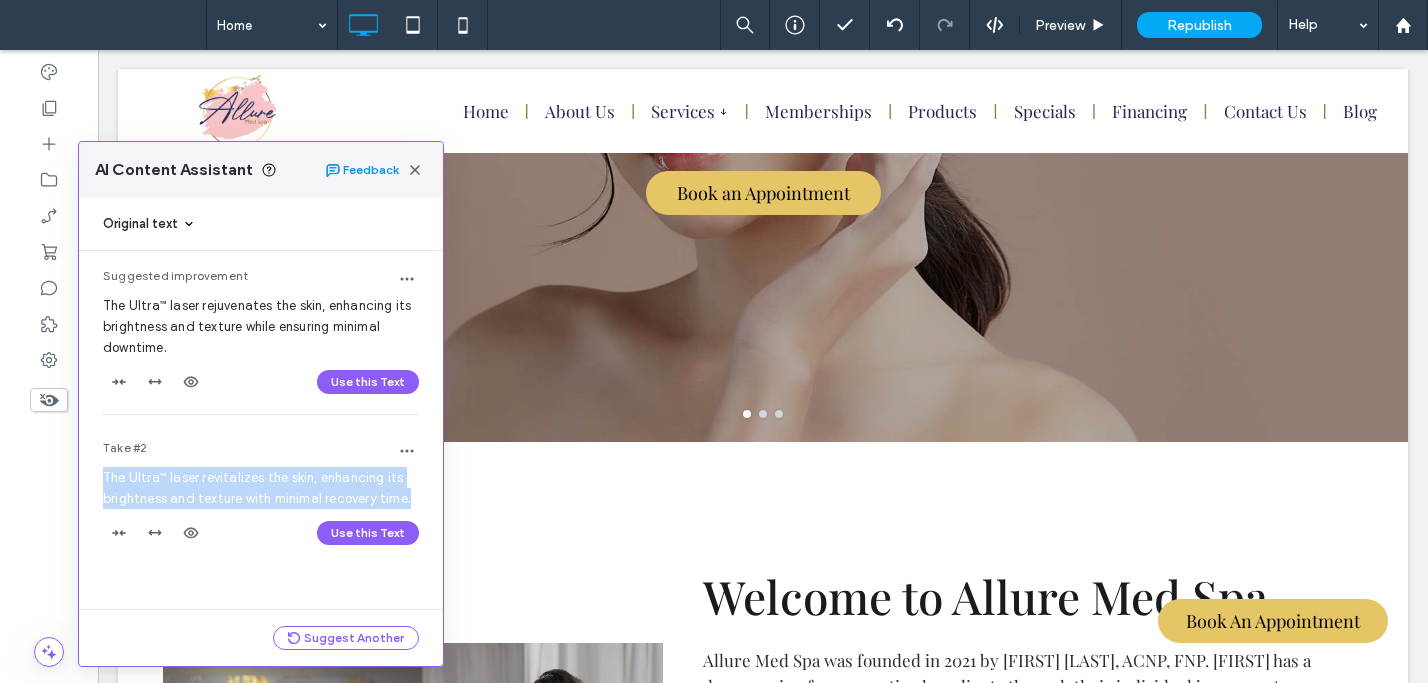 click on "Feedback" at bounding box center [376, 170] 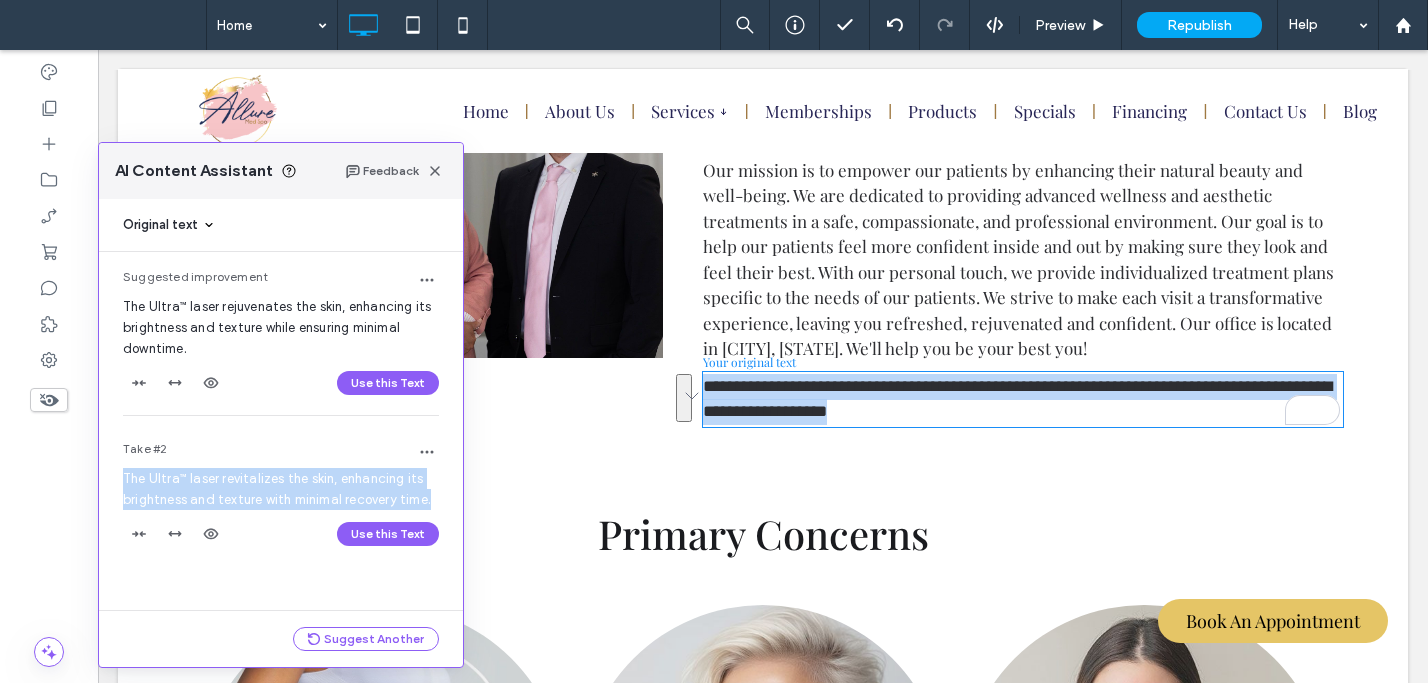 scroll, scrollTop: 1020, scrollLeft: 0, axis: vertical 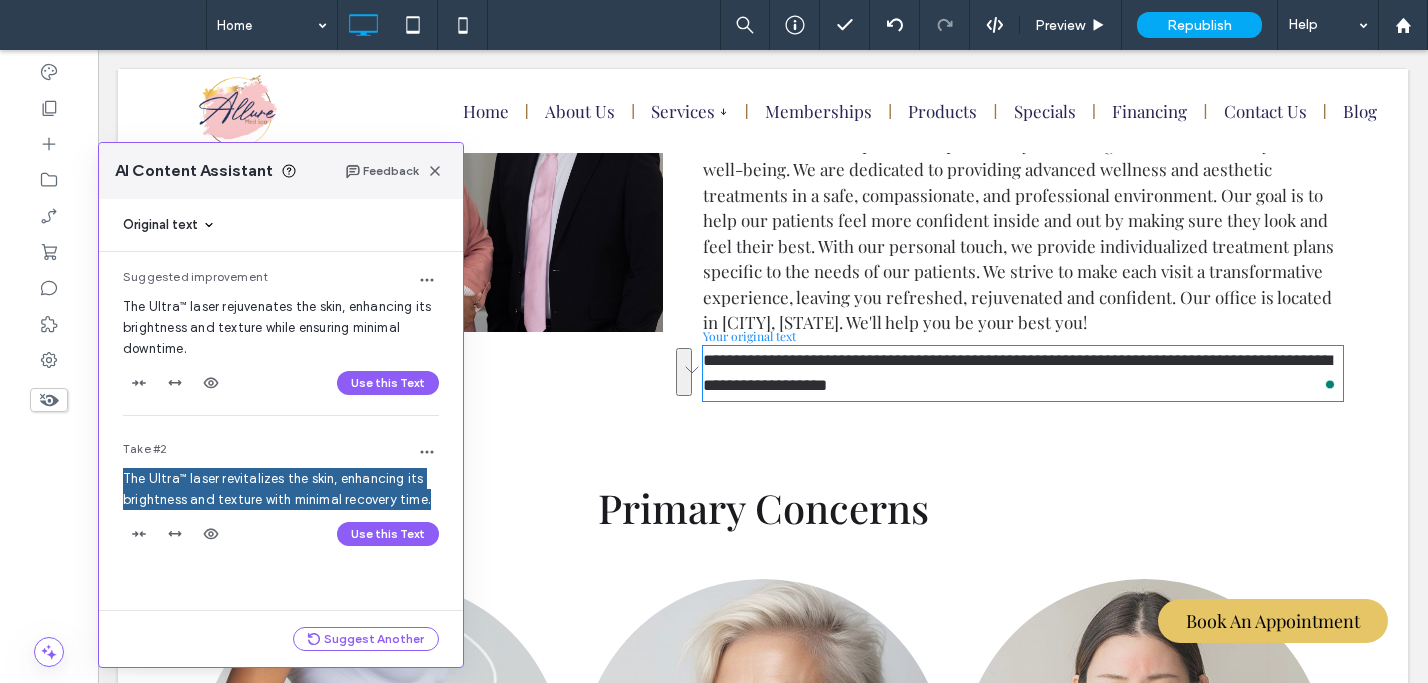 click on "Welcome to Allure Med Spa
Allure Med Spa was founded in 2021 by Melissa Timberlake, ACNP, FNP. Melissa has a deep passion for supporting her clients through their individual journeys. As an experienced Family Nurse Practitioner, Melissa understands the importance of honest, reliable care and customer satisfaction is her top priority. Our mission is to empower our patients by enhancing their natural beauty and well-being. We are dedicated to providing advanced wellness and aesthetic treatments in a safe, compassionate, and professional environment. Our goal is to help our patients feel more confident inside and out by making sure they look and feel their best. With our personal touch, we provide individualized treatment plans specific to the needs of our patients. We strive to make each visit a transformative experience, leaving you refreshed, rejuvenated and confident. Our office is located in Scarborough, Maine.​ We'll help you be your best you!
Your original text Click To Paste" at bounding box center [1013, 166] 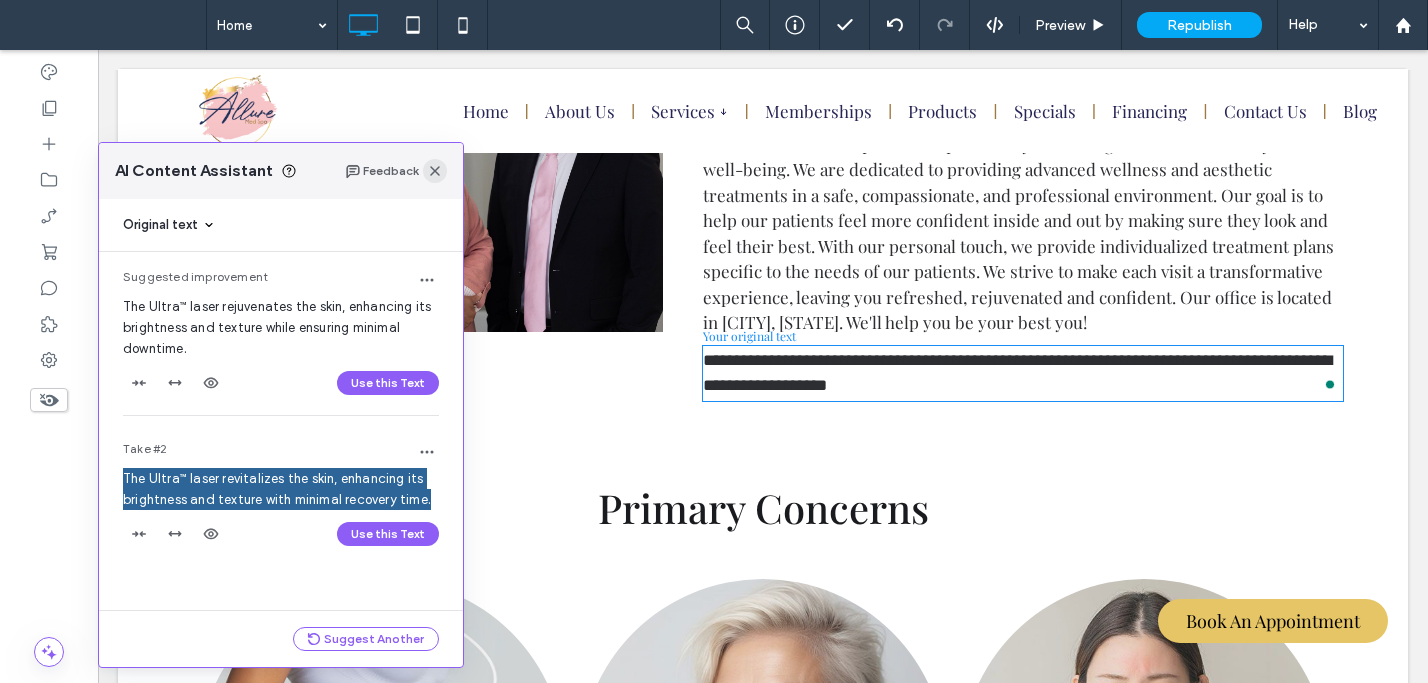 click 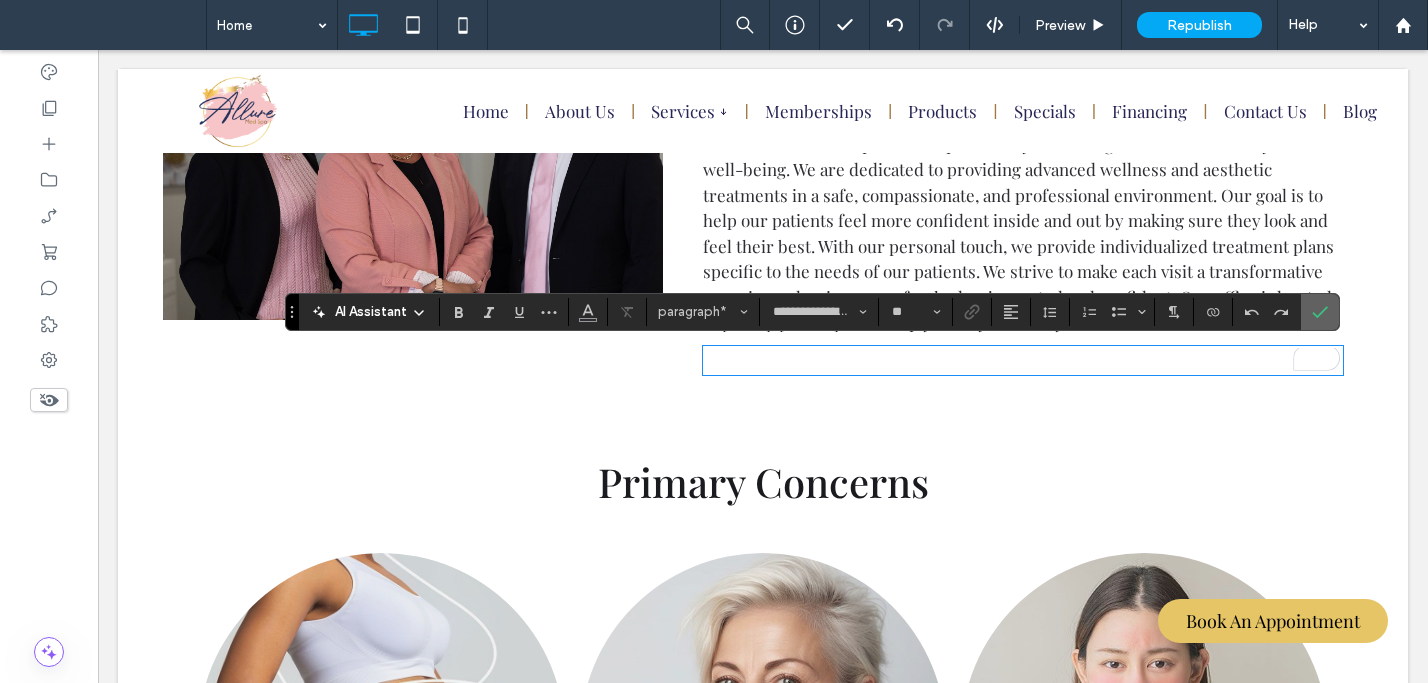 click 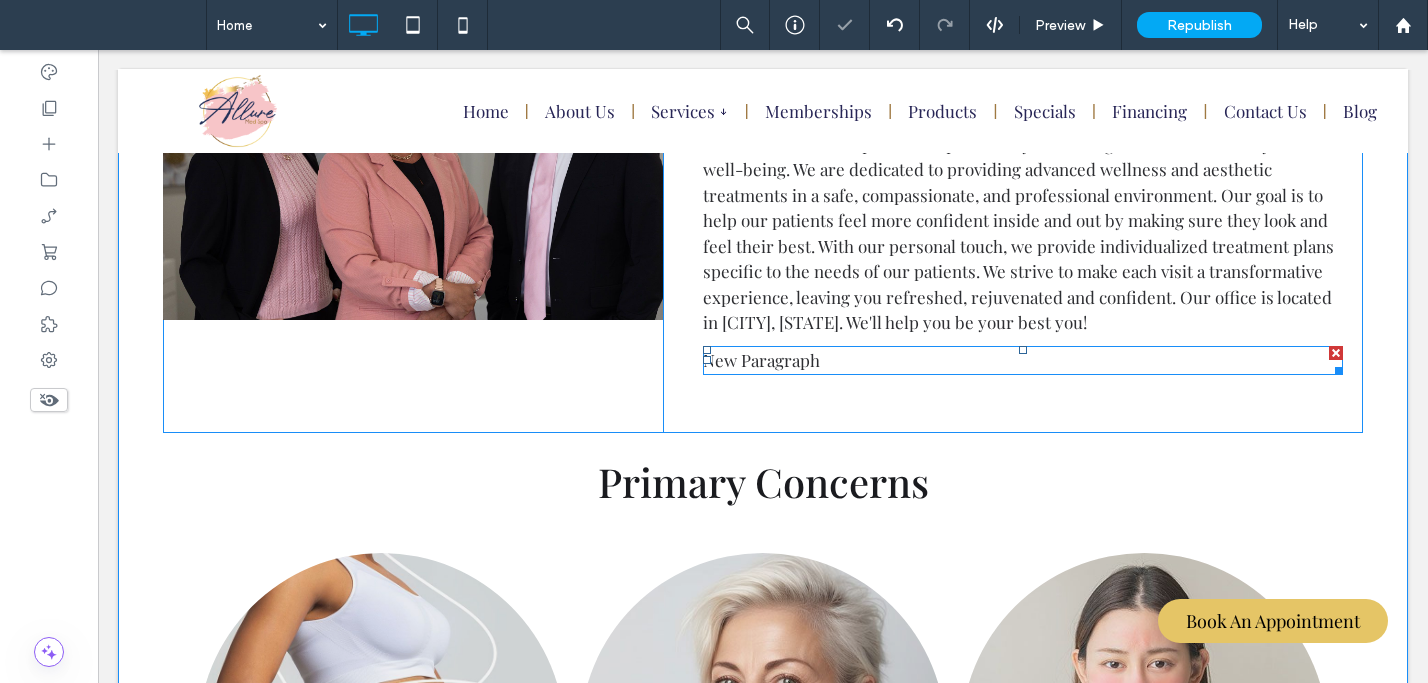 drag, startPoint x: 1326, startPoint y: 349, endPoint x: 1419, endPoint y: 400, distance: 106.06602 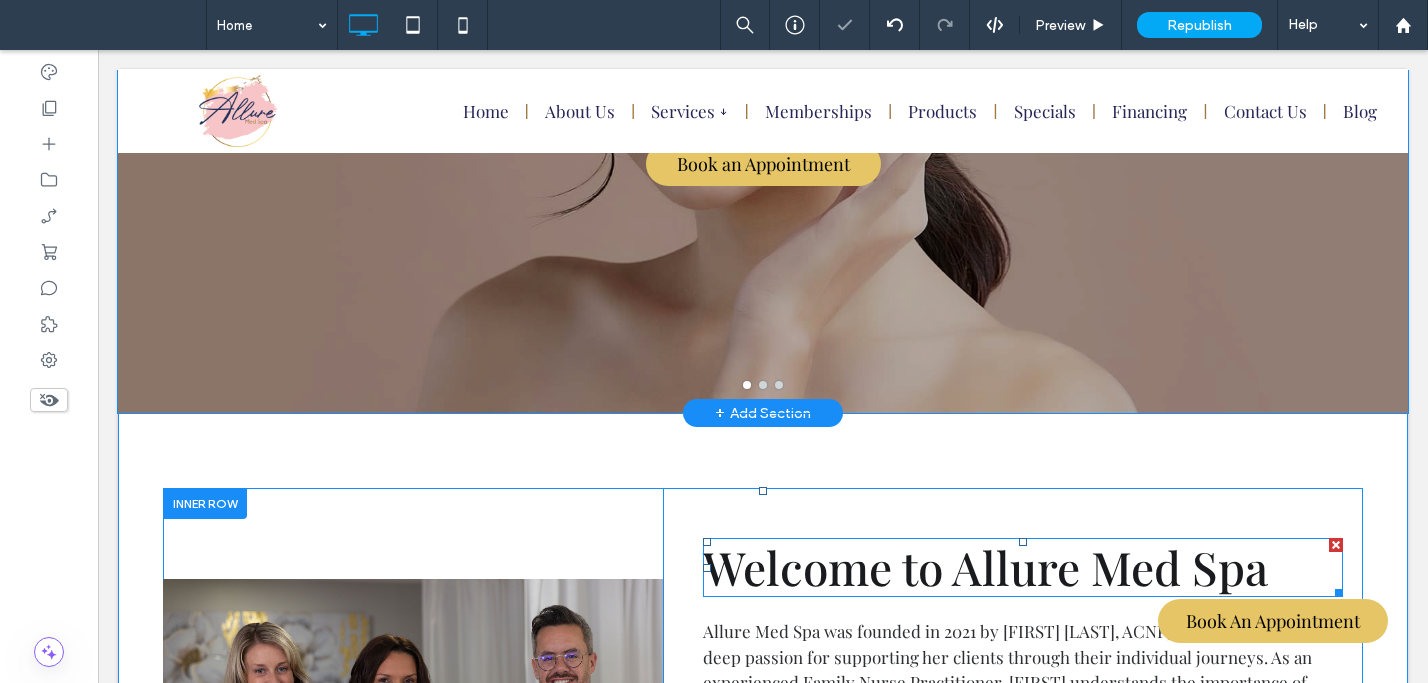 scroll, scrollTop: 0, scrollLeft: 0, axis: both 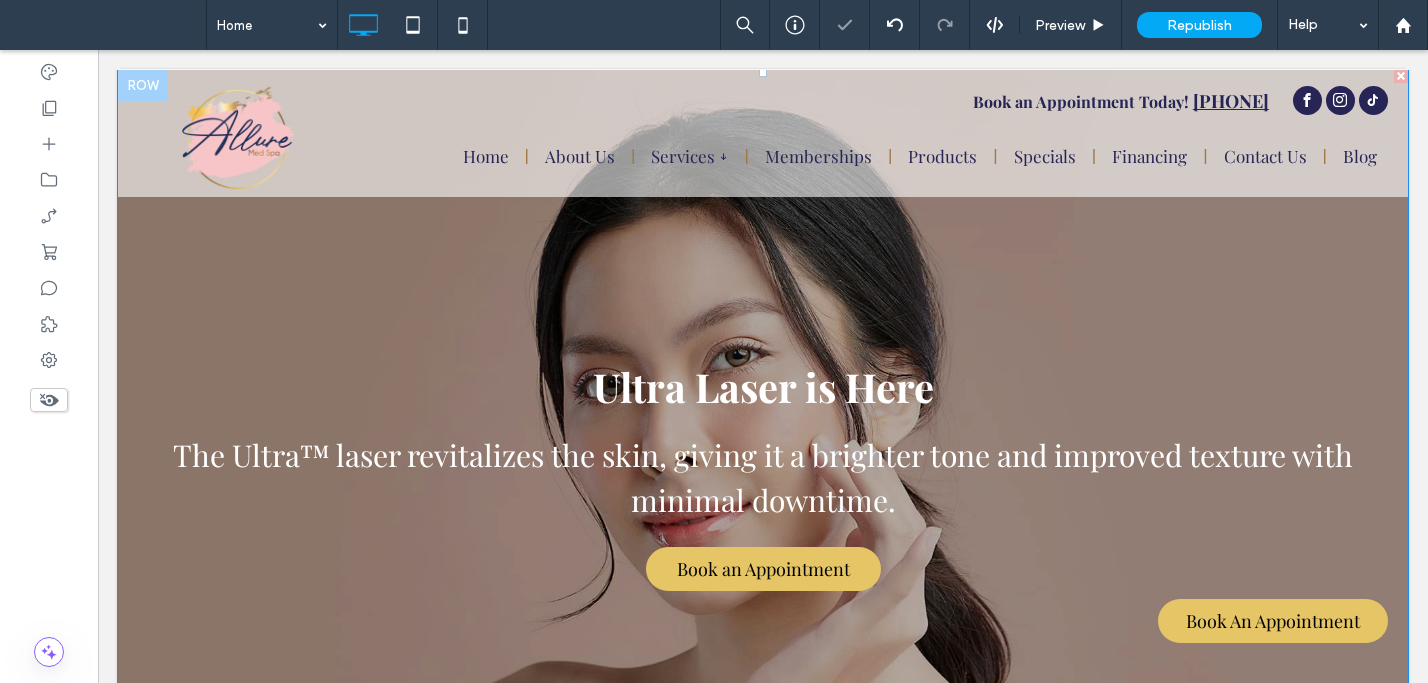 click on "The Ultra™ laser revitalizes the skin, giving it a brighter tone and improved texture with minimal downtime." at bounding box center [763, 478] 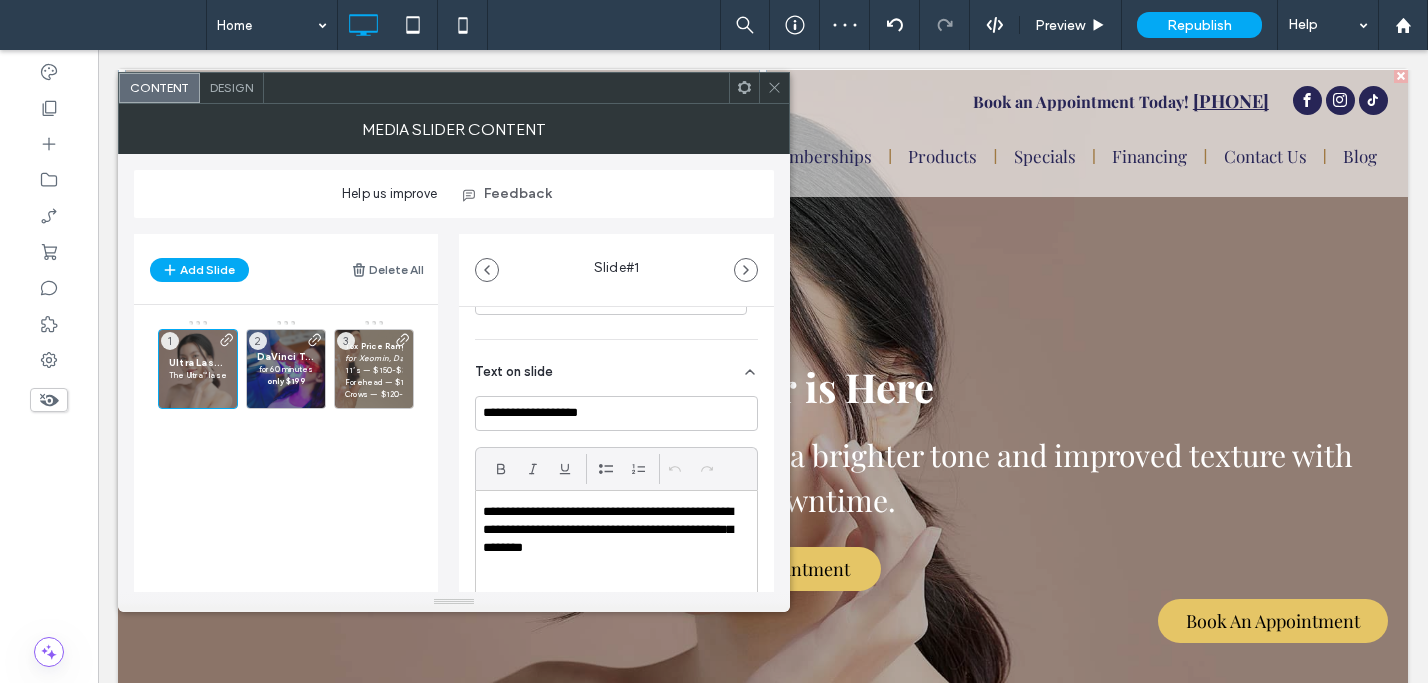 scroll, scrollTop: 316, scrollLeft: 0, axis: vertical 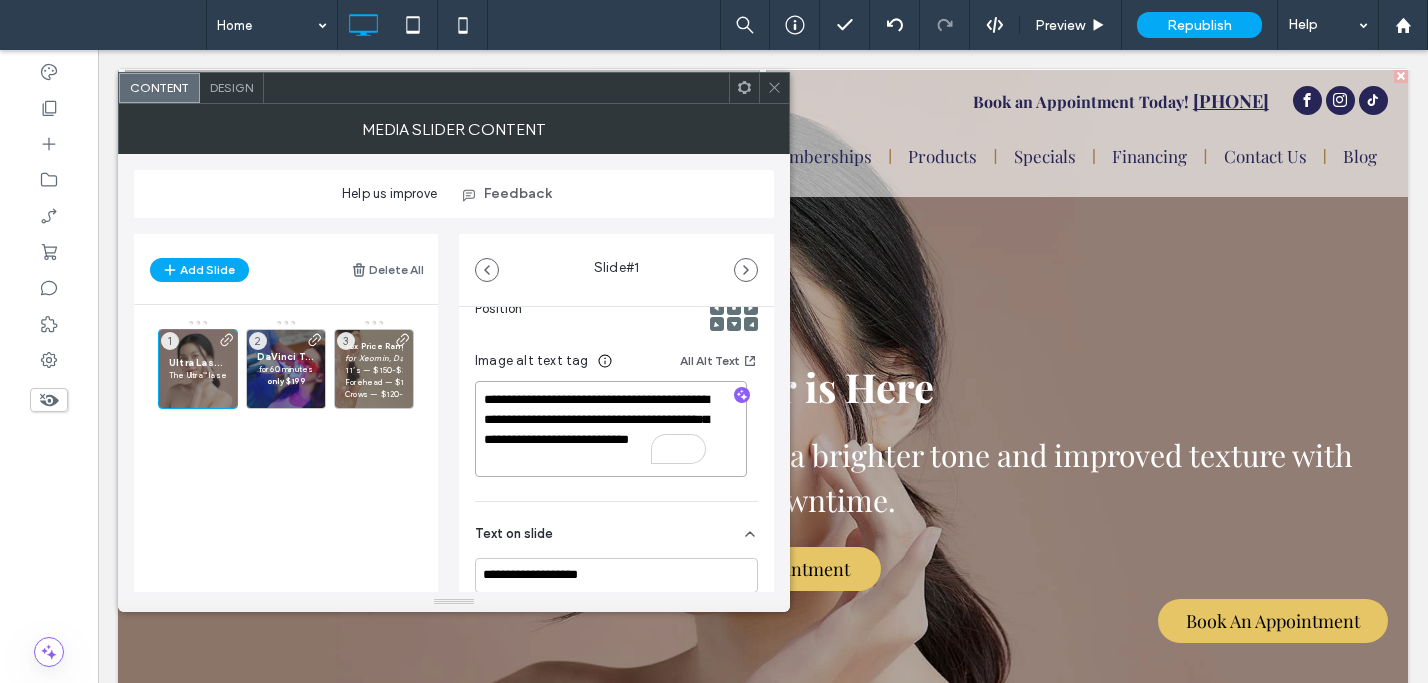 drag, startPoint x: 623, startPoint y: 461, endPoint x: 473, endPoint y: 387, distance: 167.26027 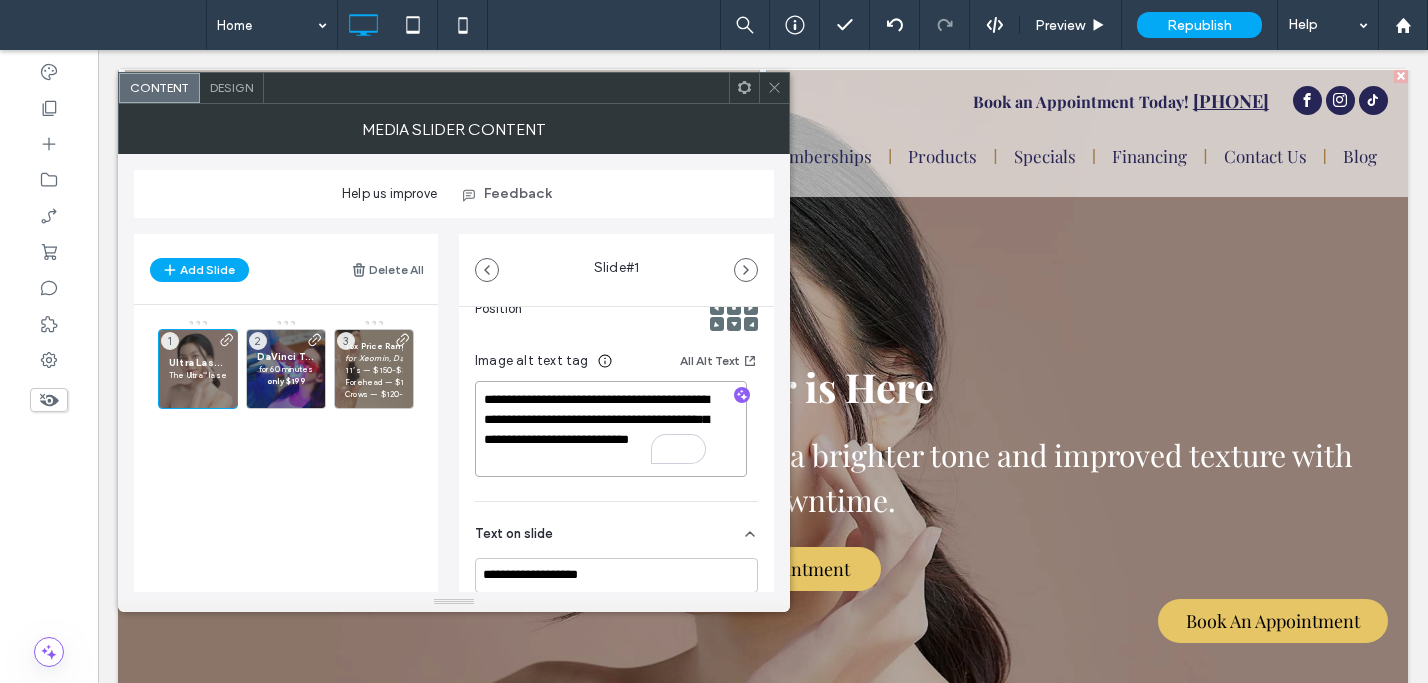 click on "**********" at bounding box center (616, 557) 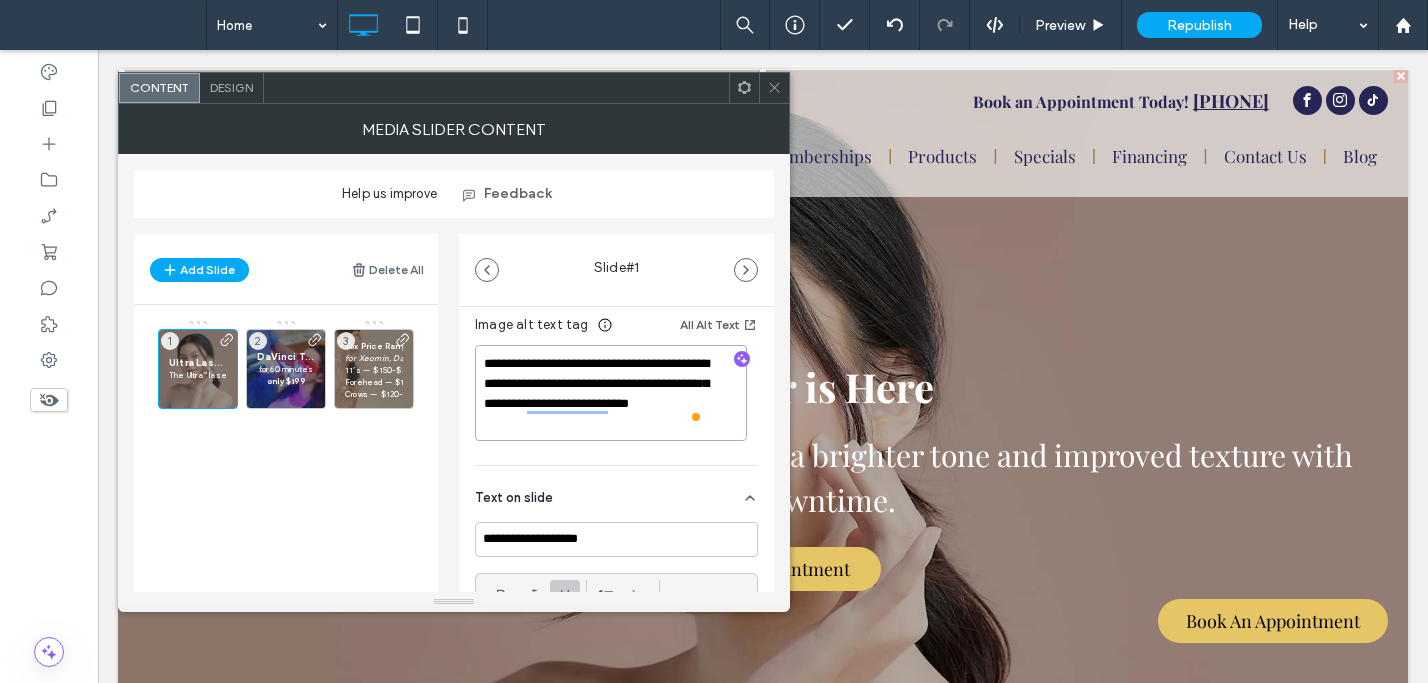 scroll, scrollTop: 503, scrollLeft: 0, axis: vertical 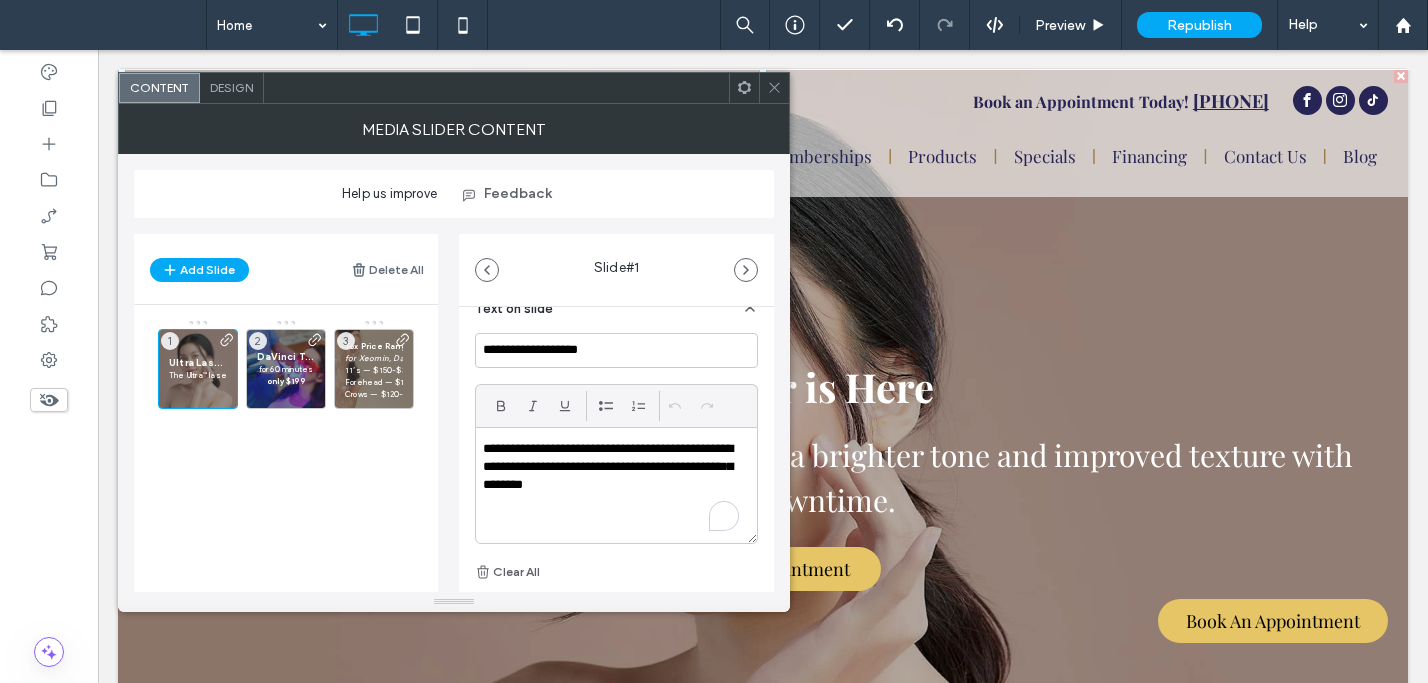 click on "**********" at bounding box center [611, 467] 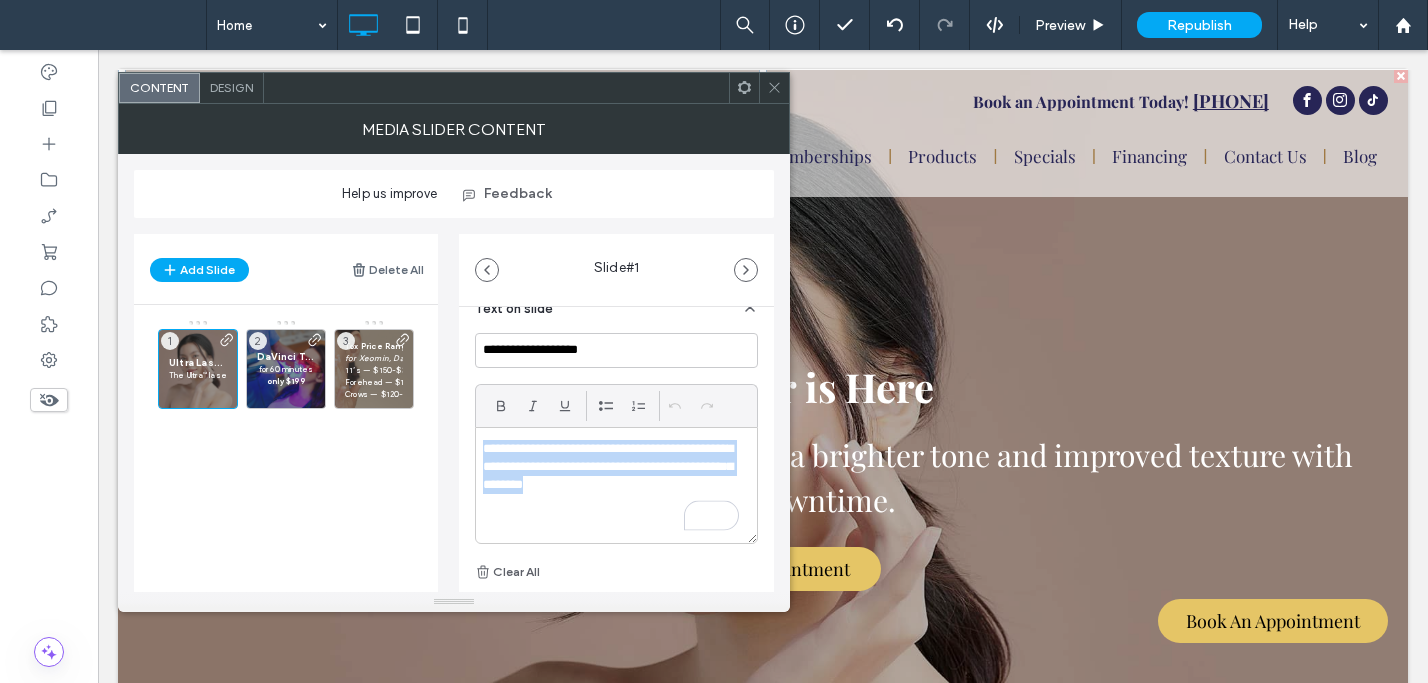 scroll, scrollTop: 541, scrollLeft: 0, axis: vertical 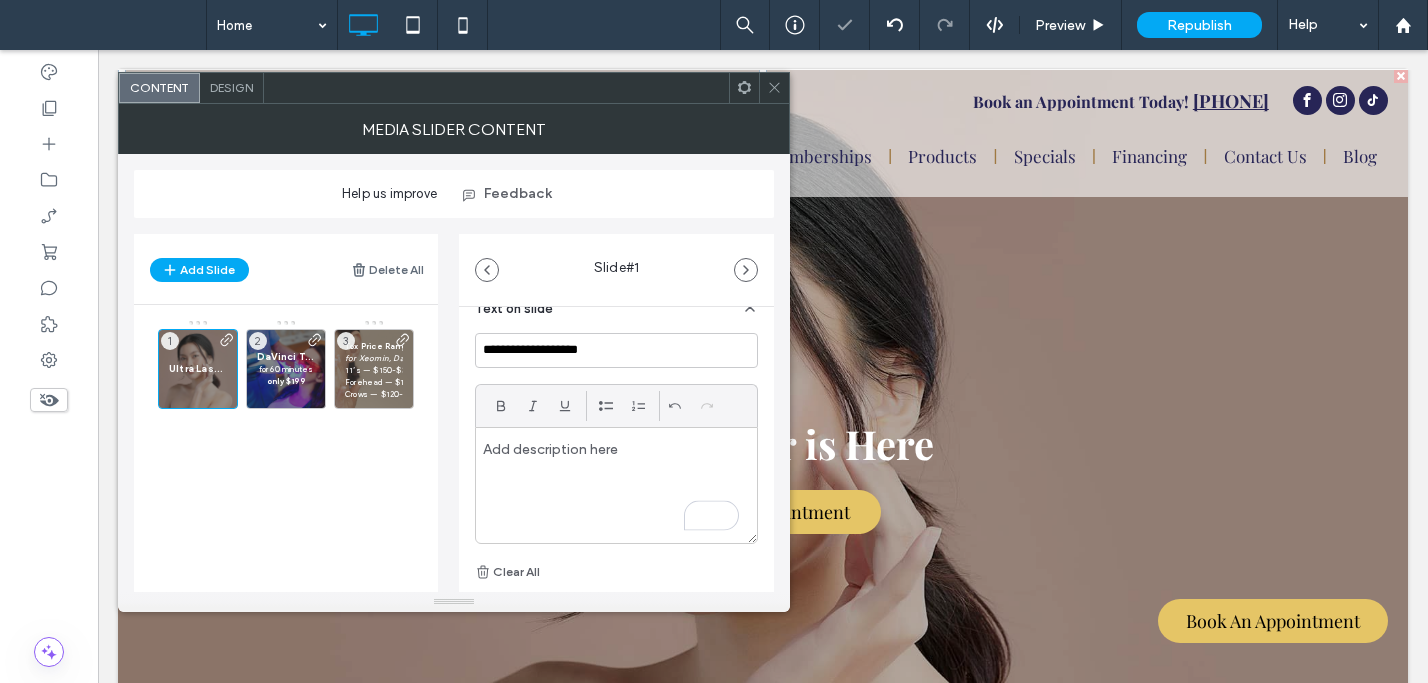 paste 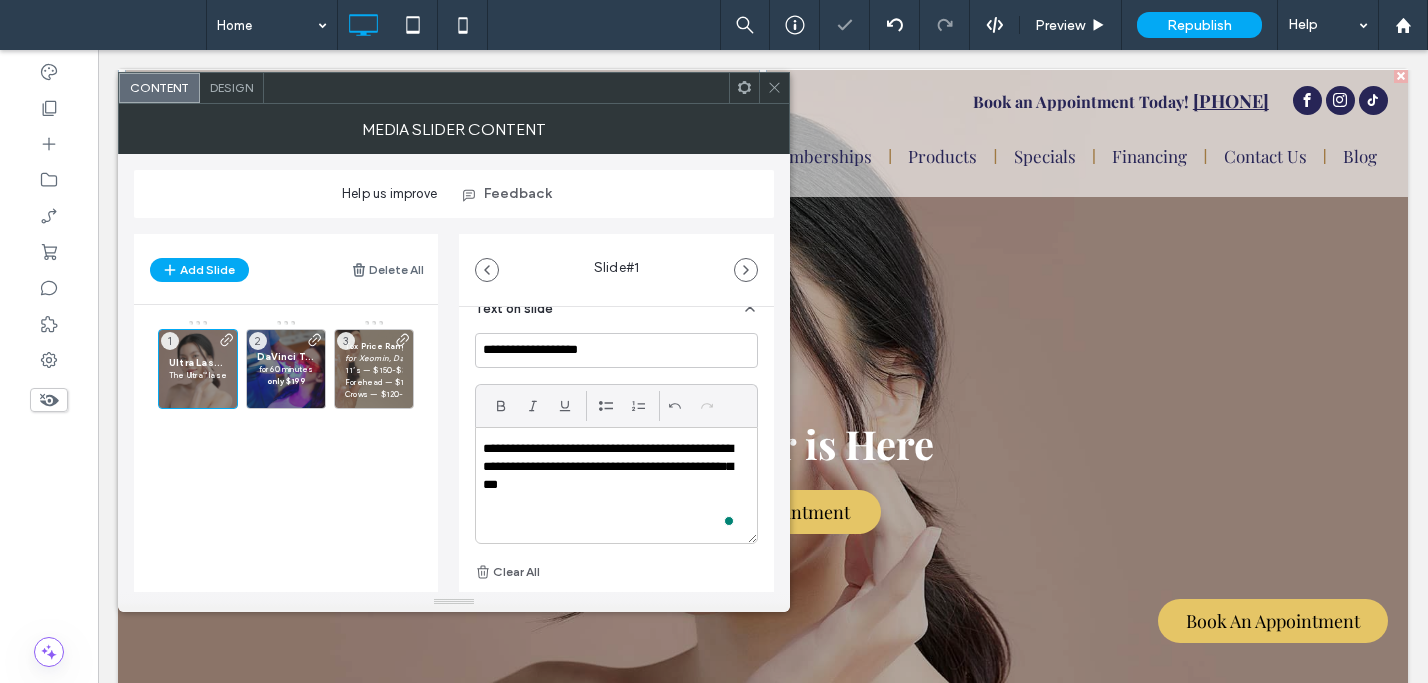 scroll, scrollTop: 0, scrollLeft: 0, axis: both 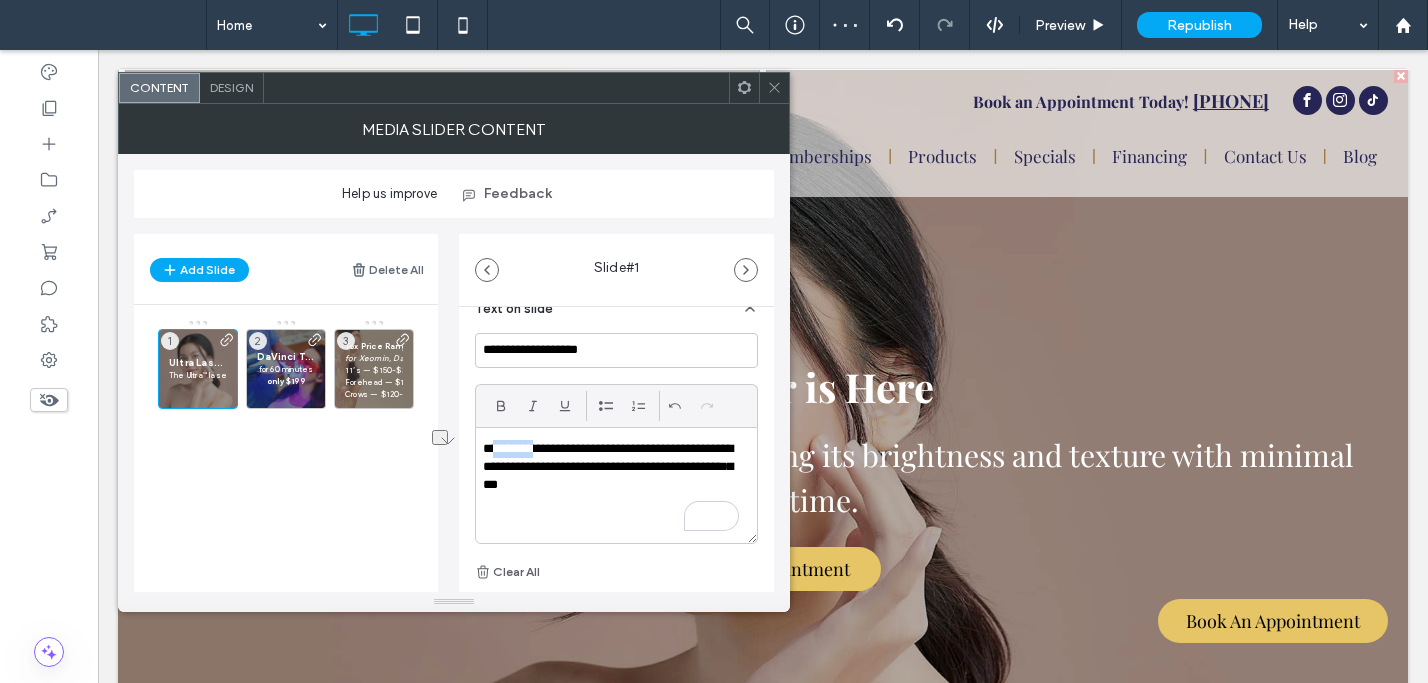 drag, startPoint x: 547, startPoint y: 448, endPoint x: 498, endPoint y: 447, distance: 49.010204 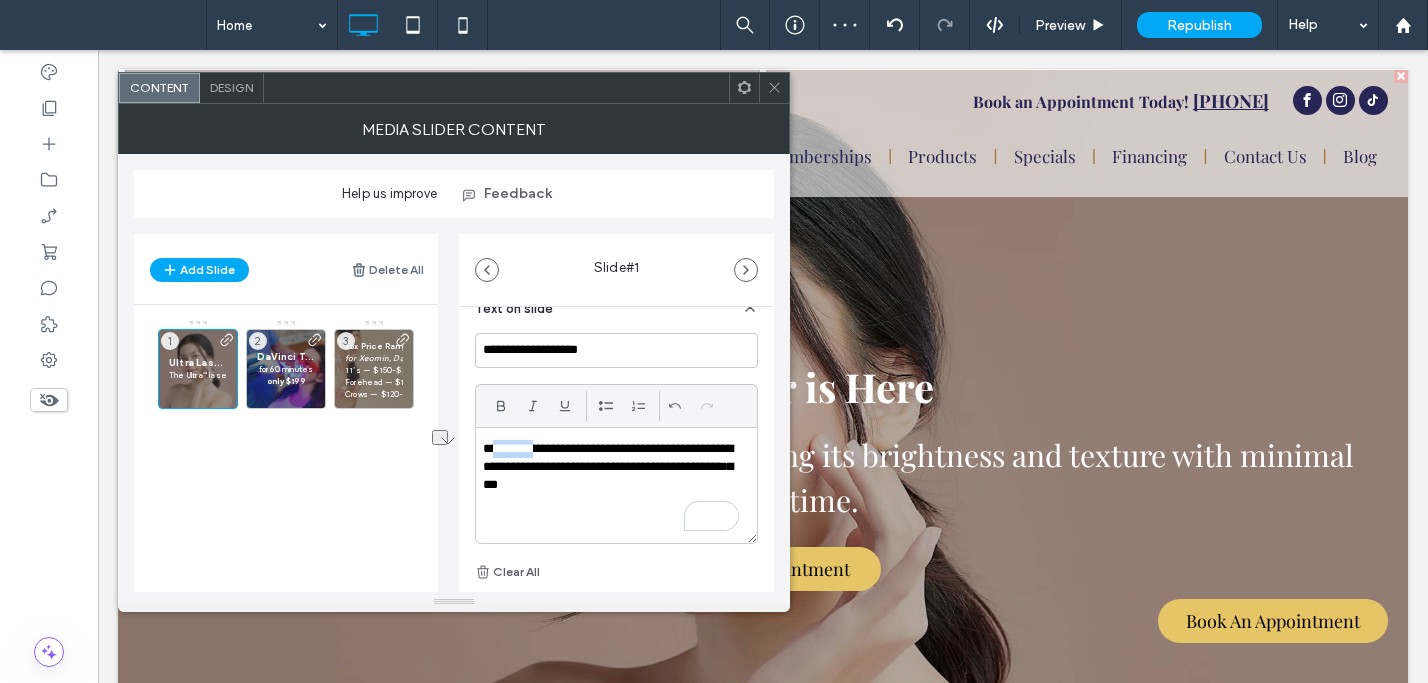click on "**********" at bounding box center (611, 467) 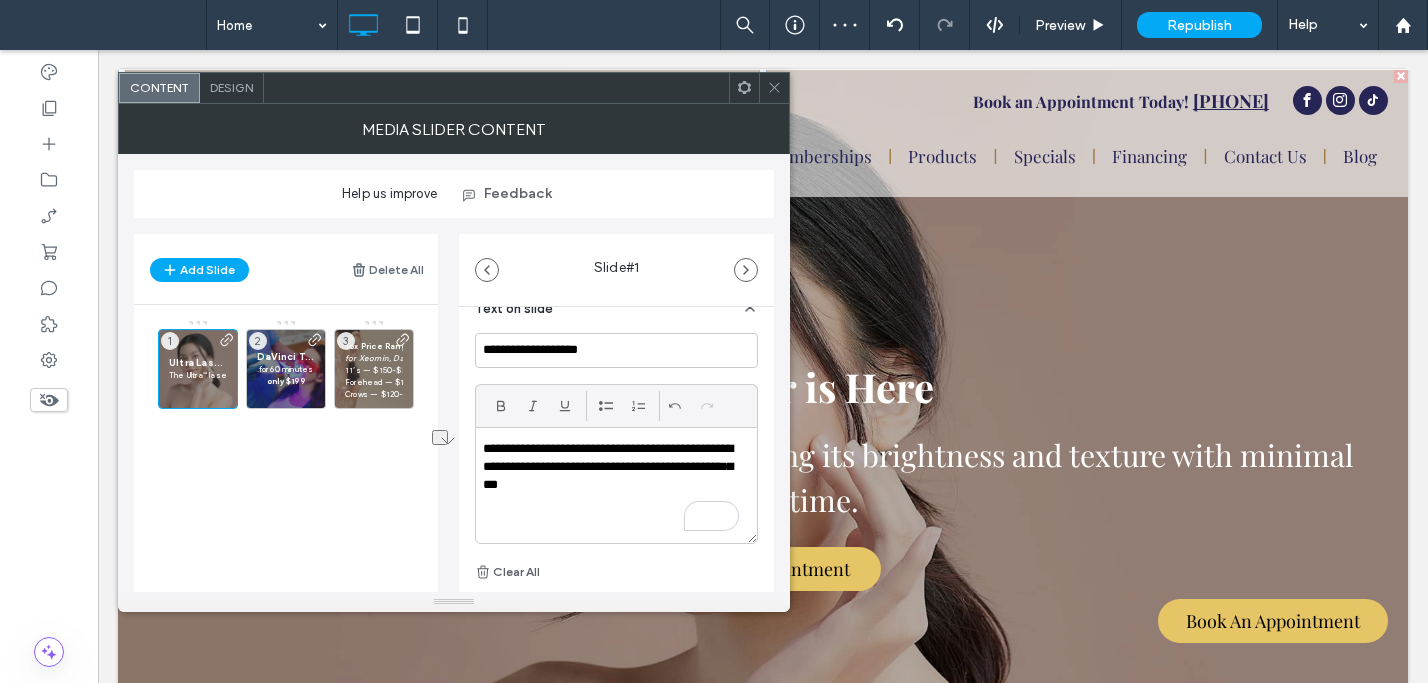 click on "**********" at bounding box center [611, 467] 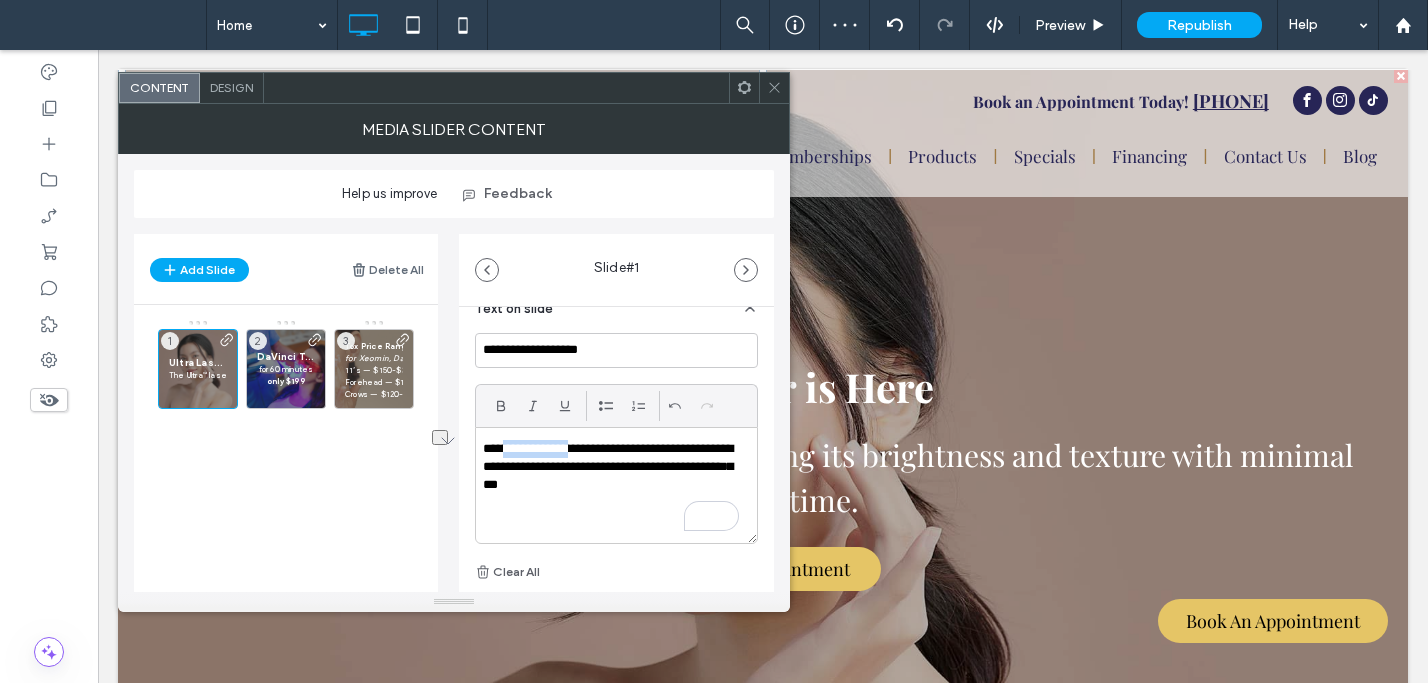 drag, startPoint x: 508, startPoint y: 450, endPoint x: 585, endPoint y: 452, distance: 77.02597 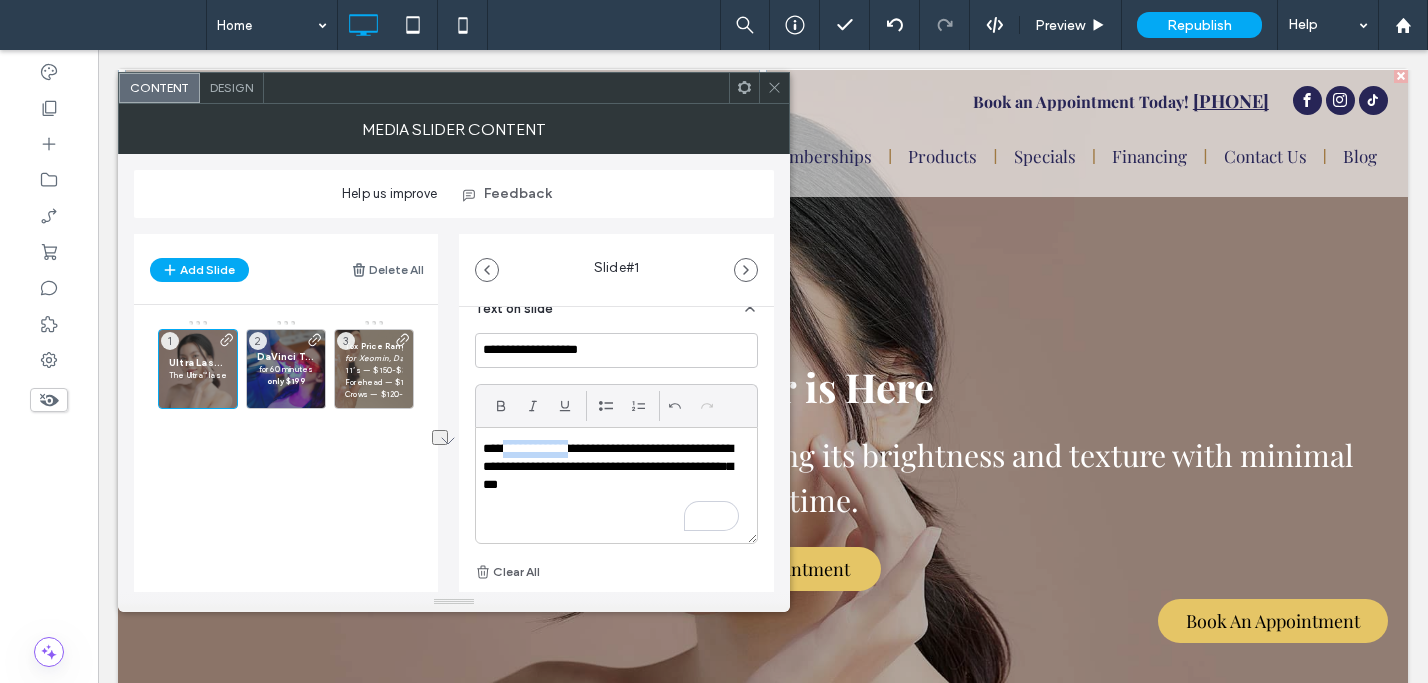 copy on "**********" 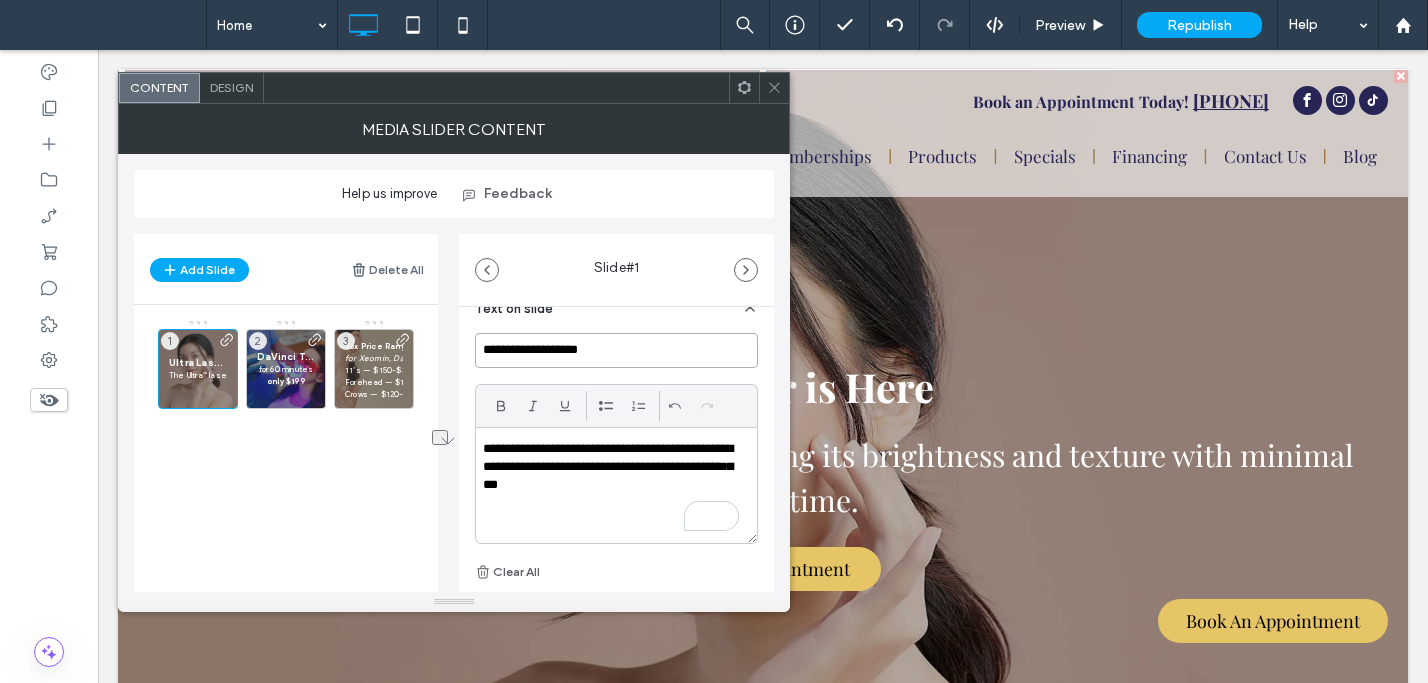 click on "**********" at bounding box center [616, 350] 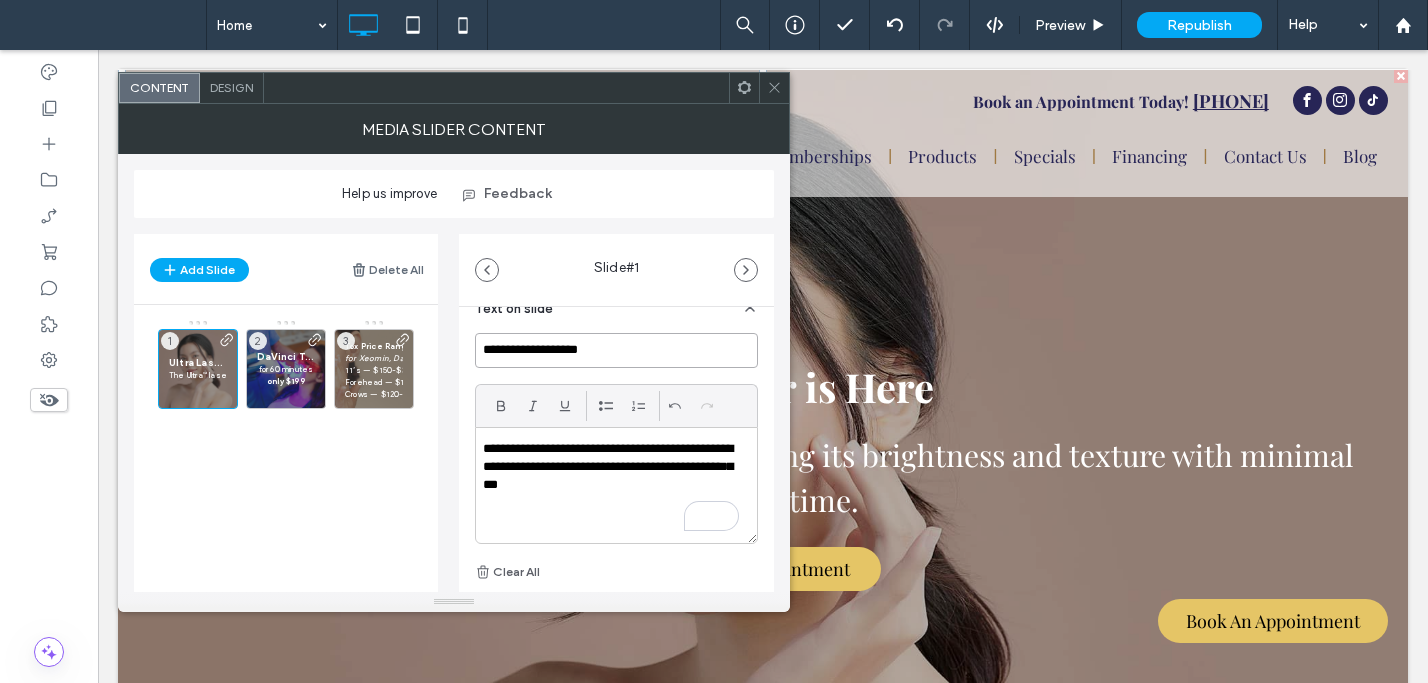 drag, startPoint x: 547, startPoint y: 350, endPoint x: 463, endPoint y: 347, distance: 84.05355 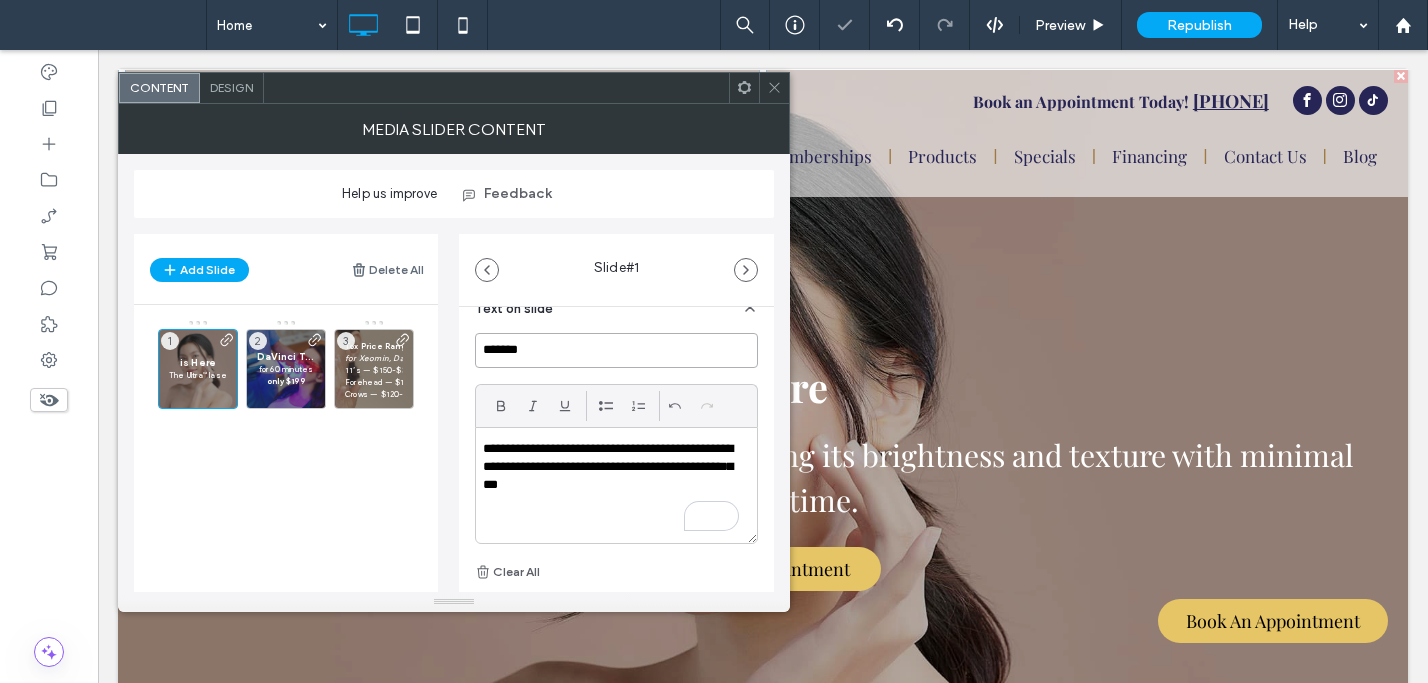 paste on "**********" 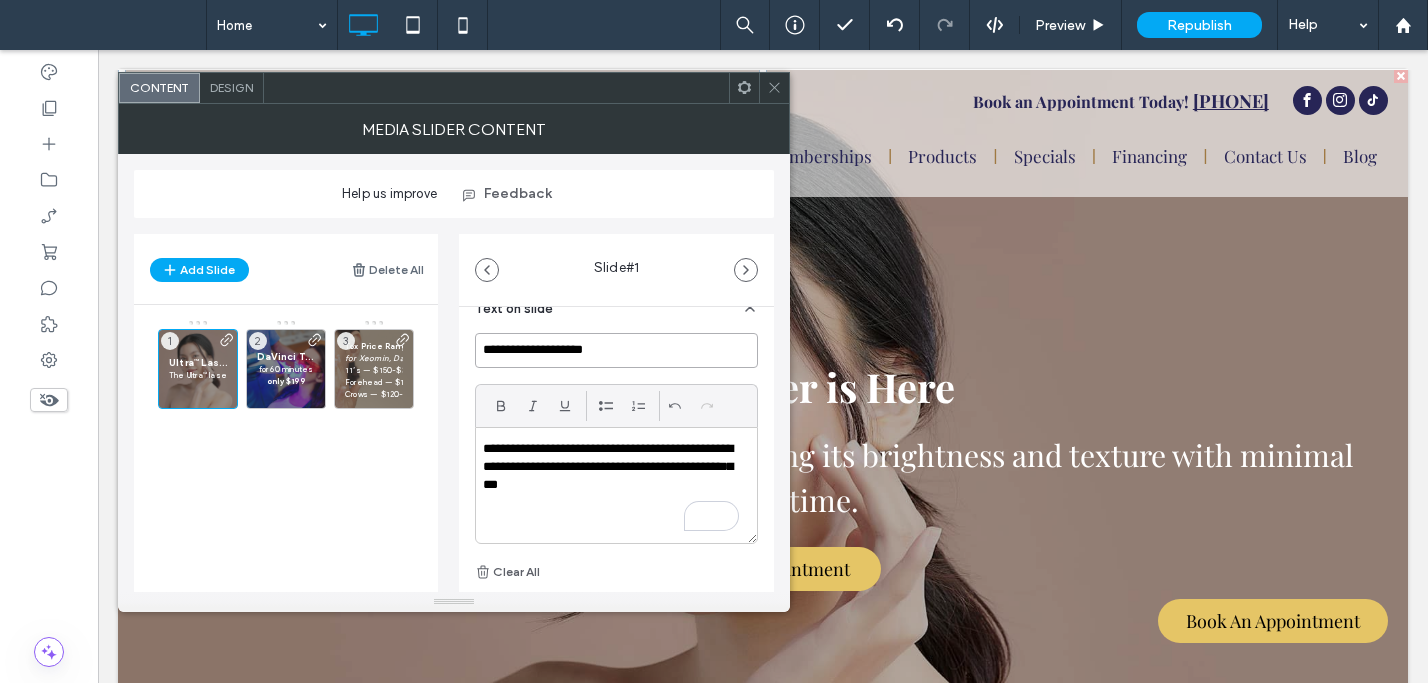 type on "**********" 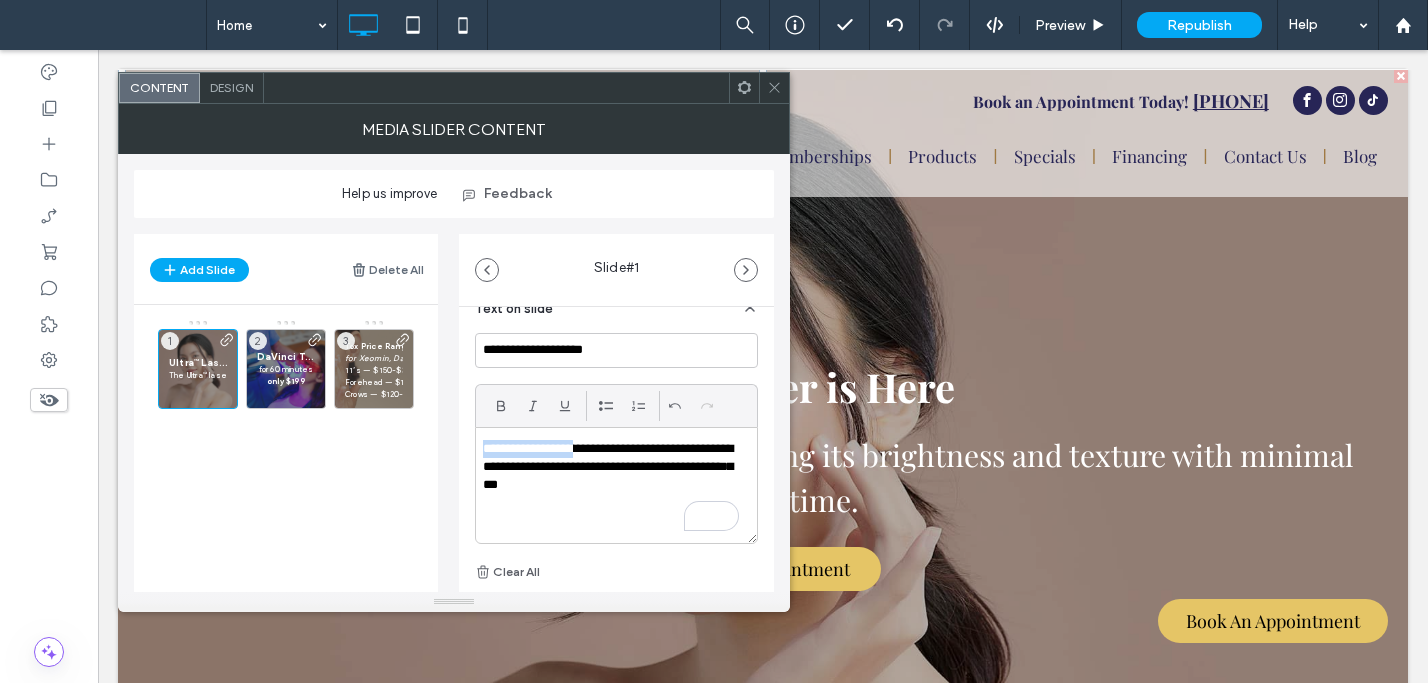 drag, startPoint x: 589, startPoint y: 451, endPoint x: 480, endPoint y: 449, distance: 109.01835 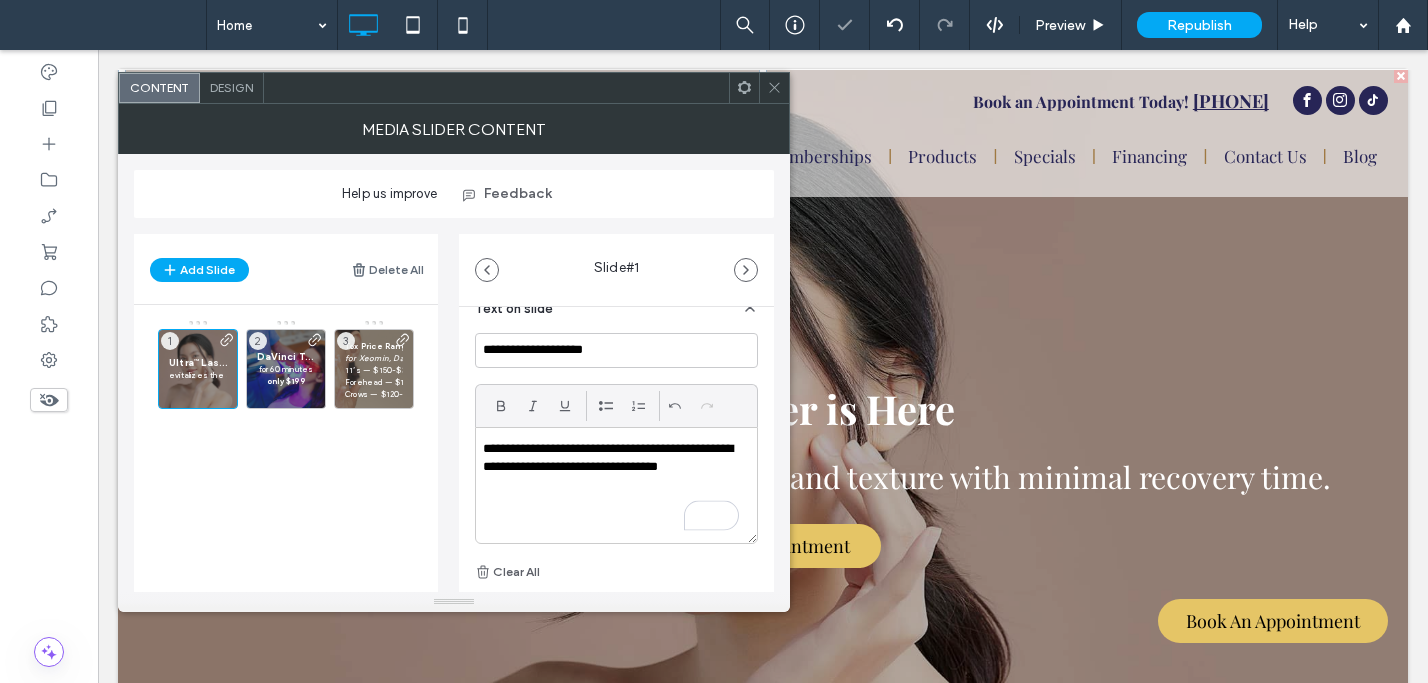 type 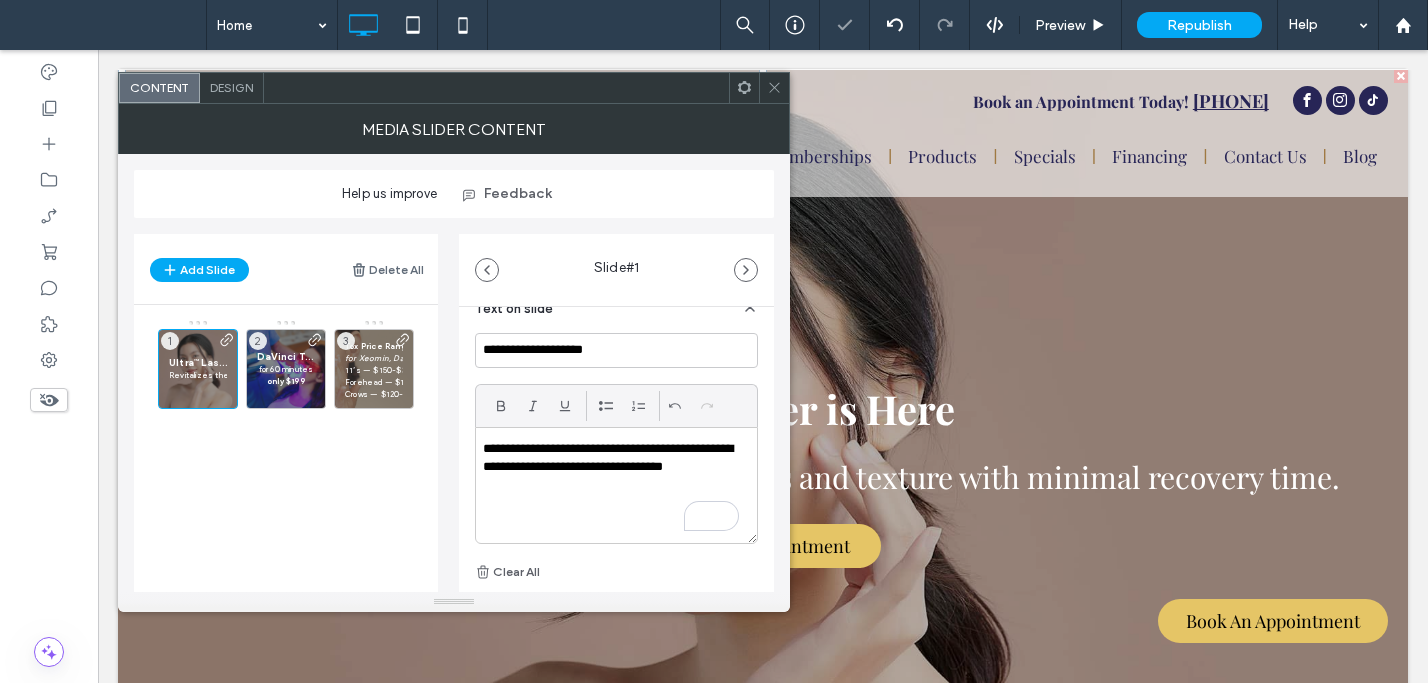 click on "**********" at bounding box center (611, 467) 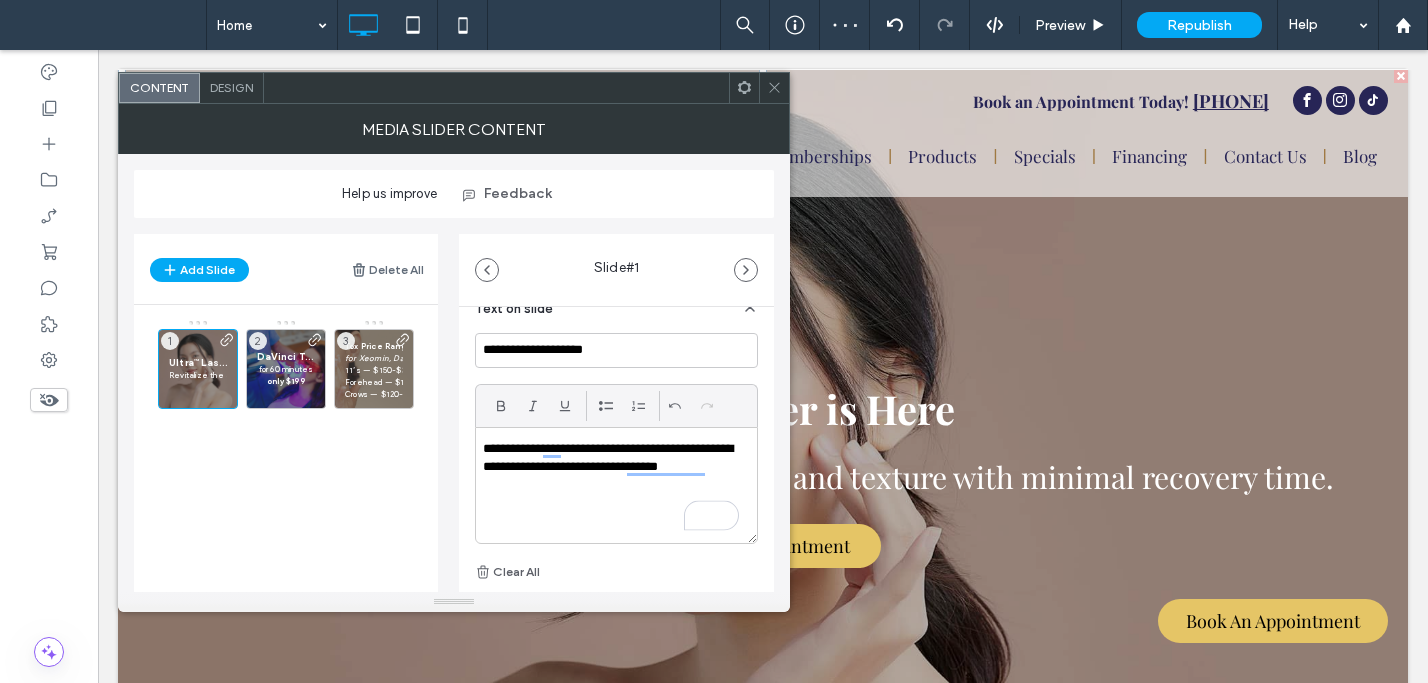 click on "**********" at bounding box center (611, 458) 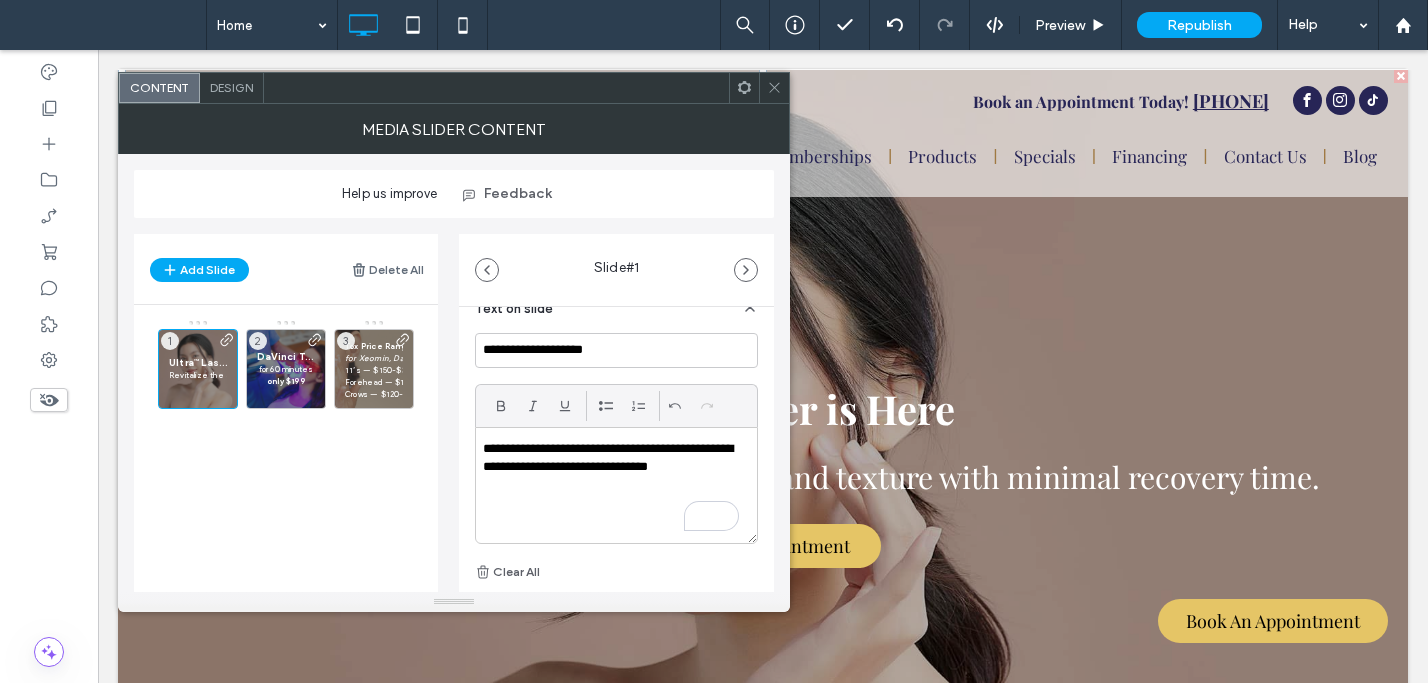 drag, startPoint x: 594, startPoint y: 452, endPoint x: 611, endPoint y: 458, distance: 18.027756 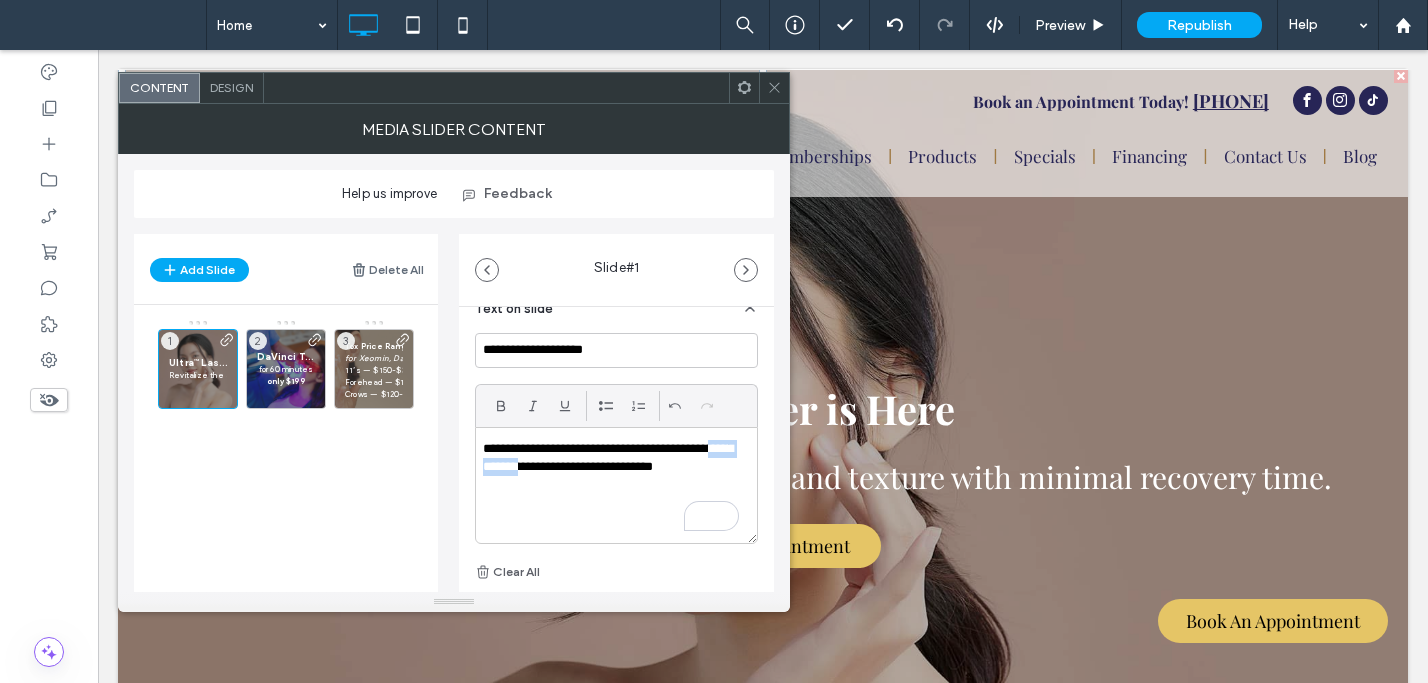 click on "**********" at bounding box center (454, 373) 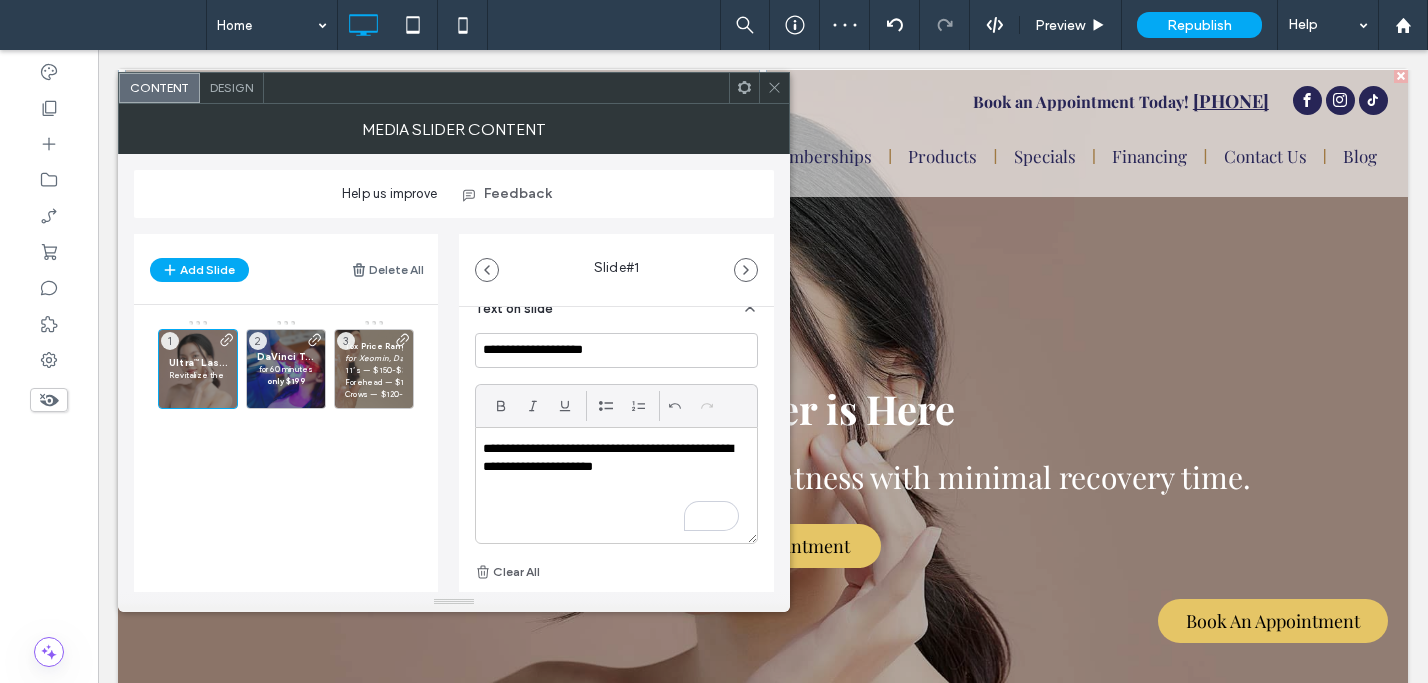click on "**********" at bounding box center [616, 485] 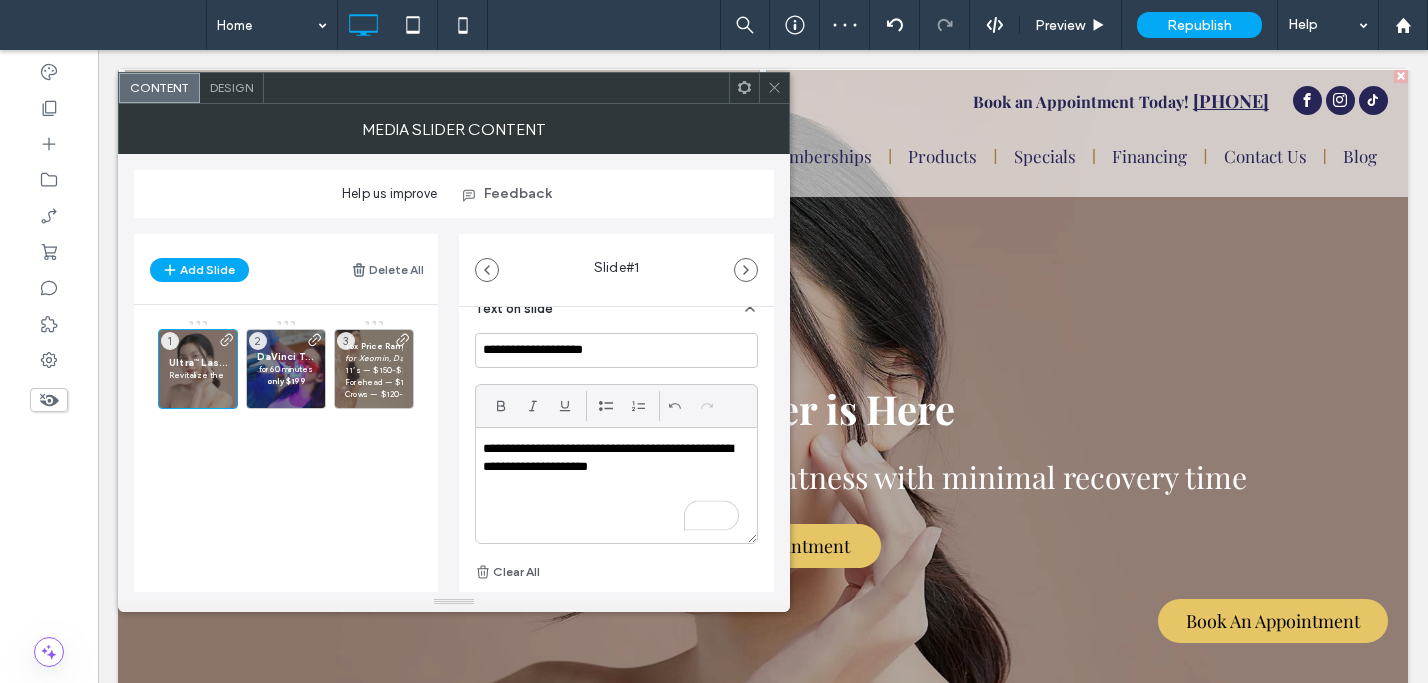 scroll, scrollTop: 579, scrollLeft: 0, axis: vertical 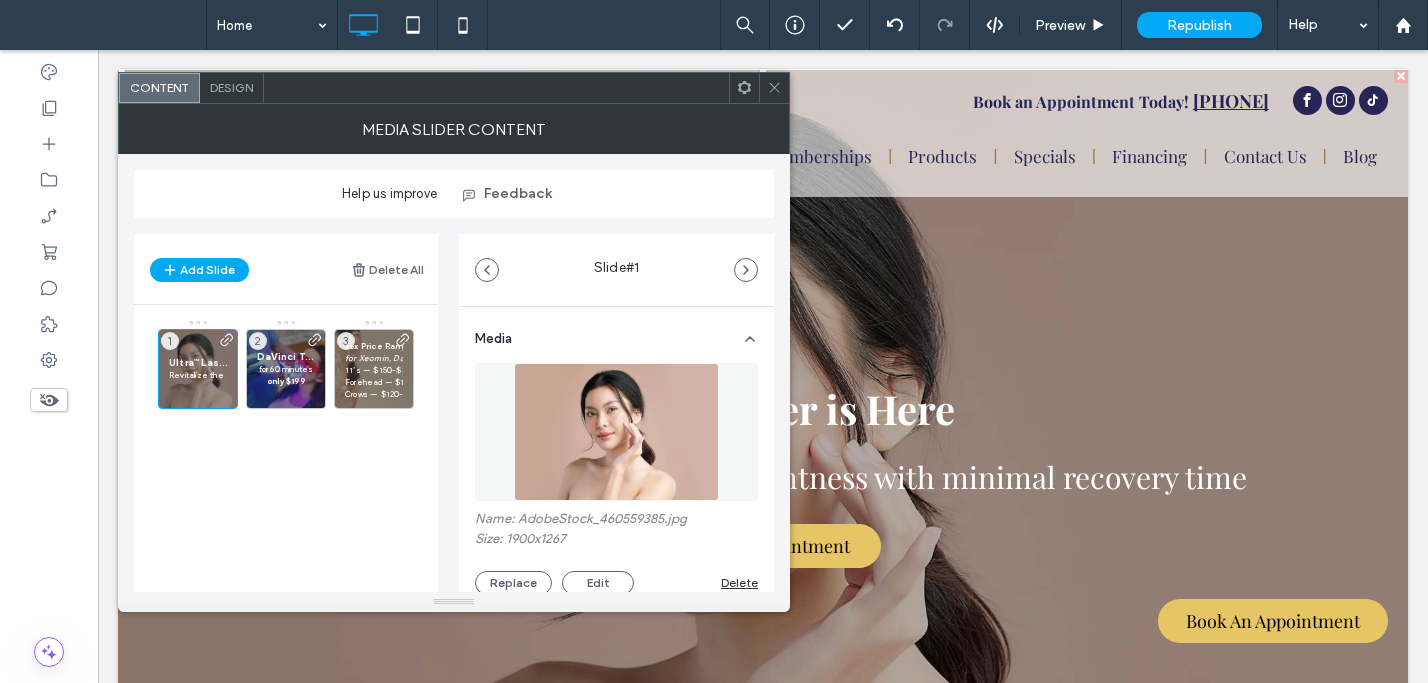 drag, startPoint x: 773, startPoint y: 87, endPoint x: 484, endPoint y: 305, distance: 362.00137 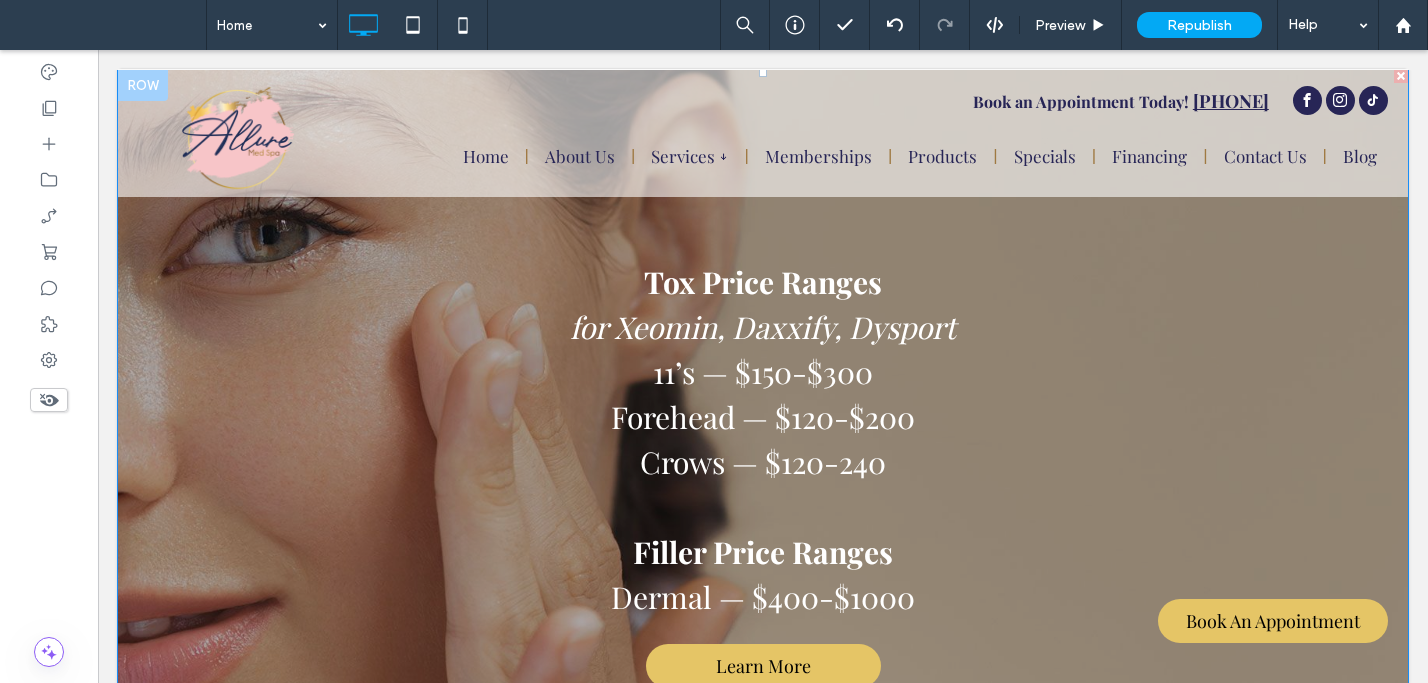 click on "Tox Price Ranges for Xeomin, Daxxify, Dysport 11’s — $150-$300 Forehead — $120-$200 Crows — $120-240 Filler Price Ranges Dermal — $400-$1000 Learn More Learn More" at bounding box center (763, 456) 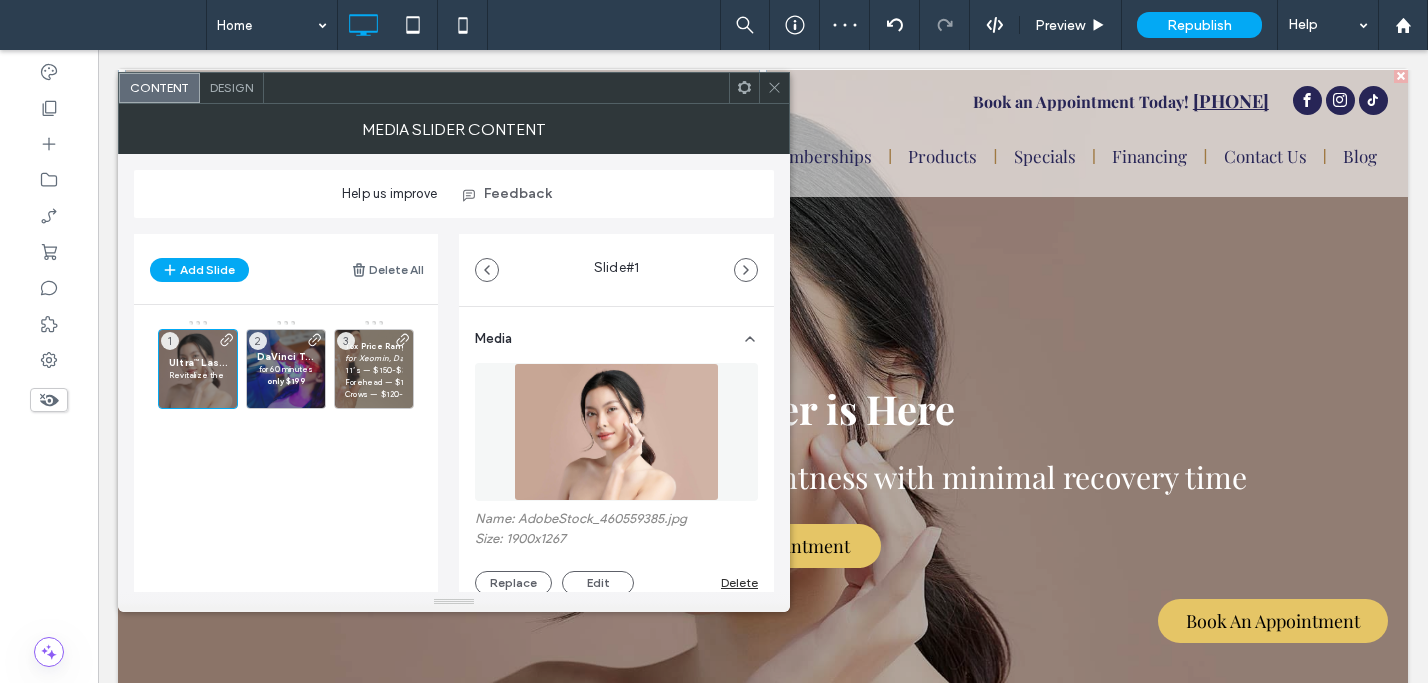 drag, startPoint x: 768, startPoint y: 83, endPoint x: 712, endPoint y: 72, distance: 57.070133 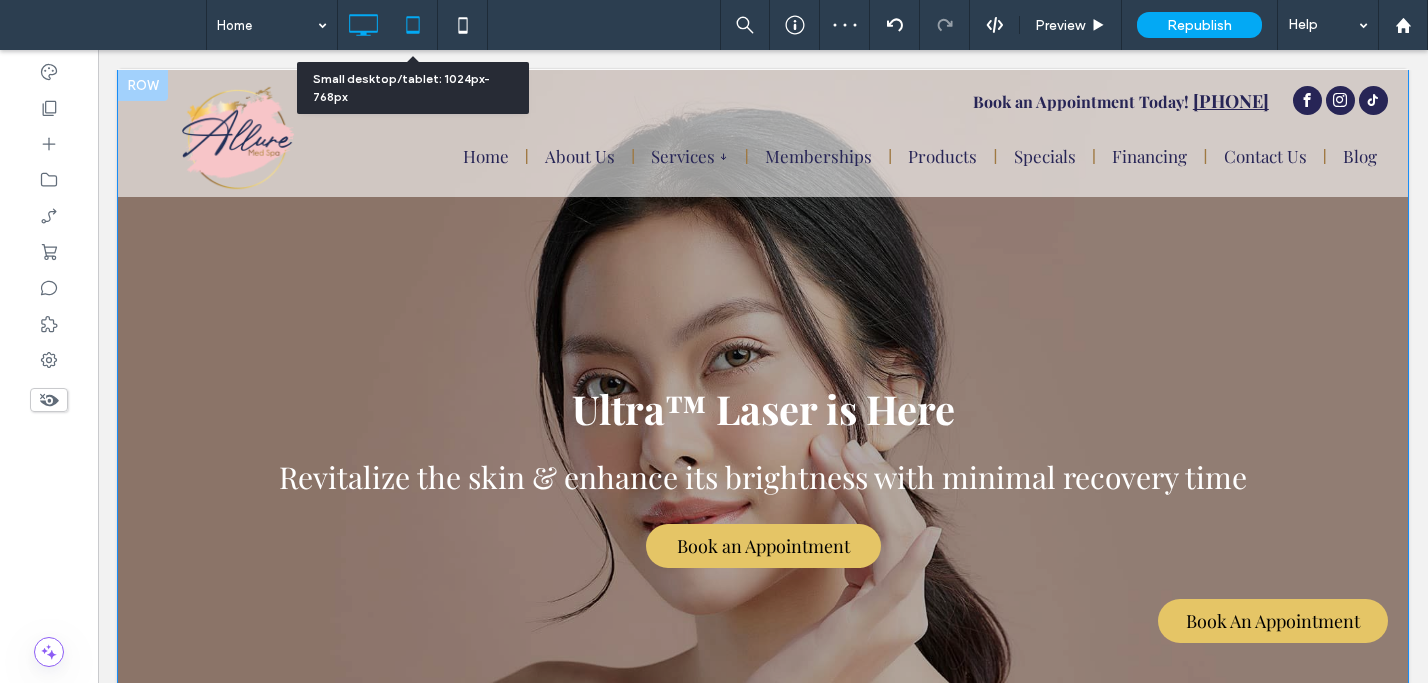 click 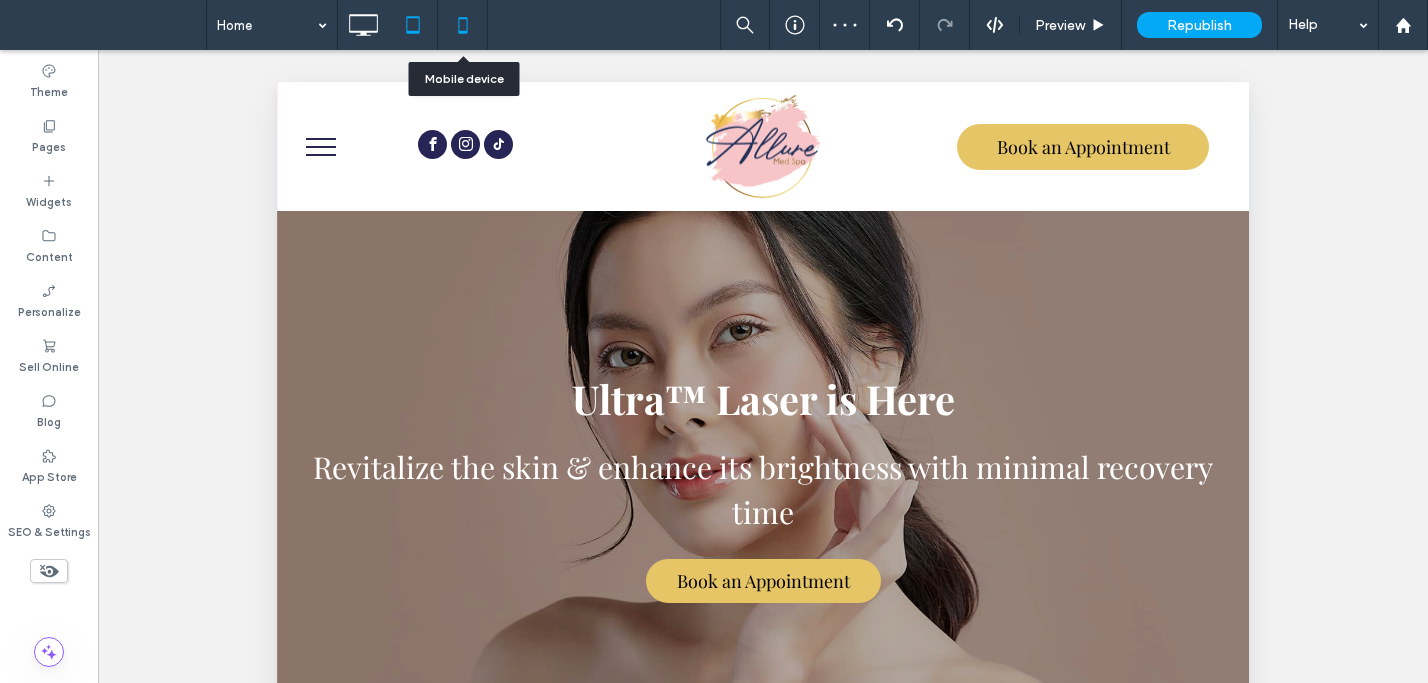 click 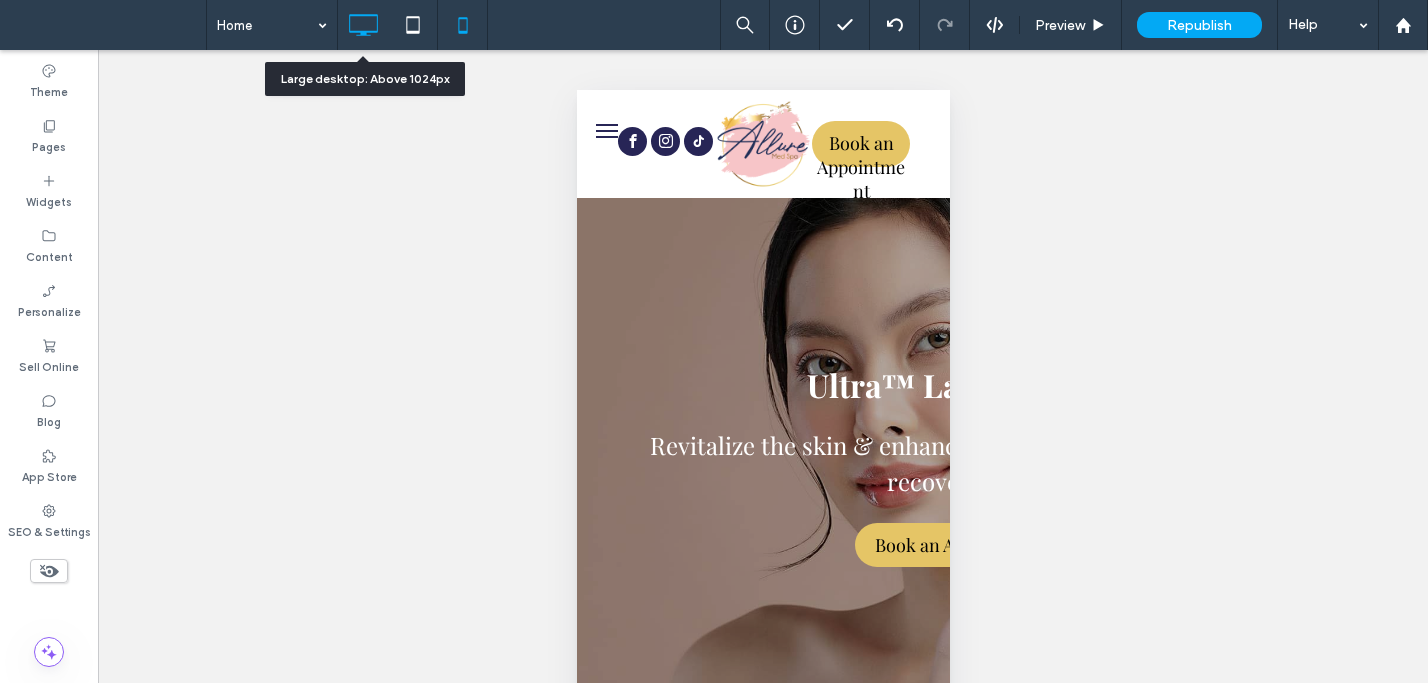 click 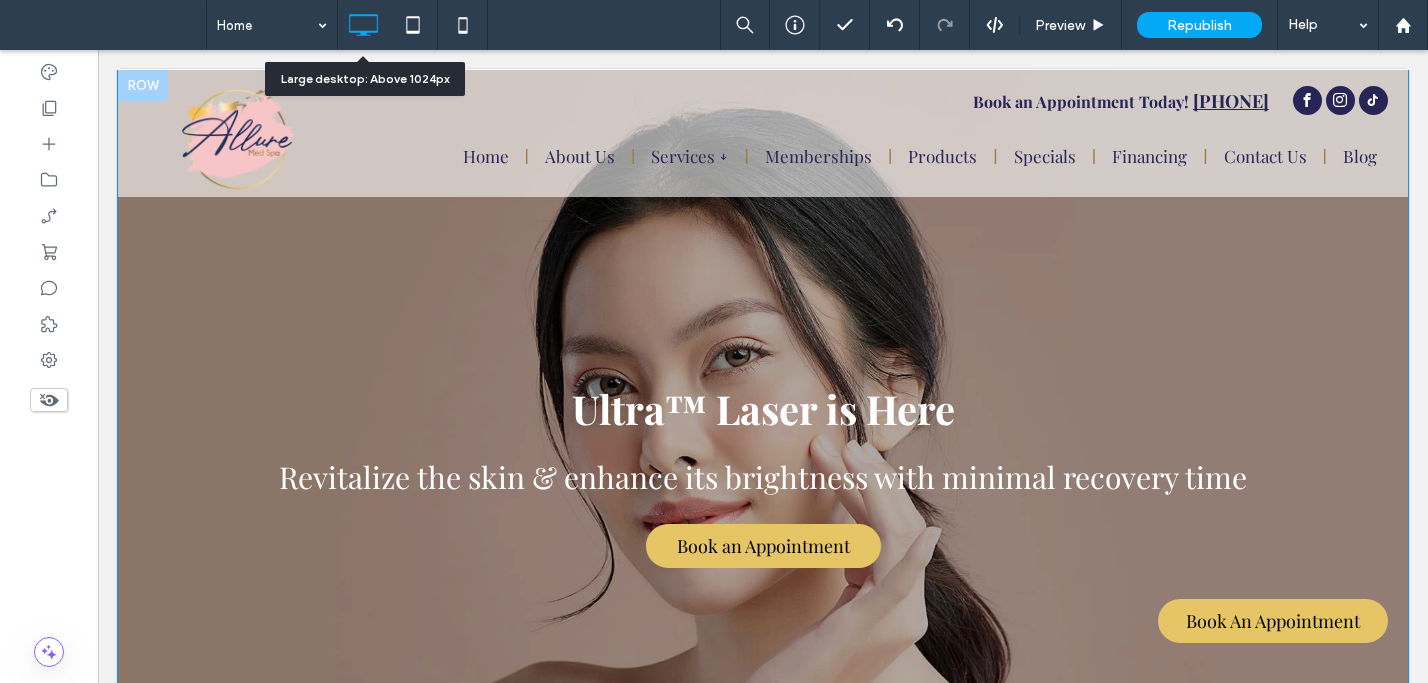 click 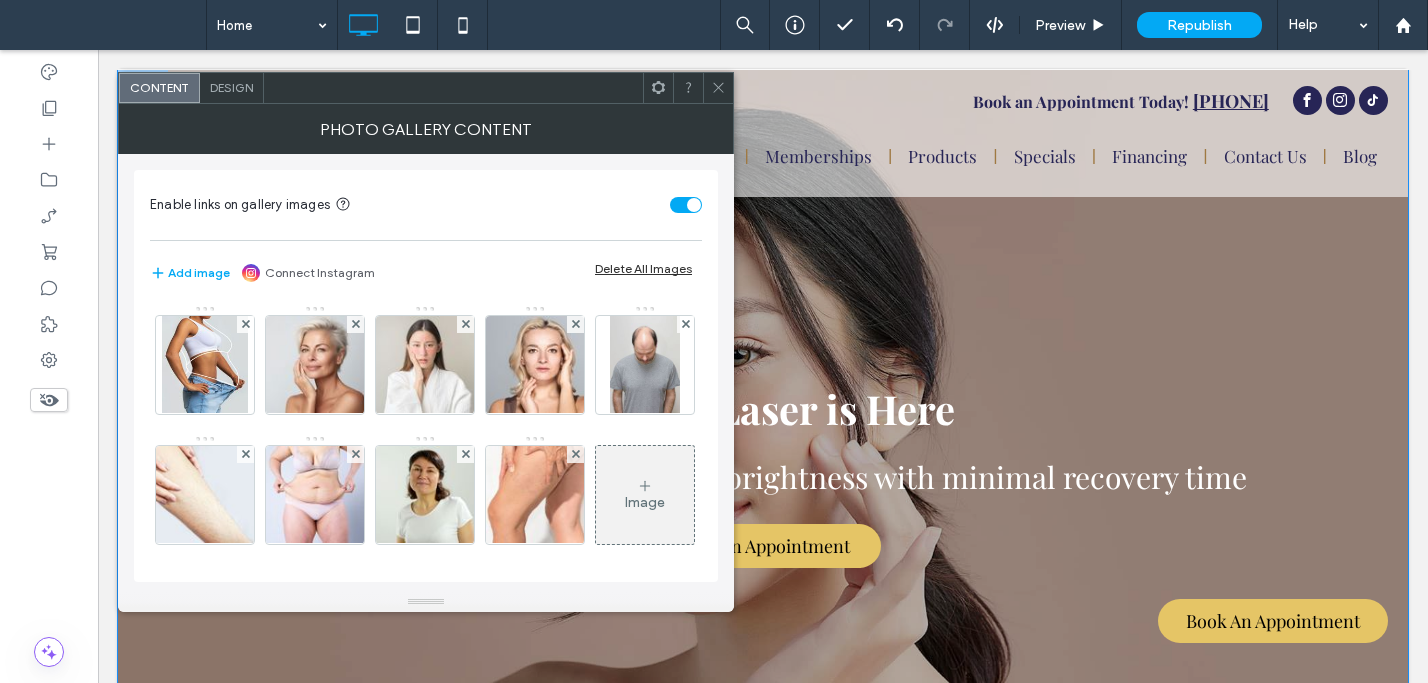 drag, startPoint x: 307, startPoint y: 364, endPoint x: 320, endPoint y: 363, distance: 13.038404 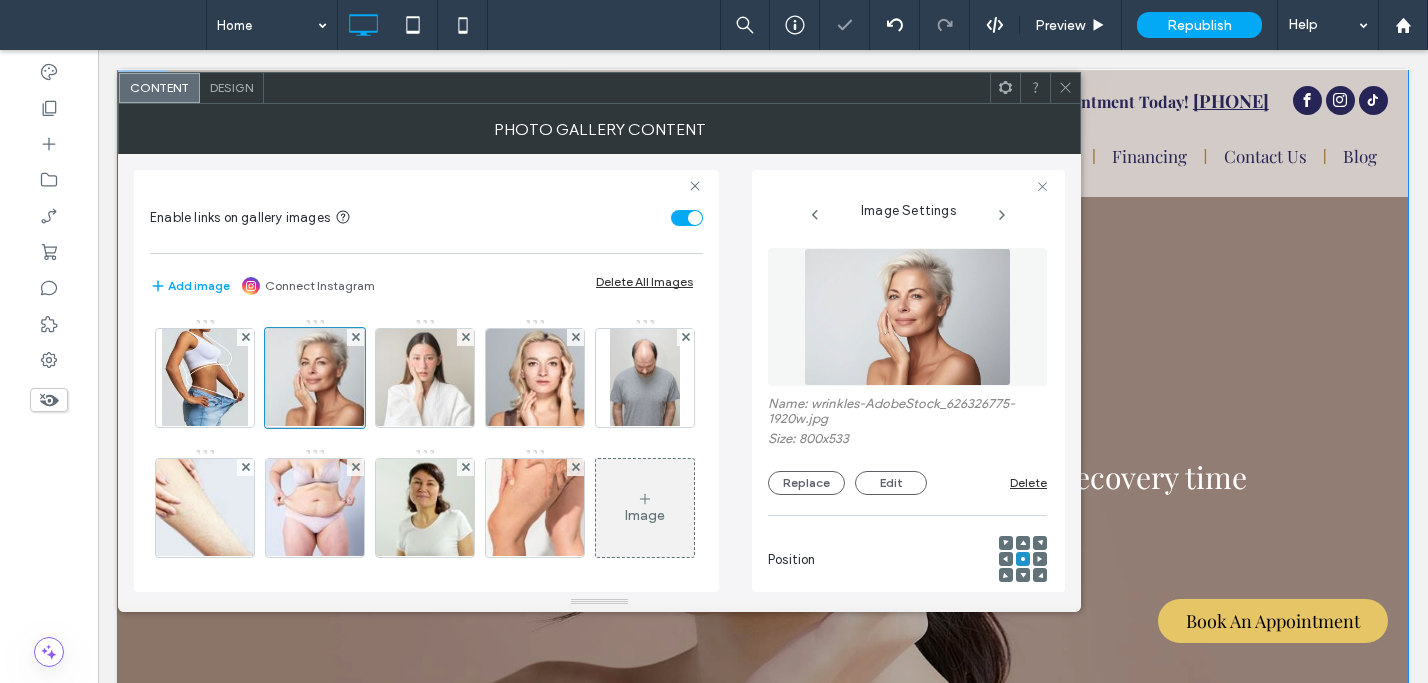 scroll, scrollTop: 0, scrollLeft: 147, axis: horizontal 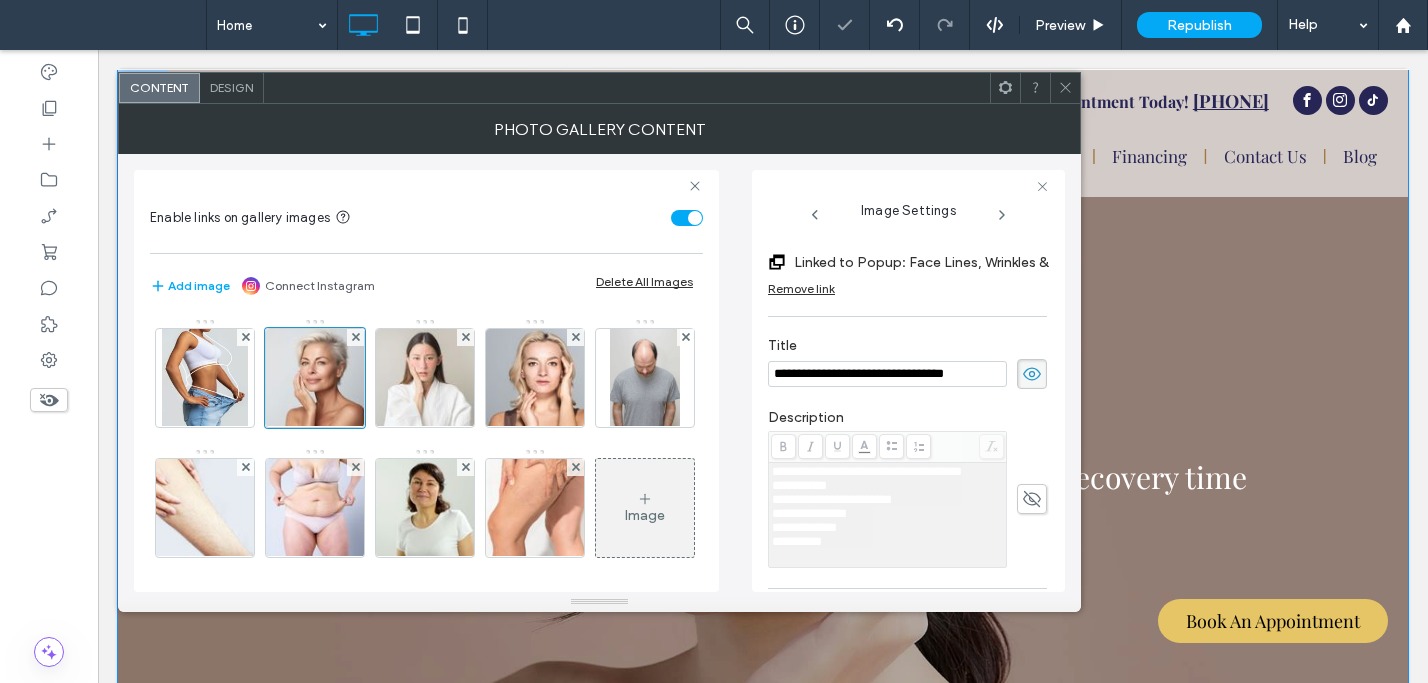 drag, startPoint x: 1068, startPoint y: 91, endPoint x: 1030, endPoint y: 128, distance: 53.037724 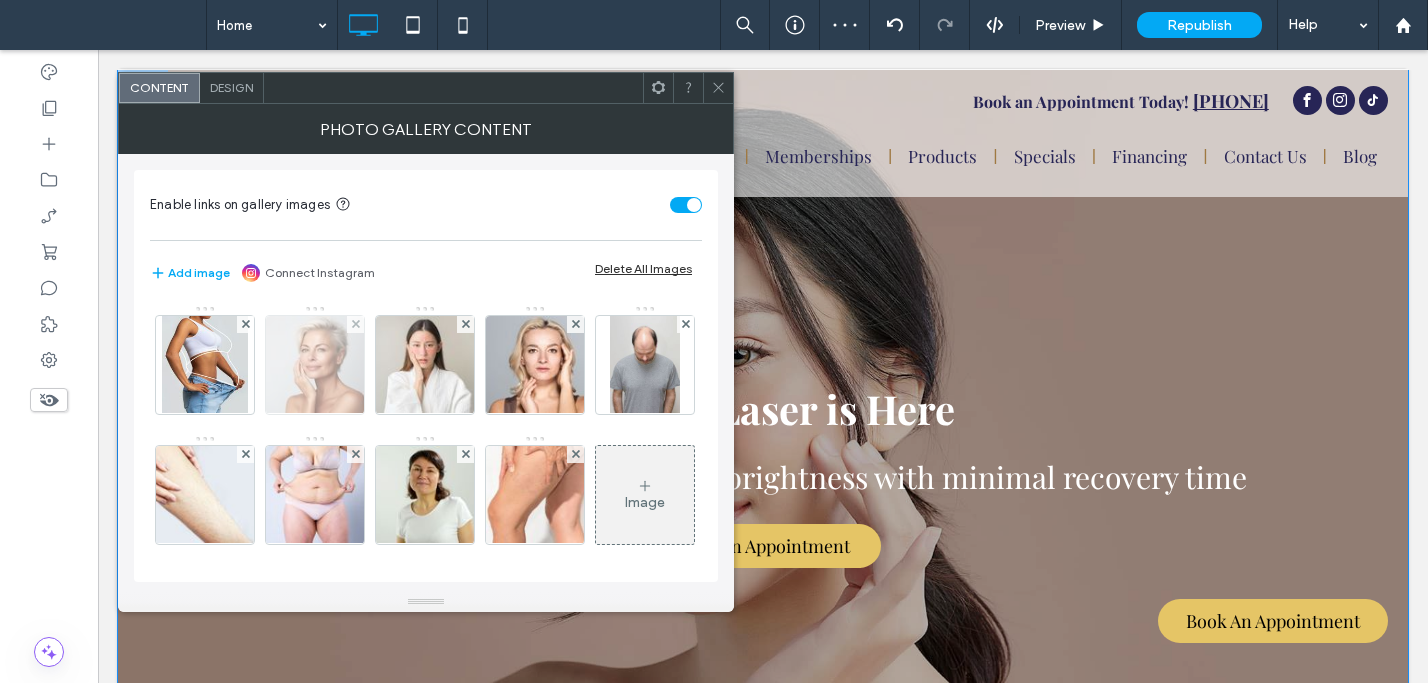 click at bounding box center [315, 365] 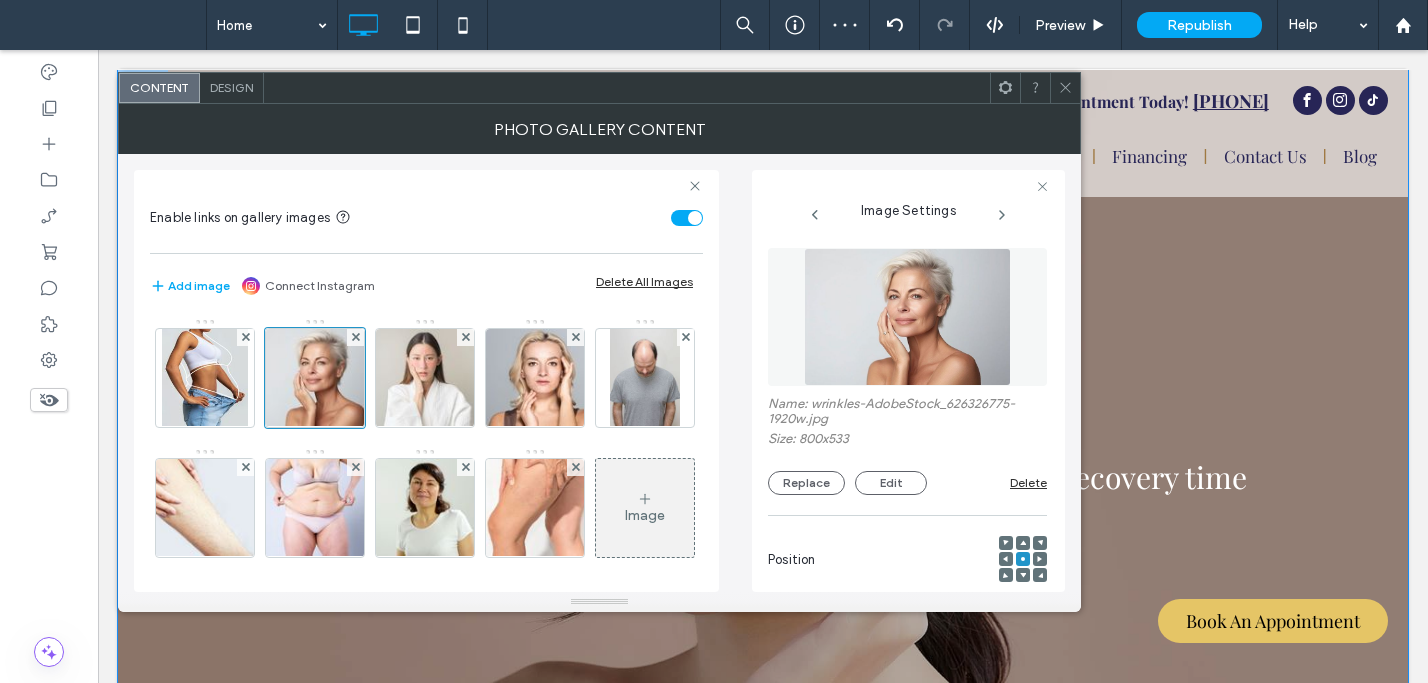 scroll, scrollTop: 0, scrollLeft: 226, axis: horizontal 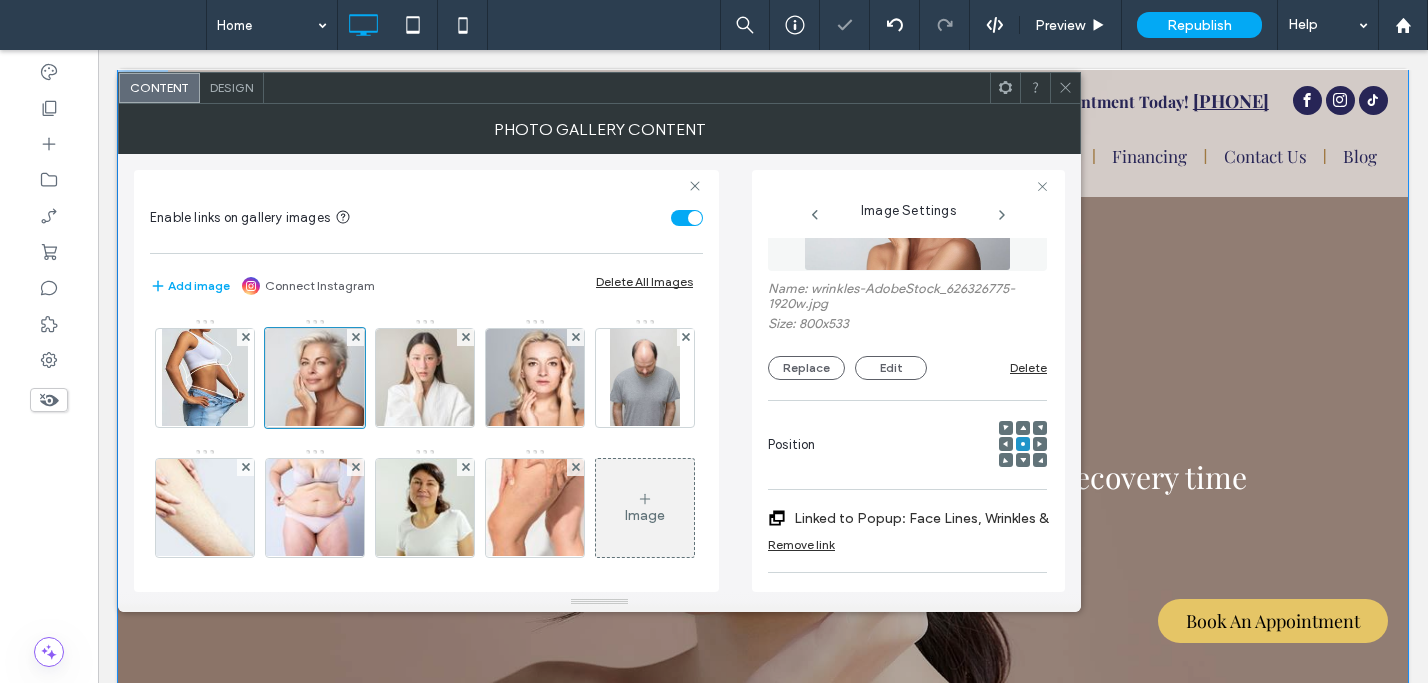 click on "Linked to Popup: Face Lines, Wrinkles & Crows' Feet" at bounding box center (933, 518) 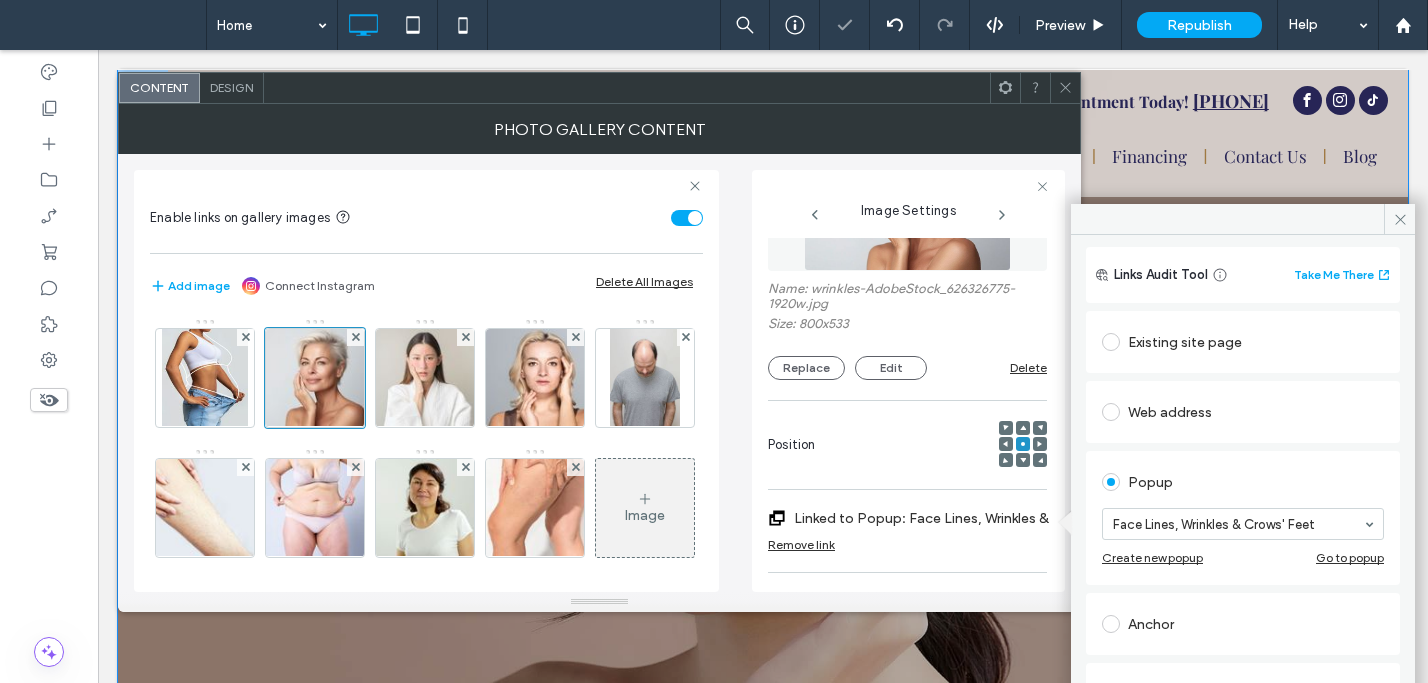 scroll, scrollTop: 29, scrollLeft: 0, axis: vertical 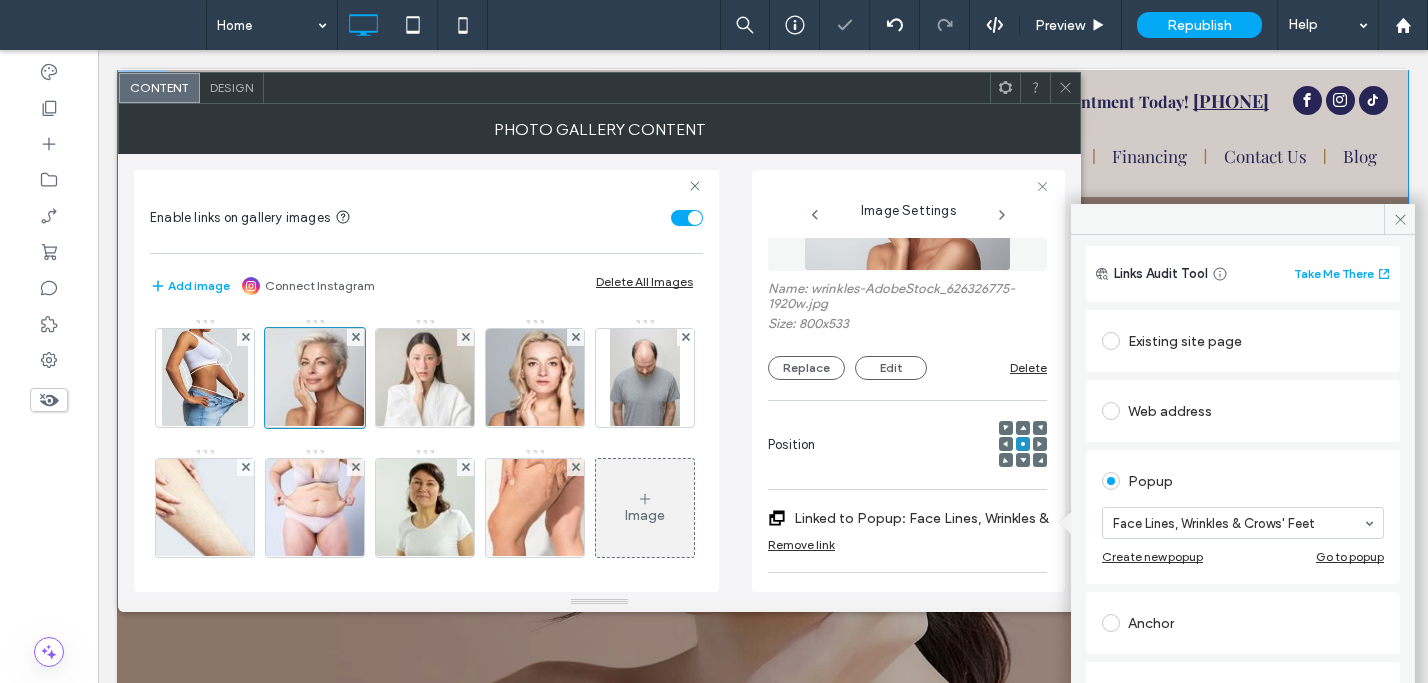click on "Face Lines, Wrinkles & Crows' Feet Create new popup Go to popup" at bounding box center (1243, 535) 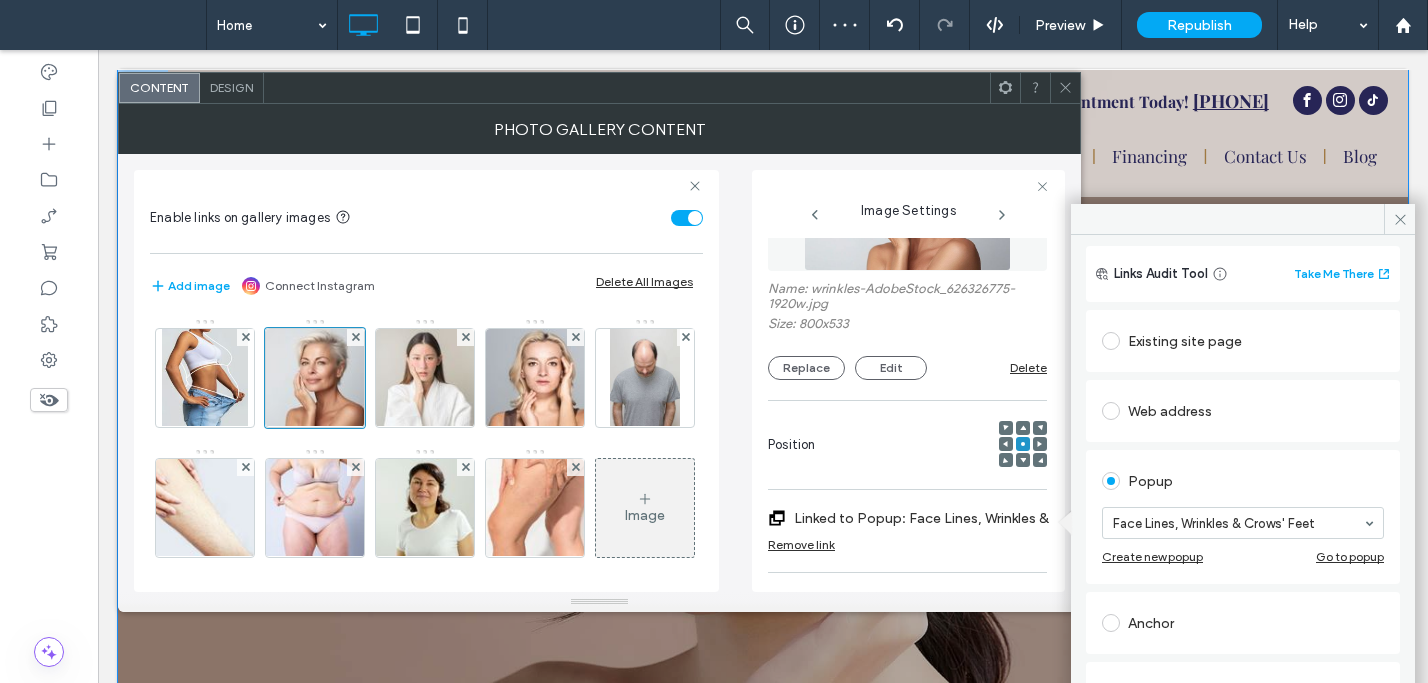 click on "Go to popup" at bounding box center [1350, 556] 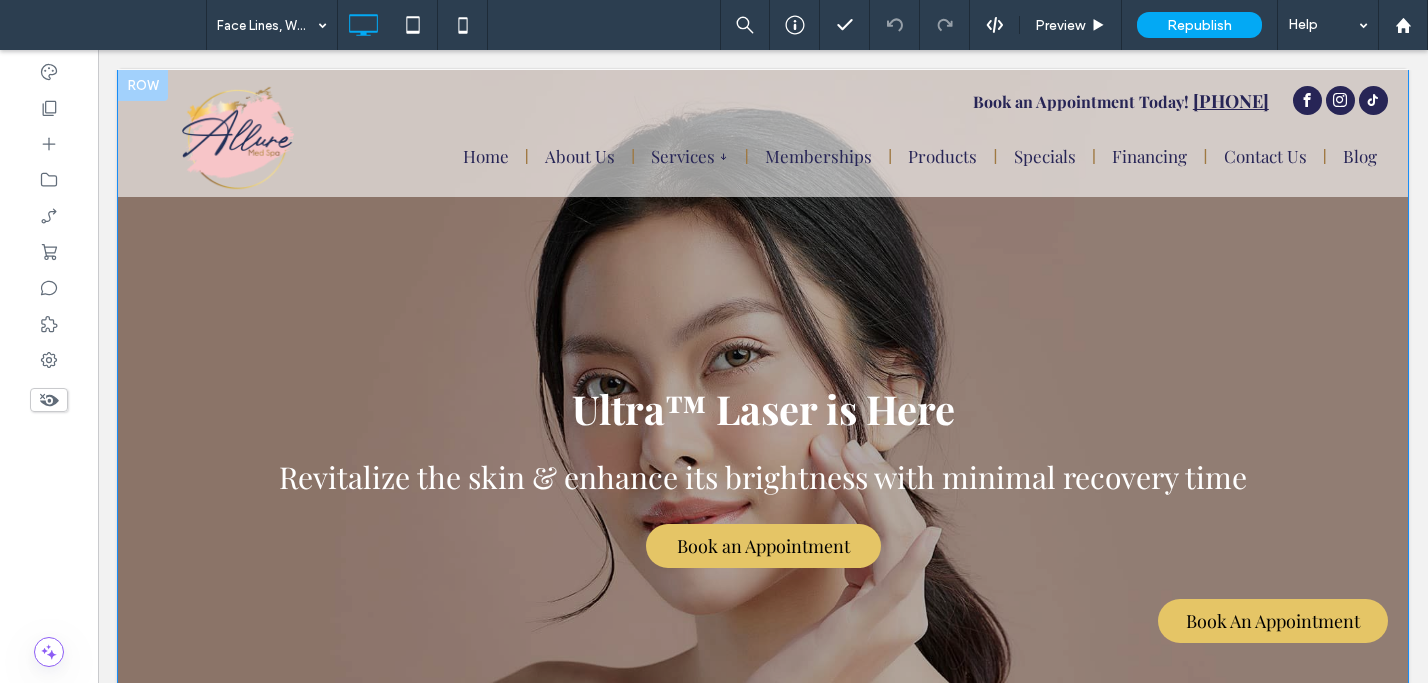 type on "**********" 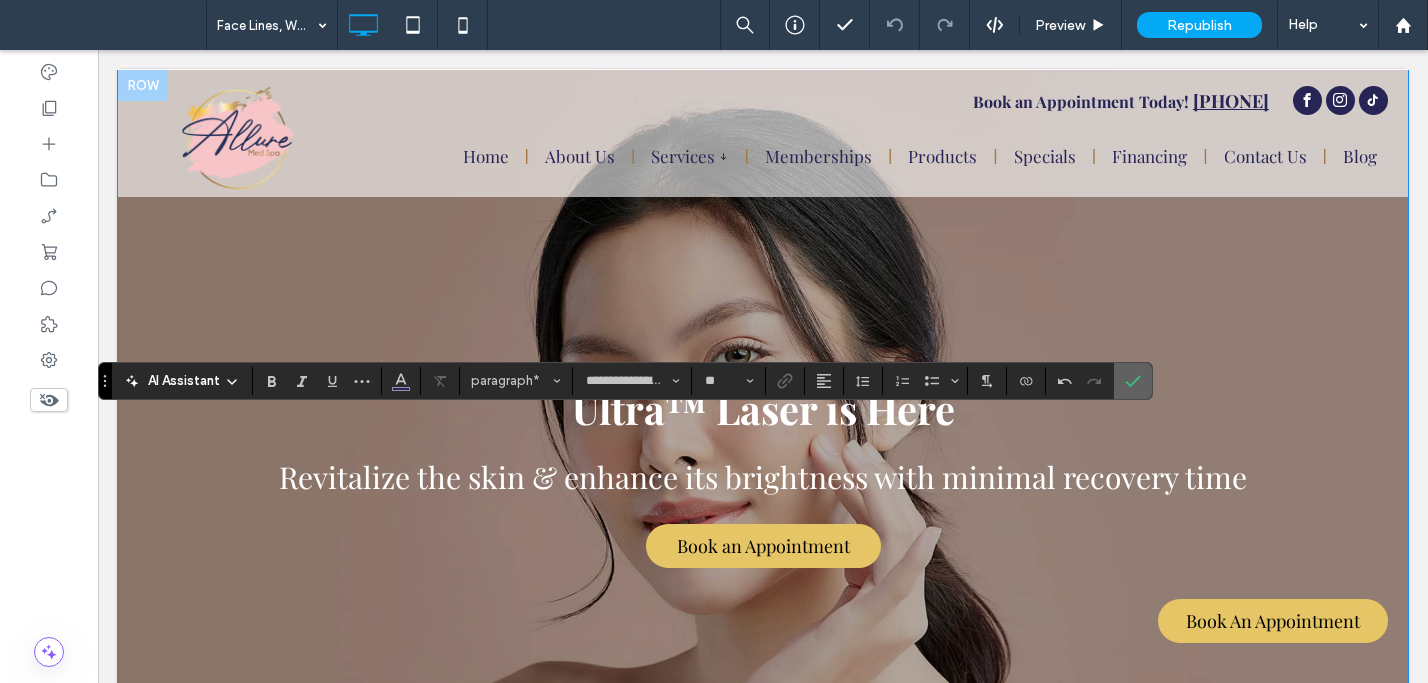 click 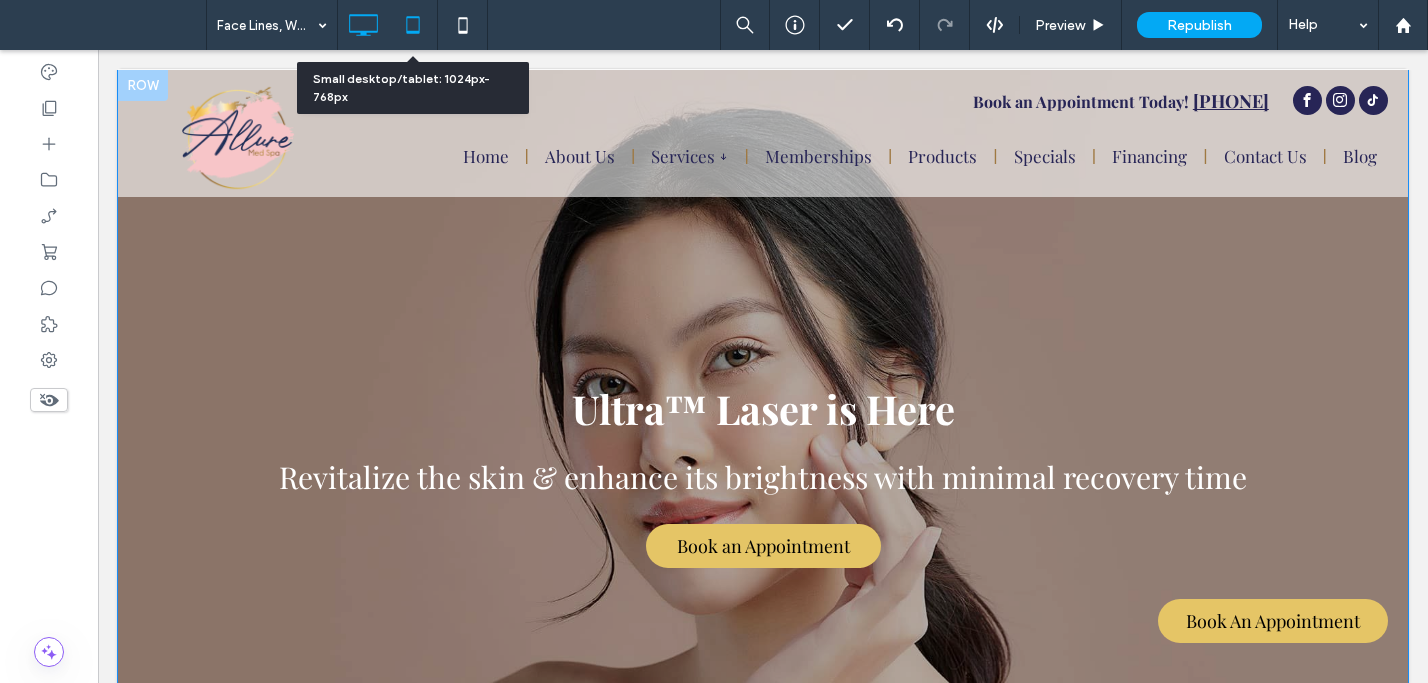 click 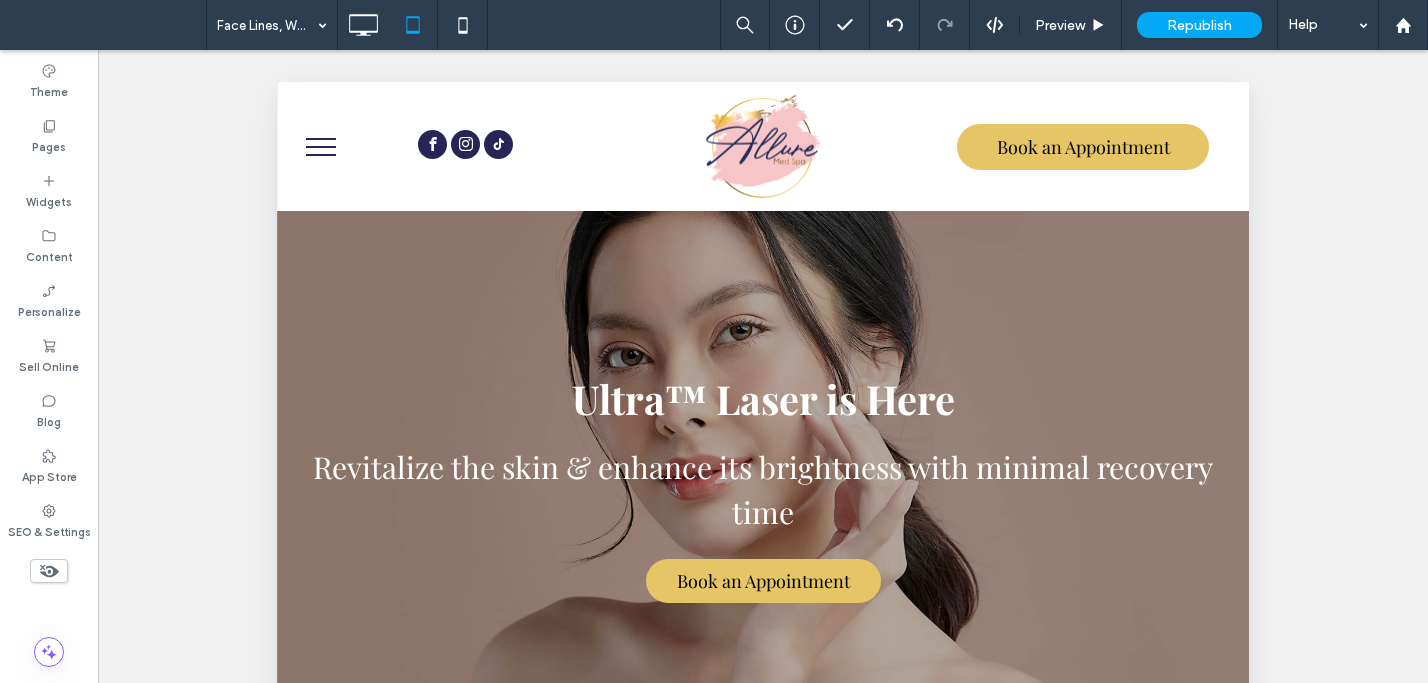 scroll, scrollTop: 315, scrollLeft: 0, axis: vertical 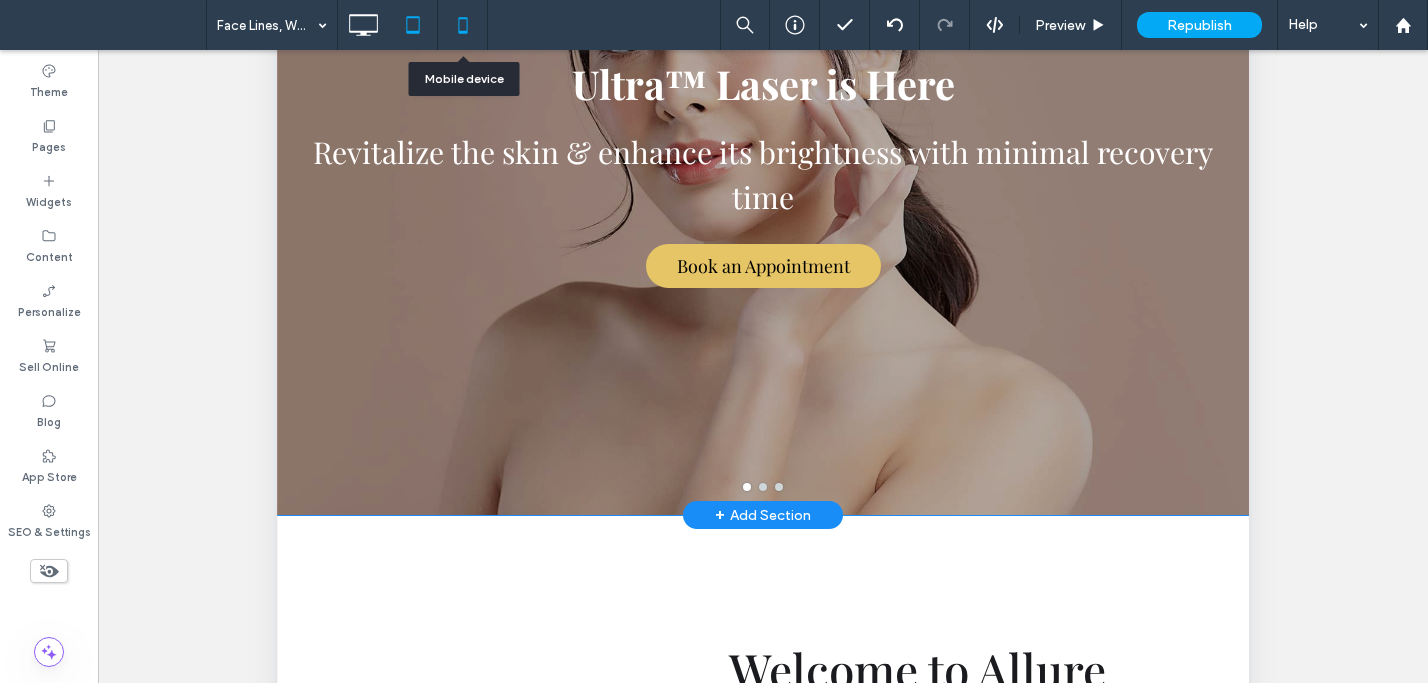 click 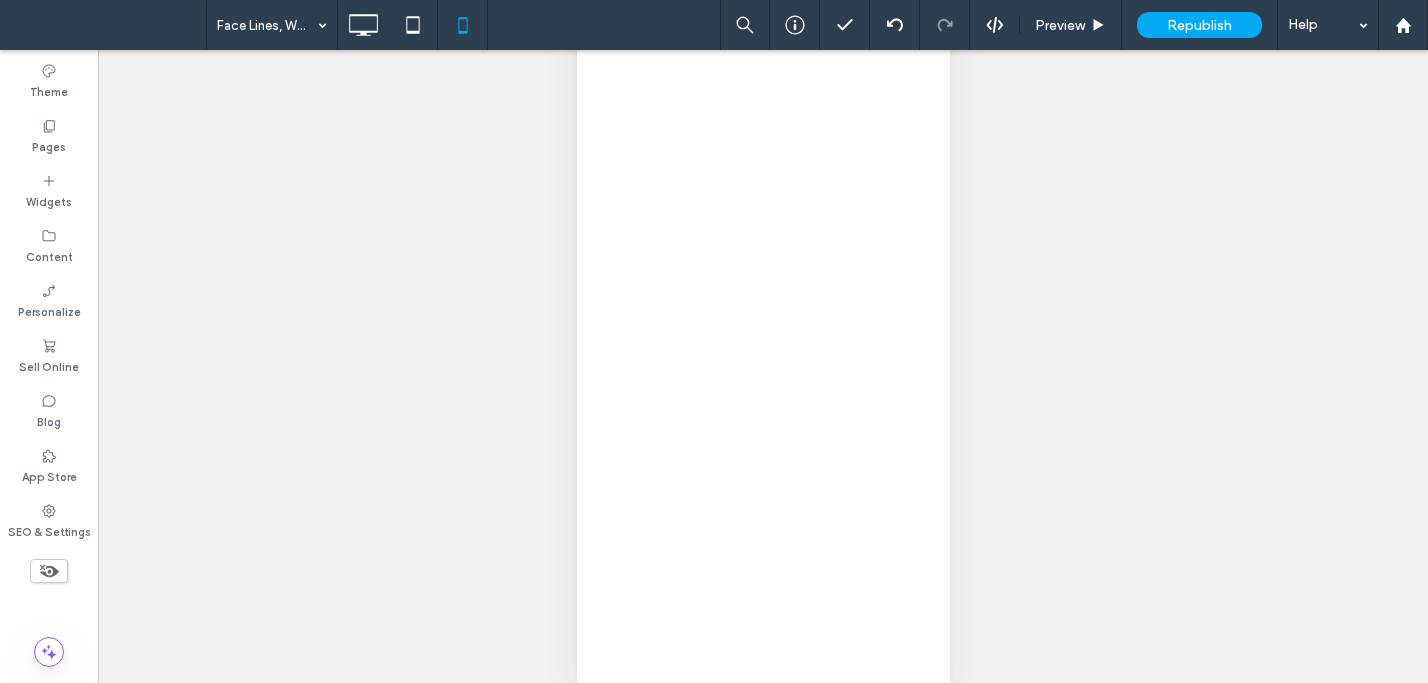 scroll, scrollTop: 144, scrollLeft: 0, axis: vertical 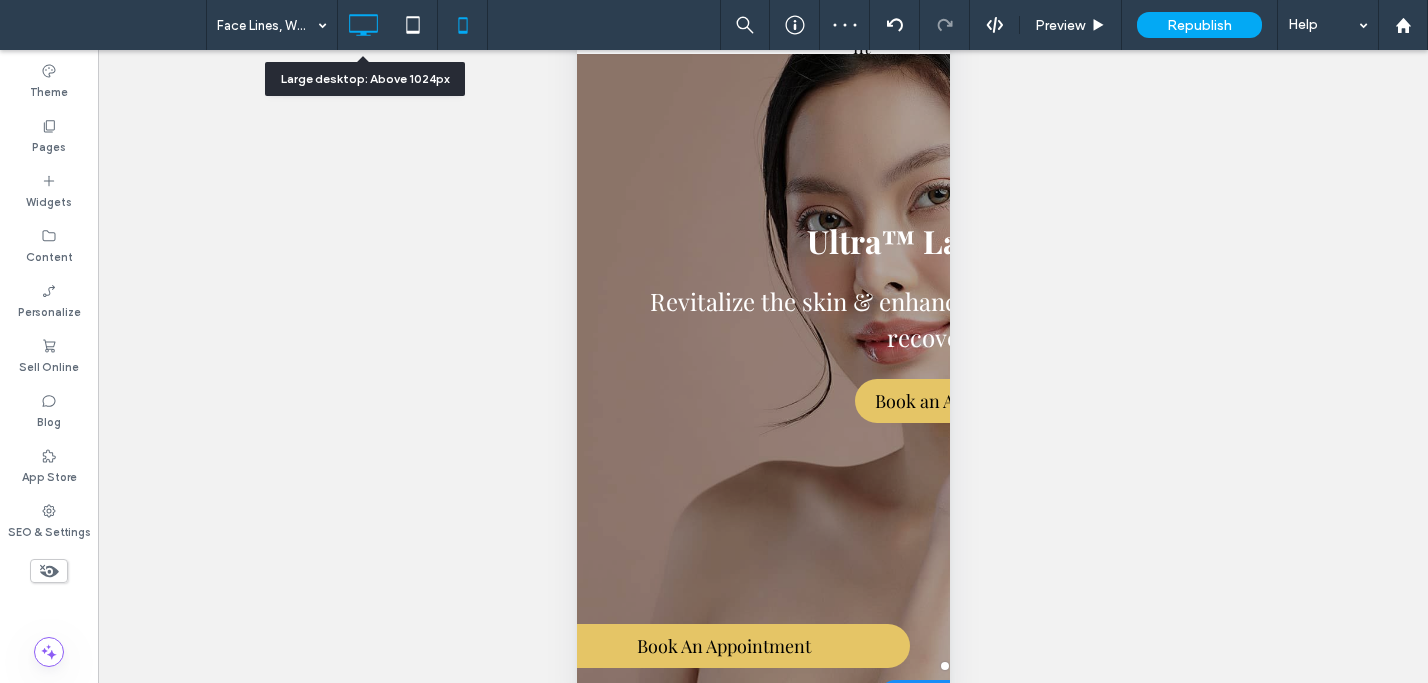 click 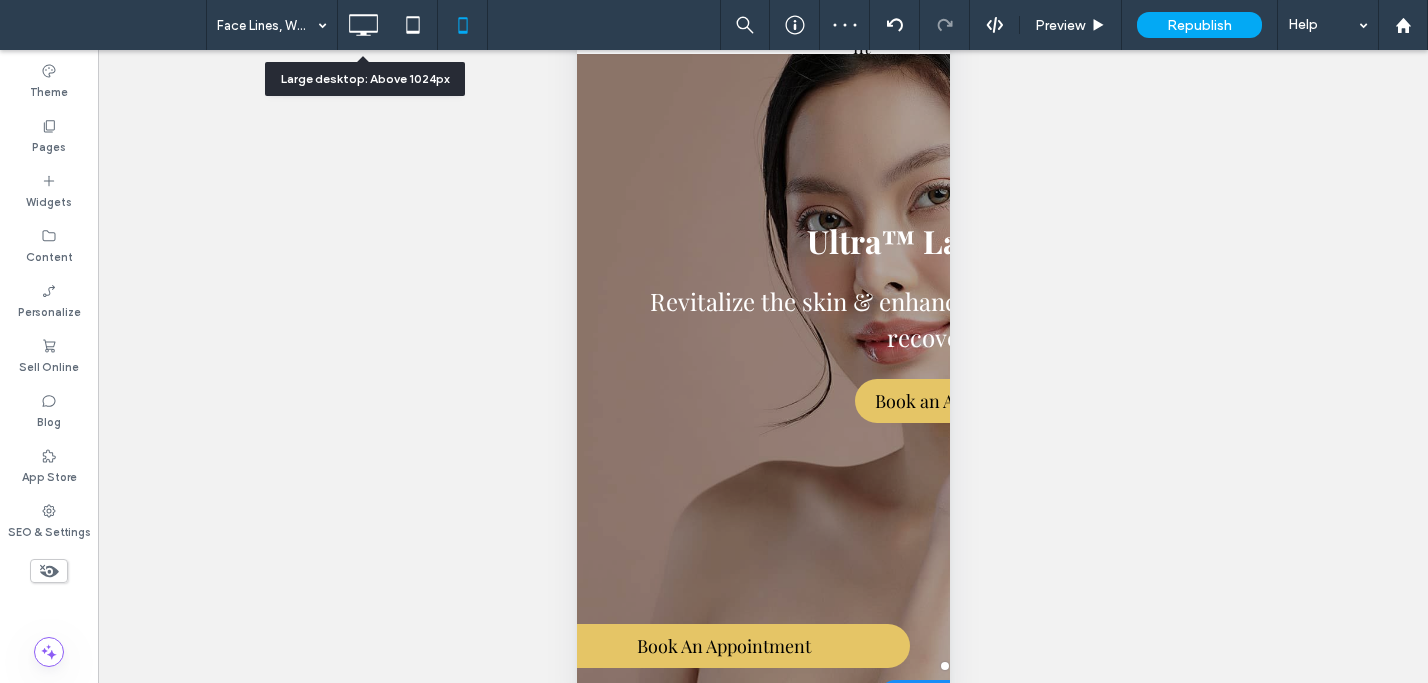 scroll, scrollTop: 0, scrollLeft: 0, axis: both 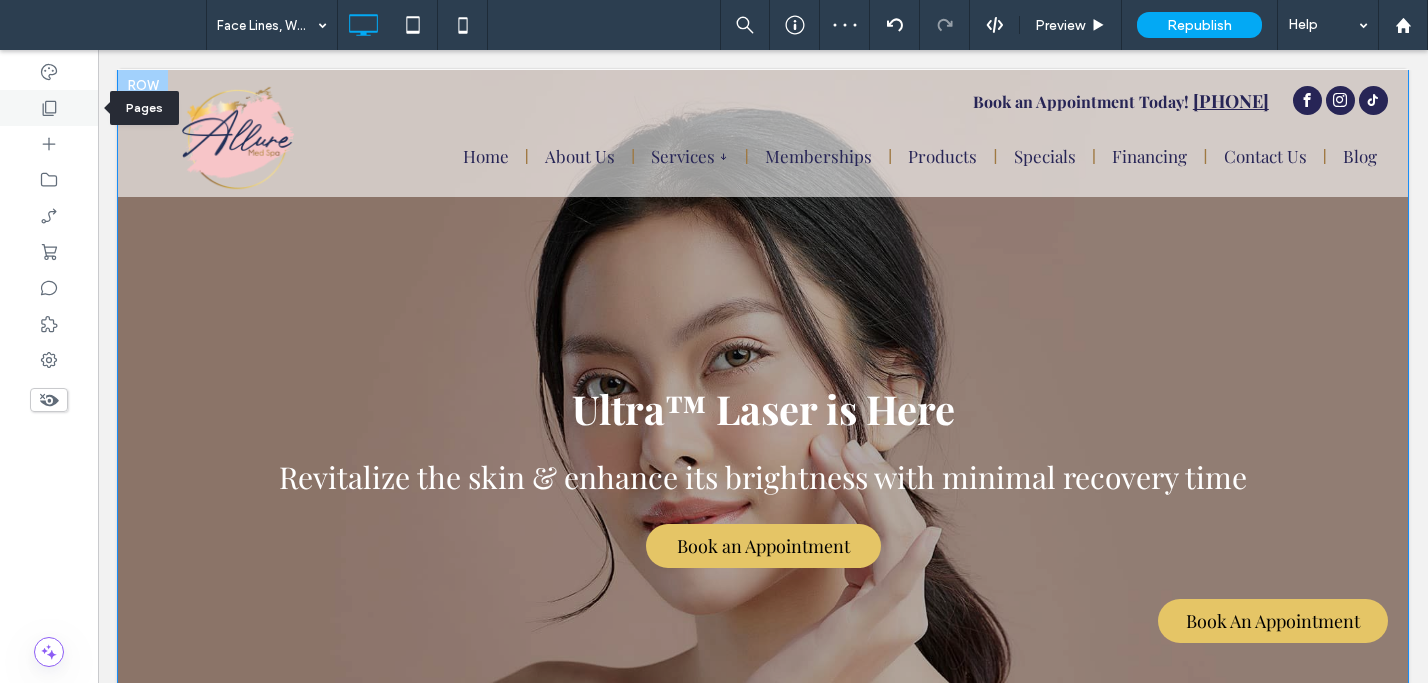 click at bounding box center [49, 108] 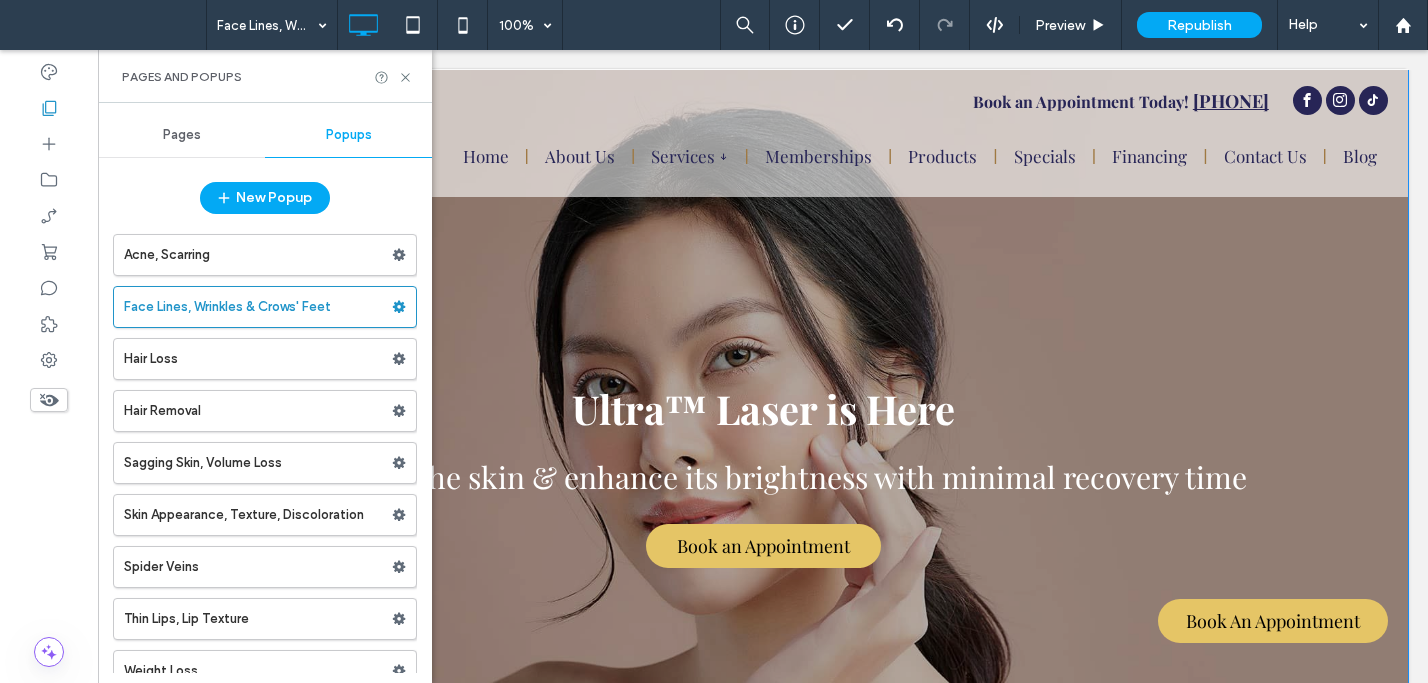 click on "Pages" at bounding box center (182, 135) 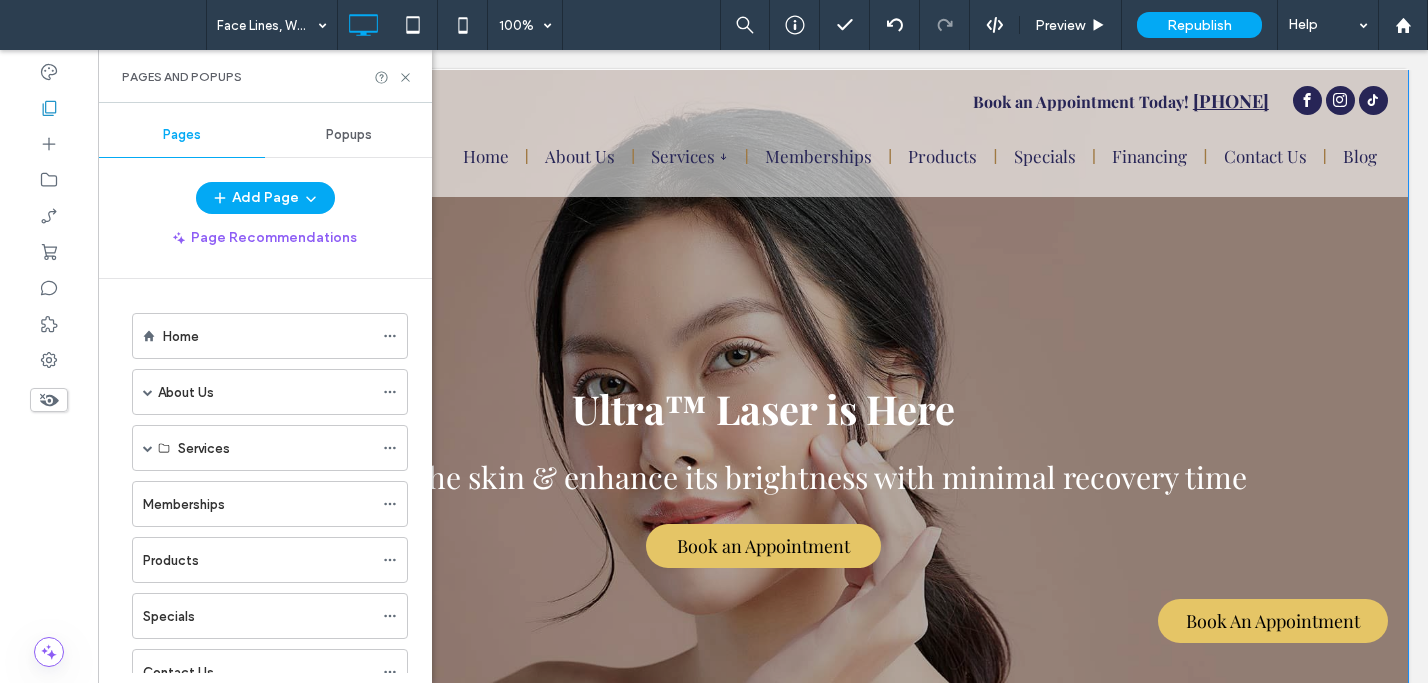 click on "Home" at bounding box center (268, 336) 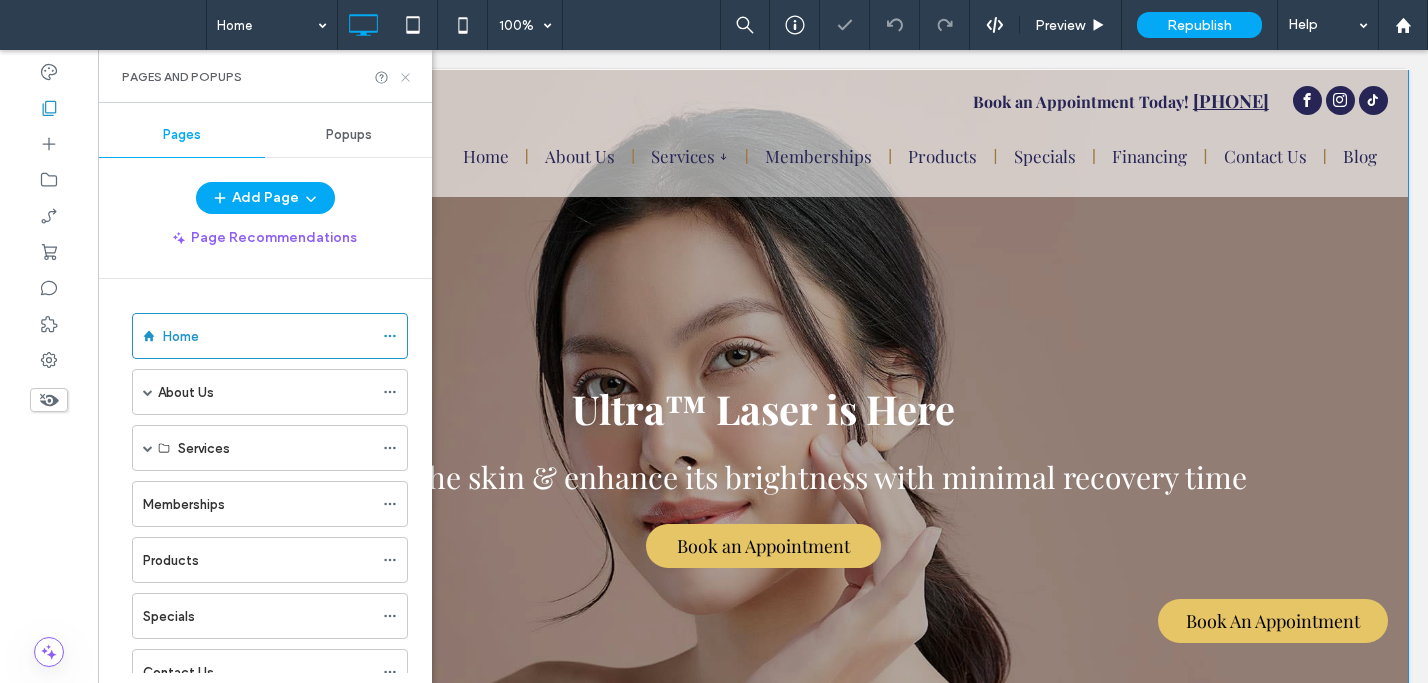 click 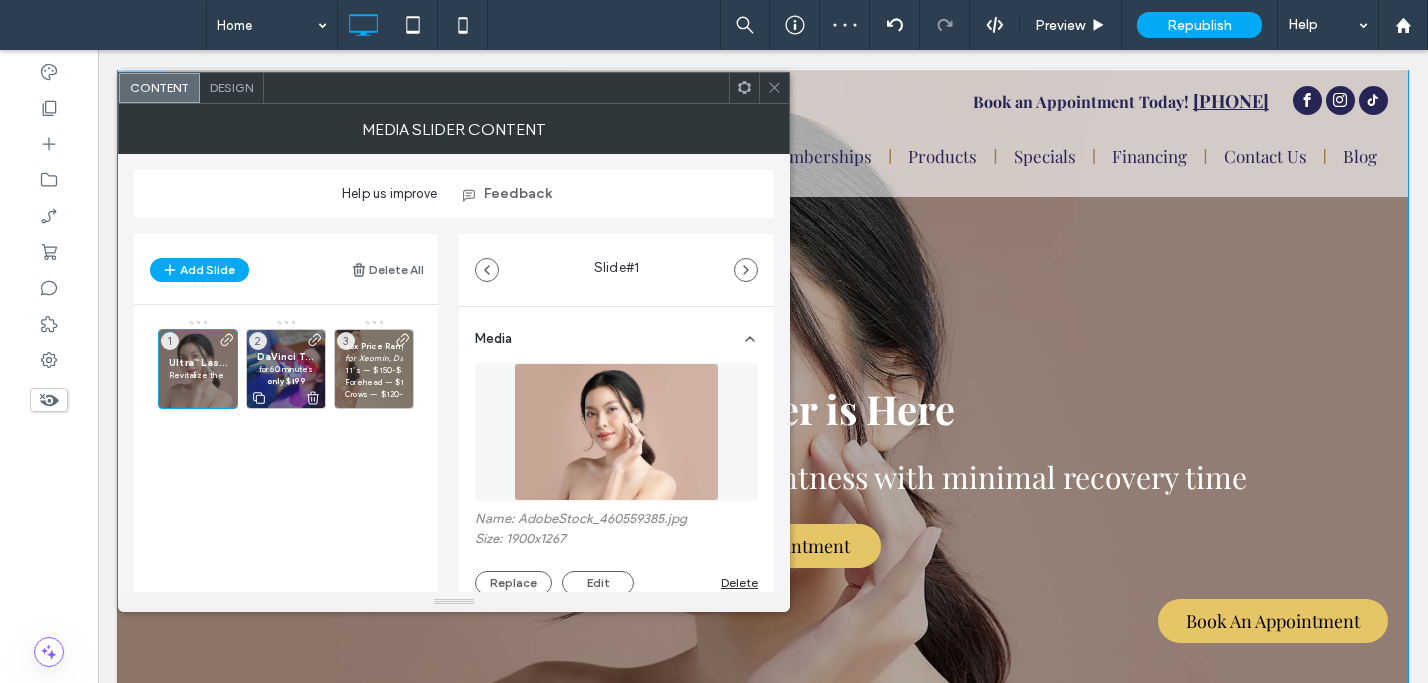 click at bounding box center (315, 371) 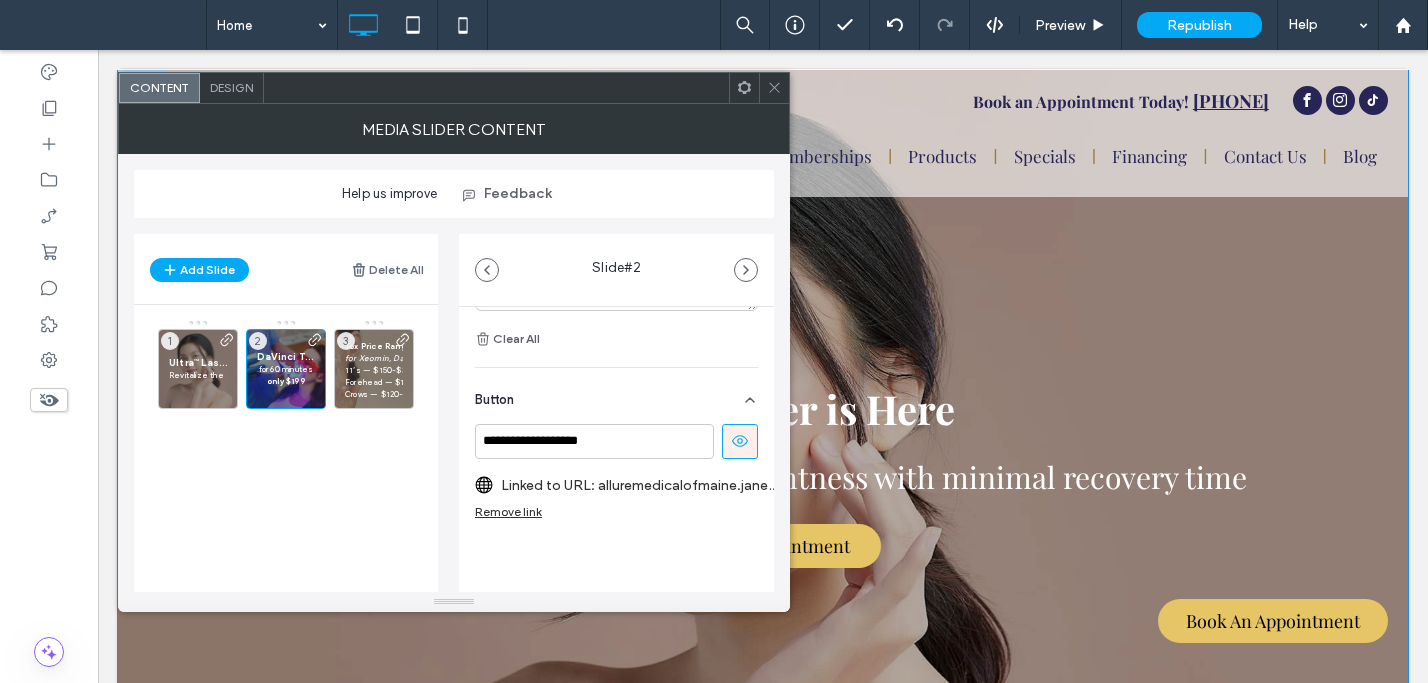 scroll, scrollTop: 750, scrollLeft: 0, axis: vertical 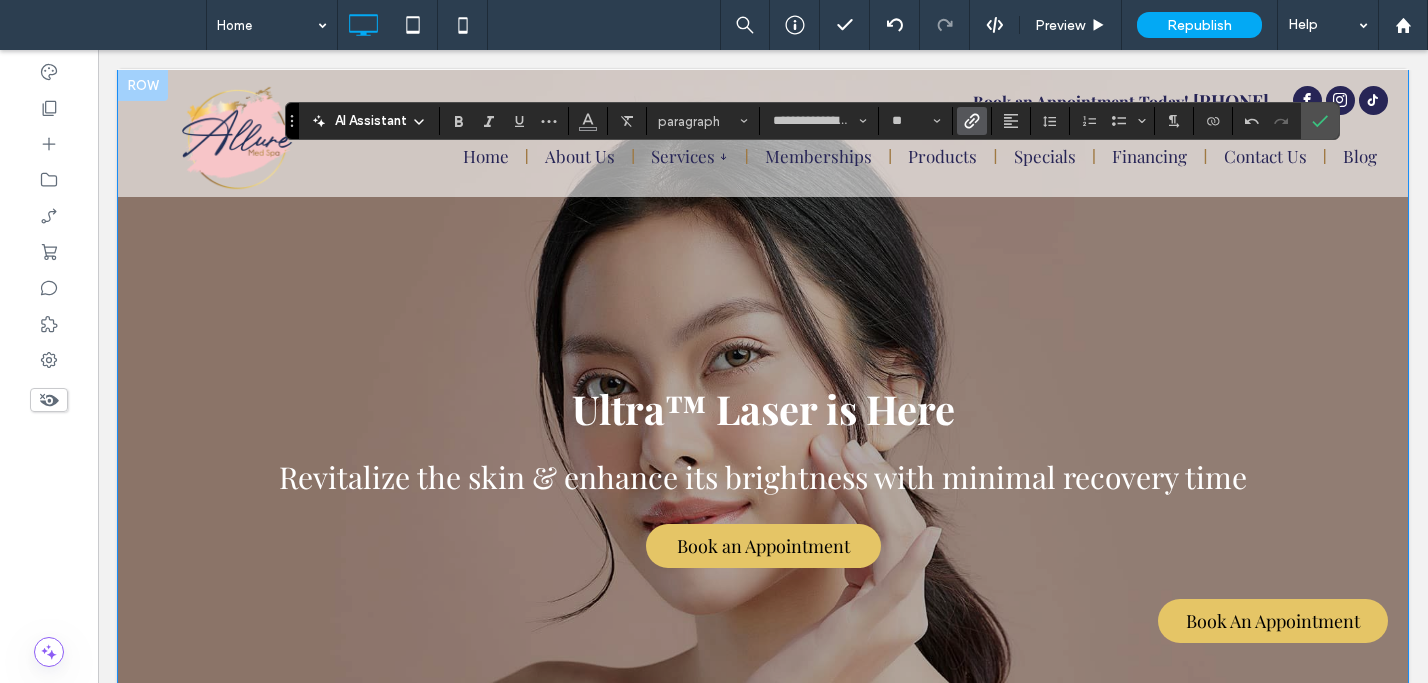 click 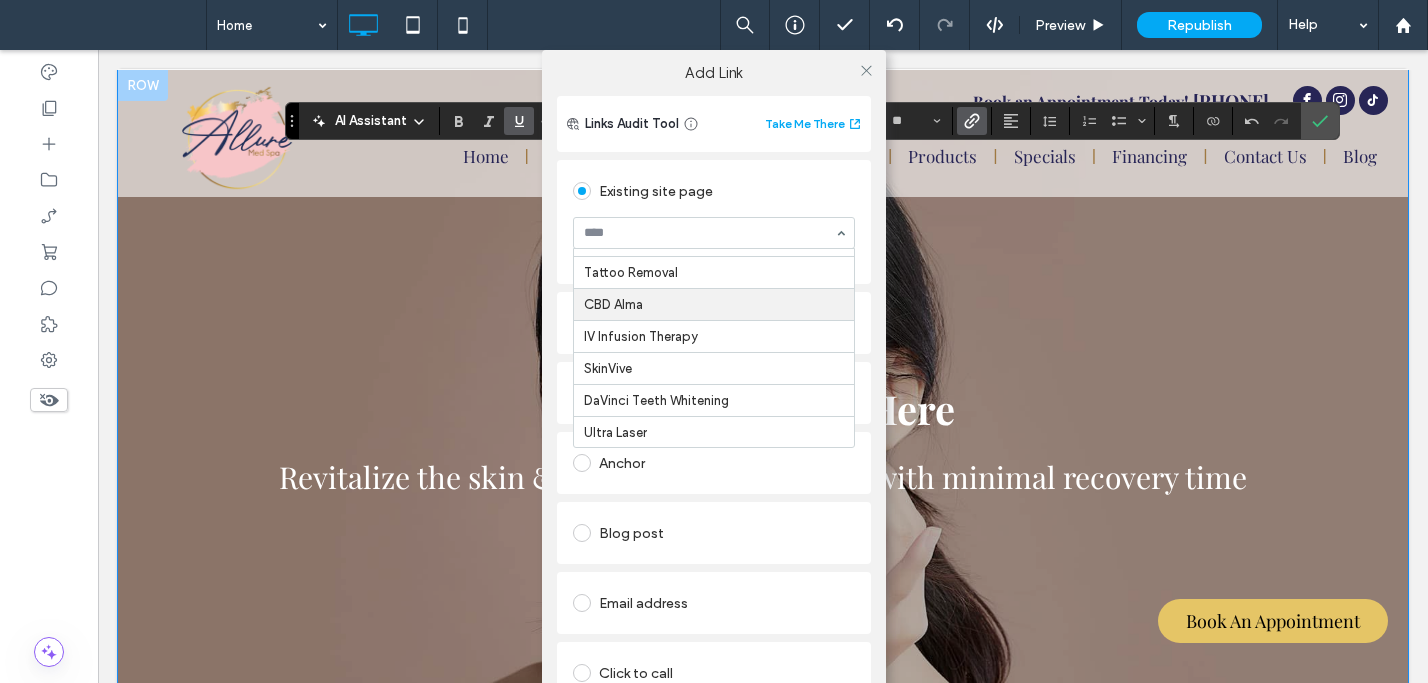 scroll, scrollTop: 890, scrollLeft: 0, axis: vertical 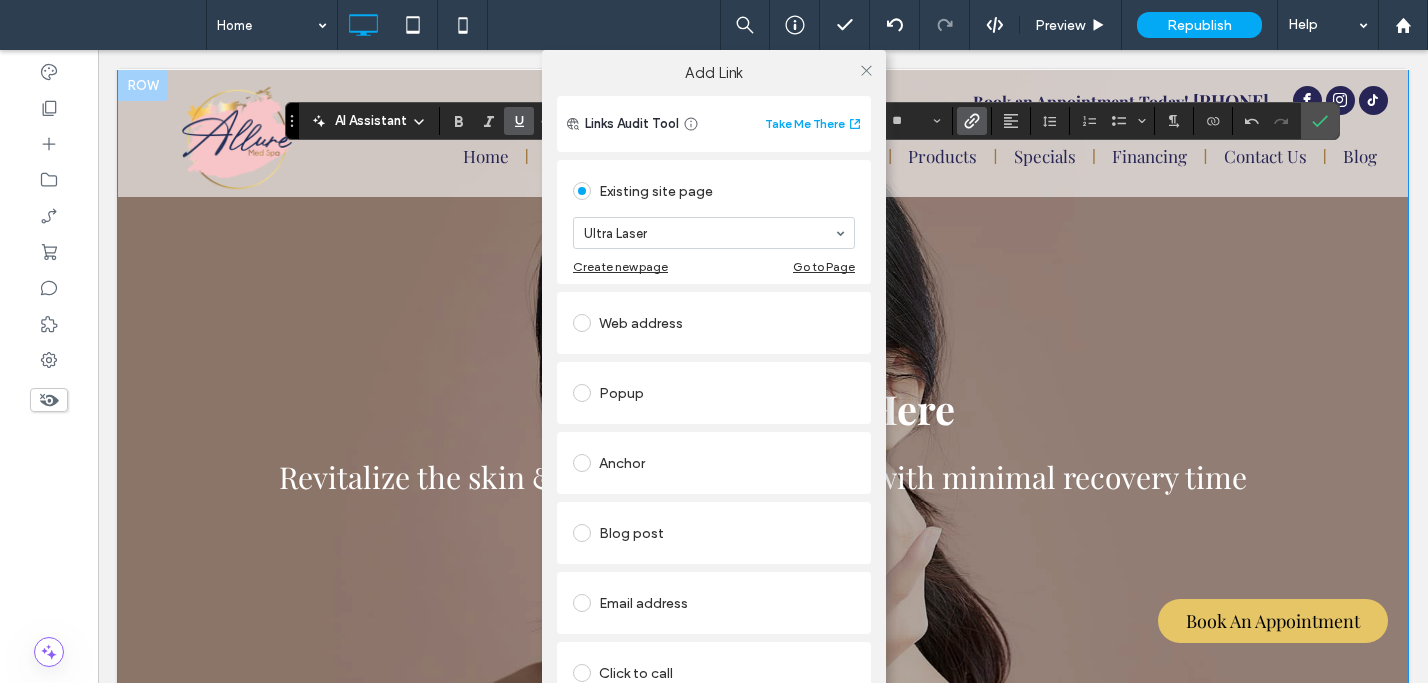 click on "Go to Page" at bounding box center (824, 266) 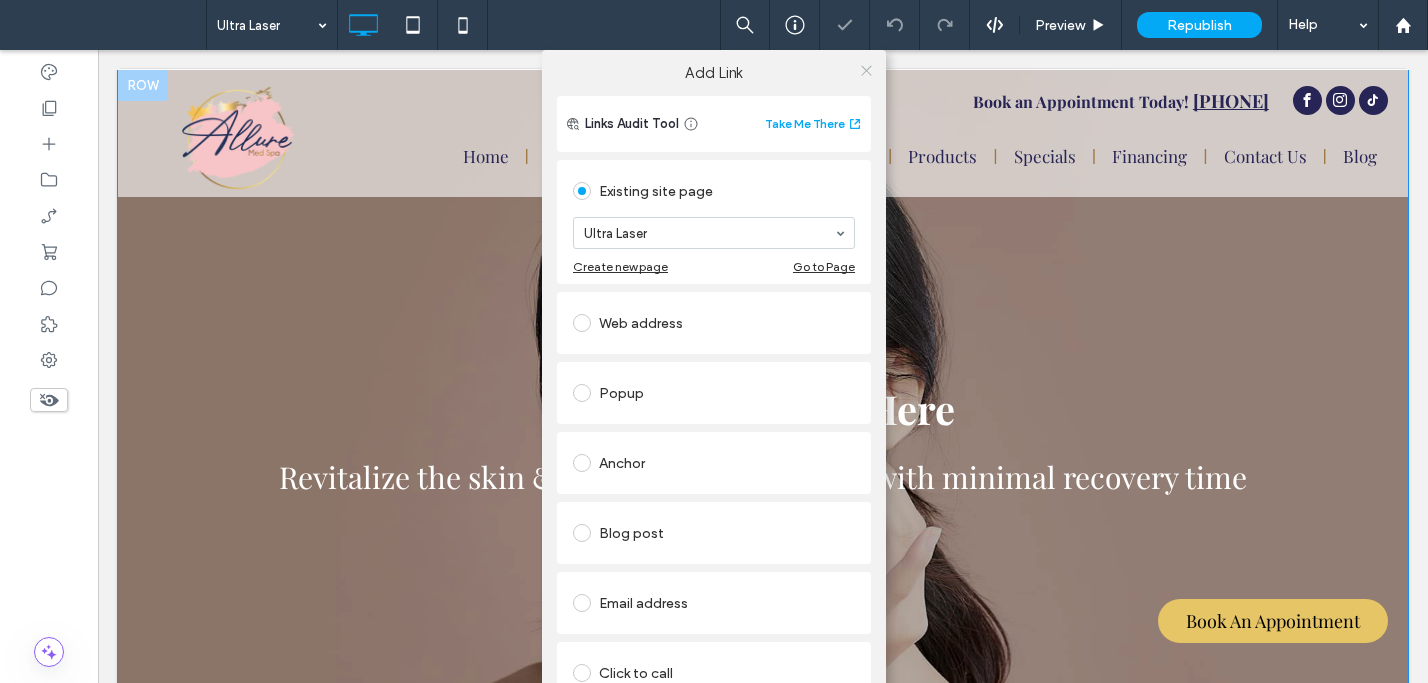 click 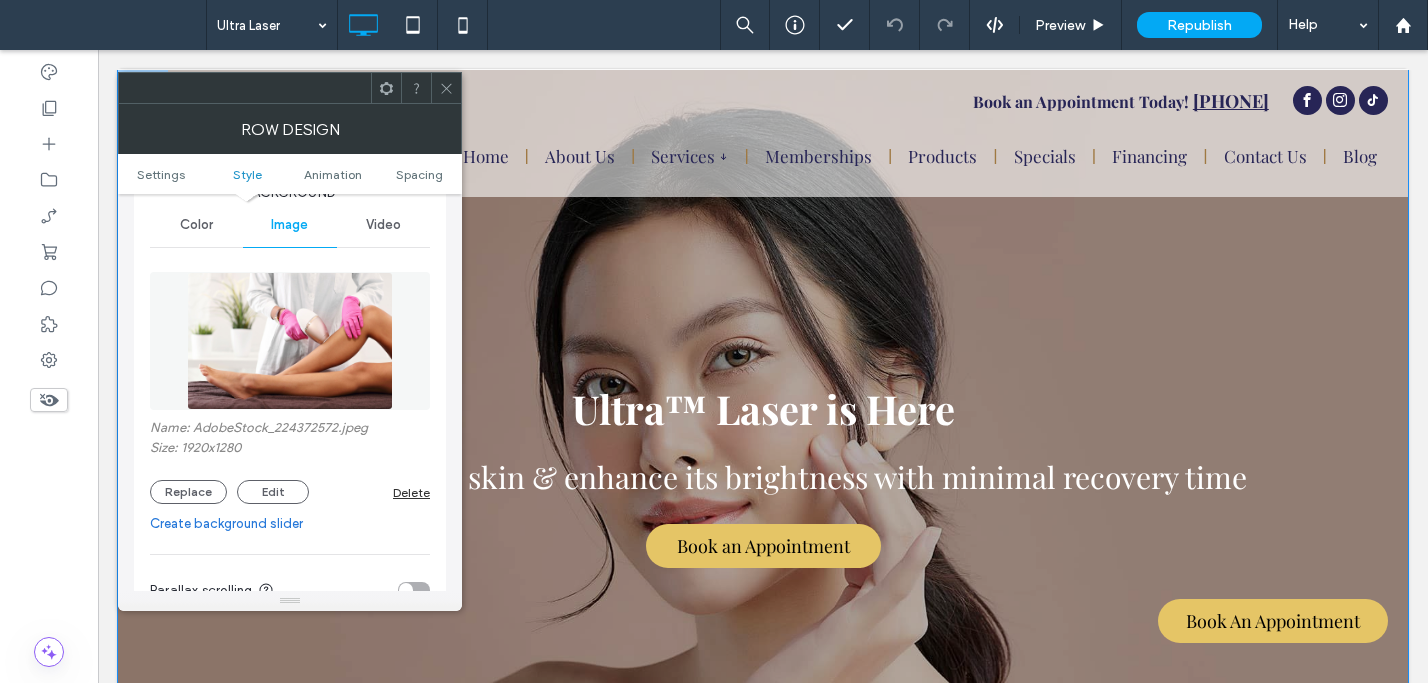 scroll, scrollTop: 247, scrollLeft: 0, axis: vertical 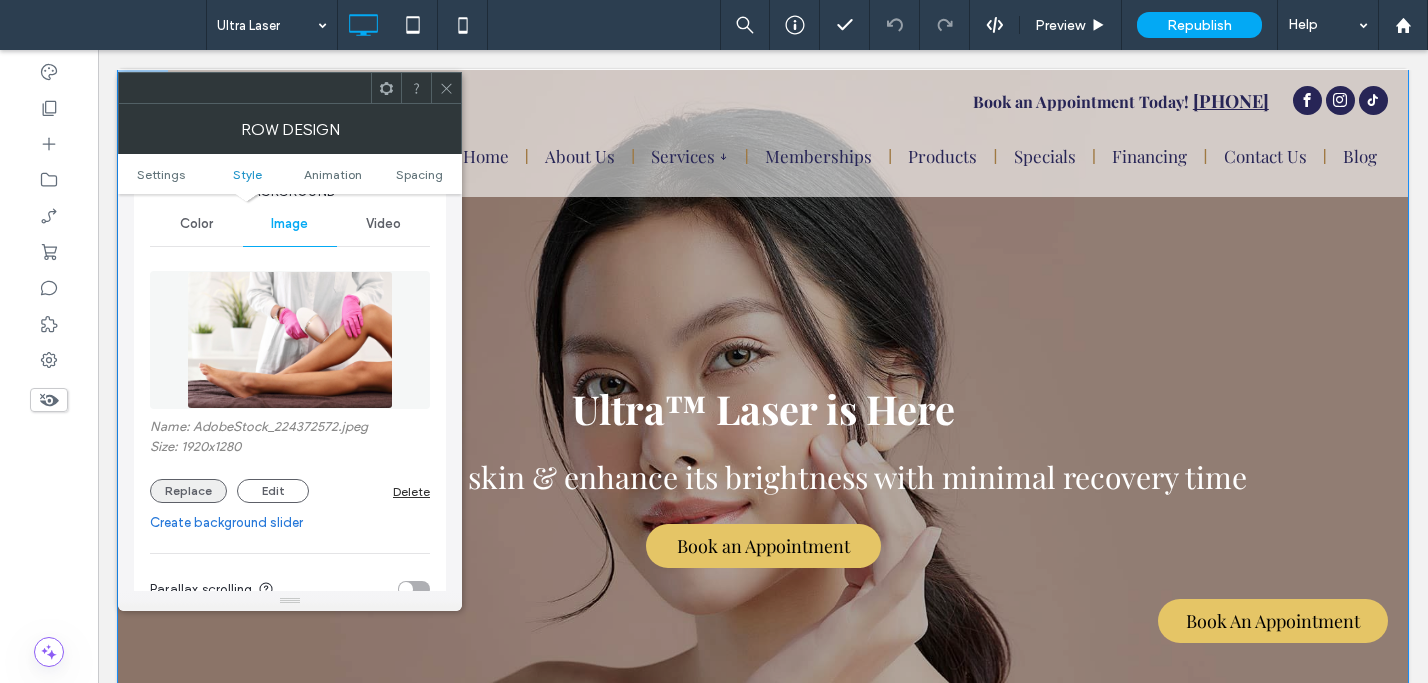 click on "Replace" at bounding box center [188, 491] 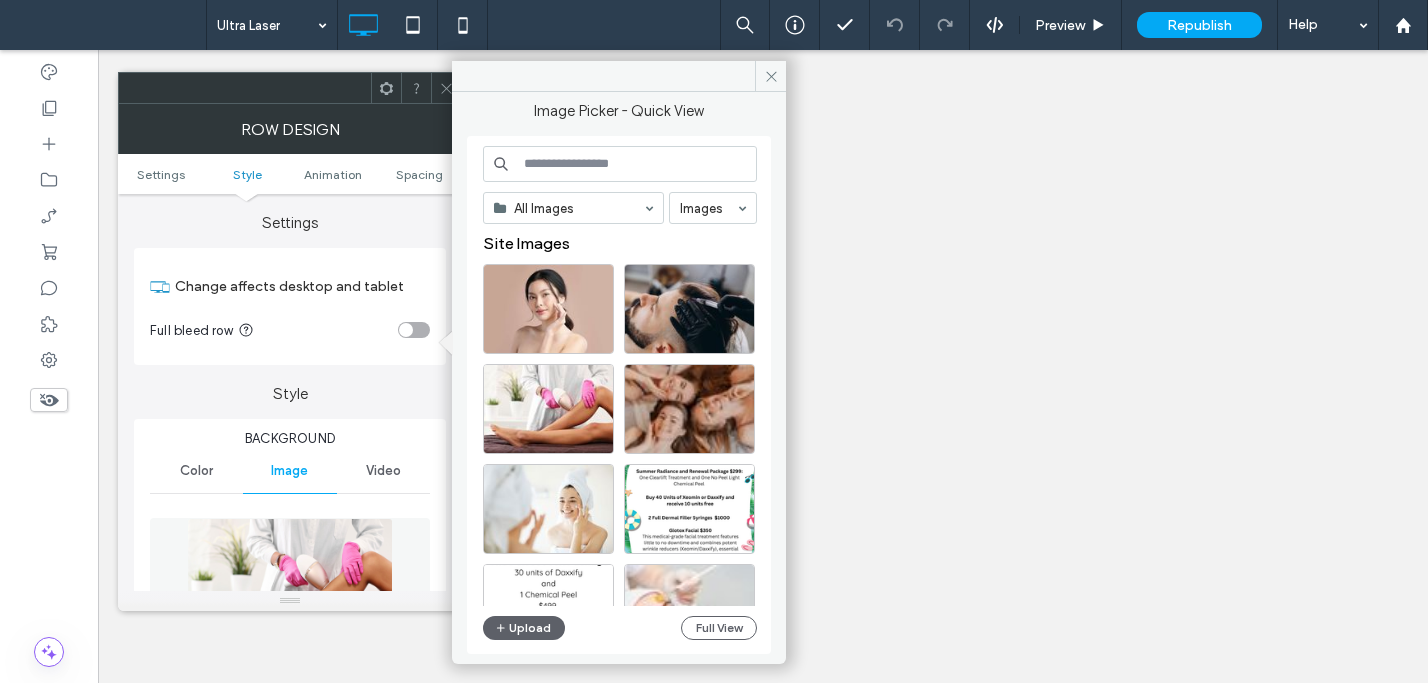 scroll, scrollTop: 0, scrollLeft: 0, axis: both 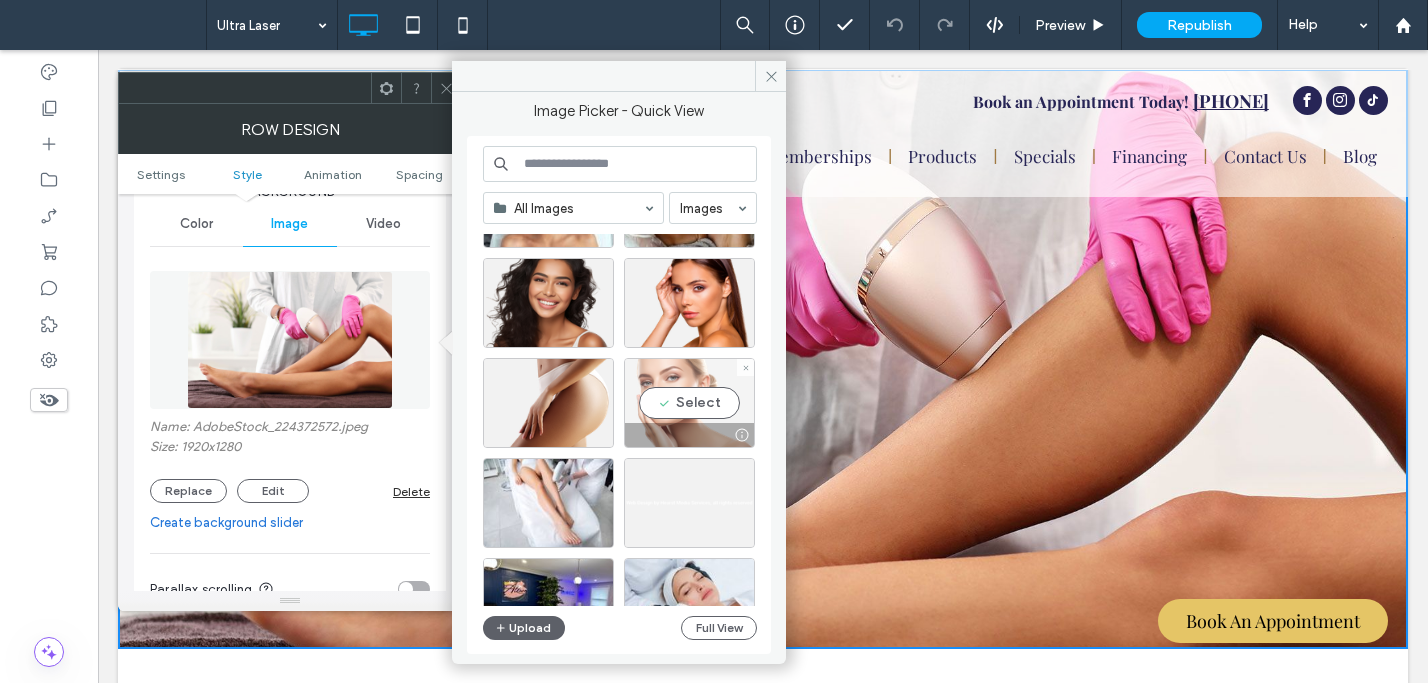 click at bounding box center (689, 435) 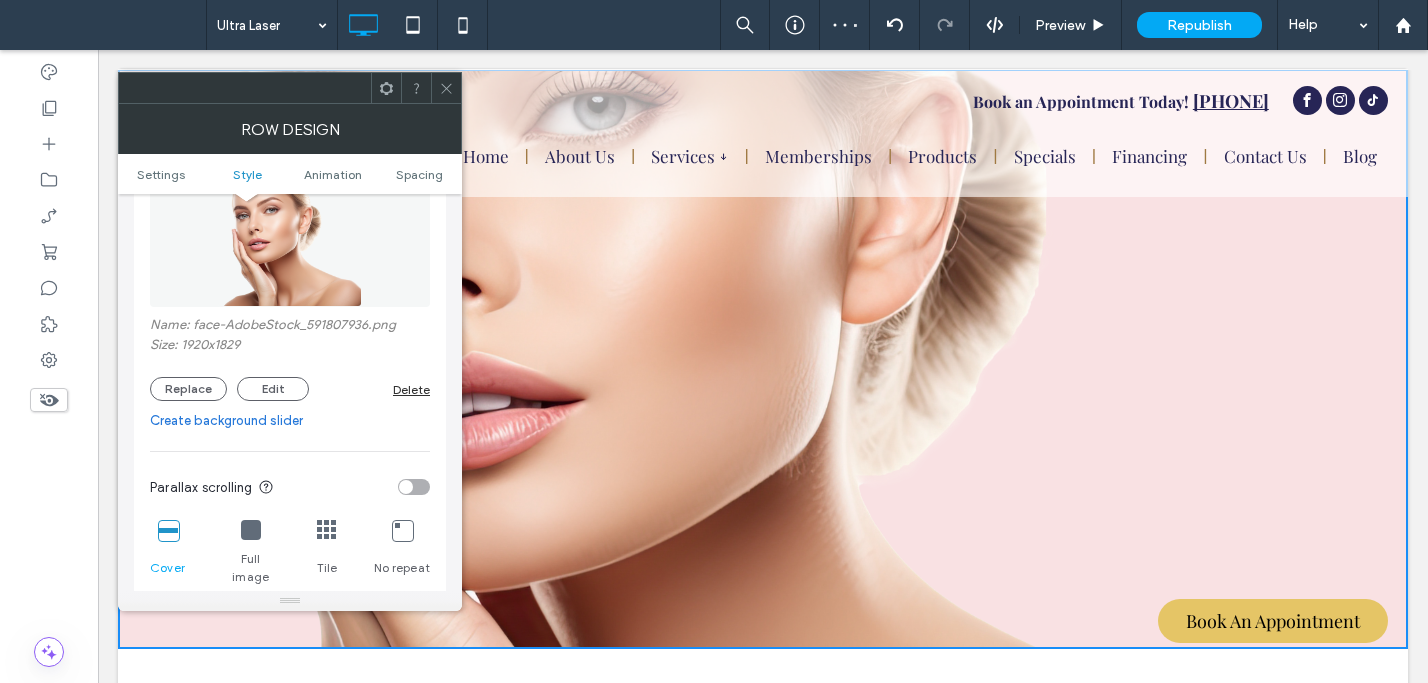 scroll, scrollTop: 379, scrollLeft: 0, axis: vertical 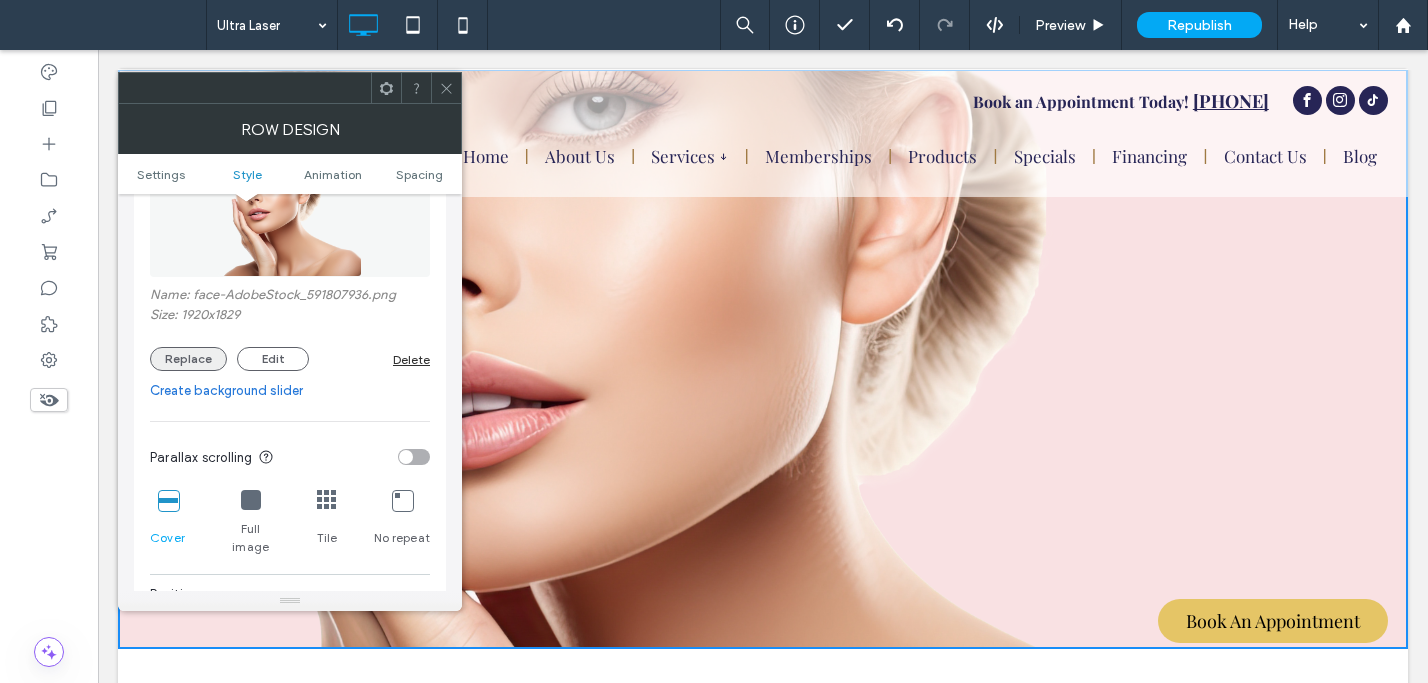 click on "Replace" at bounding box center [188, 359] 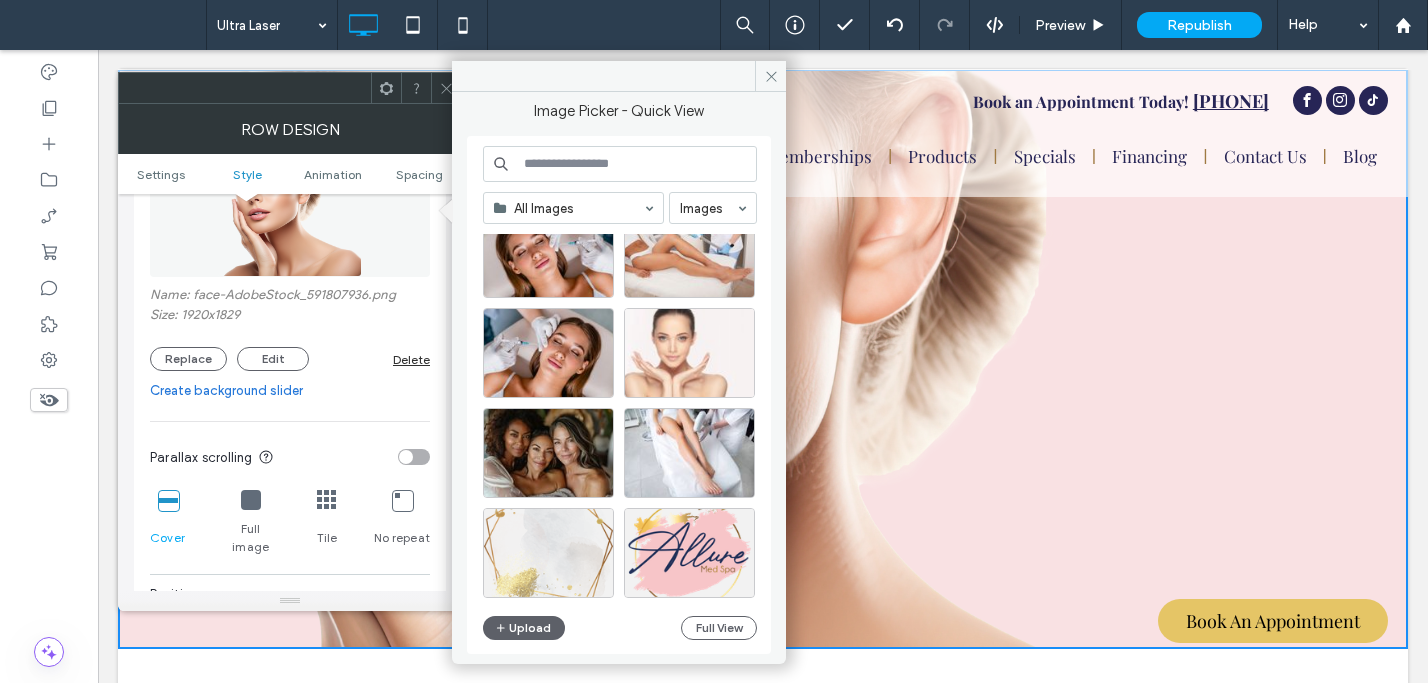 scroll, scrollTop: 7356, scrollLeft: 0, axis: vertical 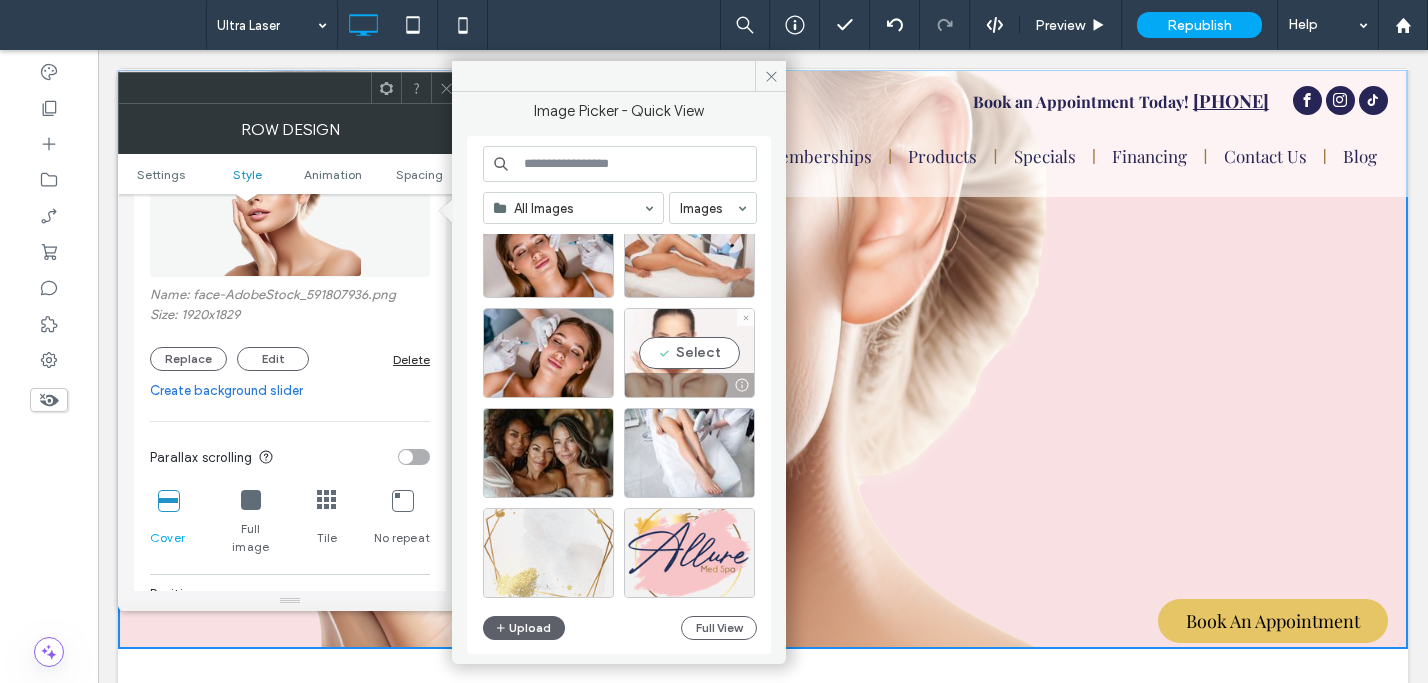 click on "Select" at bounding box center [689, 353] 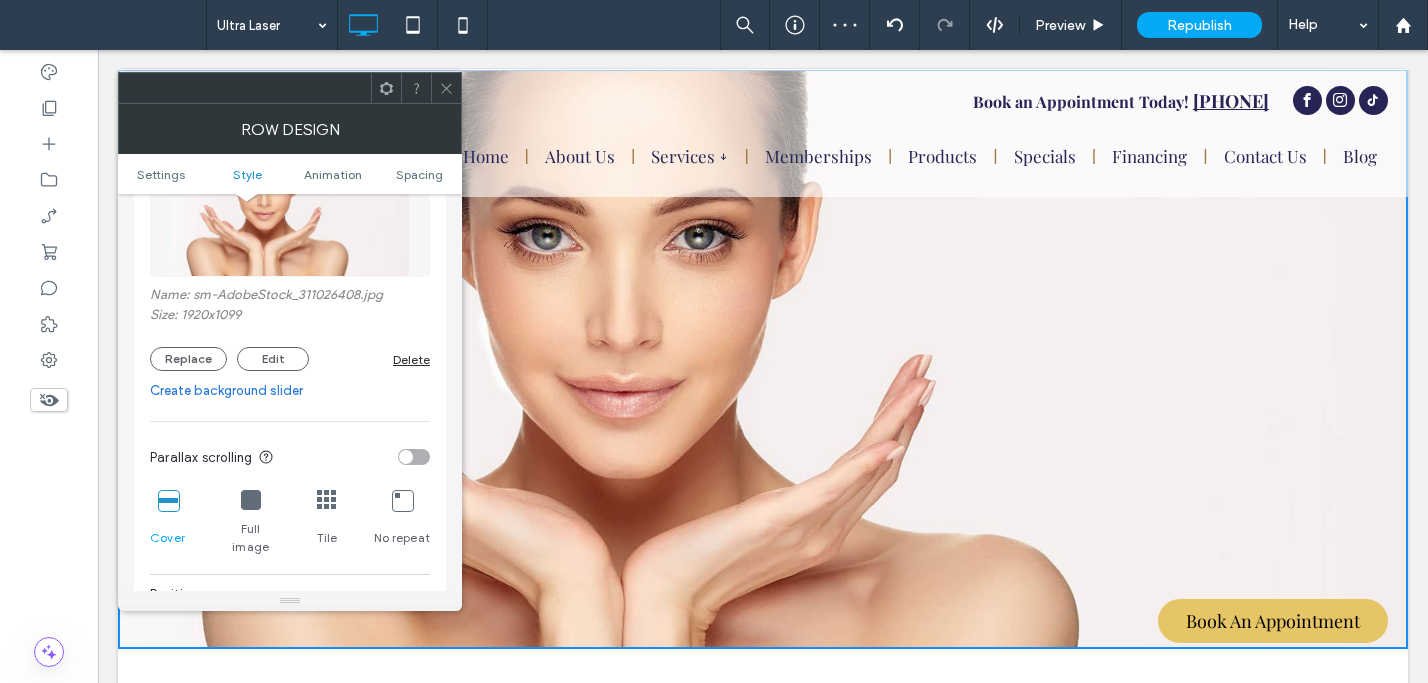 click at bounding box center (446, 88) 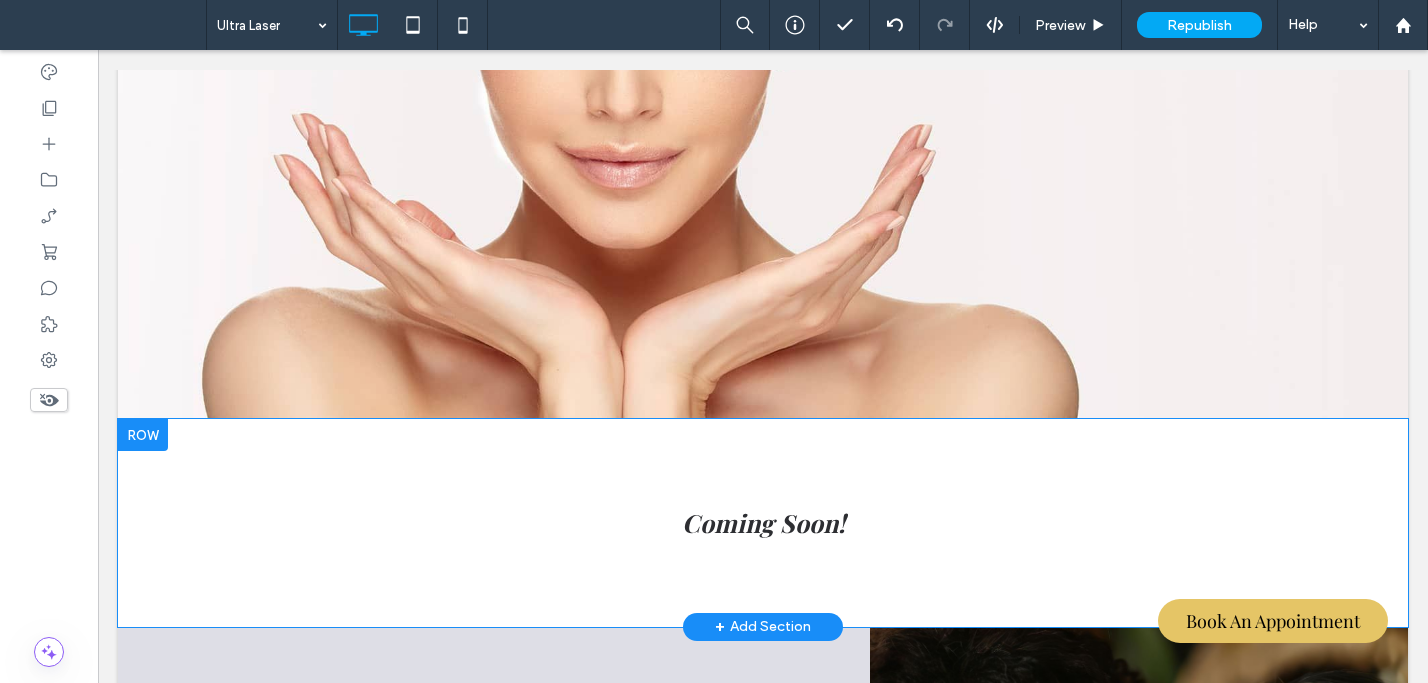 scroll, scrollTop: 347, scrollLeft: 0, axis: vertical 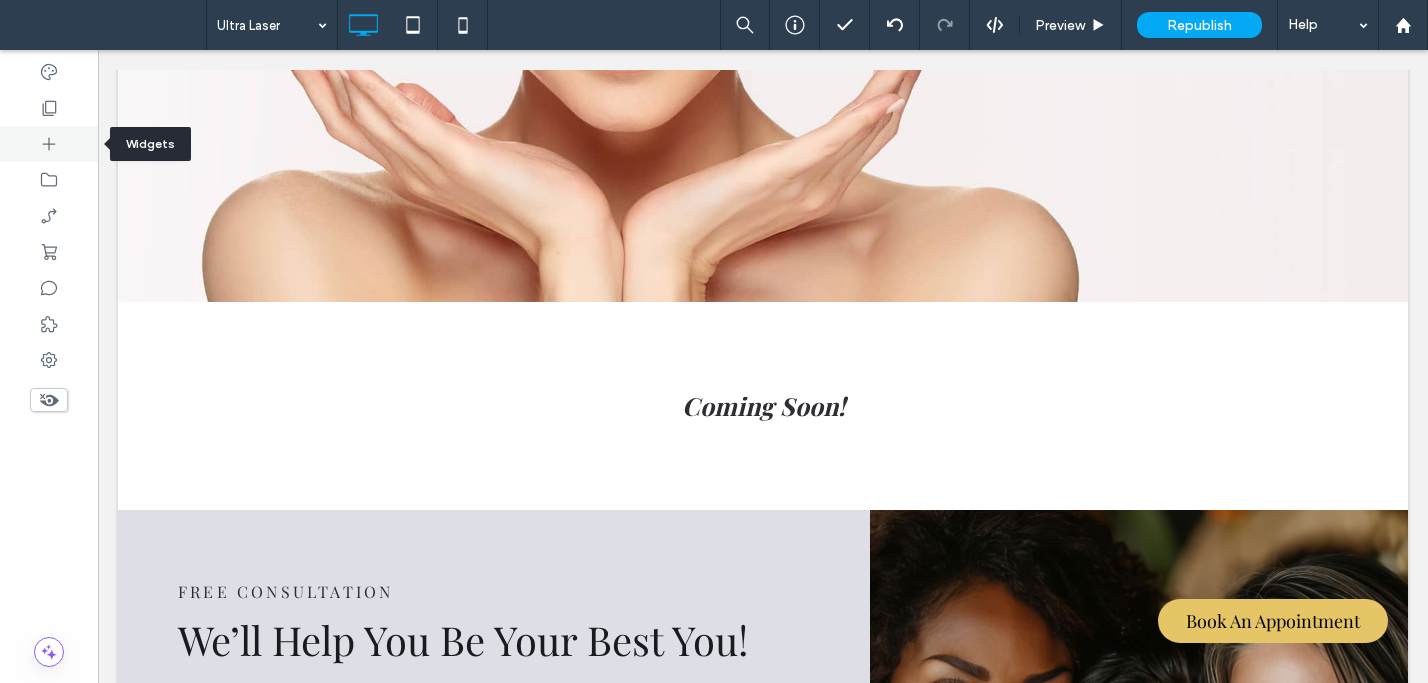 click at bounding box center [49, 144] 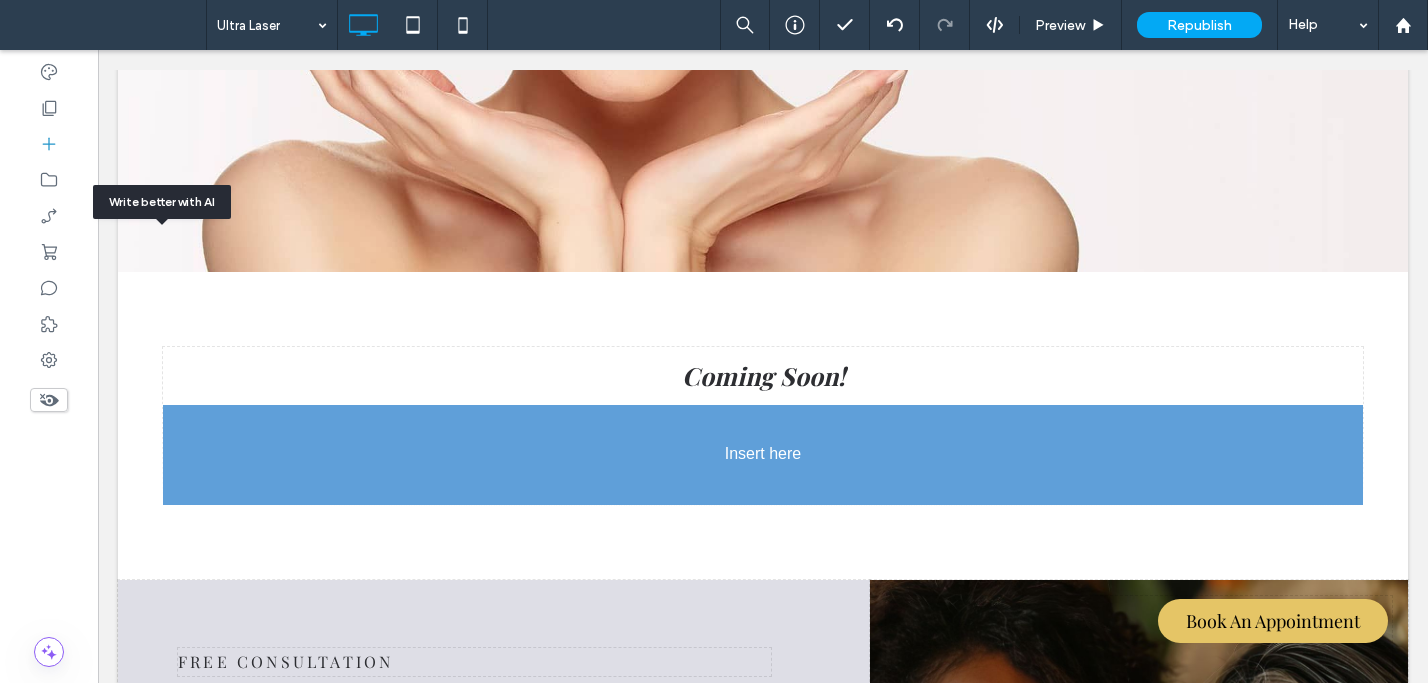 scroll, scrollTop: 402, scrollLeft: 0, axis: vertical 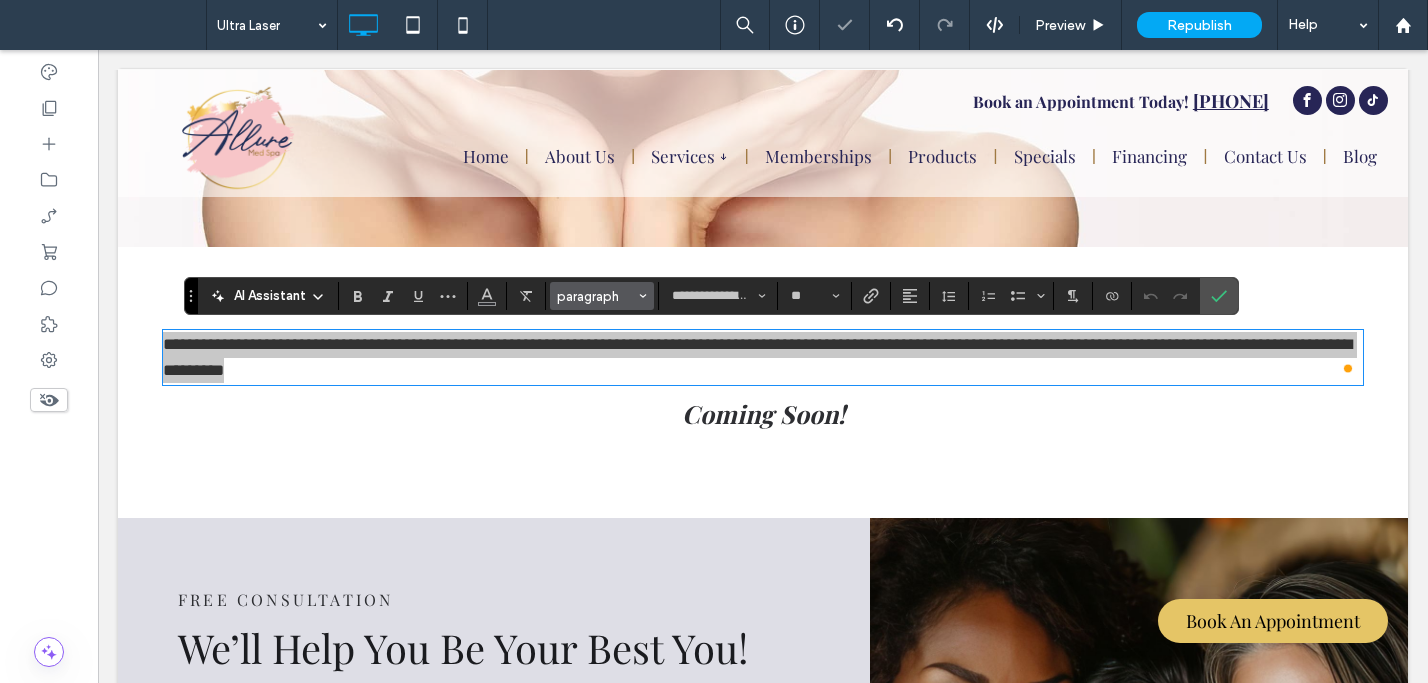 click on "paragraph" at bounding box center (596, 296) 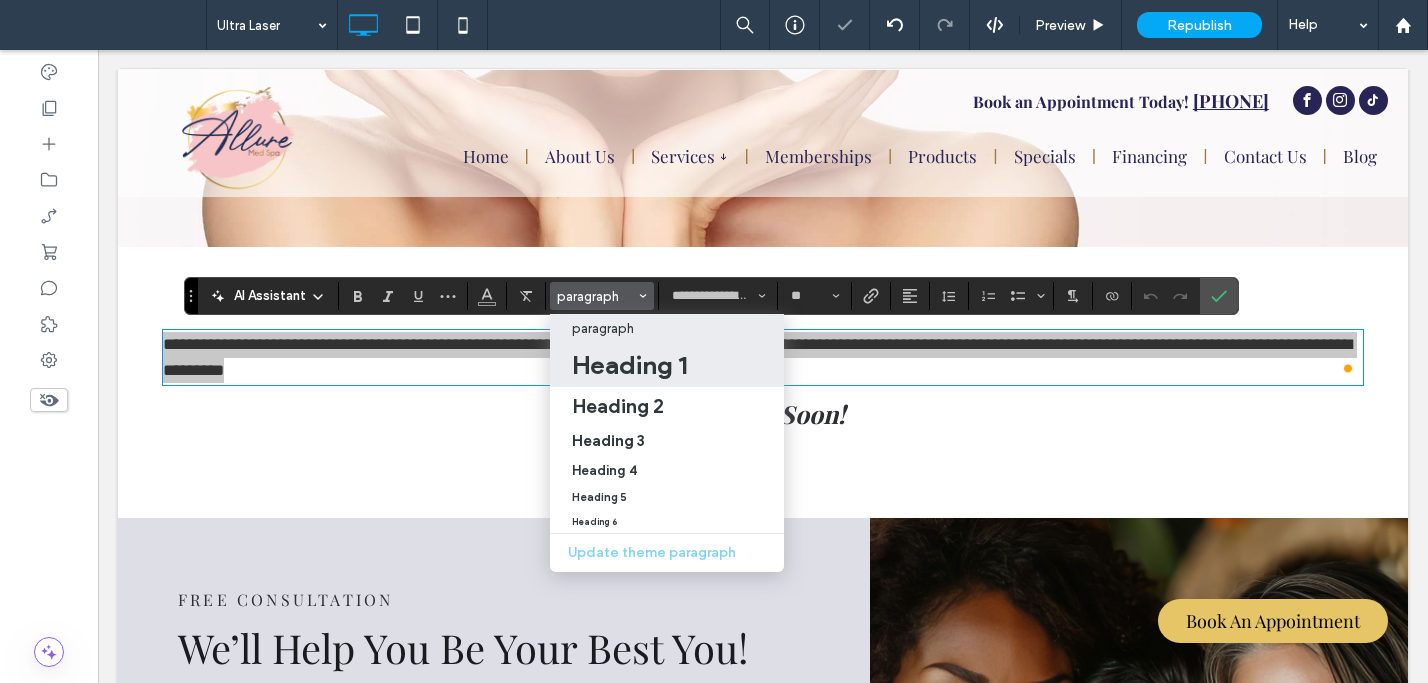 click on "Heading 1" at bounding box center [629, 365] 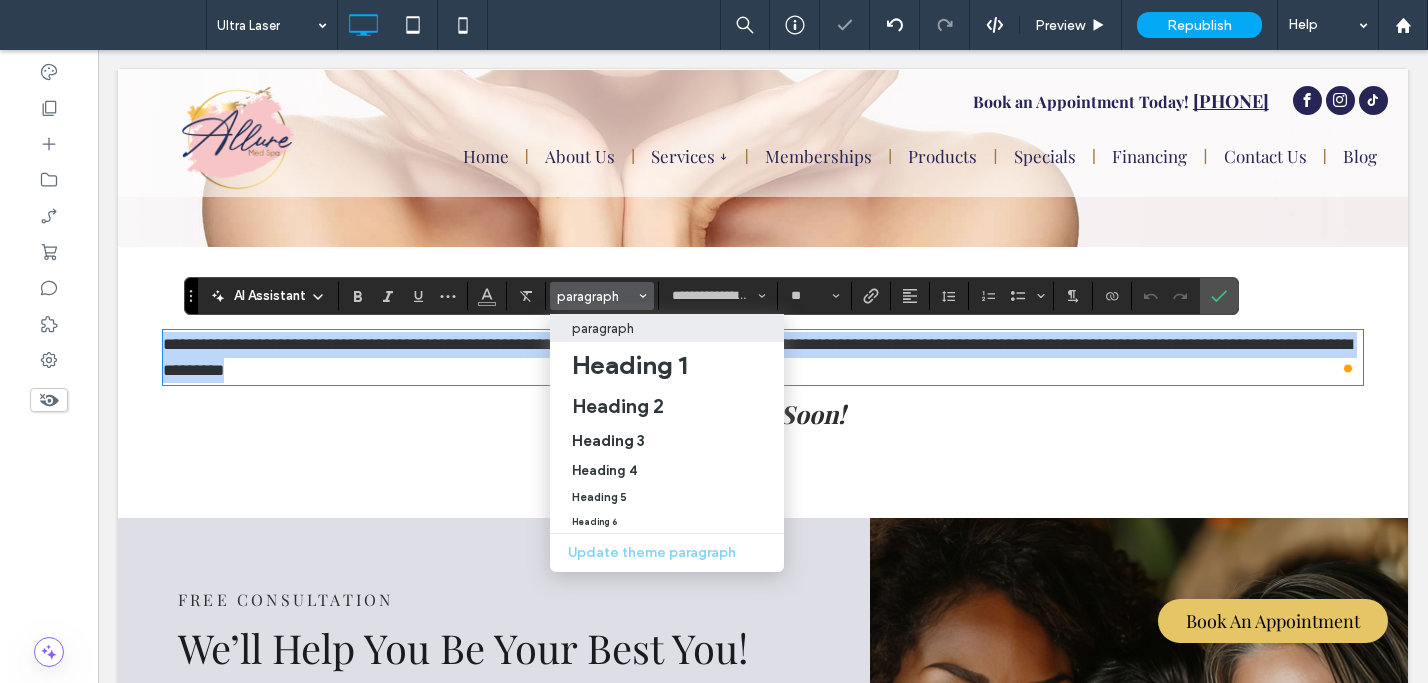 type on "**" 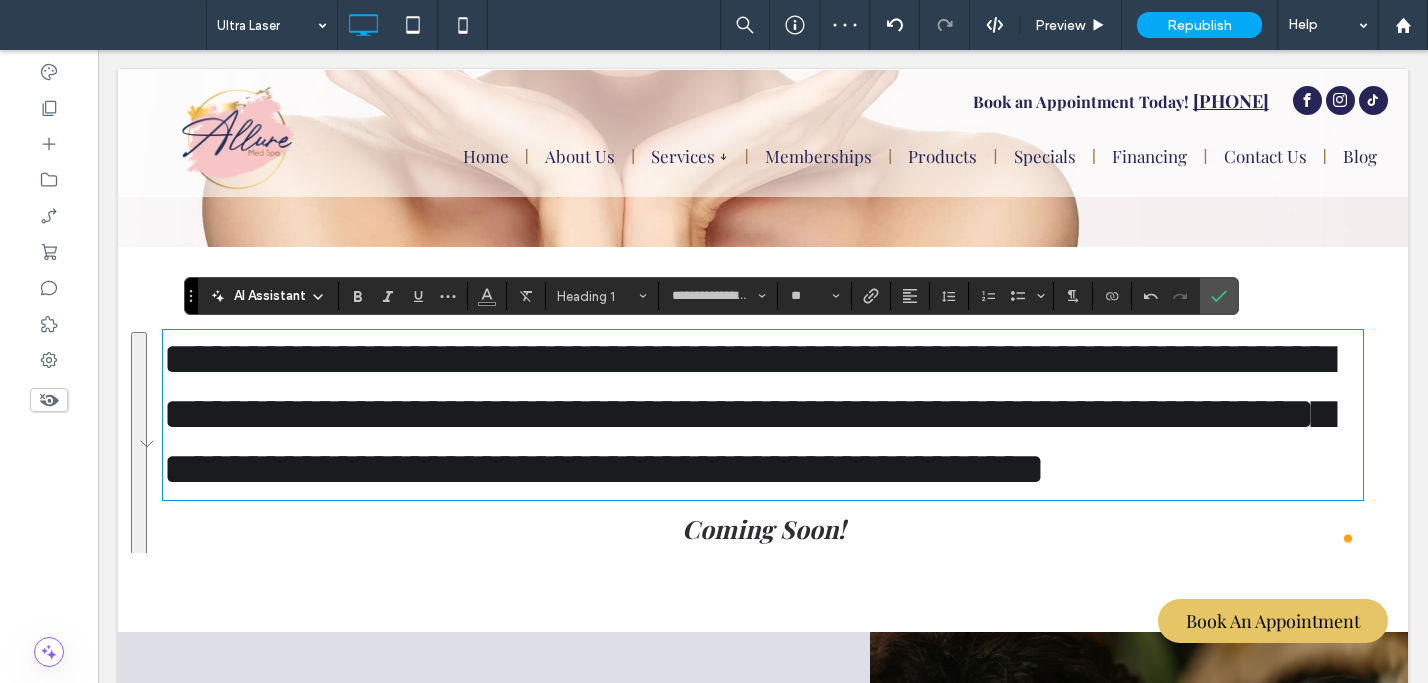 click on "**********" at bounding box center [748, 414] 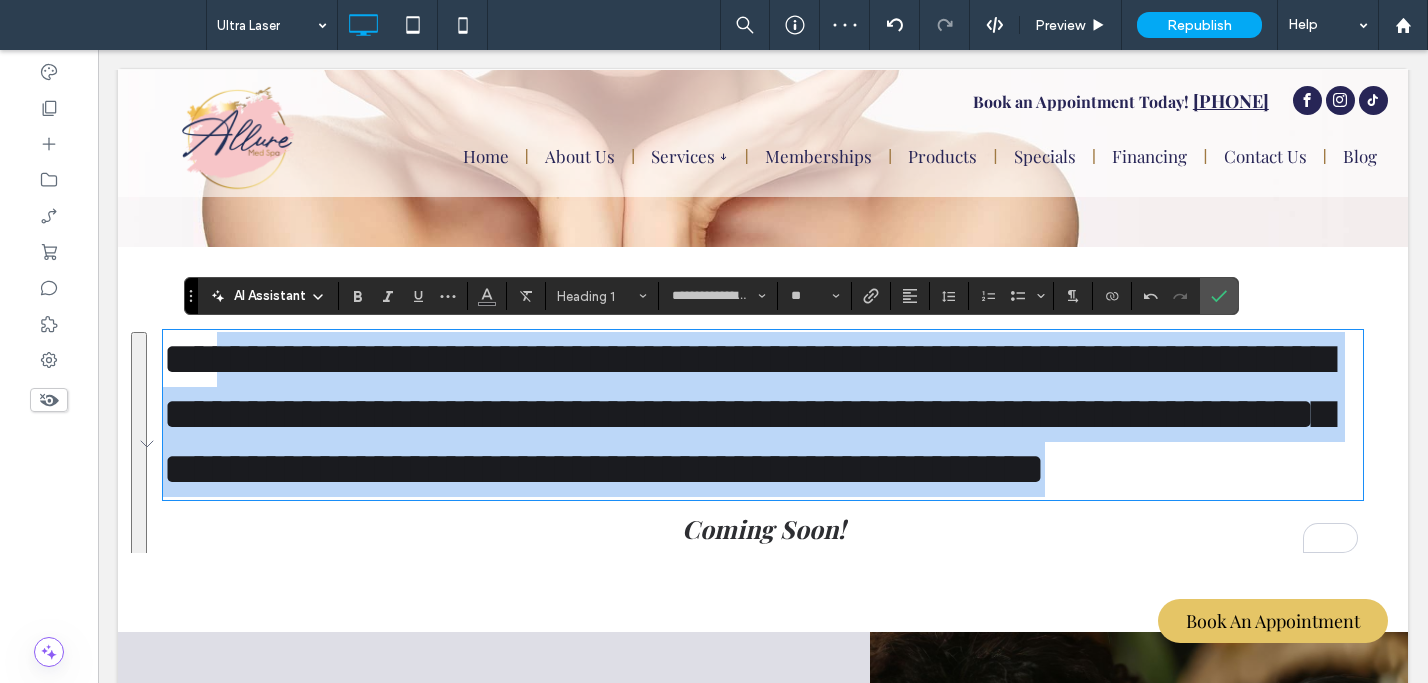 drag, startPoint x: 229, startPoint y: 367, endPoint x: 366, endPoint y: 545, distance: 224.61745 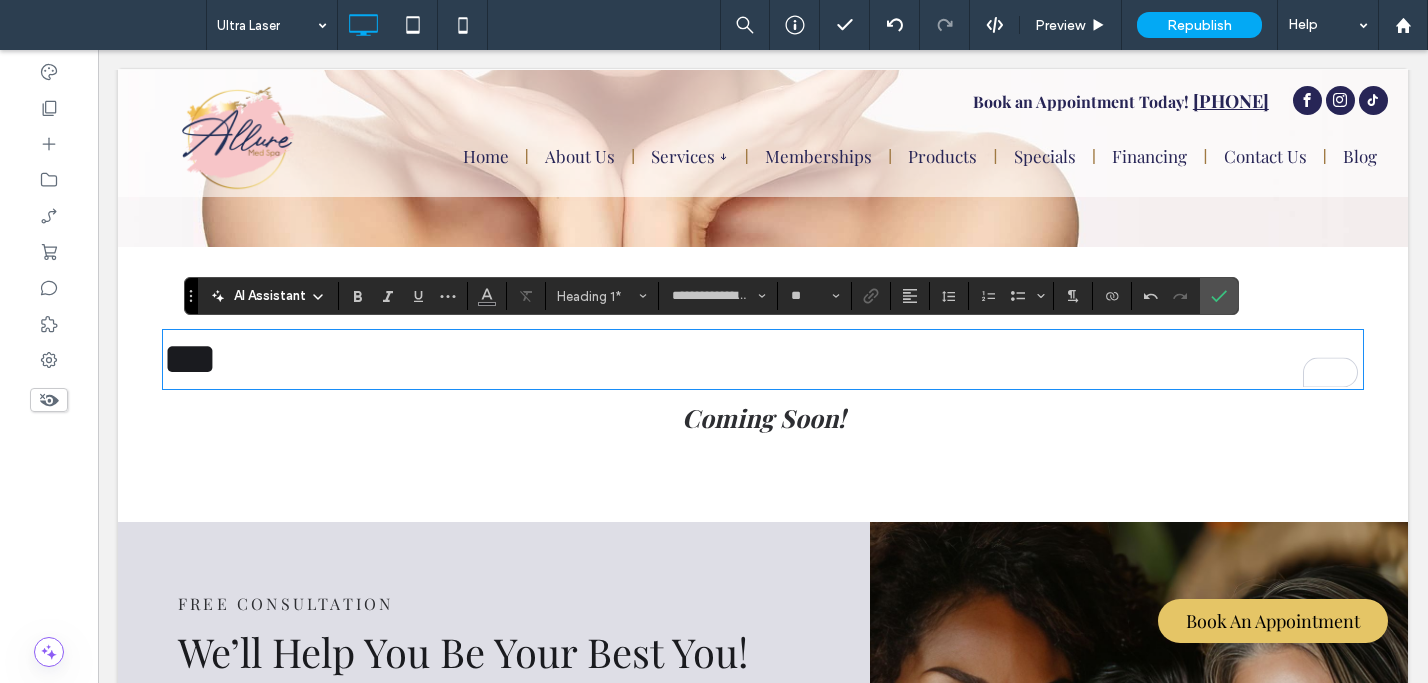 type 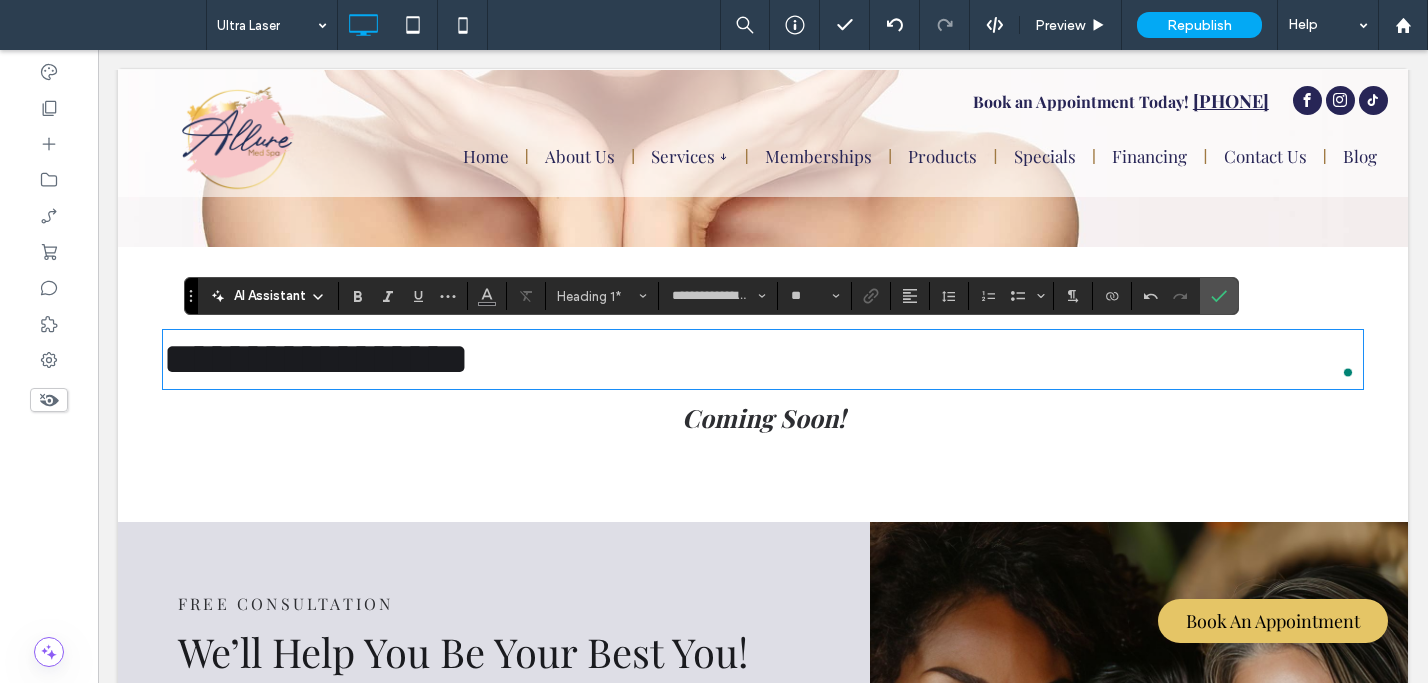 scroll, scrollTop: 0, scrollLeft: 0, axis: both 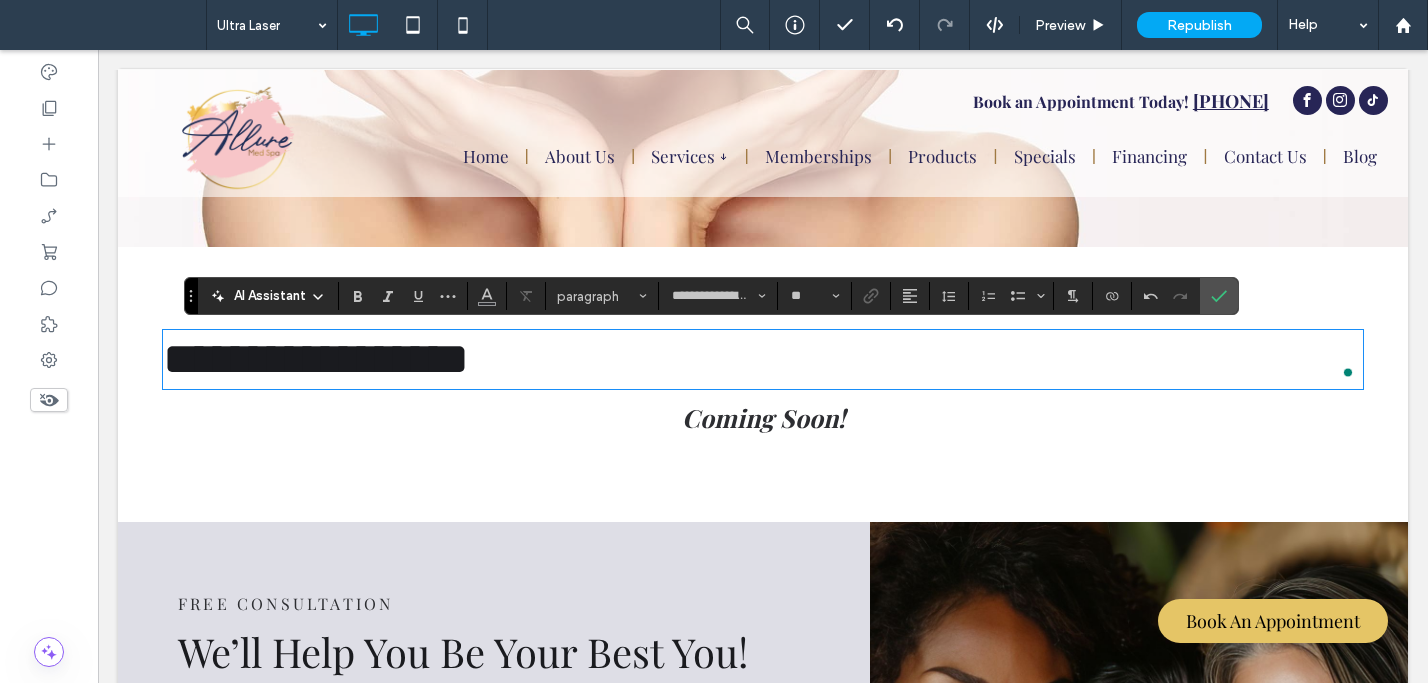 type on "**" 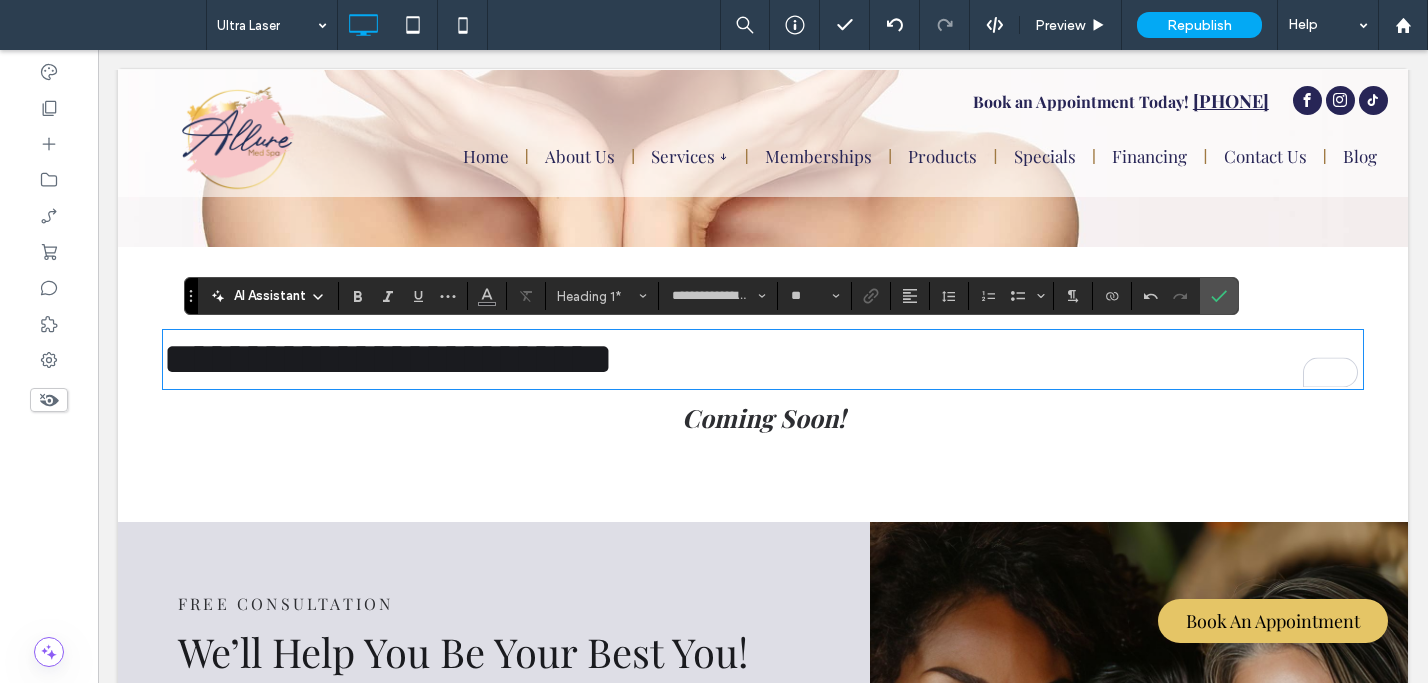 click on "**********" at bounding box center [388, 359] 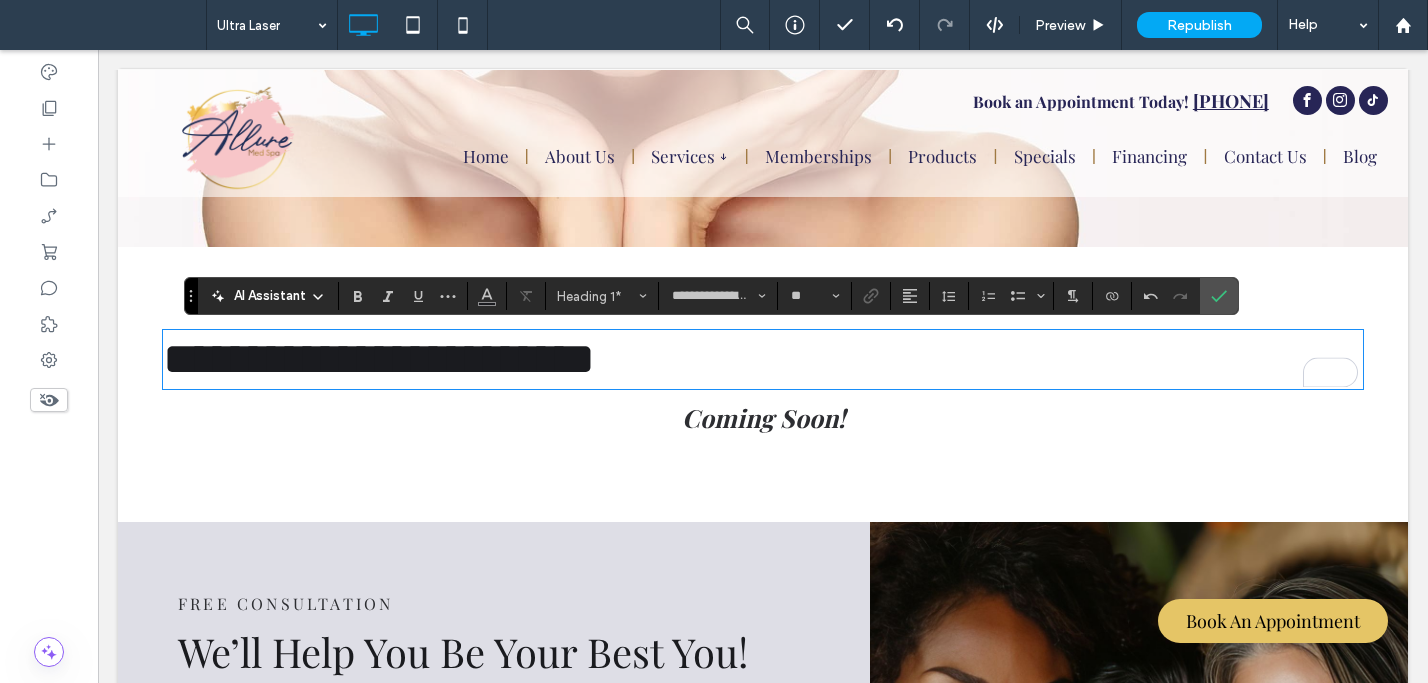 click on "**********" at bounding box center (379, 359) 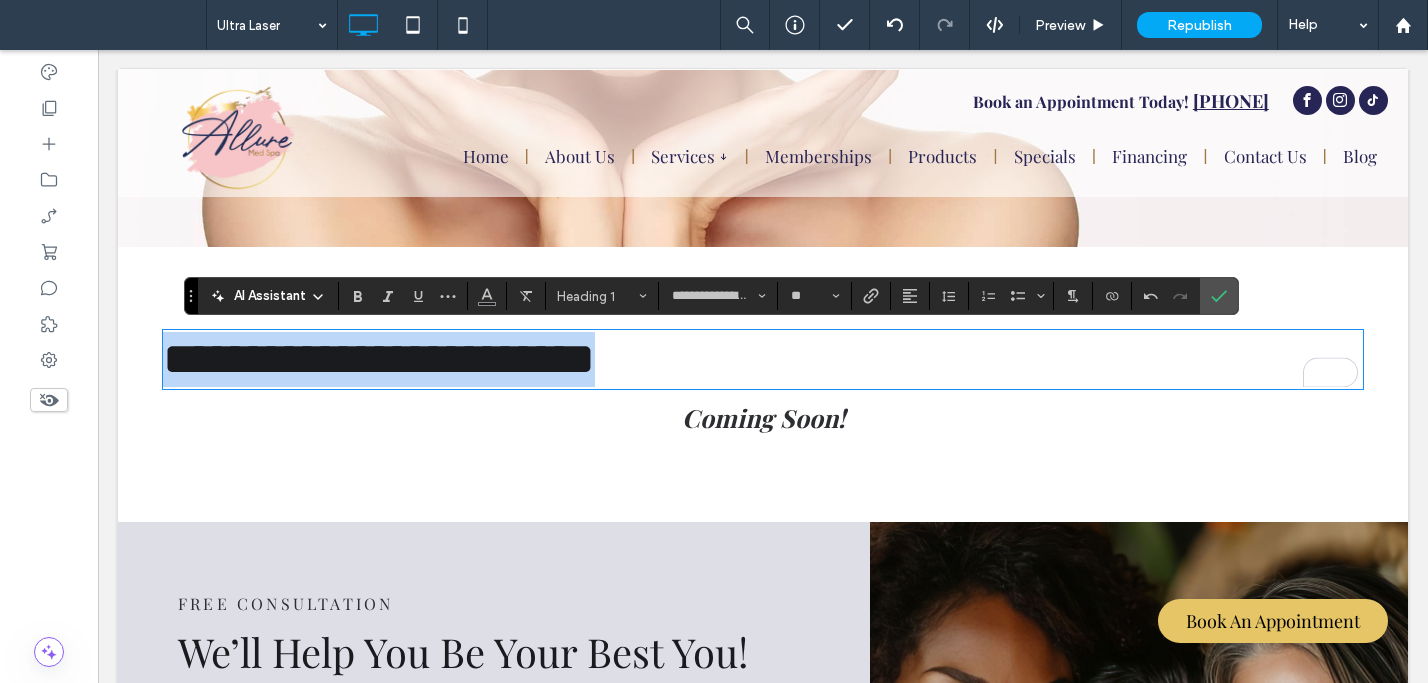 drag, startPoint x: 763, startPoint y: 368, endPoint x: 123, endPoint y: 345, distance: 640.41315 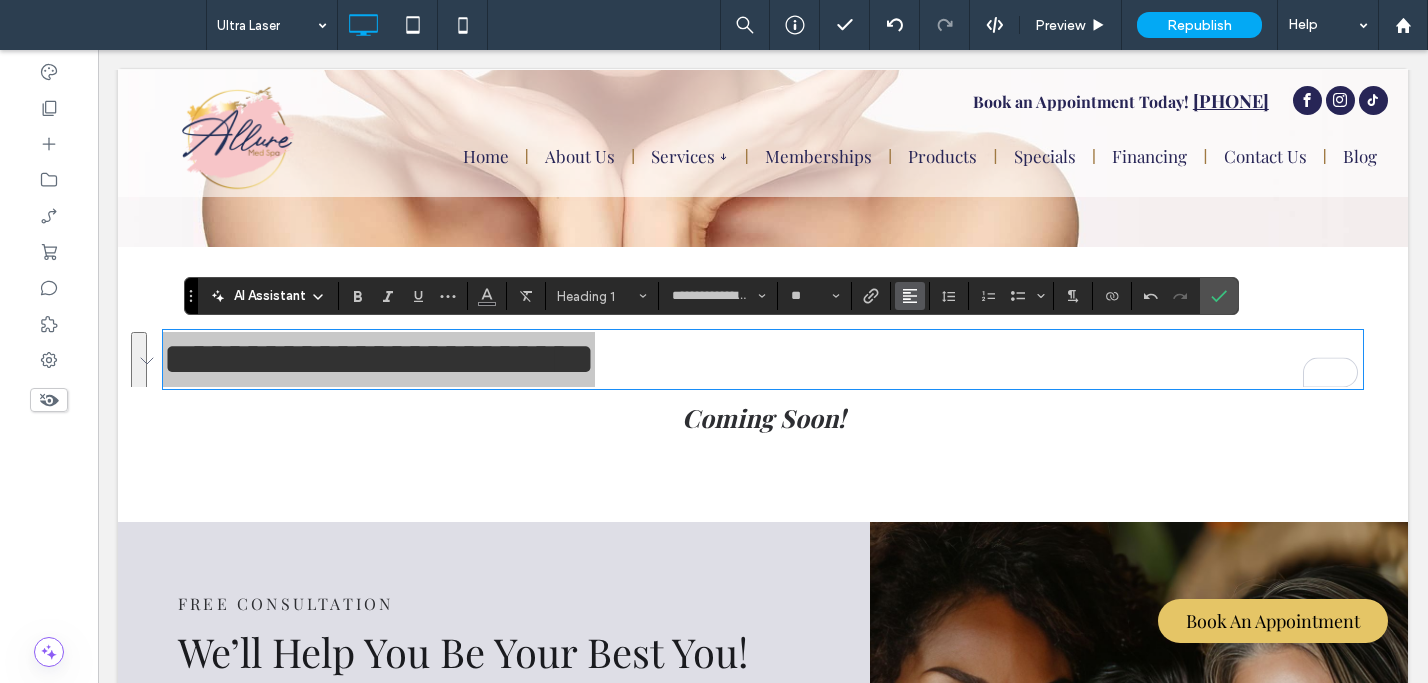 click at bounding box center (910, 296) 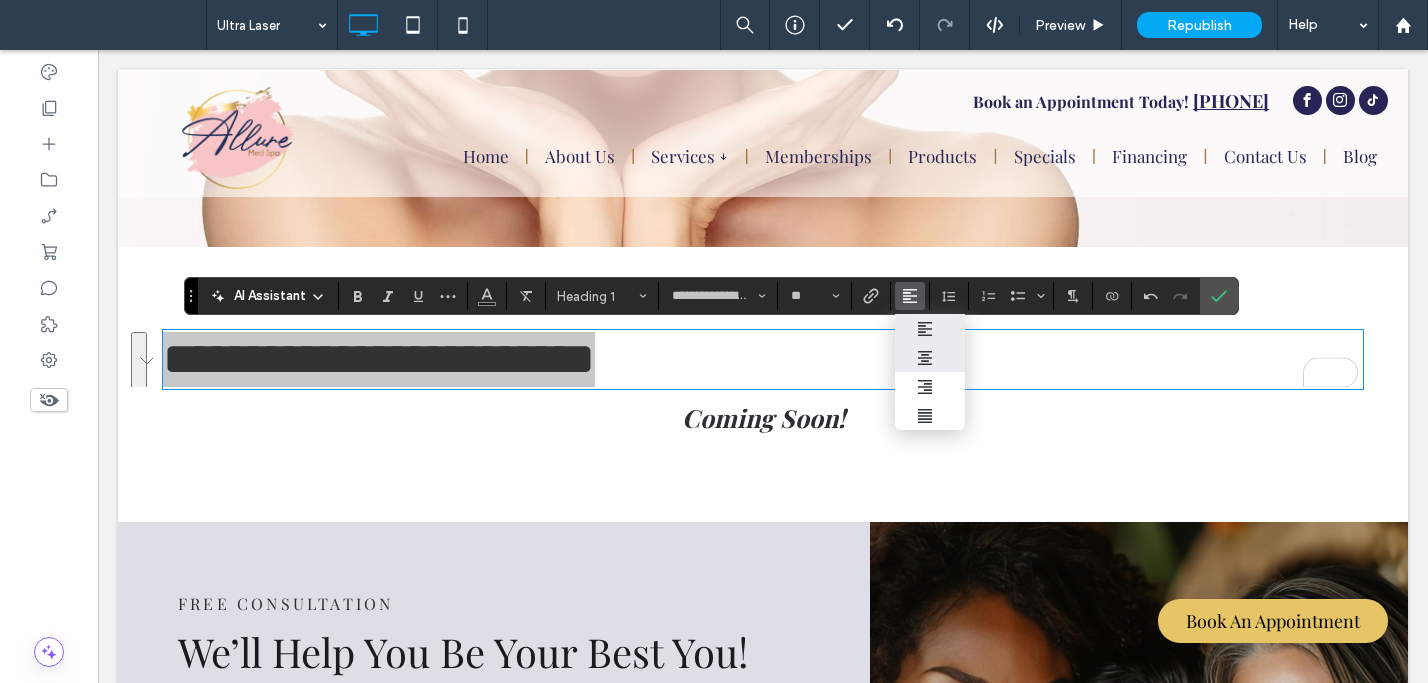 click at bounding box center [930, 357] 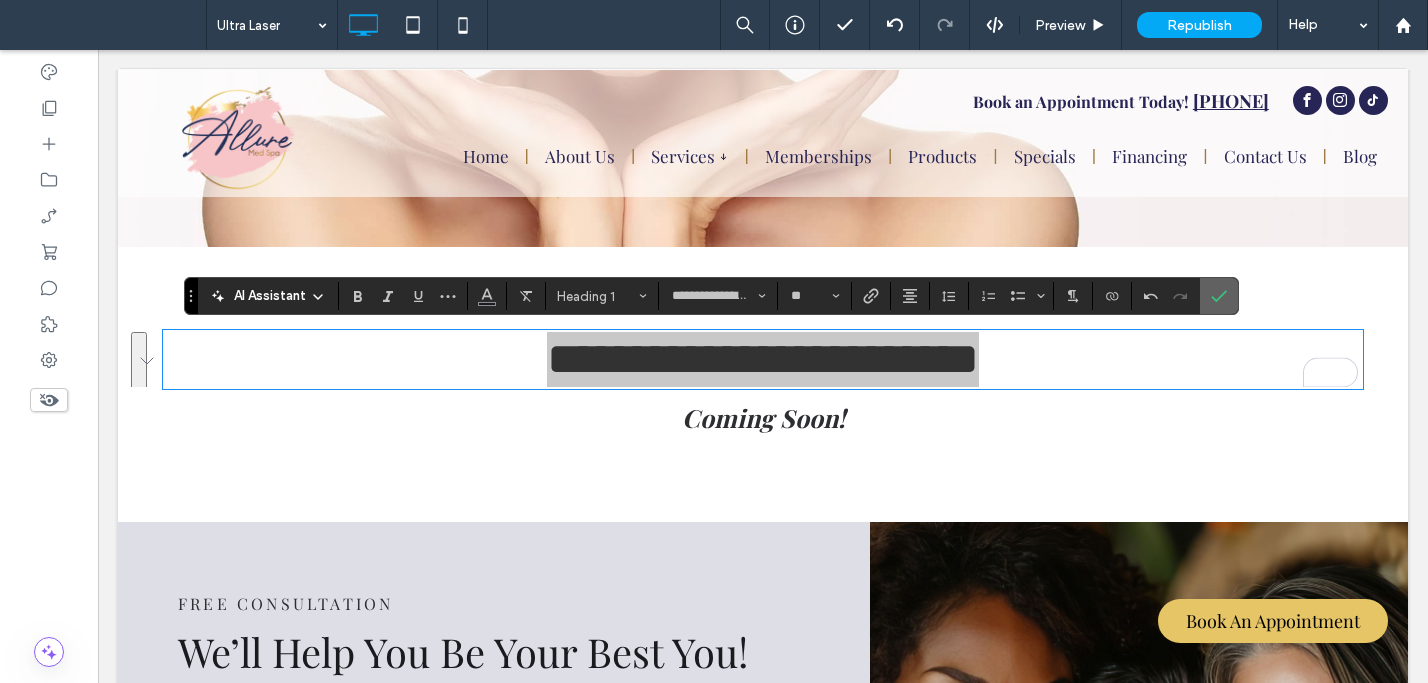 drag, startPoint x: 1226, startPoint y: 293, endPoint x: 1085, endPoint y: 266, distance: 143.56183 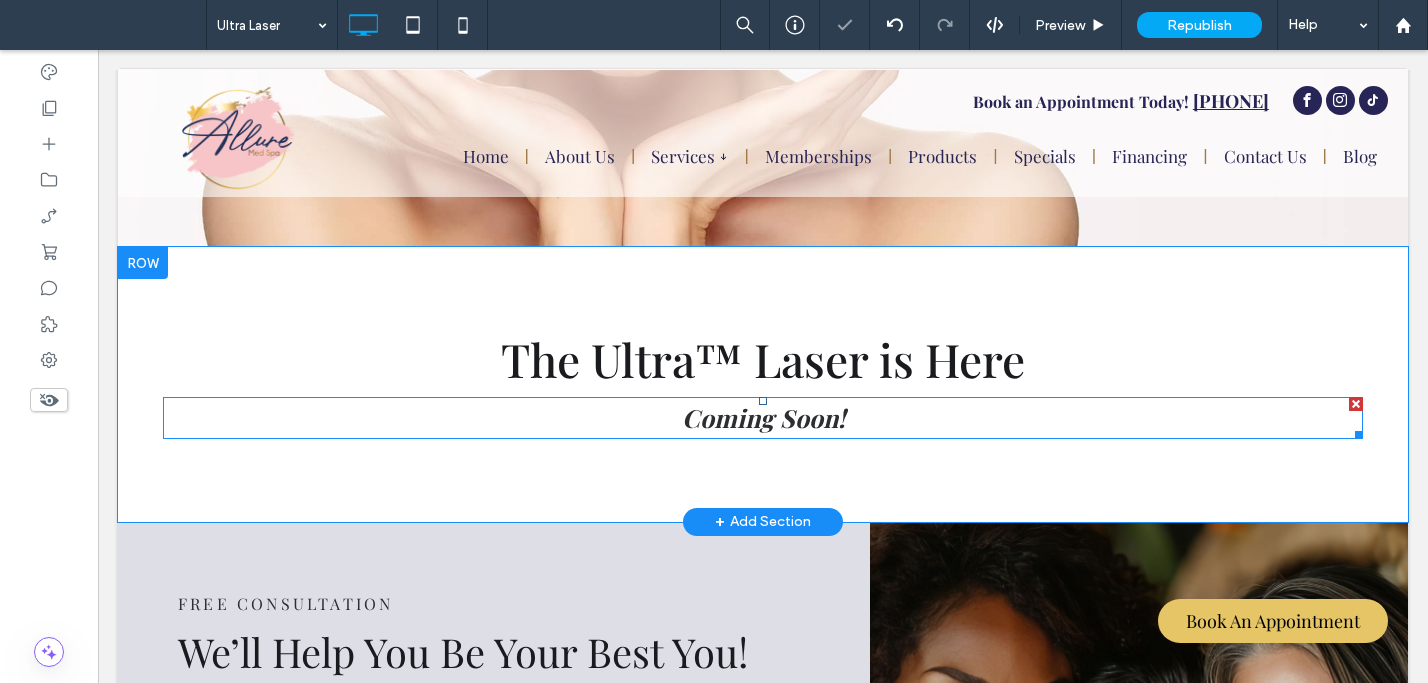 click on "Coming Soon!" at bounding box center [763, 418] 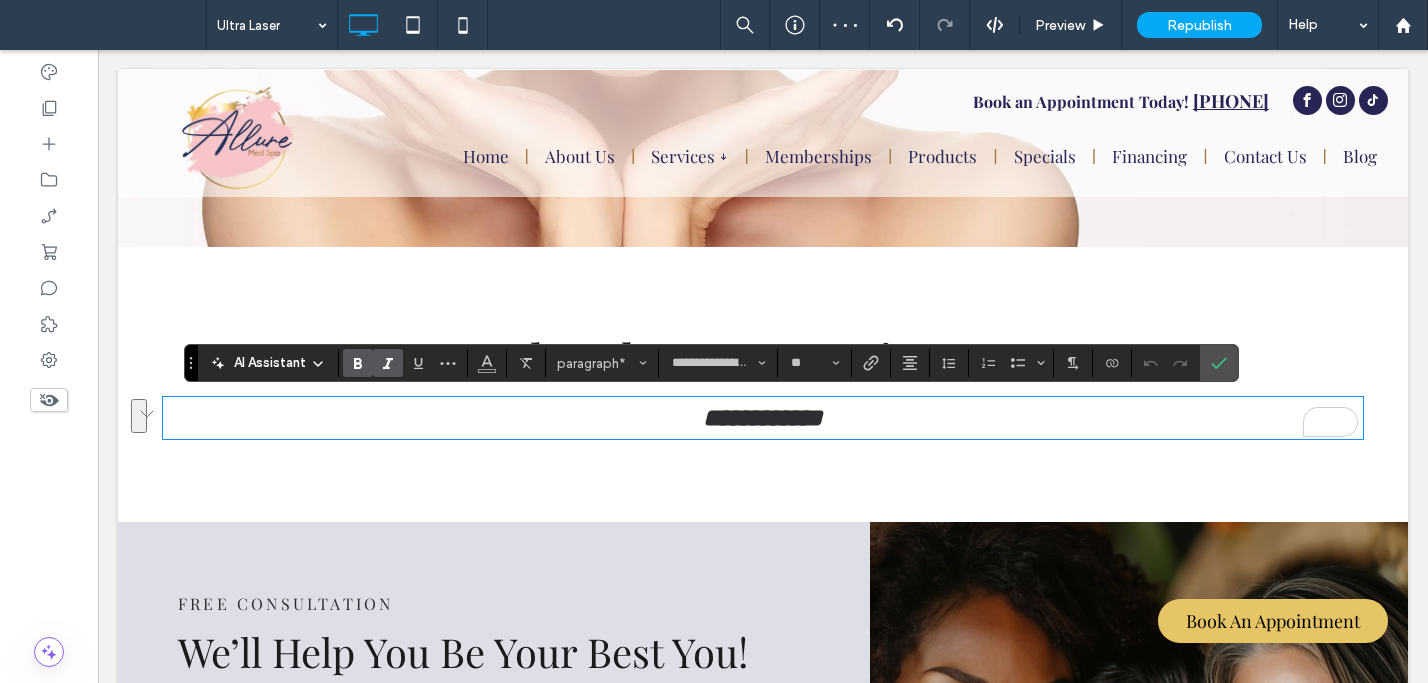 click on "**********" at bounding box center [763, 417] 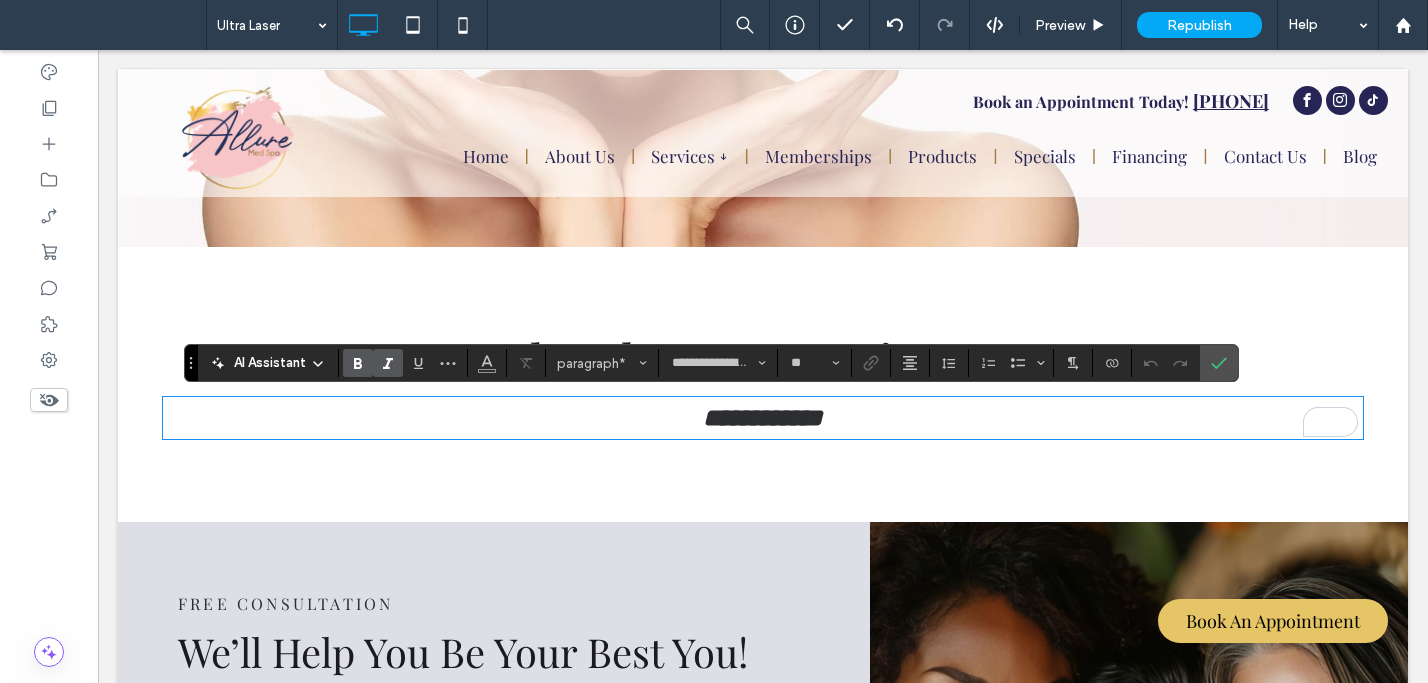click on "**********" at bounding box center (763, 417) 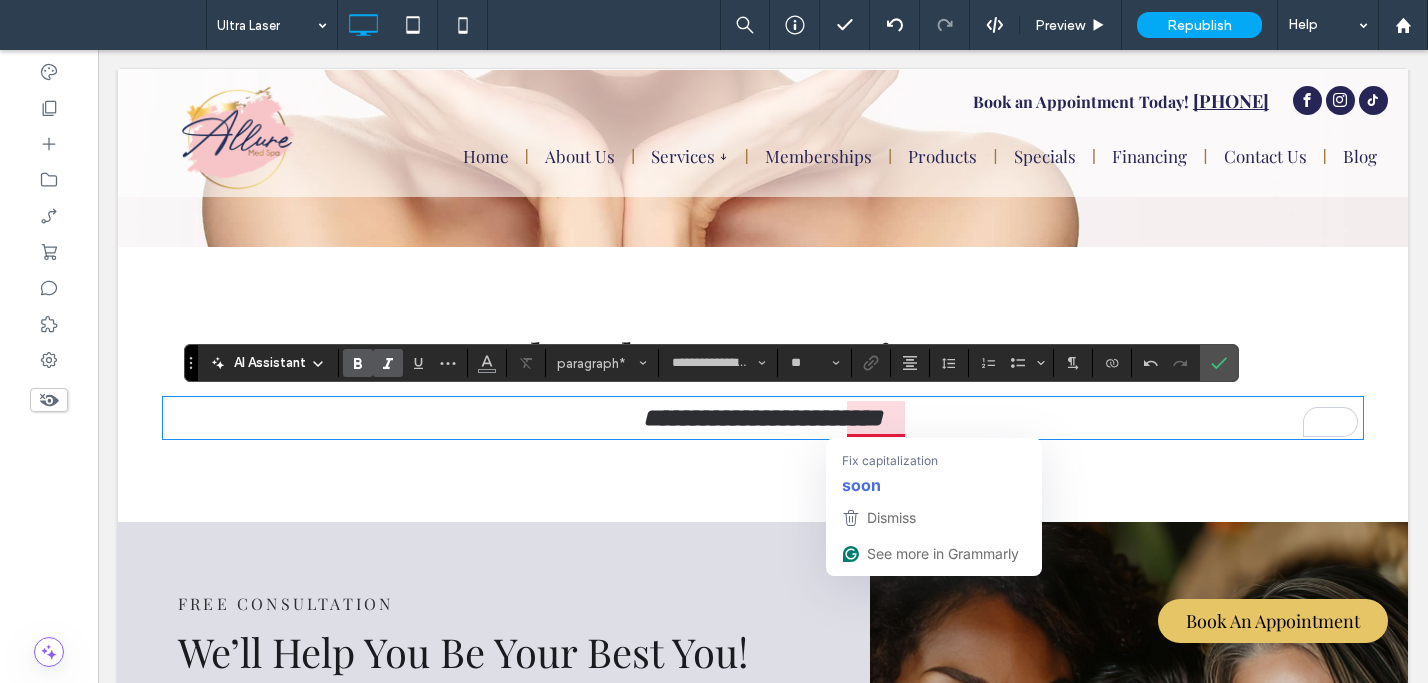 click on "**********" at bounding box center (763, 417) 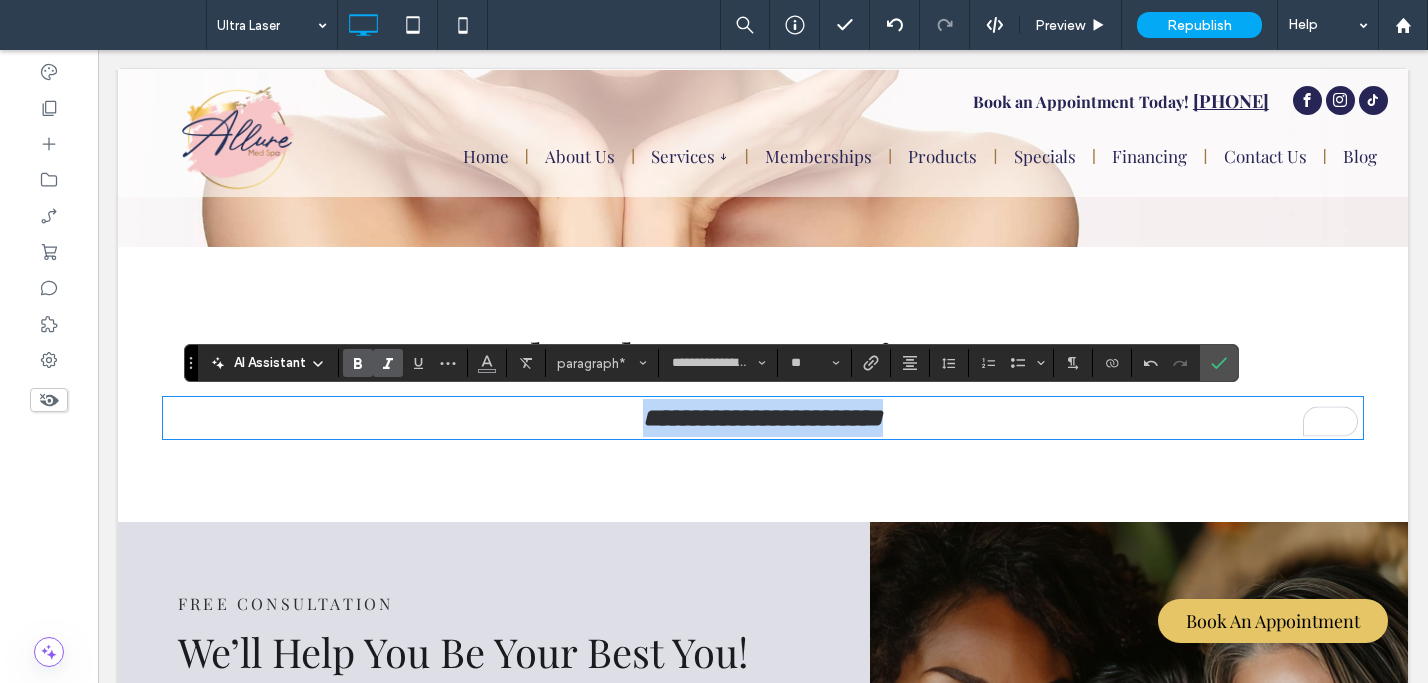 drag, startPoint x: 712, startPoint y: 412, endPoint x: 532, endPoint y: 411, distance: 180.00278 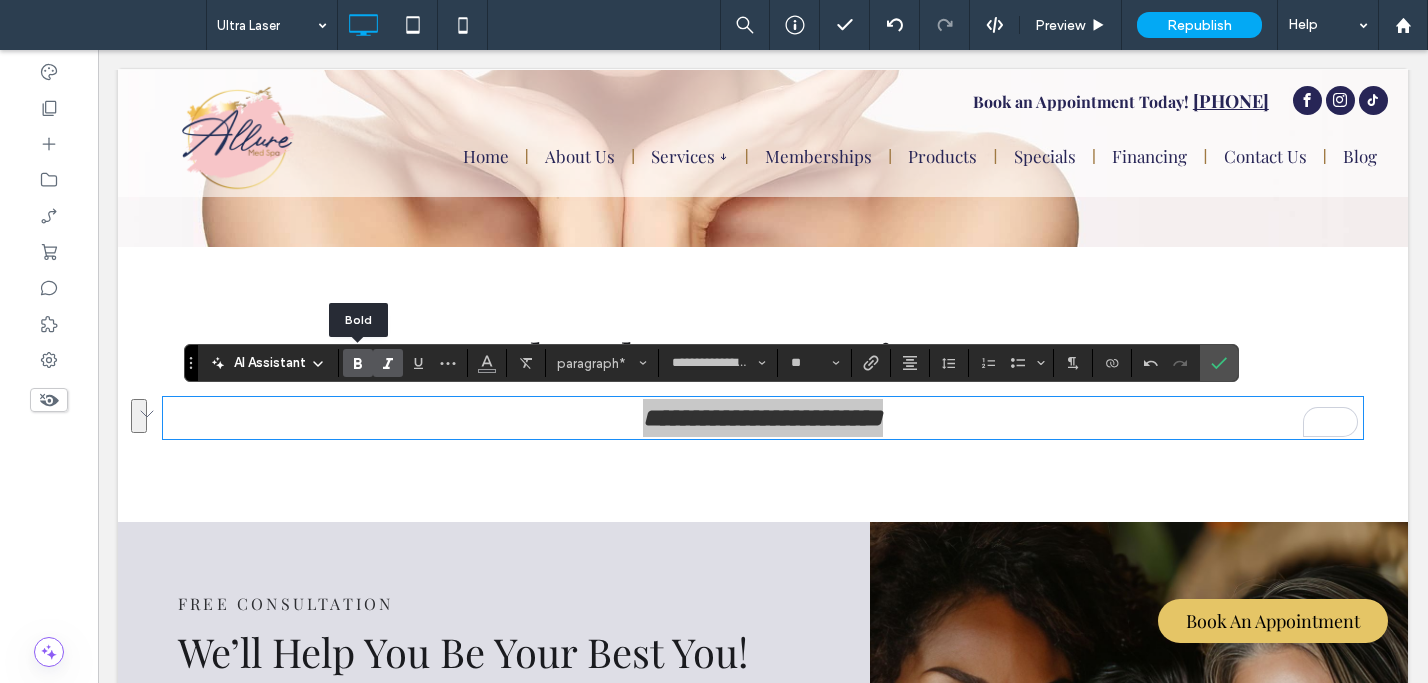 drag, startPoint x: 353, startPoint y: 362, endPoint x: 374, endPoint y: 366, distance: 21.377558 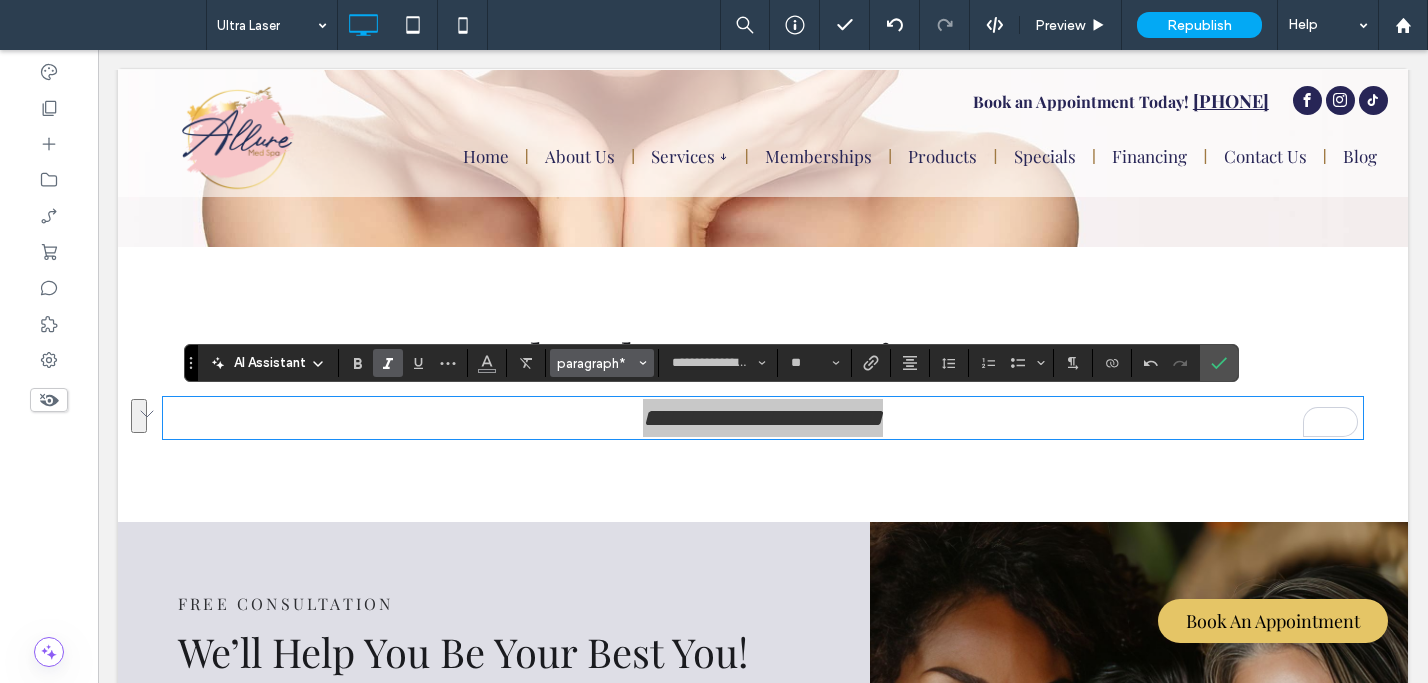 click on "paragraph*" at bounding box center [596, 363] 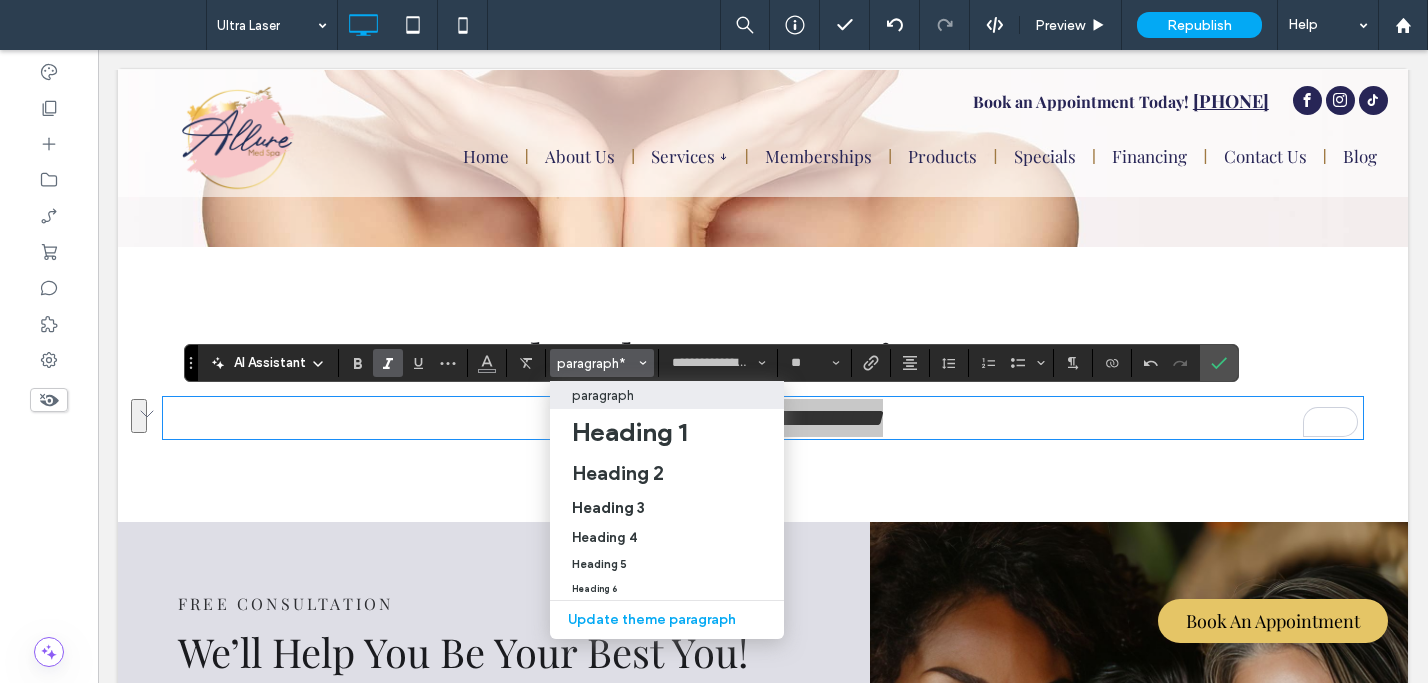 click on "paragraph" at bounding box center (603, 395) 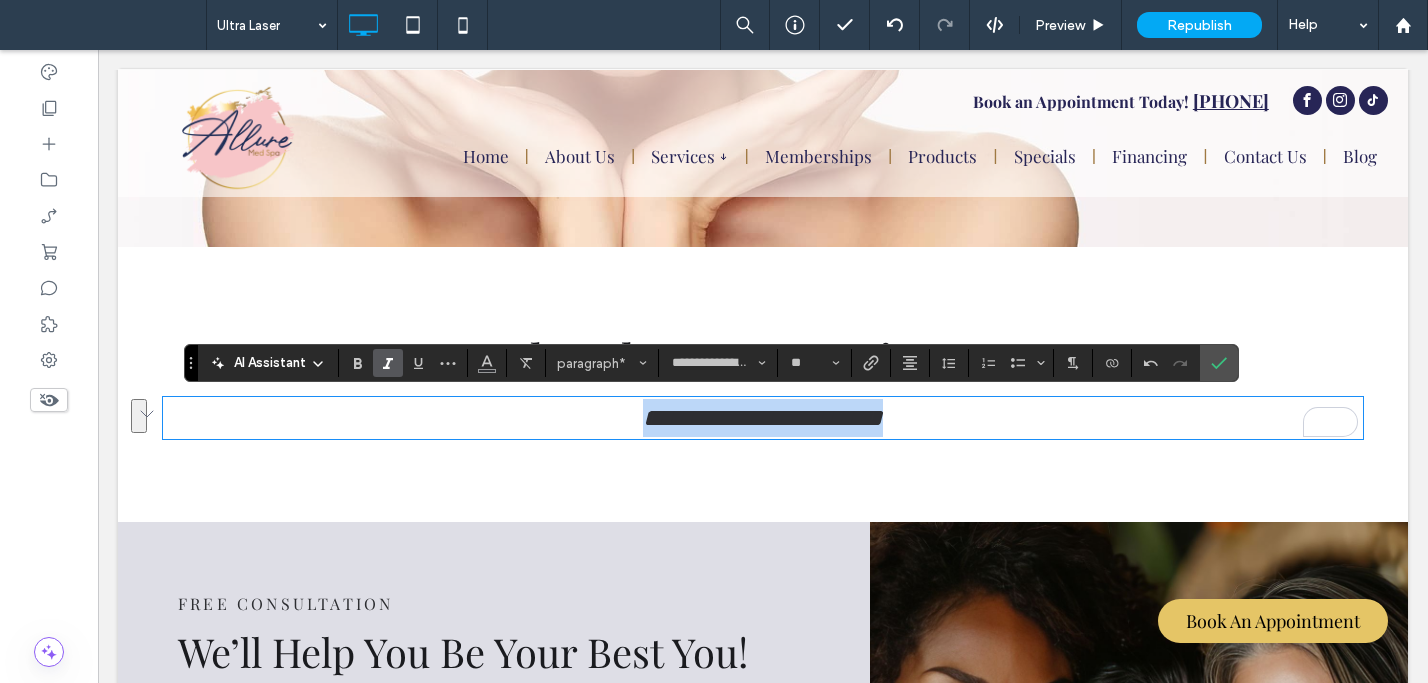 type on "**" 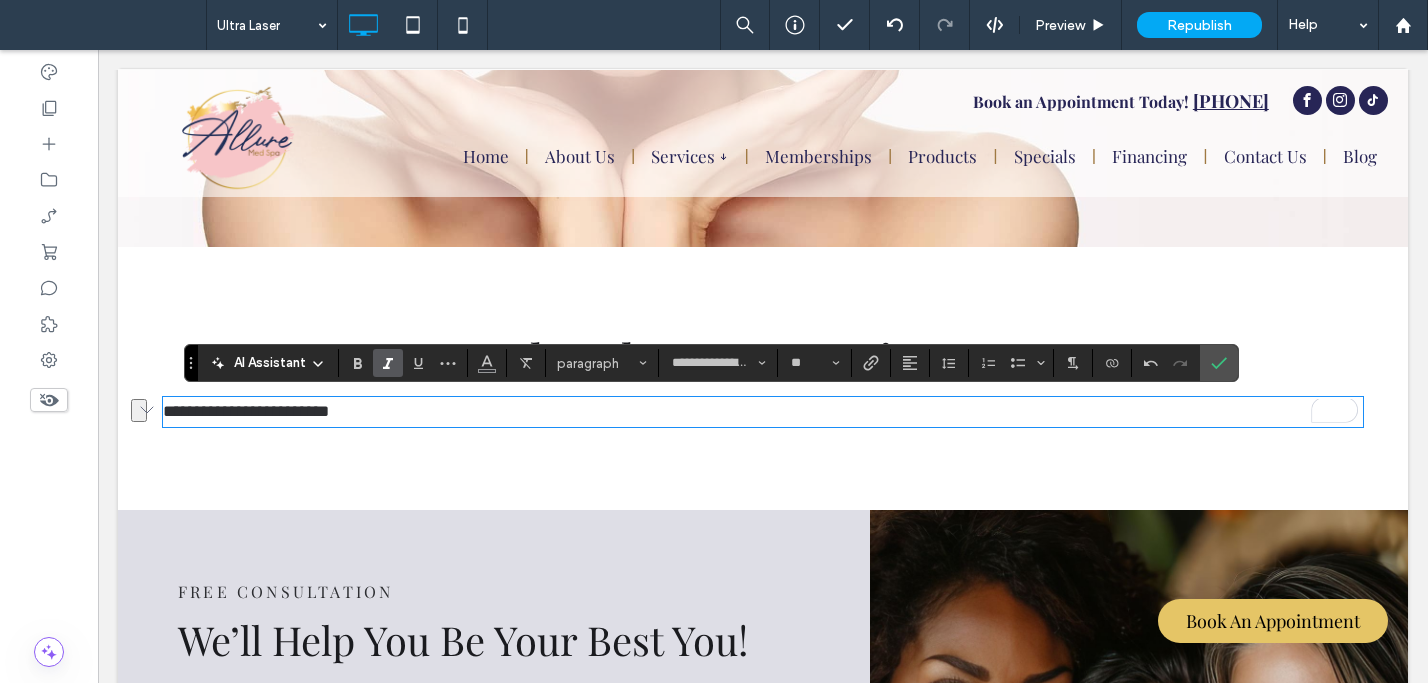 click at bounding box center (388, 363) 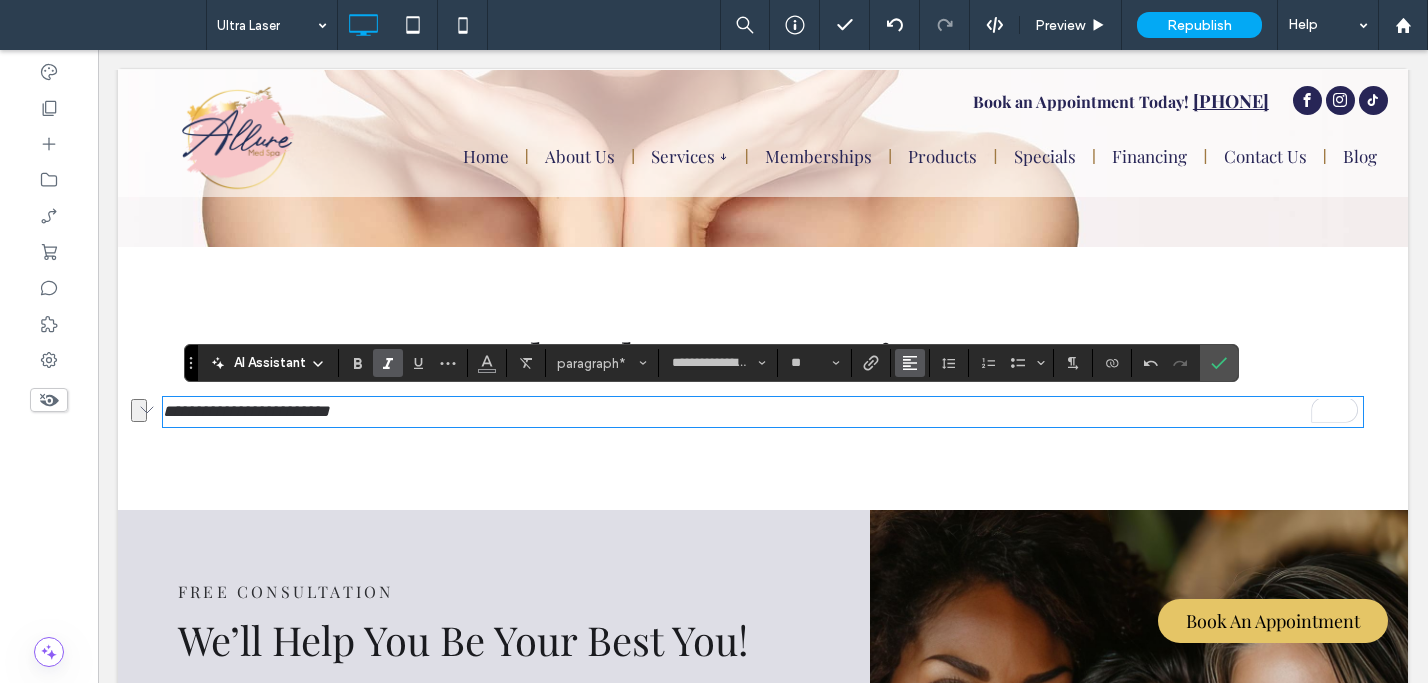 click at bounding box center [910, 363] 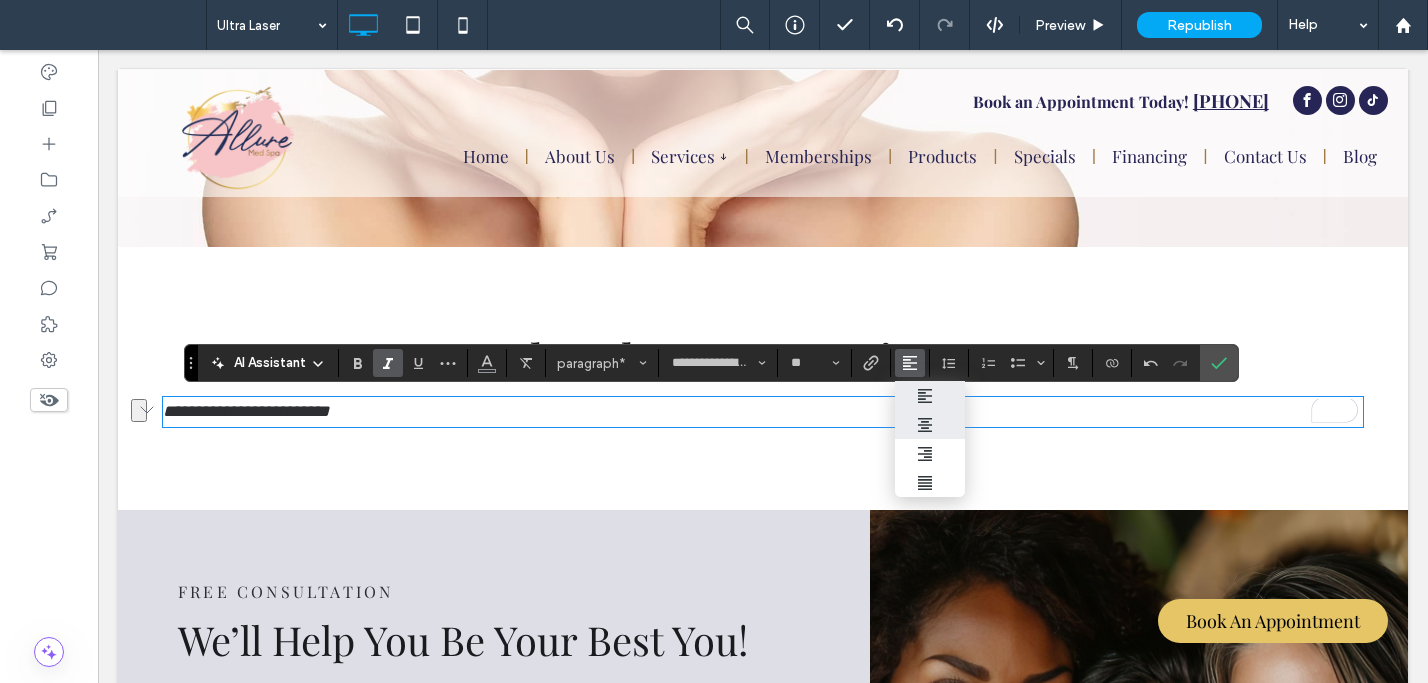 click 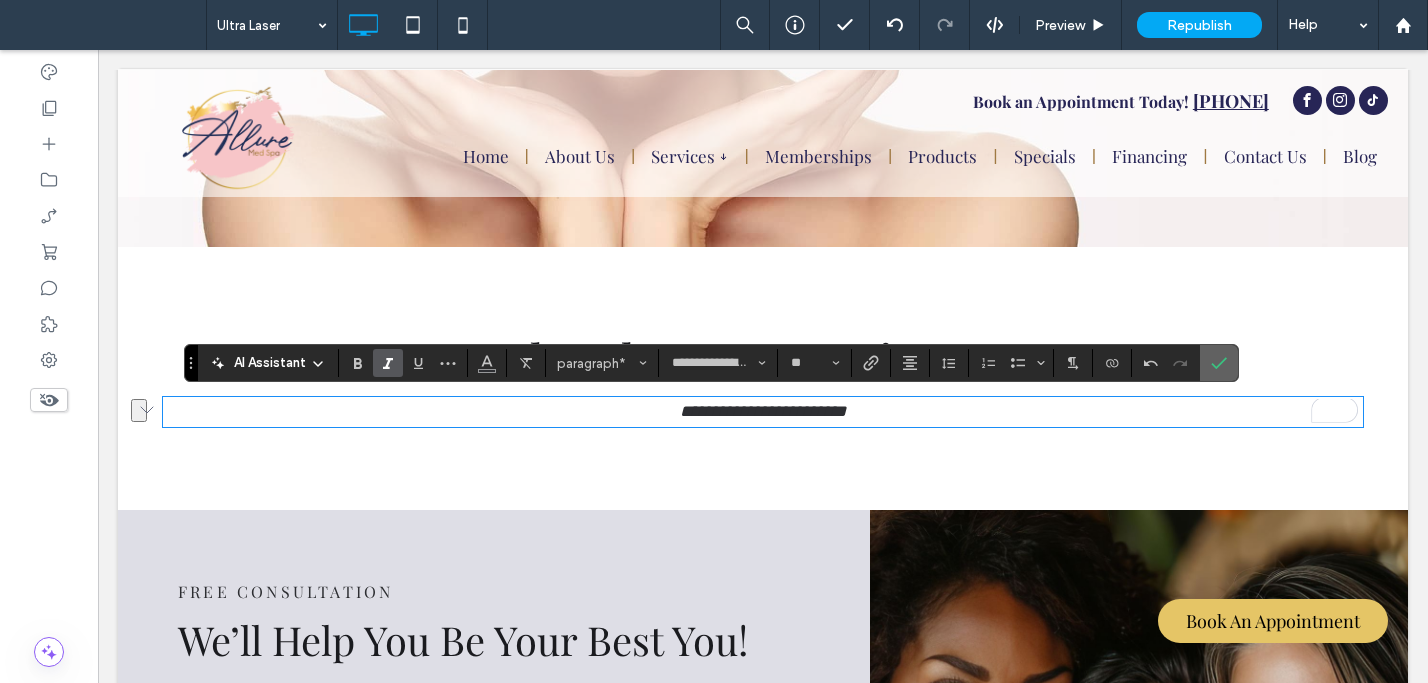 click 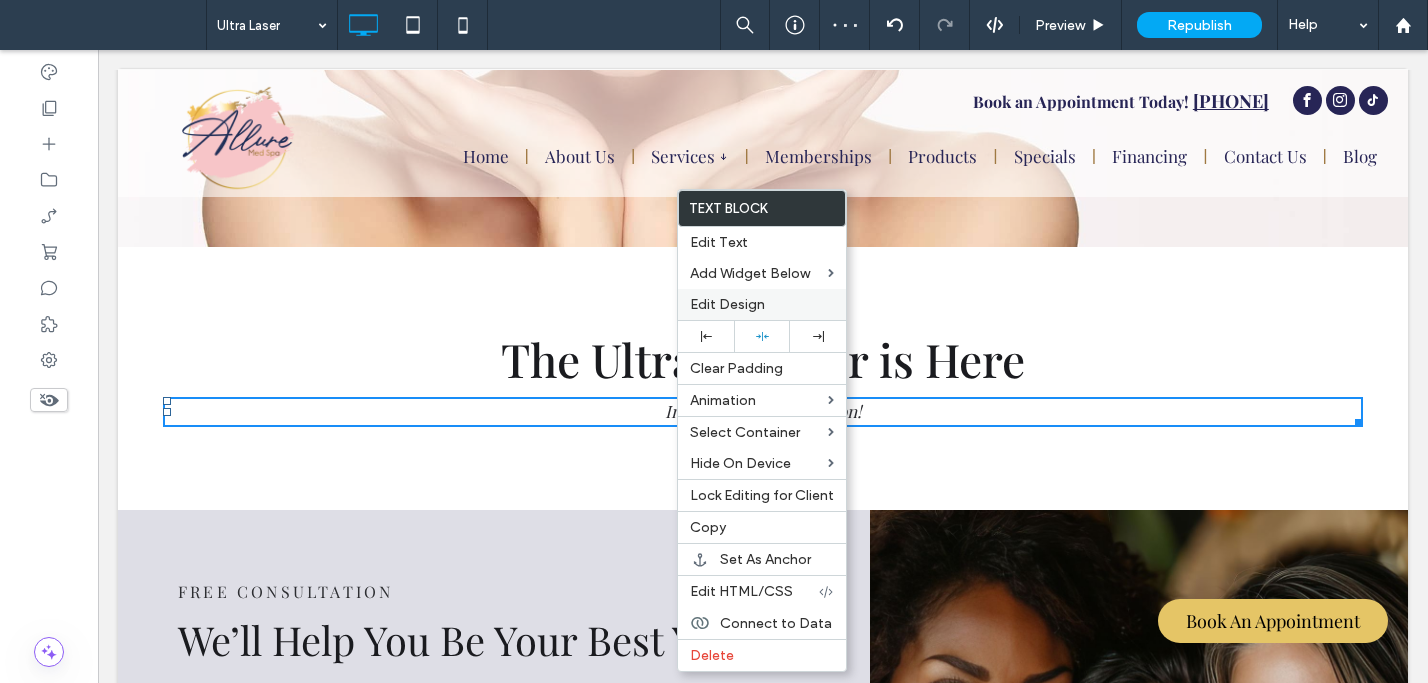 click on "Edit Design" at bounding box center [727, 304] 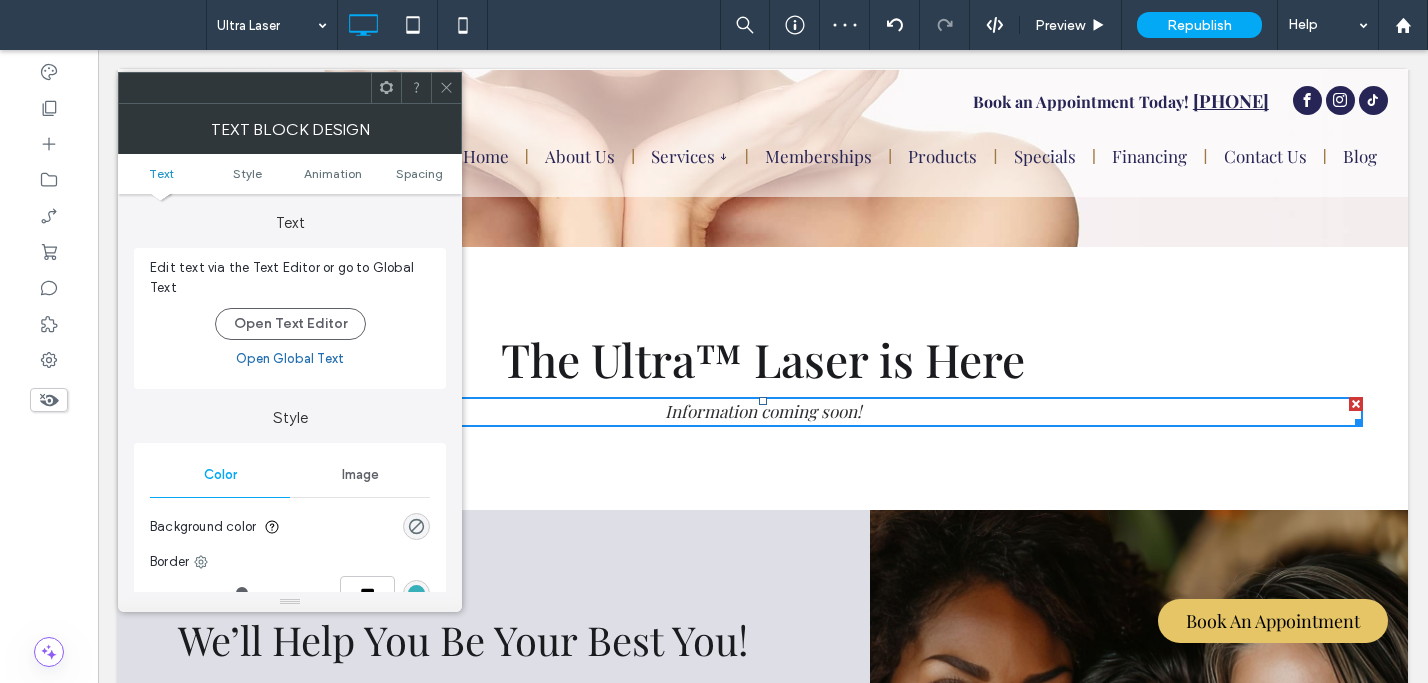 click on "Text Style Animation Spacing" at bounding box center [290, 174] 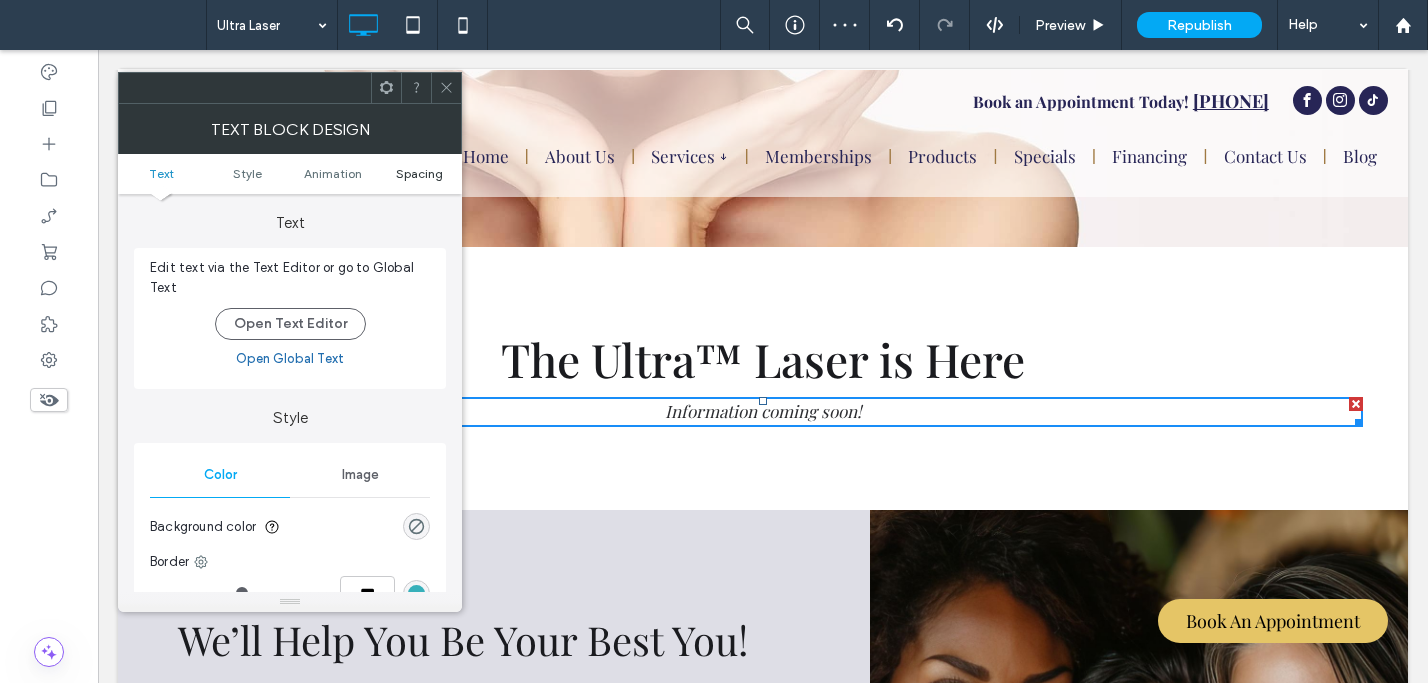 click on "Spacing" at bounding box center (419, 173) 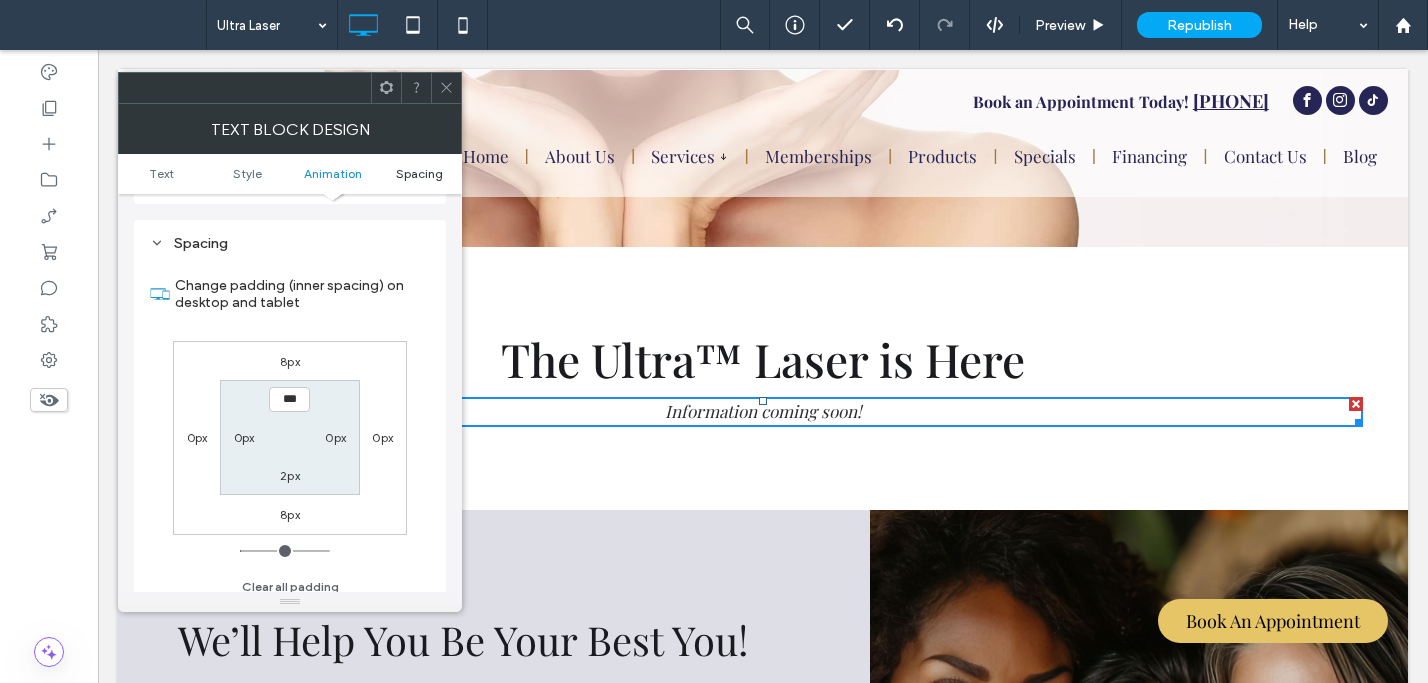 scroll, scrollTop: 574, scrollLeft: 0, axis: vertical 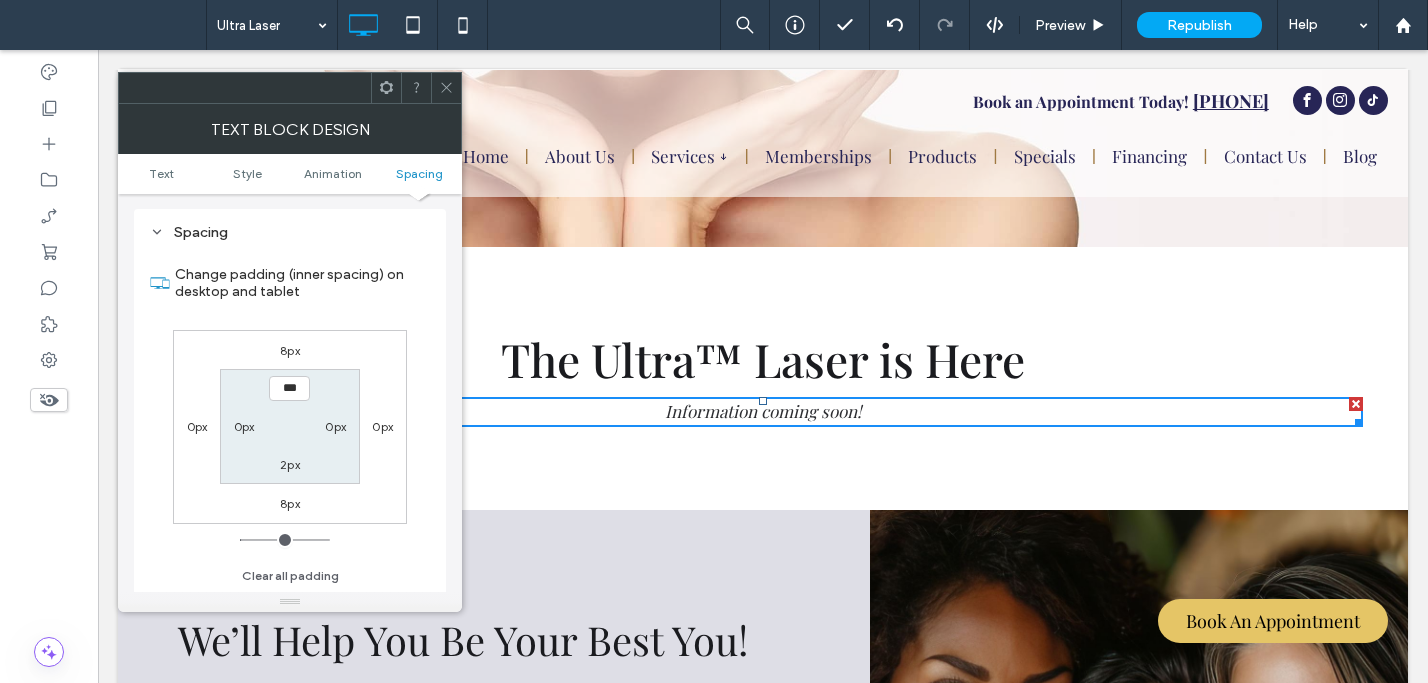 click on "8px" at bounding box center [290, 350] 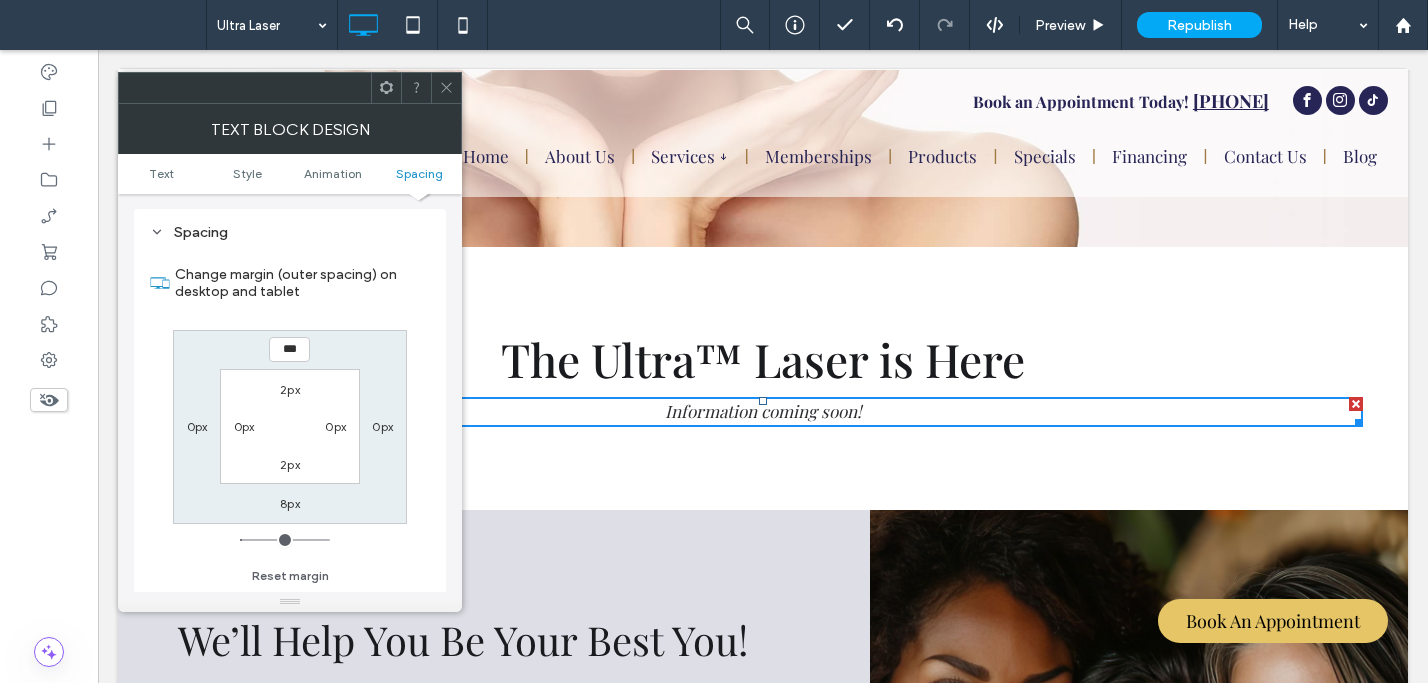 click on "***" at bounding box center (289, 349) 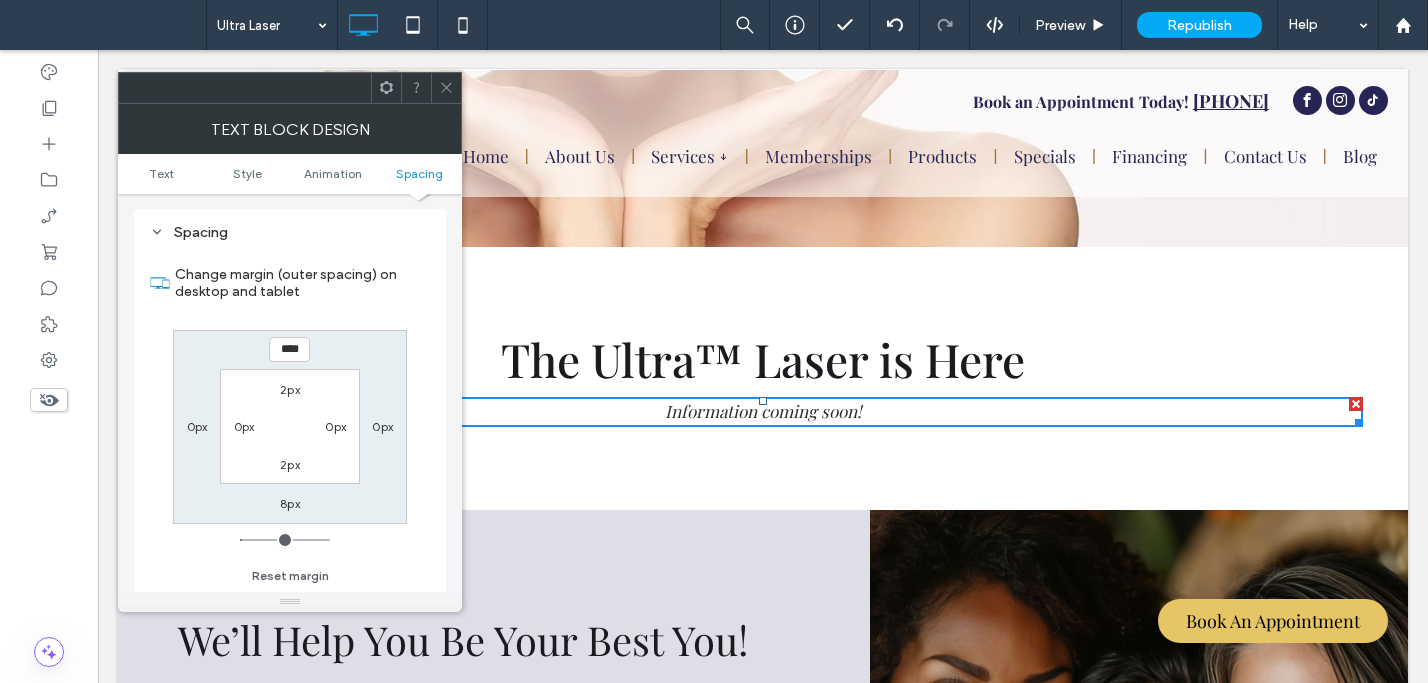 type on "****" 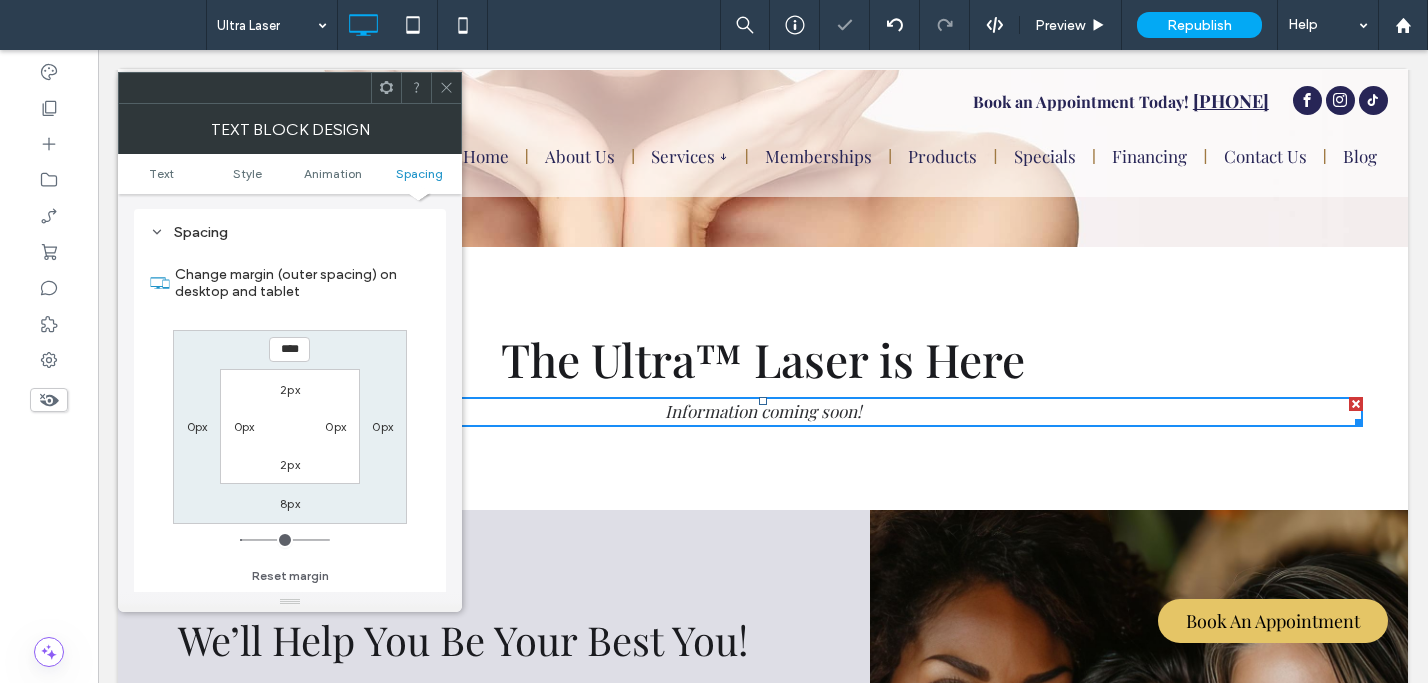 type on "**" 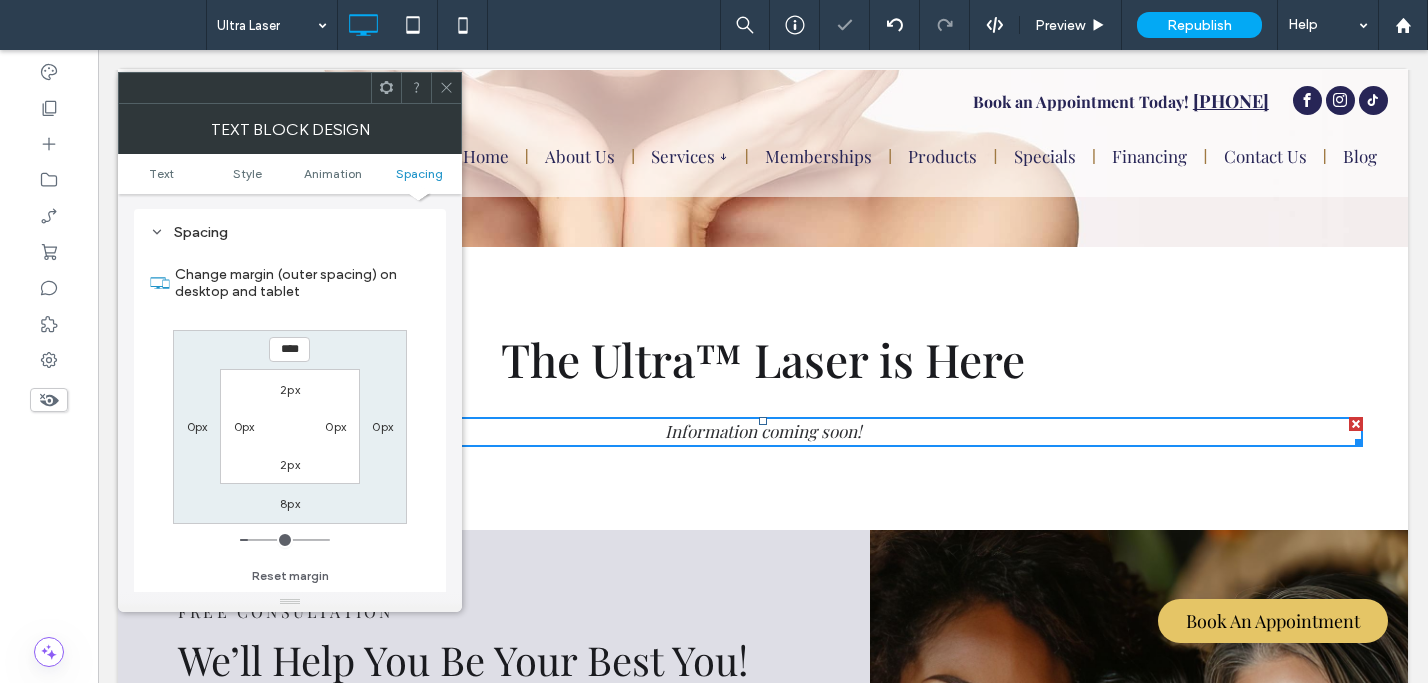 click 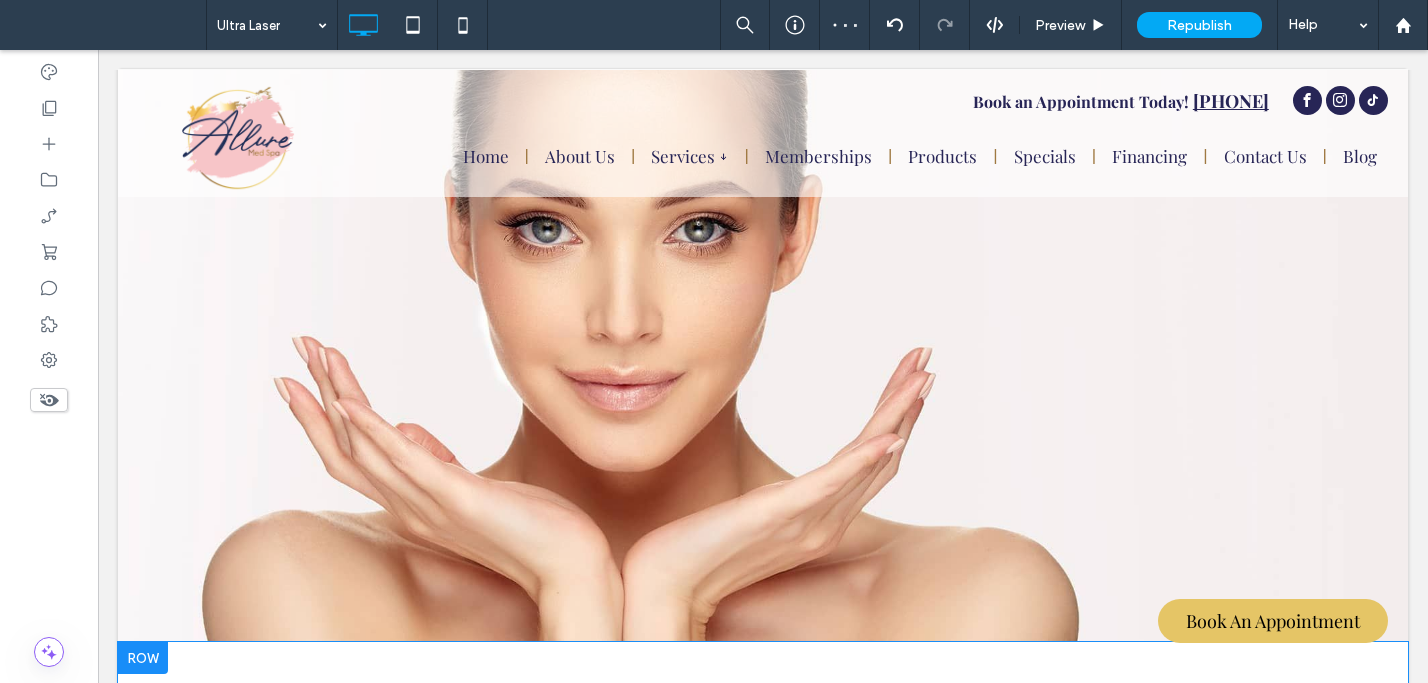 scroll, scrollTop: 0, scrollLeft: 0, axis: both 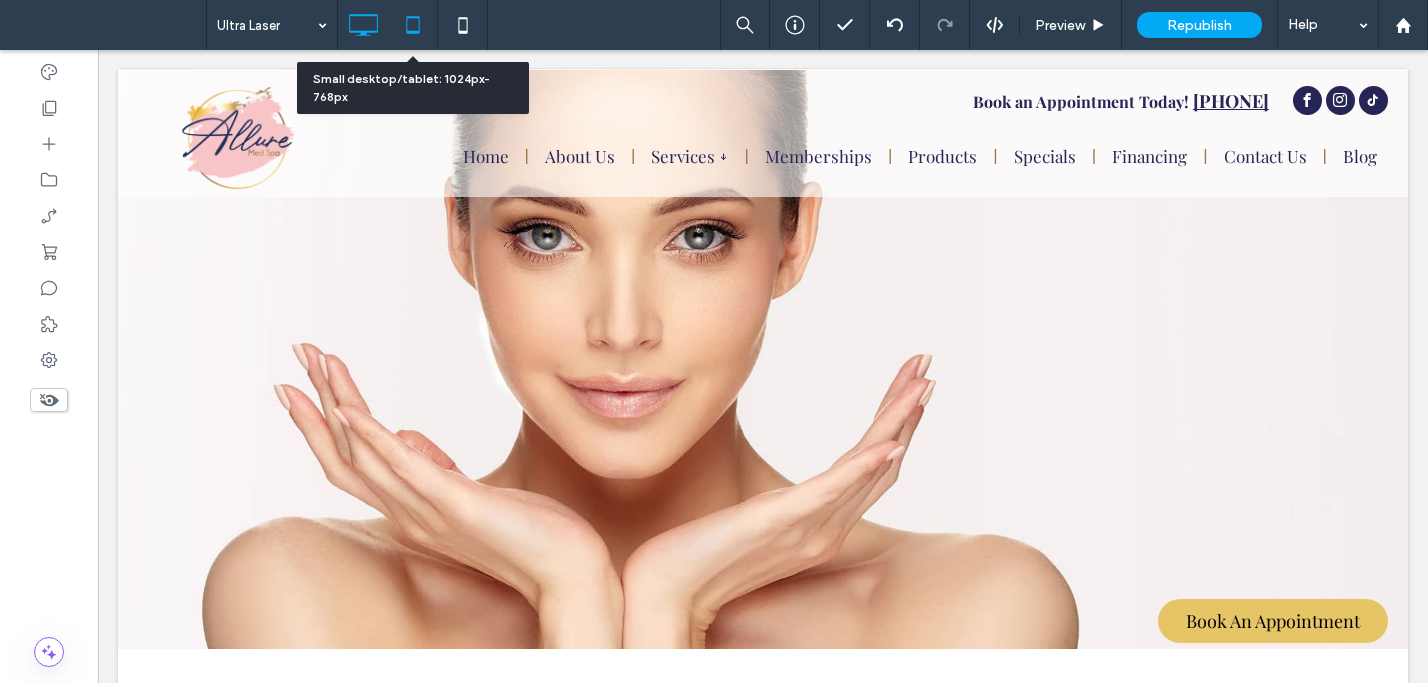 click 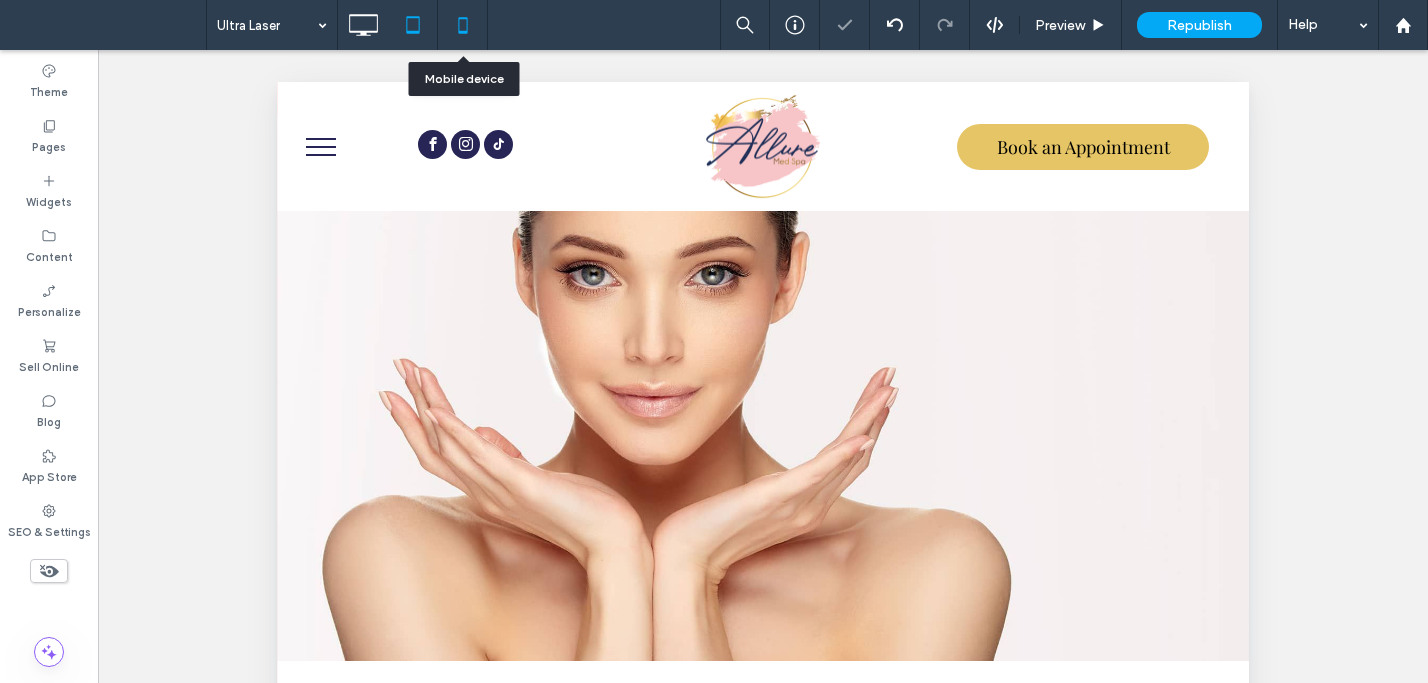 click 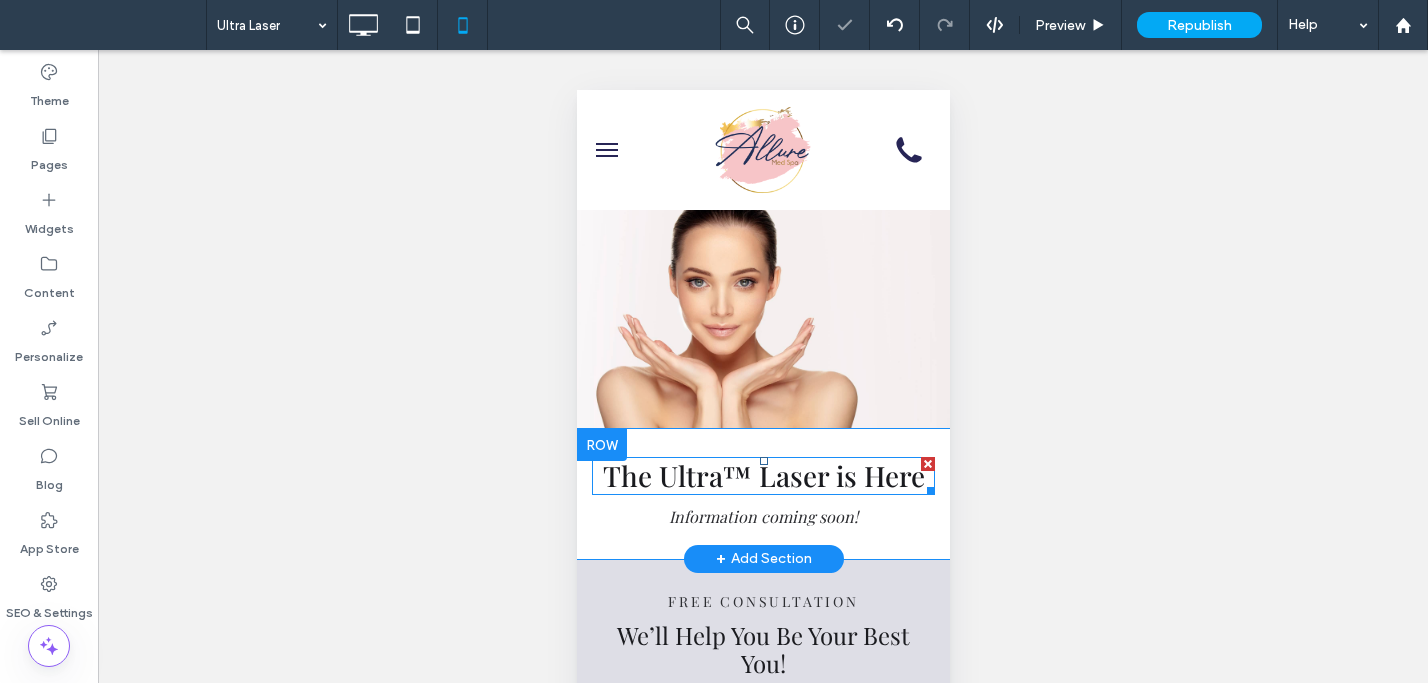 scroll, scrollTop: 0, scrollLeft: 0, axis: both 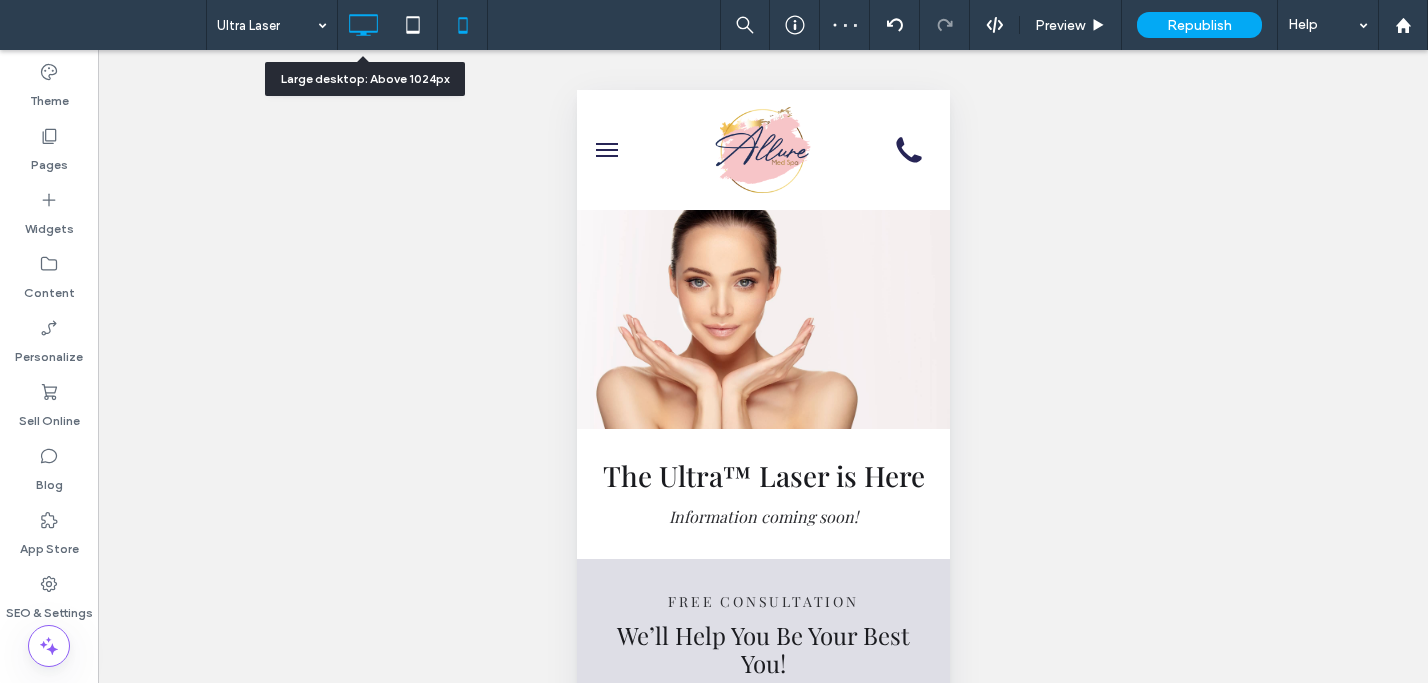 click 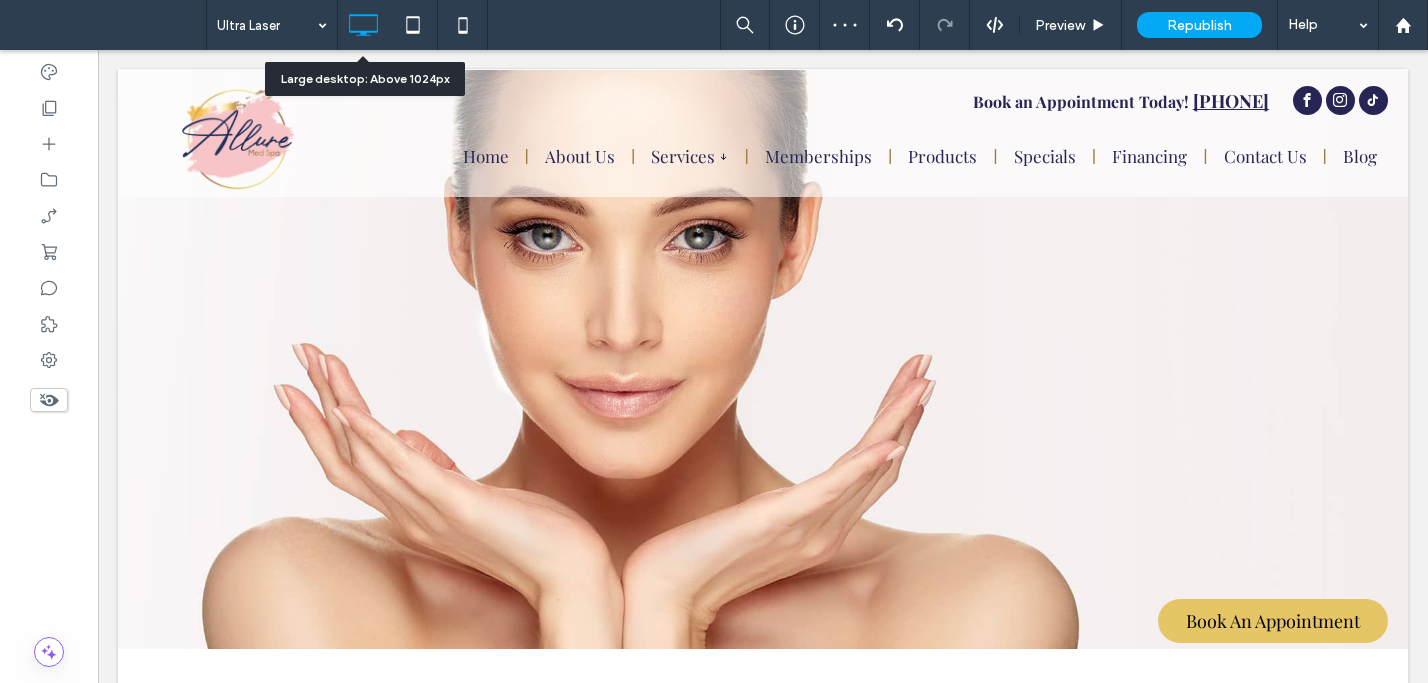 scroll, scrollTop: 0, scrollLeft: 0, axis: both 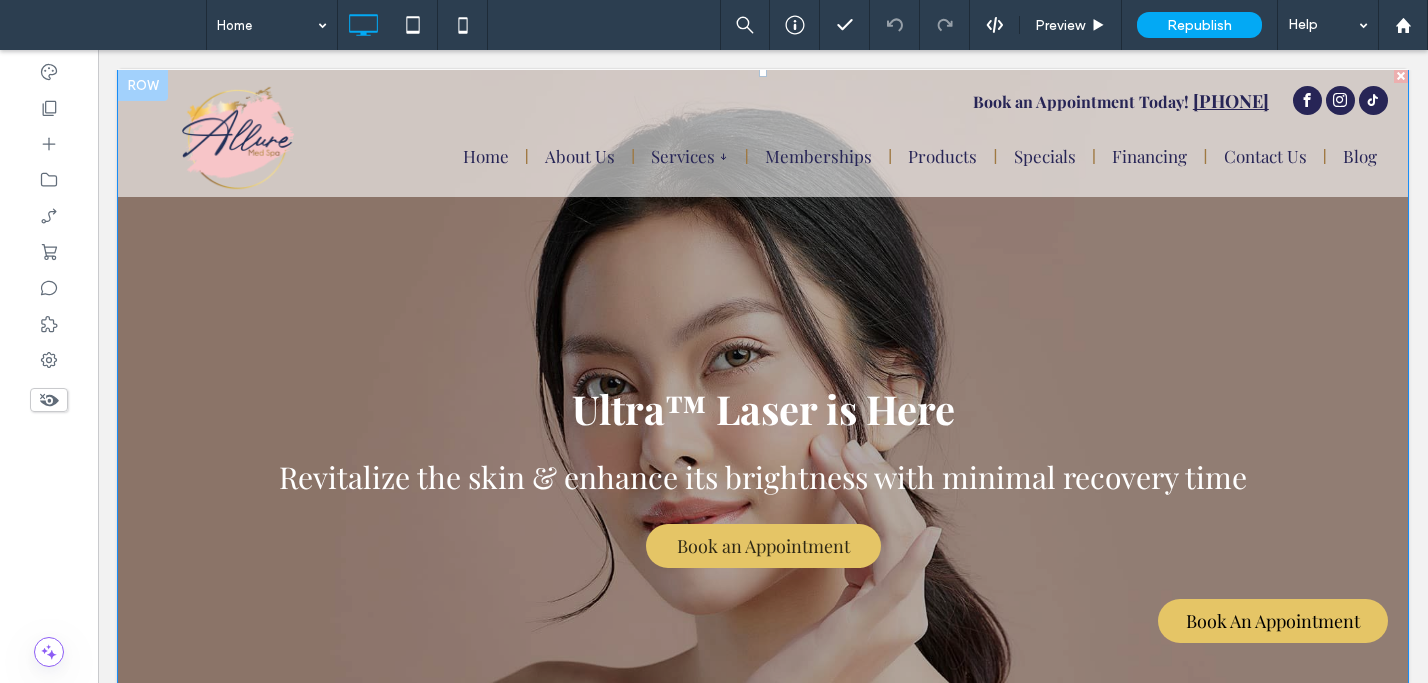click on "Book an Appointment" at bounding box center (763, 546) 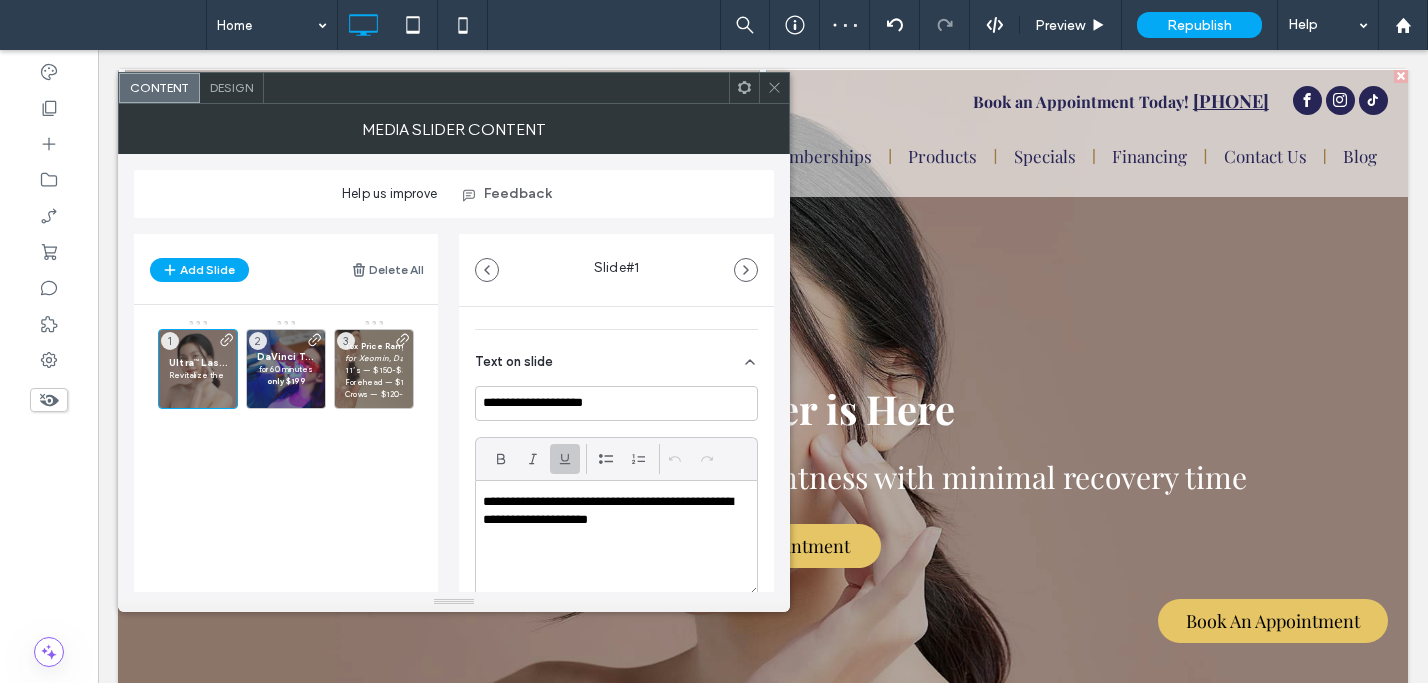scroll, scrollTop: 488, scrollLeft: 0, axis: vertical 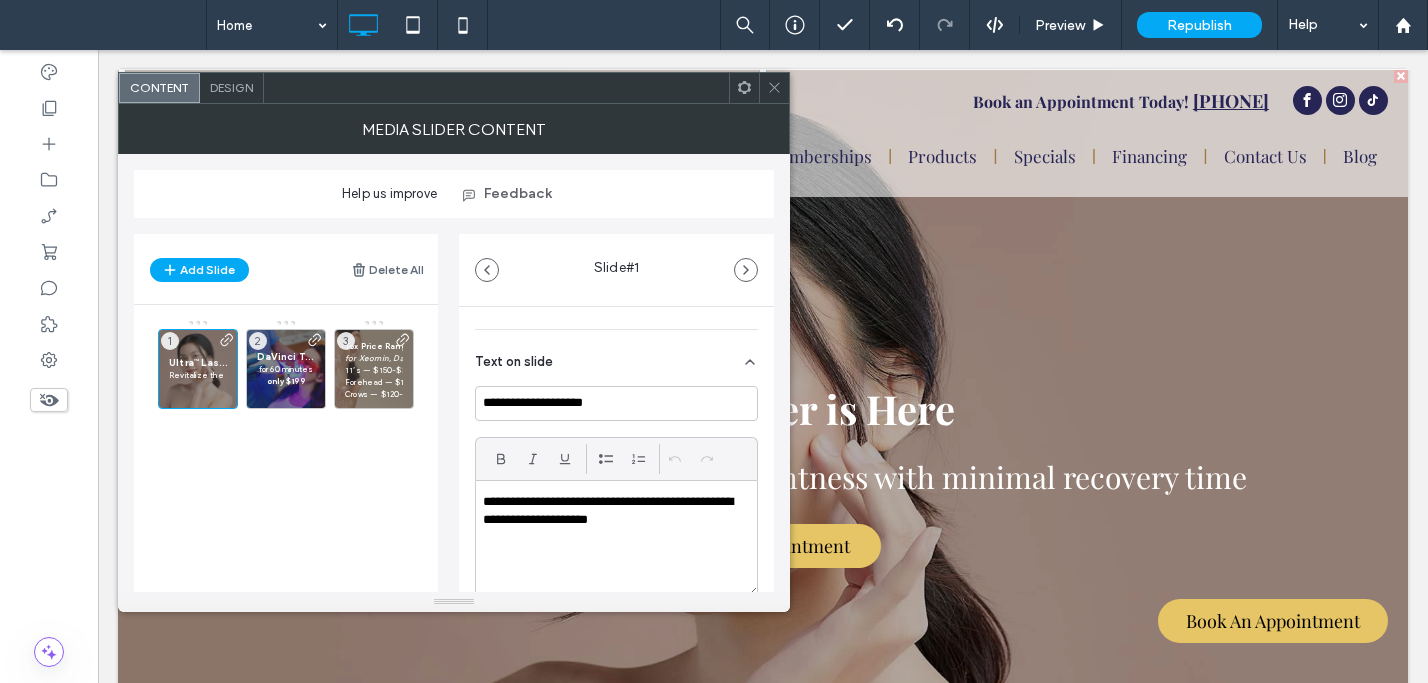 click 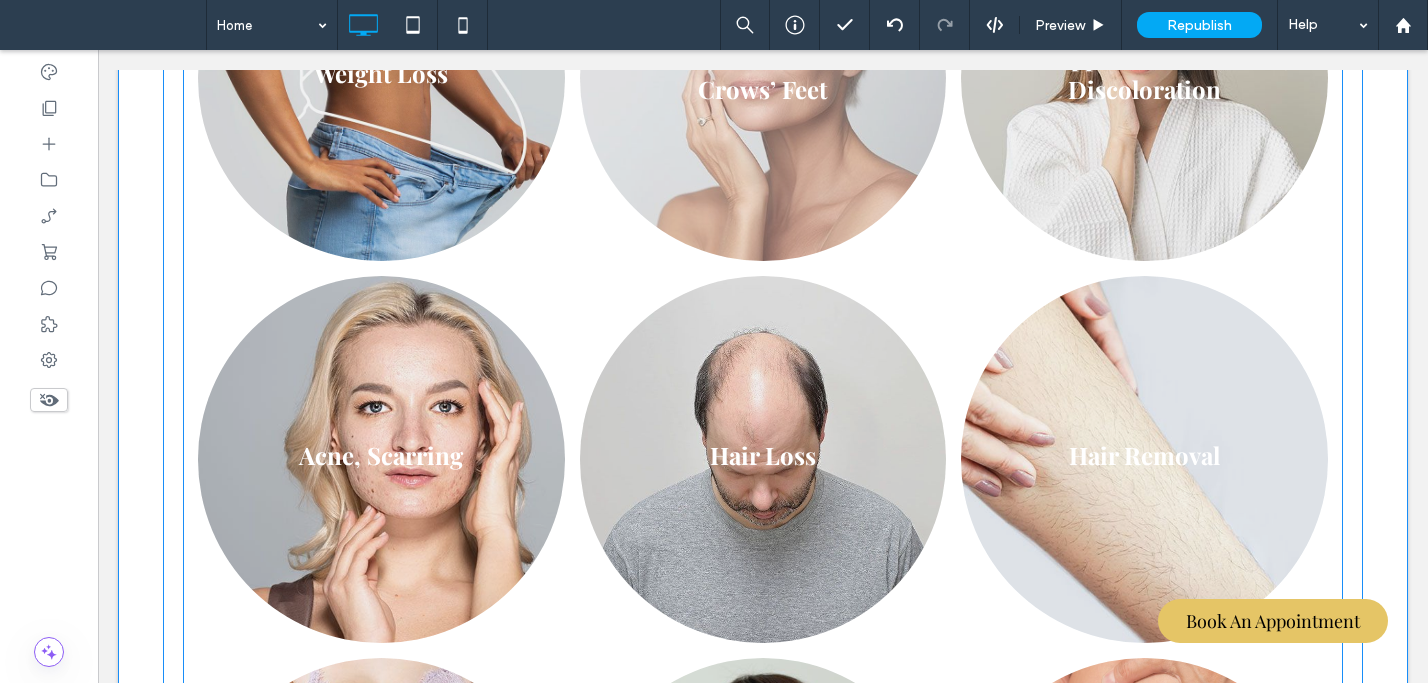 scroll, scrollTop: 1612, scrollLeft: 0, axis: vertical 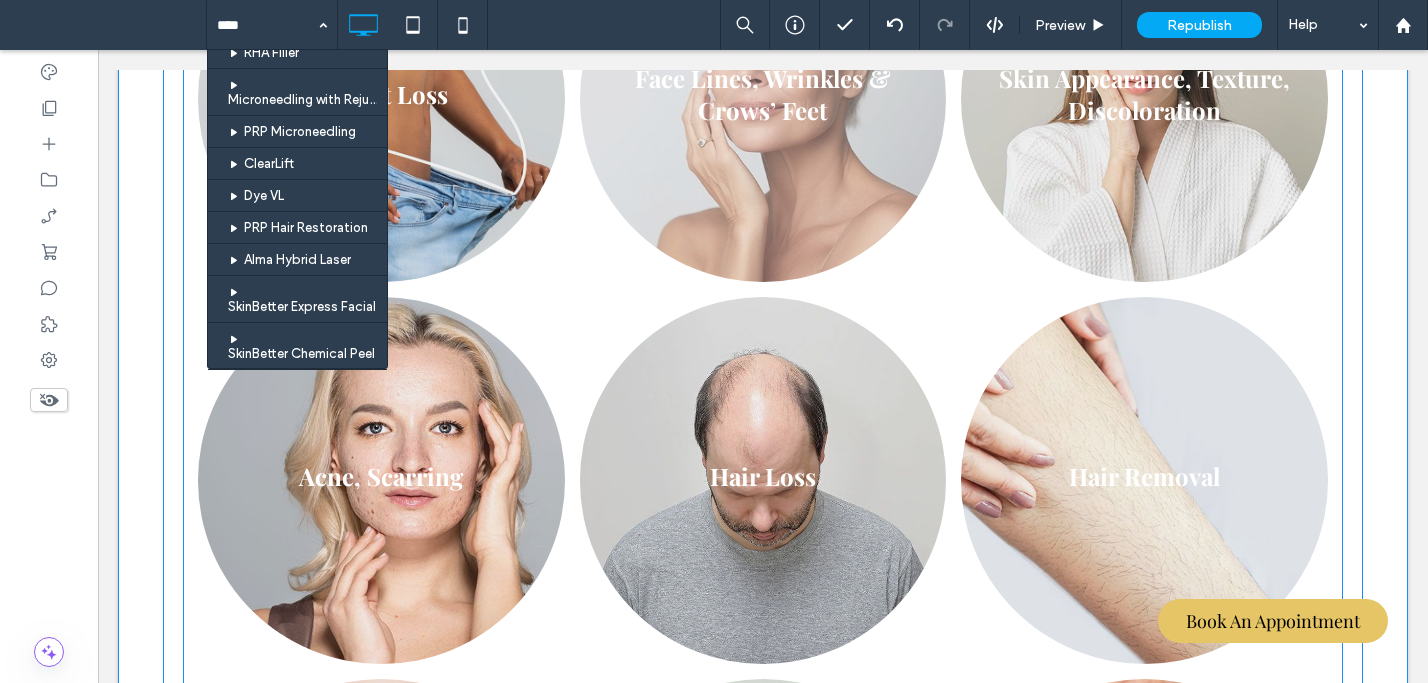 click at bounding box center [763, 99] 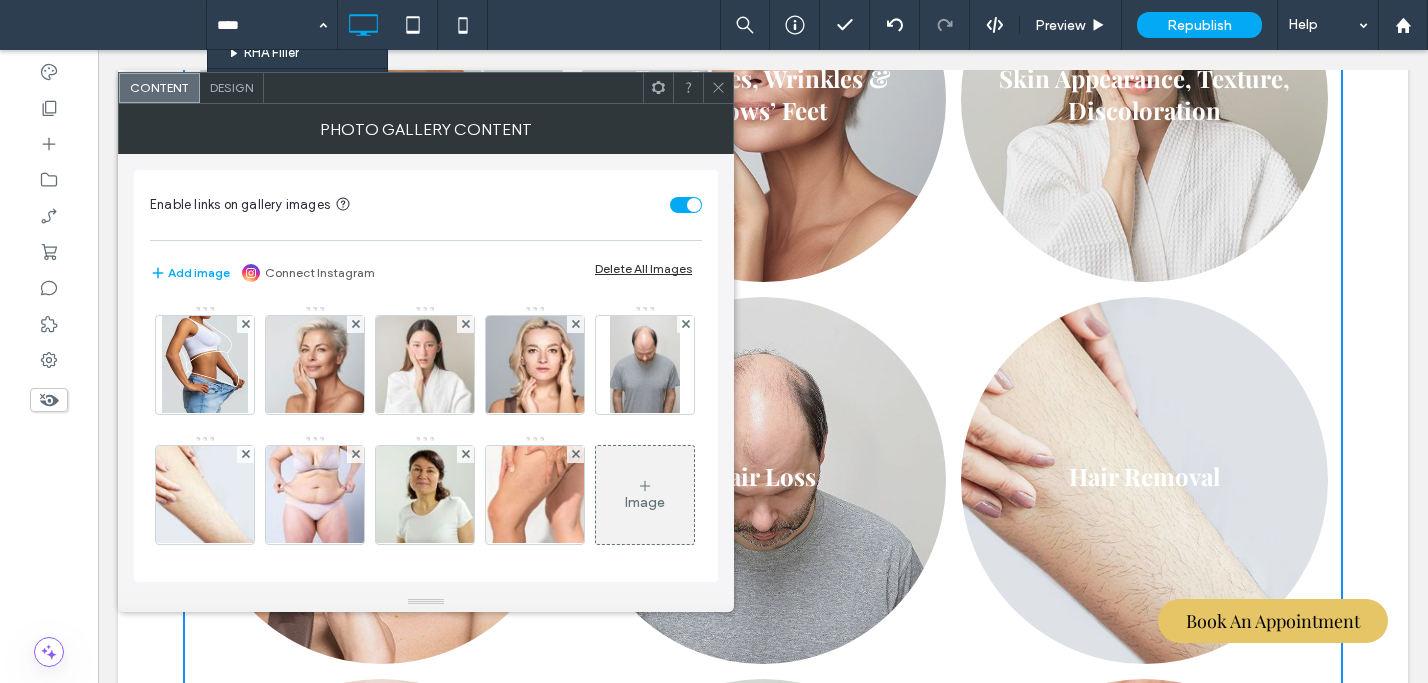 drag, startPoint x: 711, startPoint y: 81, endPoint x: 704, endPoint y: 99, distance: 19.313208 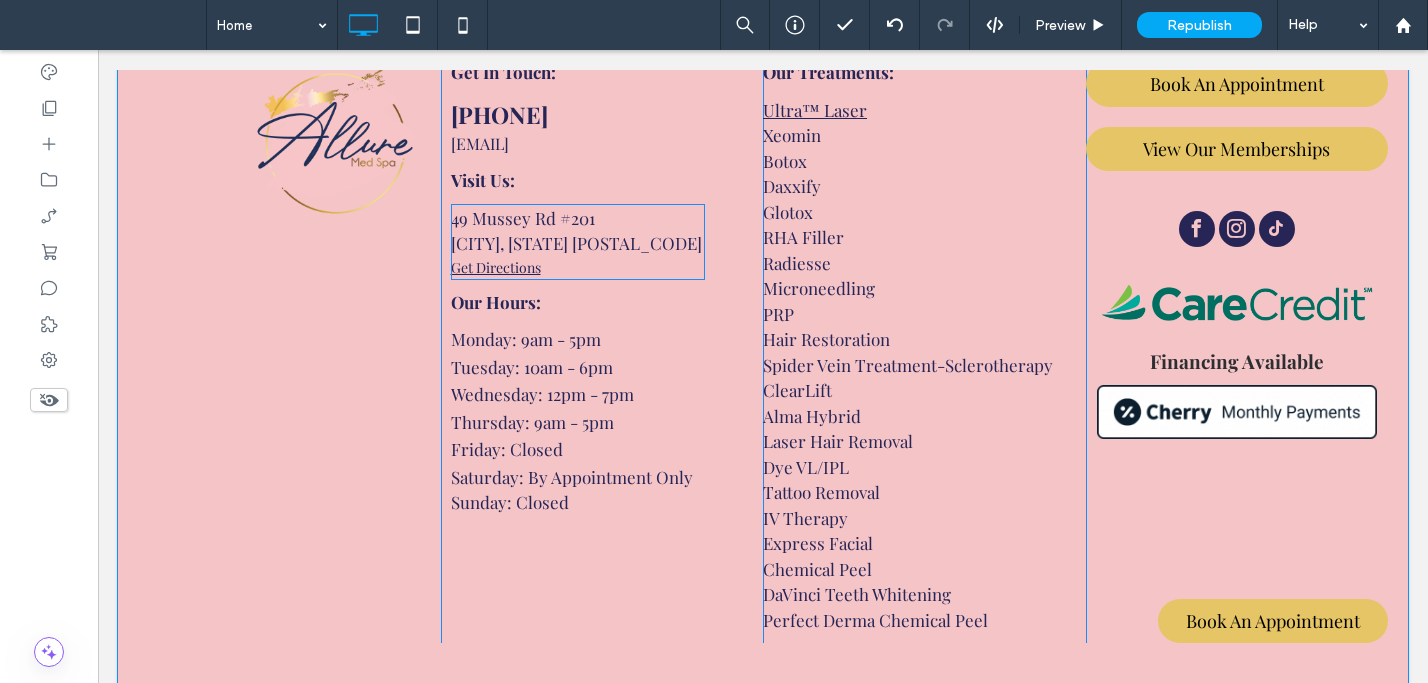 scroll, scrollTop: 4405, scrollLeft: 0, axis: vertical 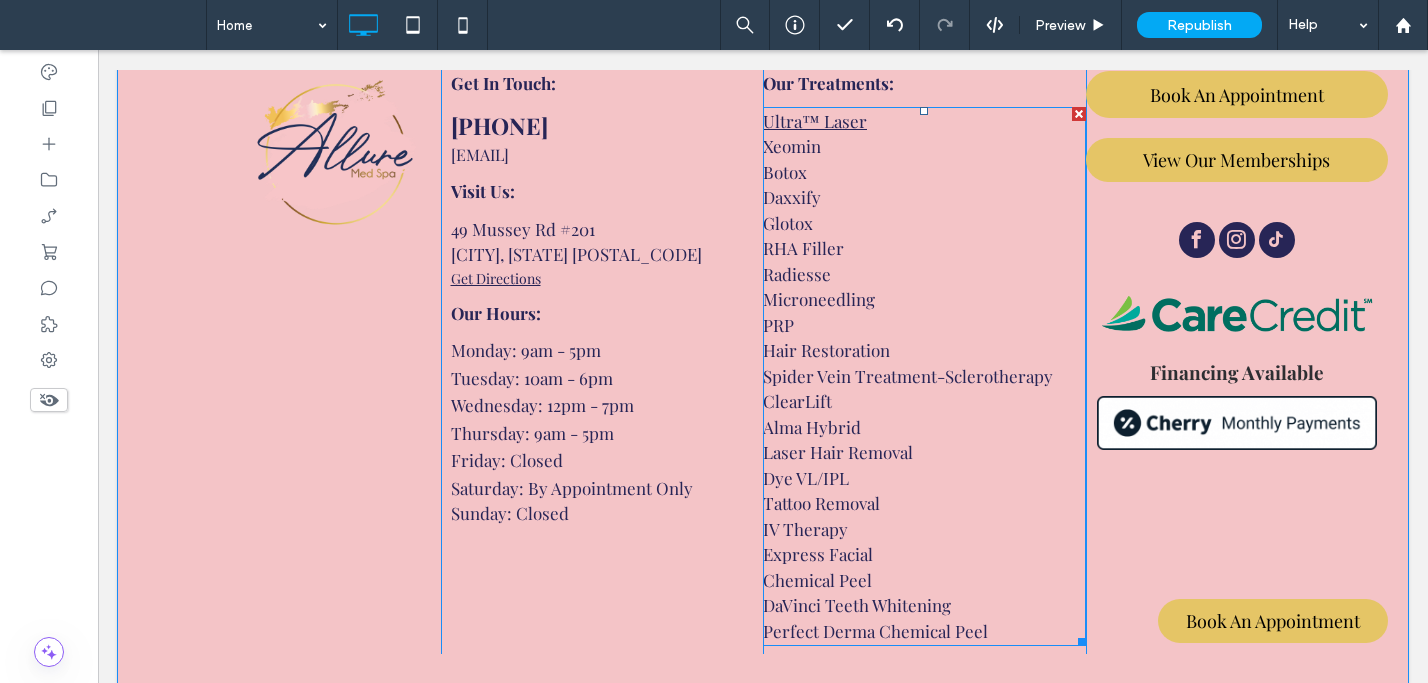 click on "Ultra™ Laser" at bounding box center (924, 122) 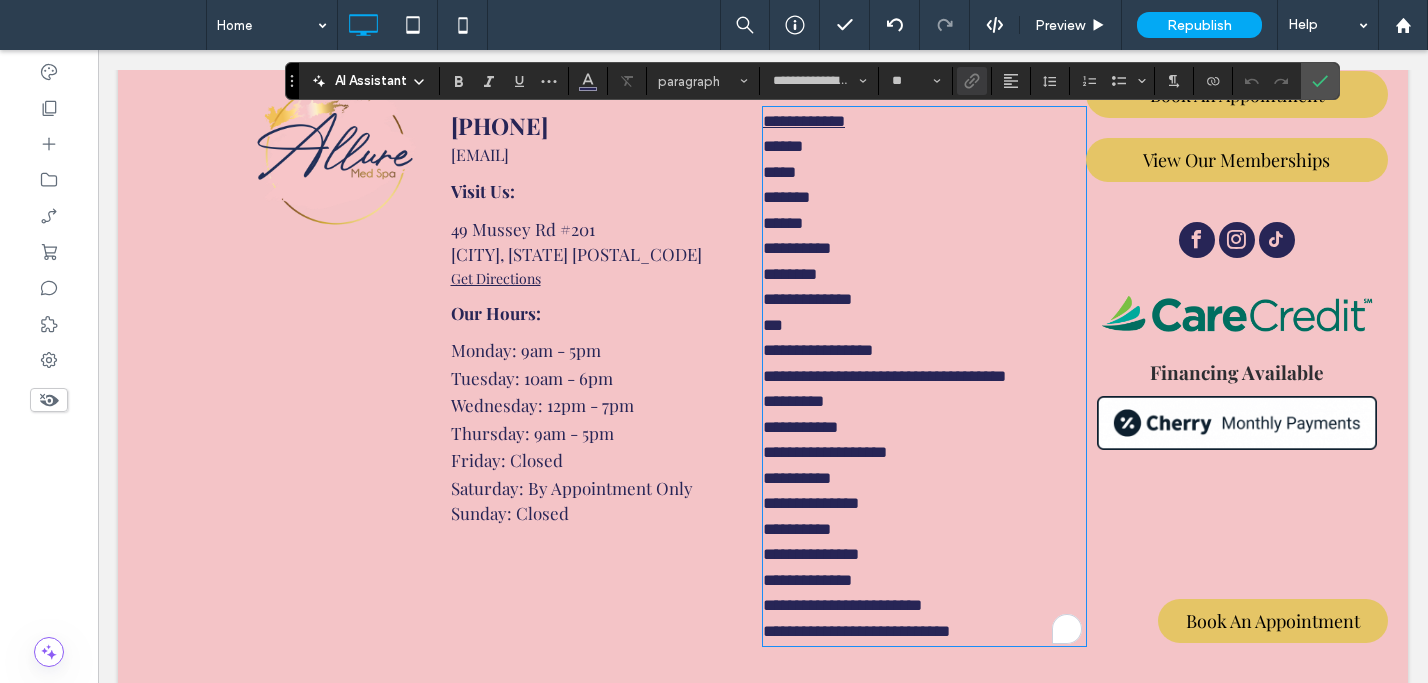 click on "**********" at bounding box center (924, 122) 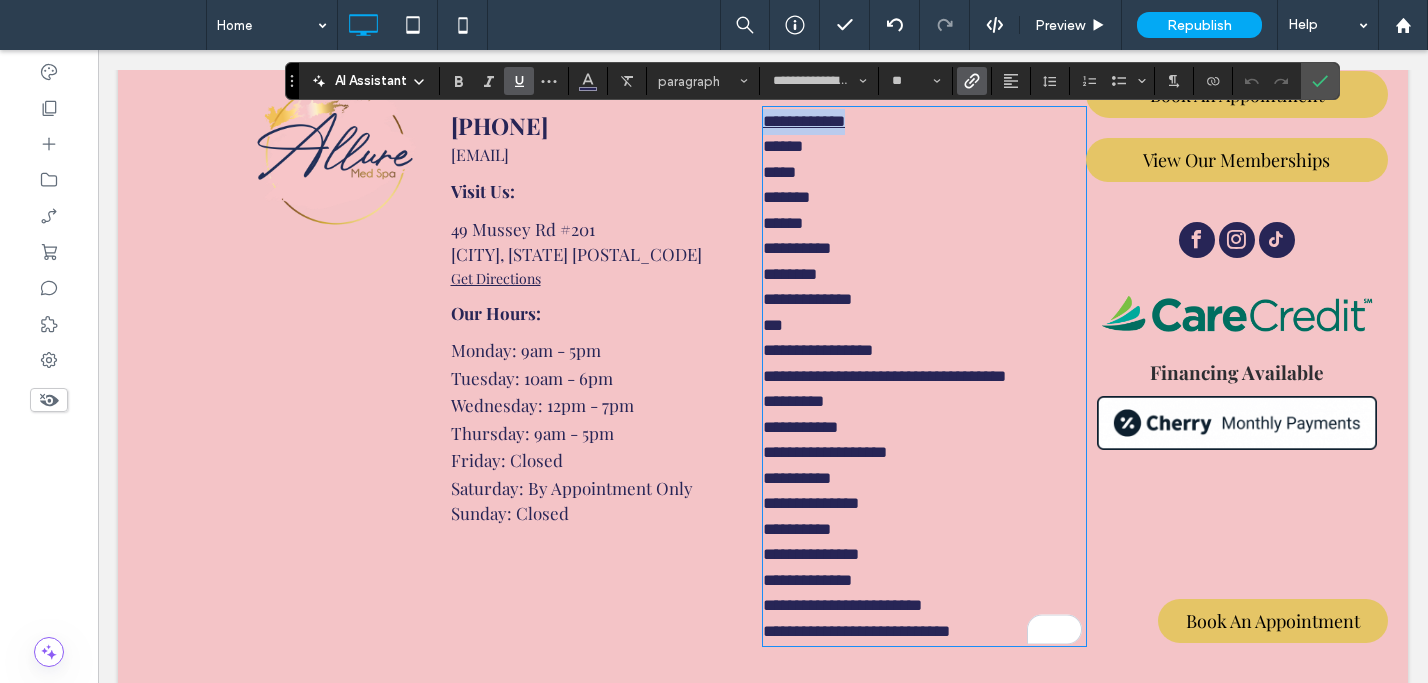 drag, startPoint x: 861, startPoint y: 118, endPoint x: 736, endPoint y: 114, distance: 125.06398 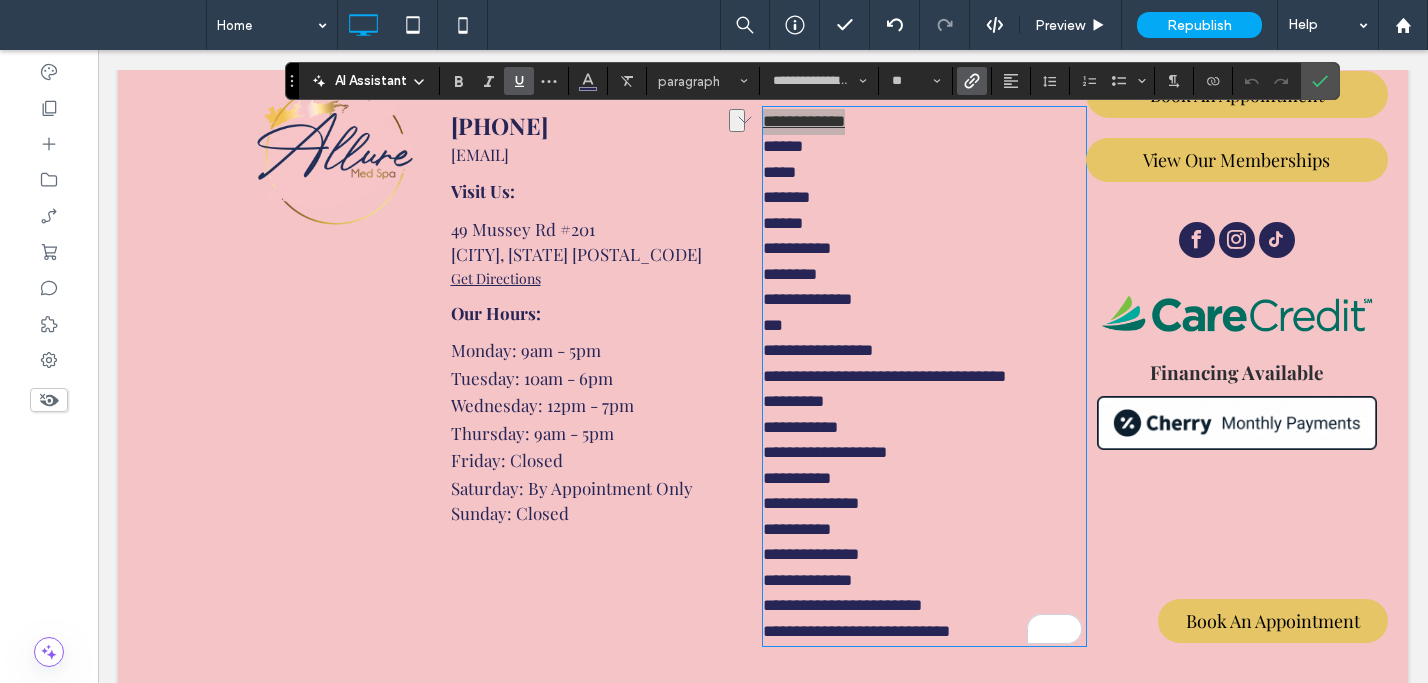 click 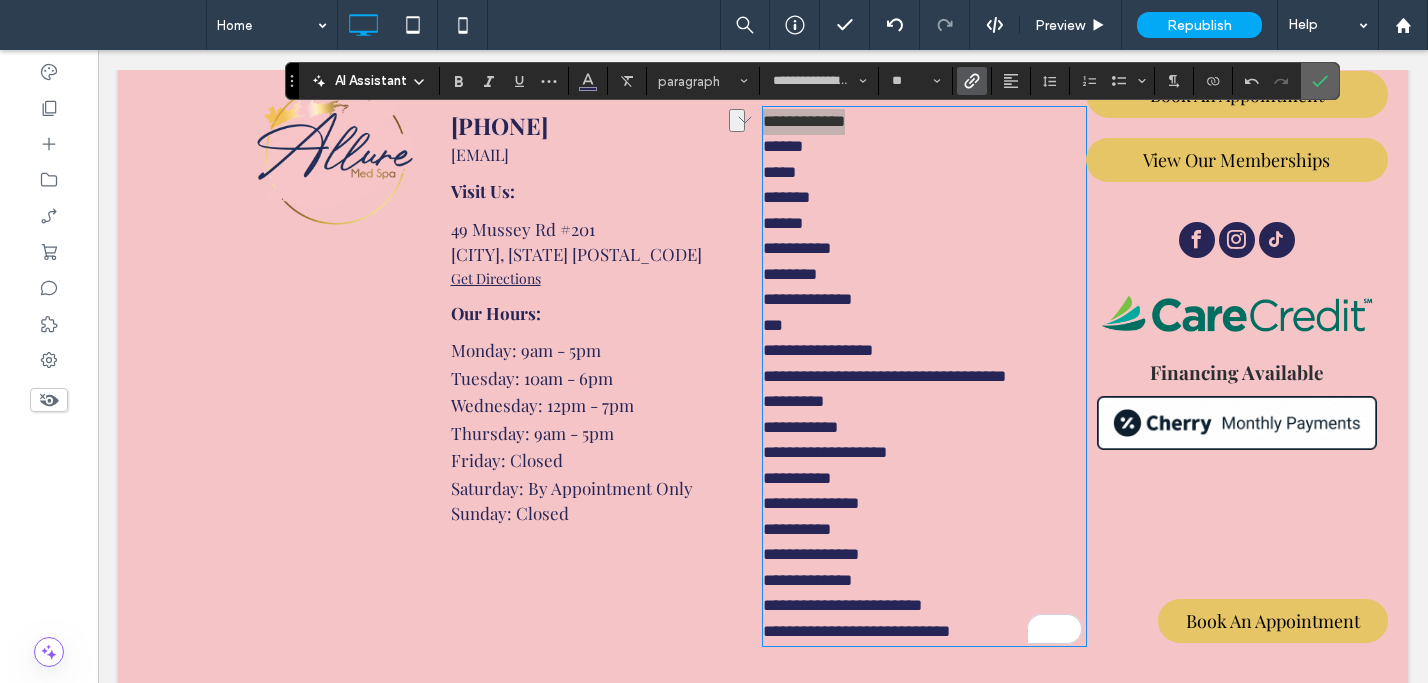 click 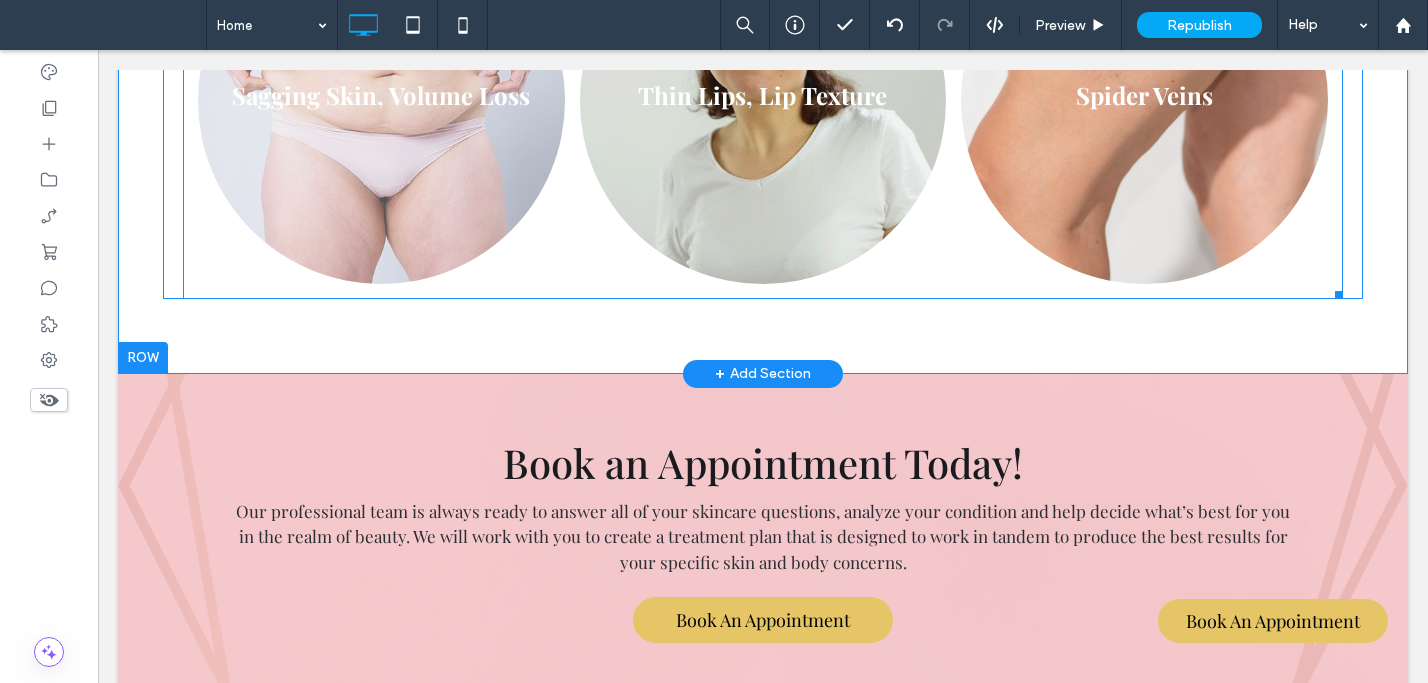 scroll, scrollTop: 2564, scrollLeft: 0, axis: vertical 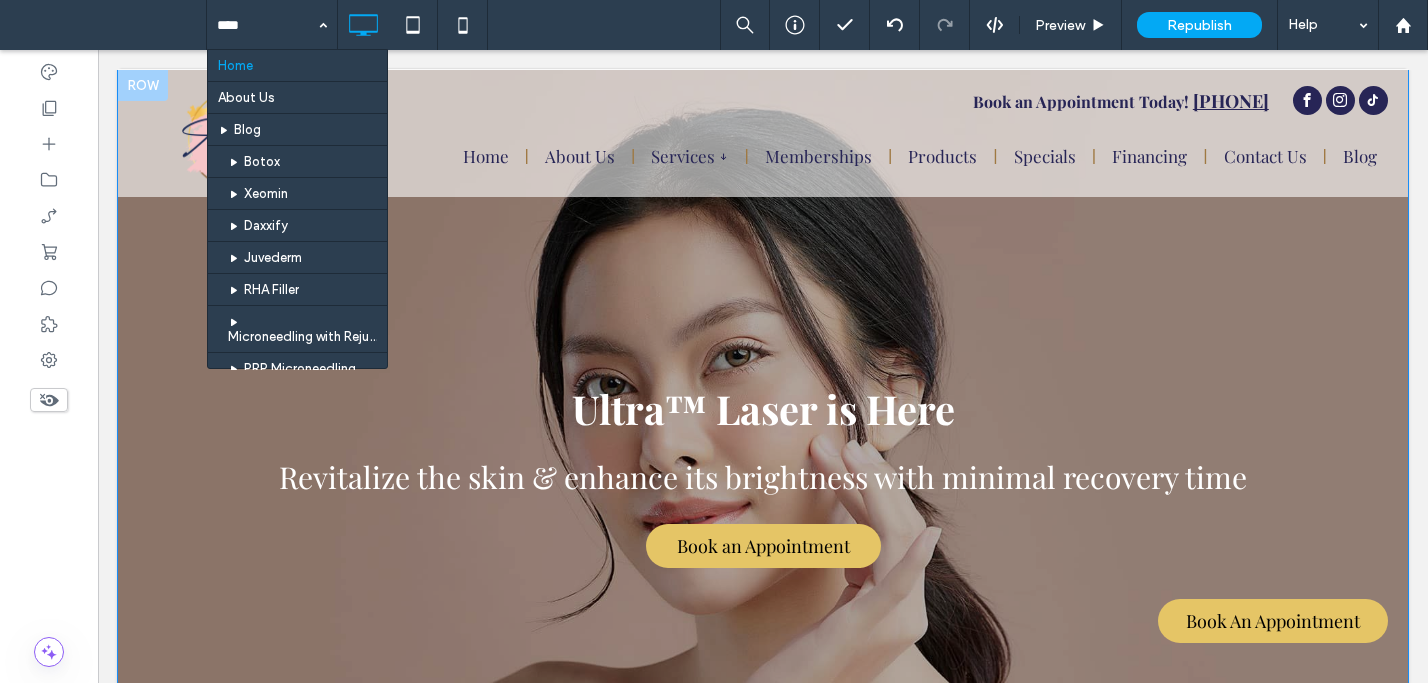 click at bounding box center (110, 25) 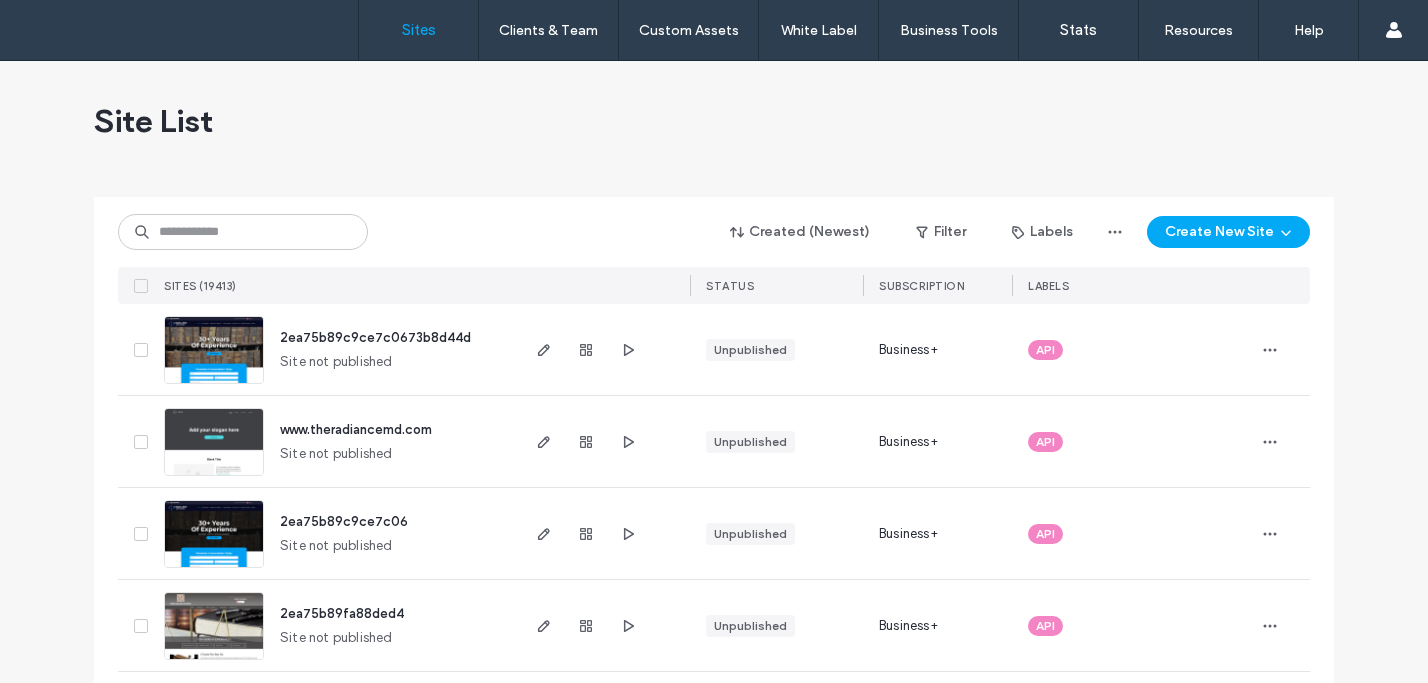 scroll, scrollTop: 0, scrollLeft: 0, axis: both 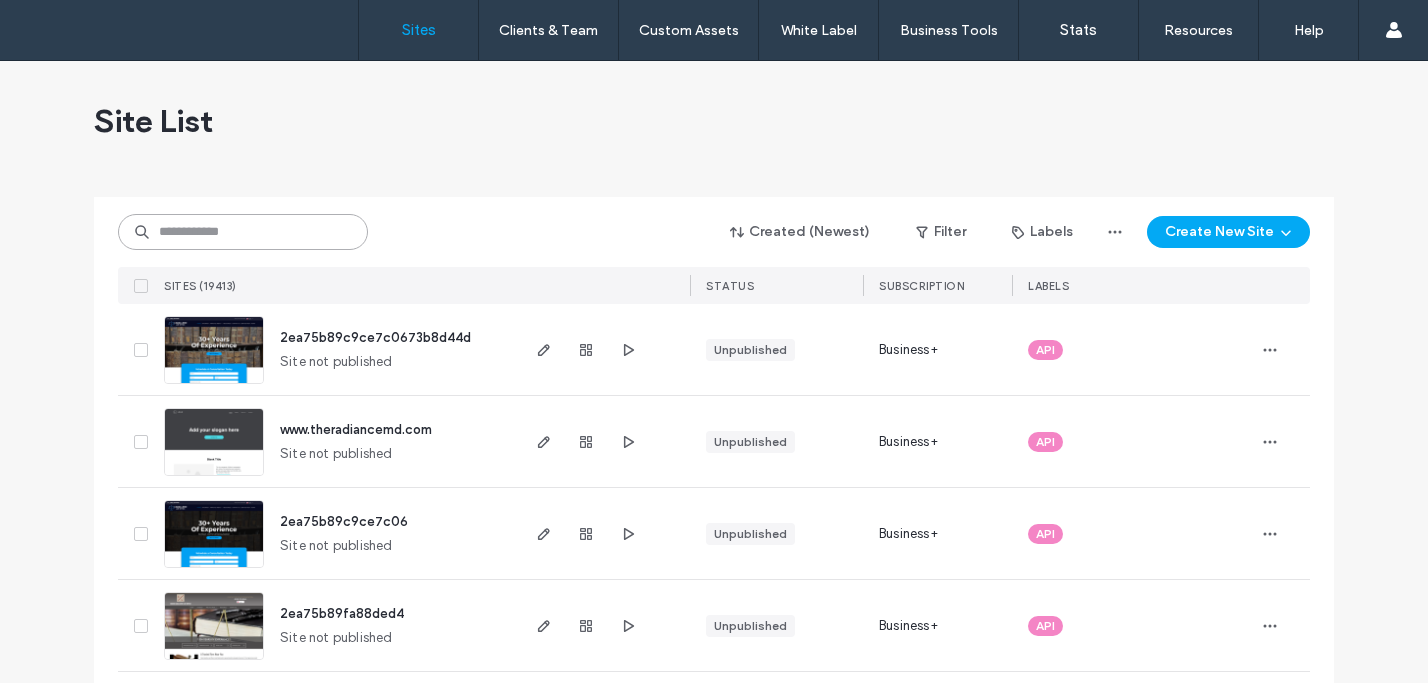 click at bounding box center (243, 232) 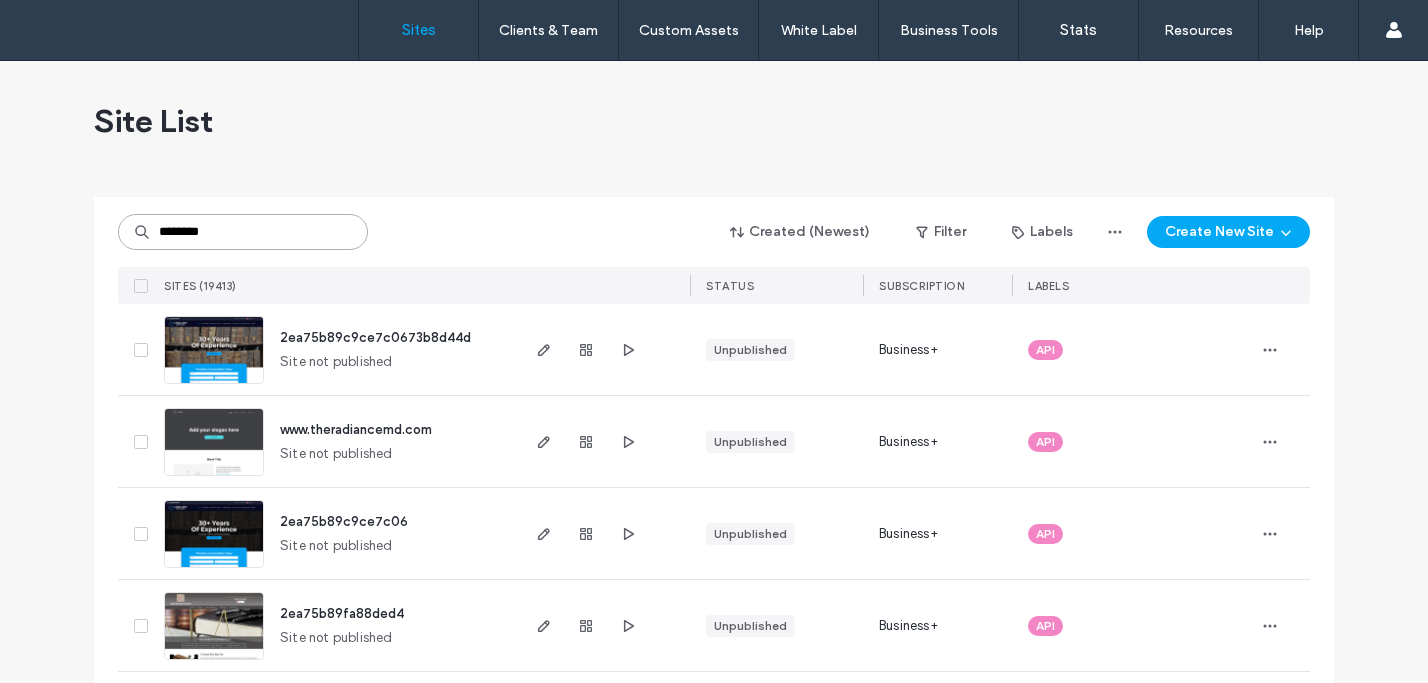 type on "********" 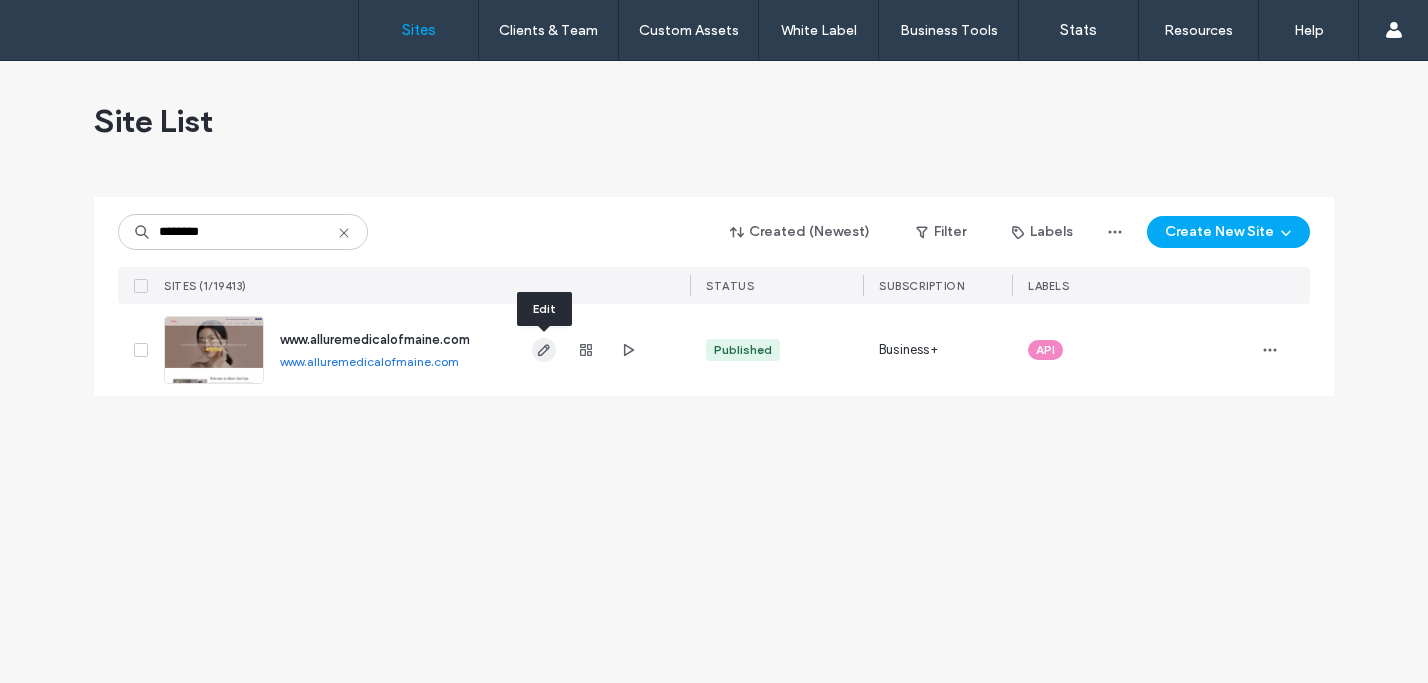 click 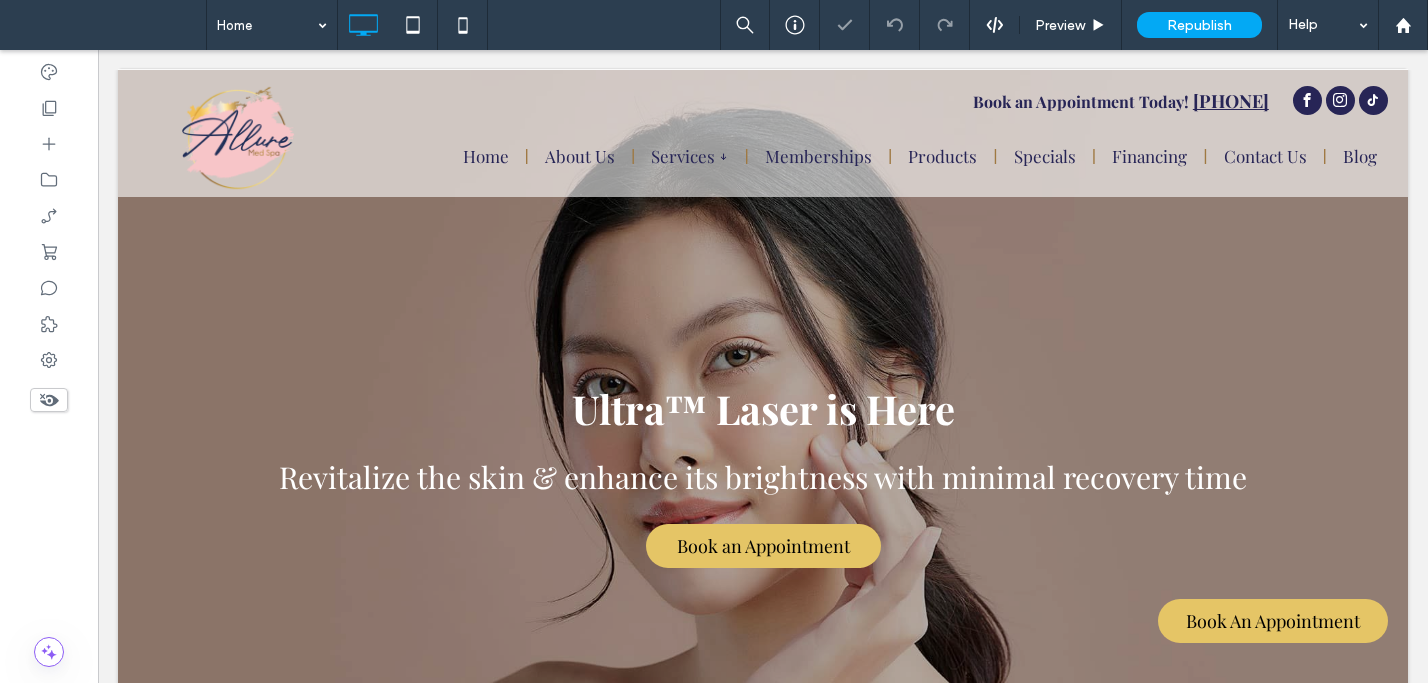 scroll, scrollTop: 0, scrollLeft: 0, axis: both 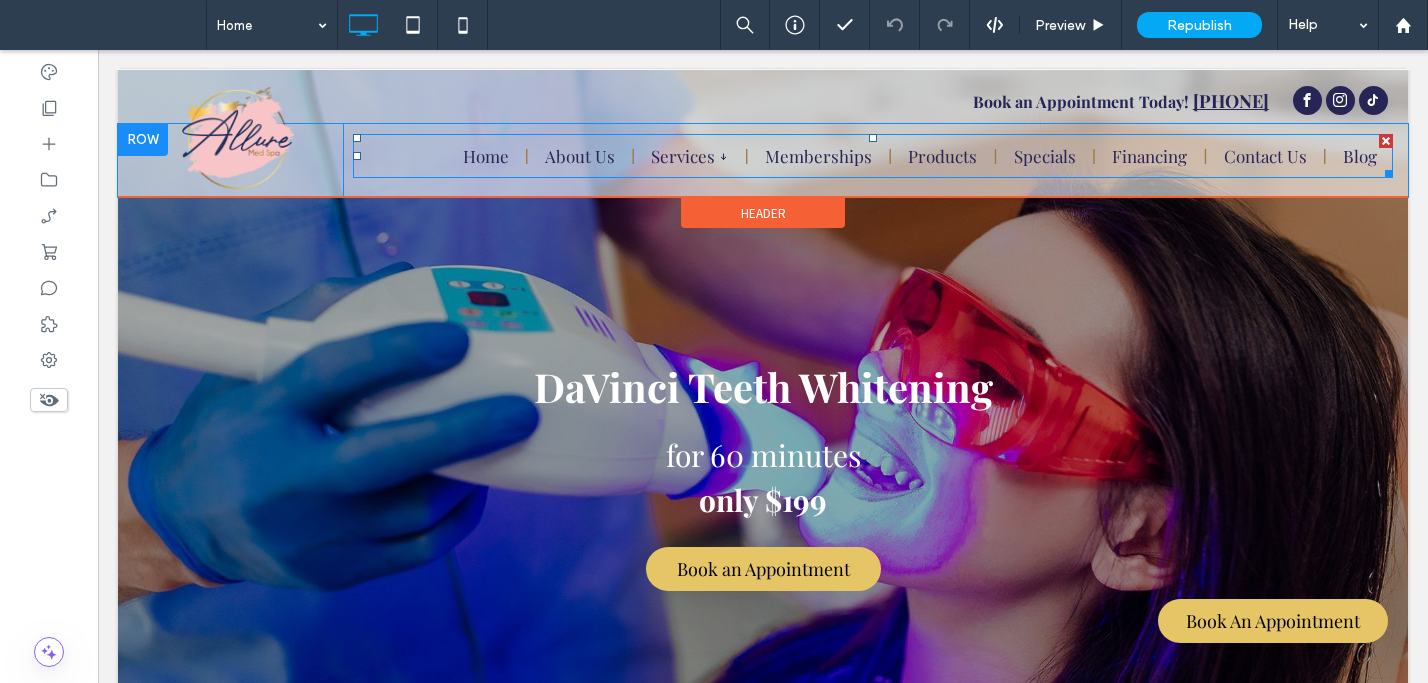 click at bounding box center (873, 156) 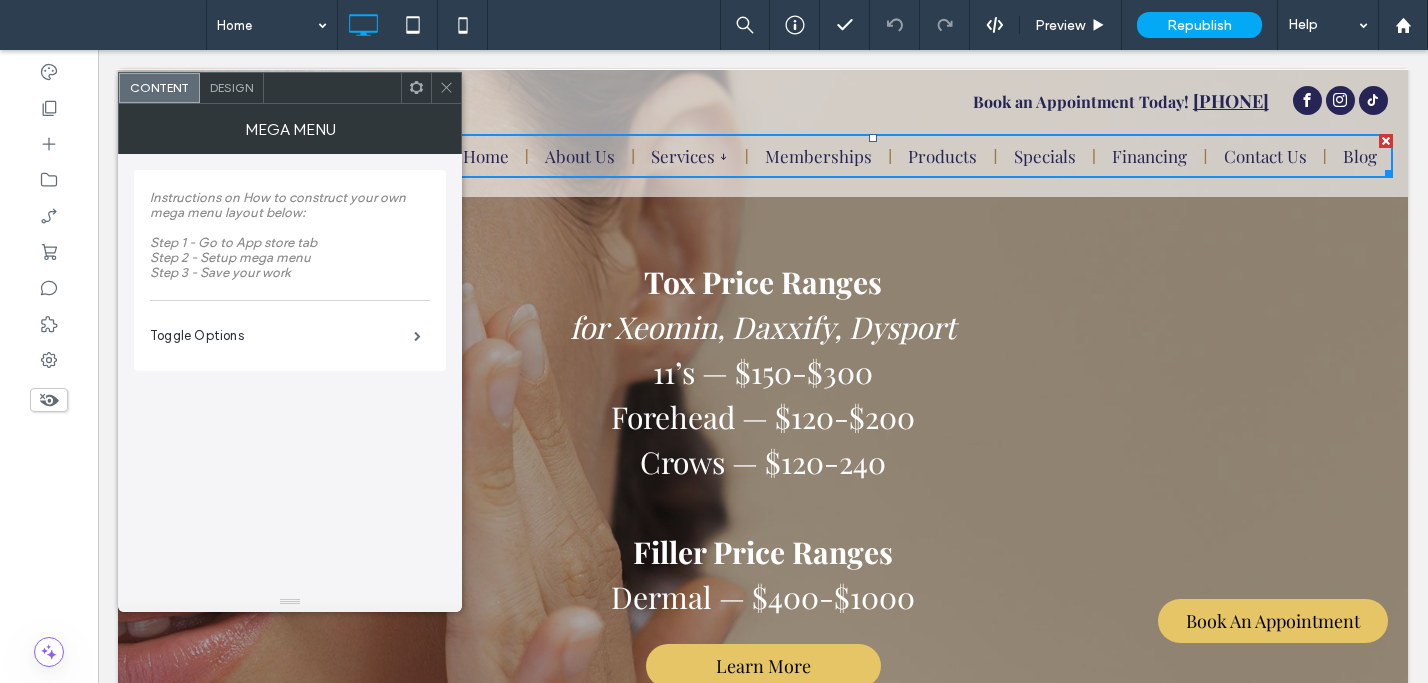 click on "Design" at bounding box center [231, 87] 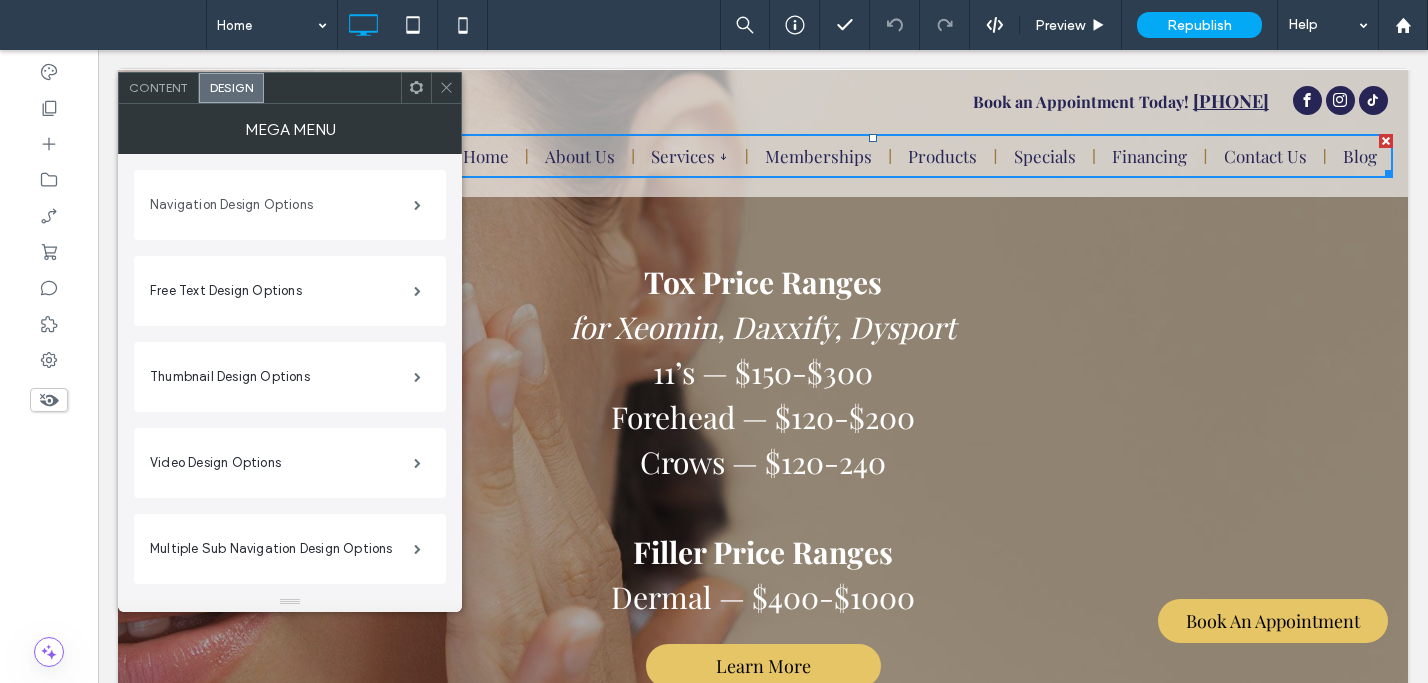 click on "Navigation Design Options" at bounding box center (282, 205) 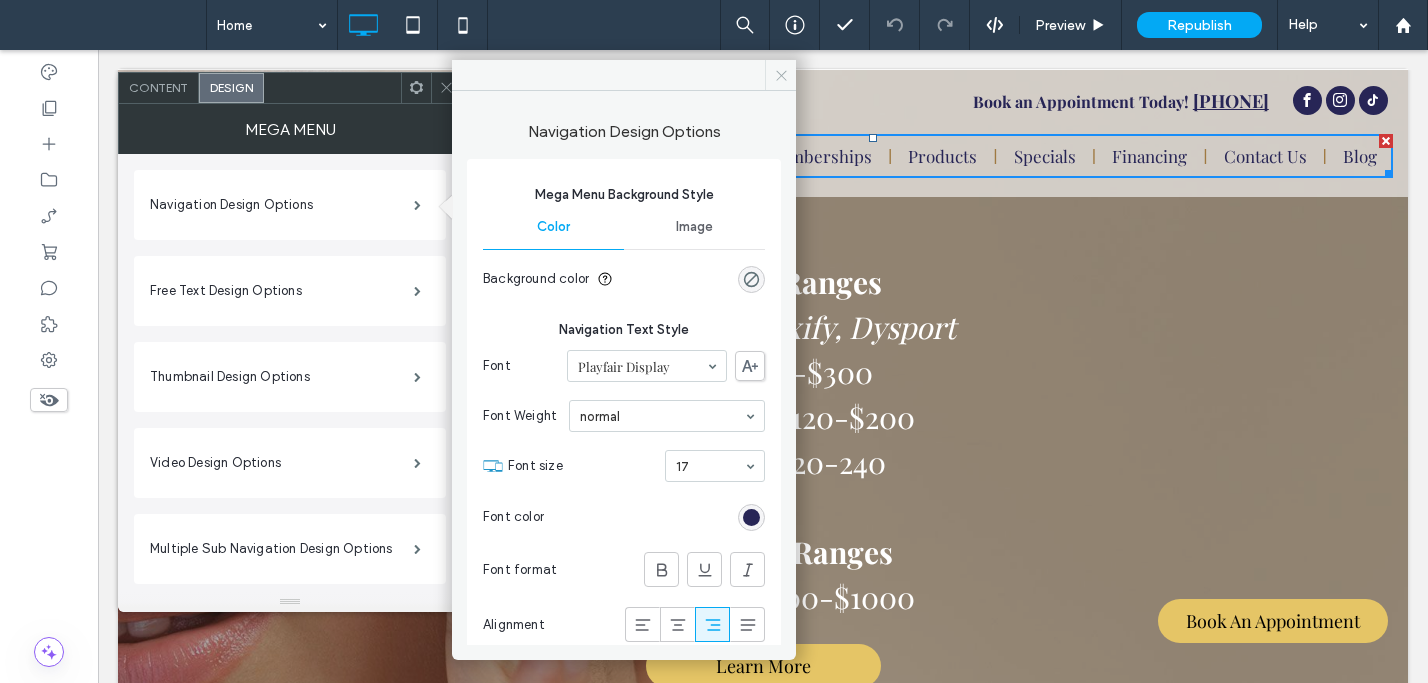 click at bounding box center [780, 75] 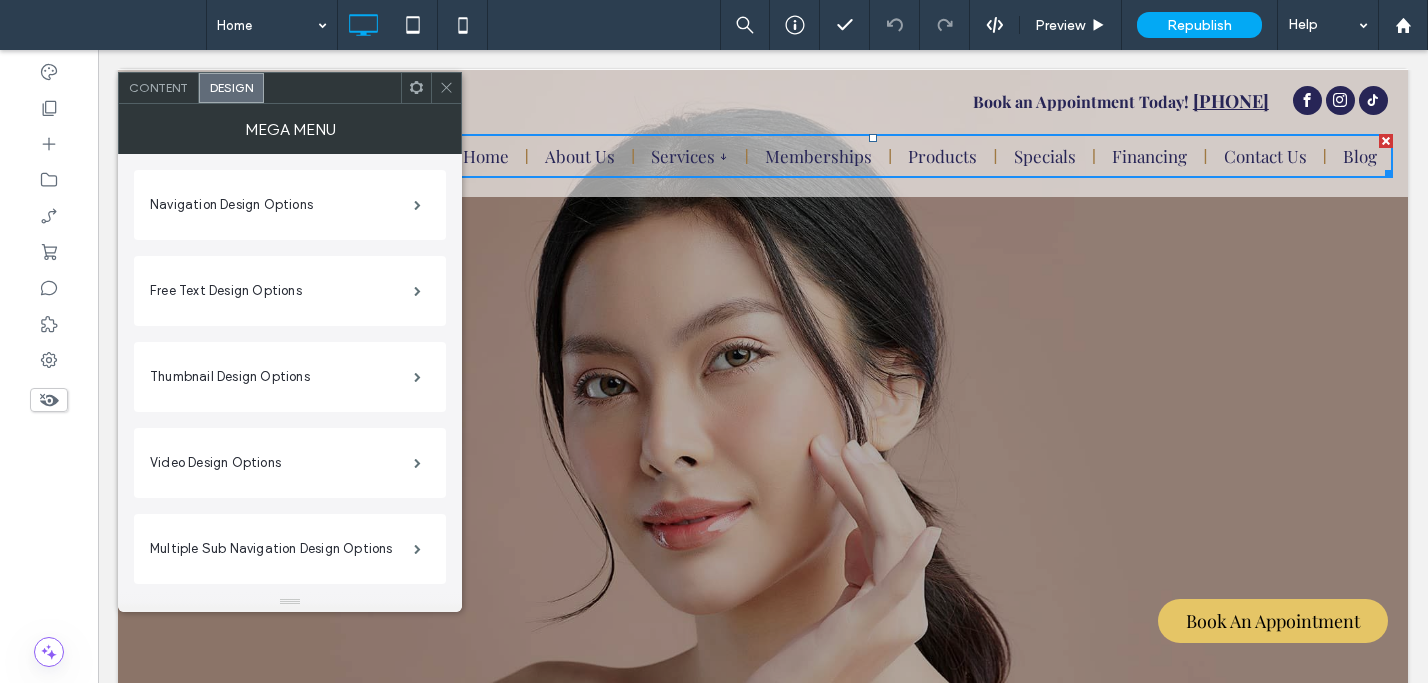 click on "Content" at bounding box center (158, 87) 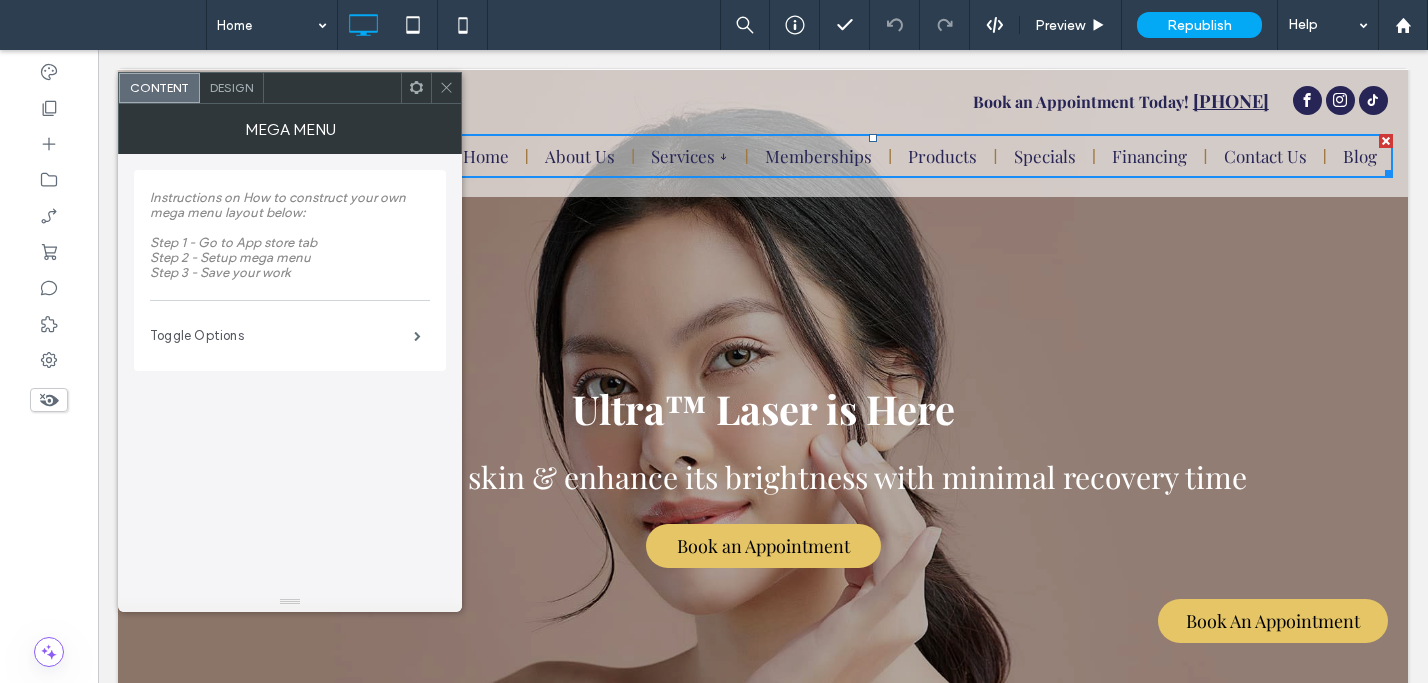 click on "Toggle Options" at bounding box center [282, 336] 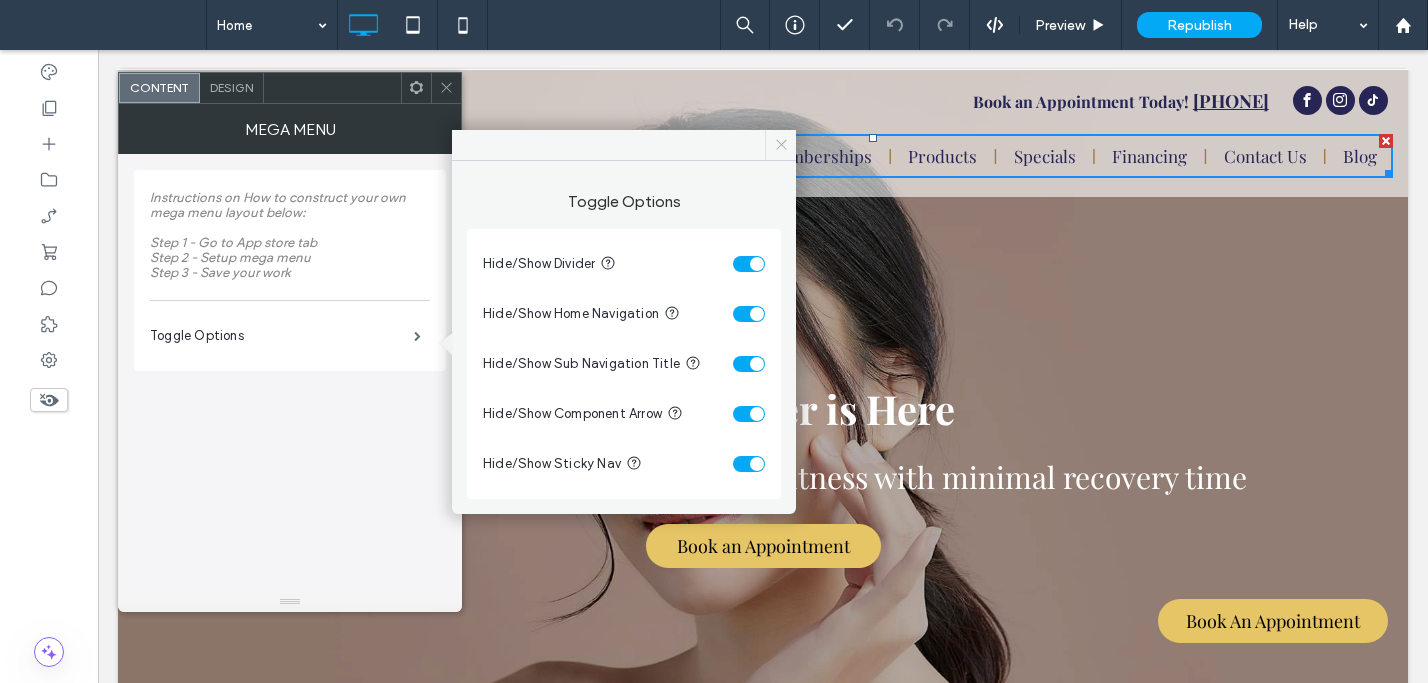click 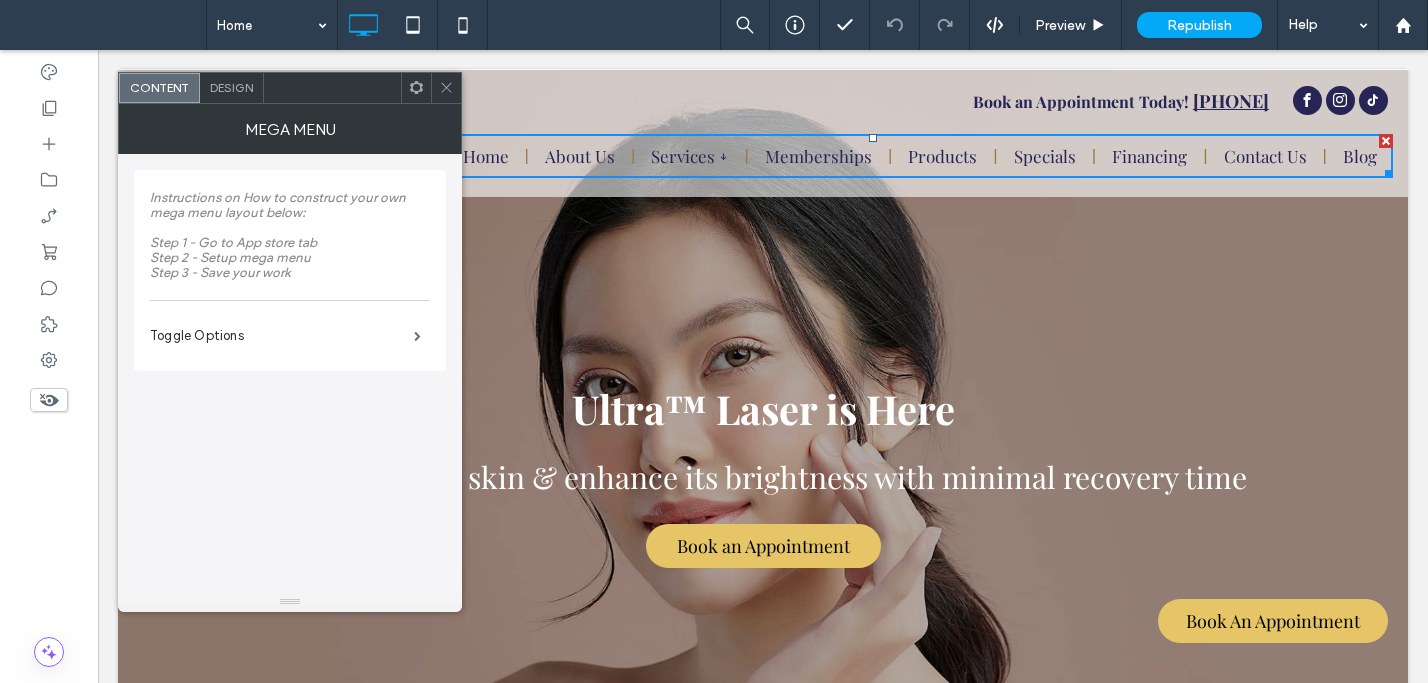 drag, startPoint x: 448, startPoint y: 84, endPoint x: 271, endPoint y: 185, distance: 203.78911 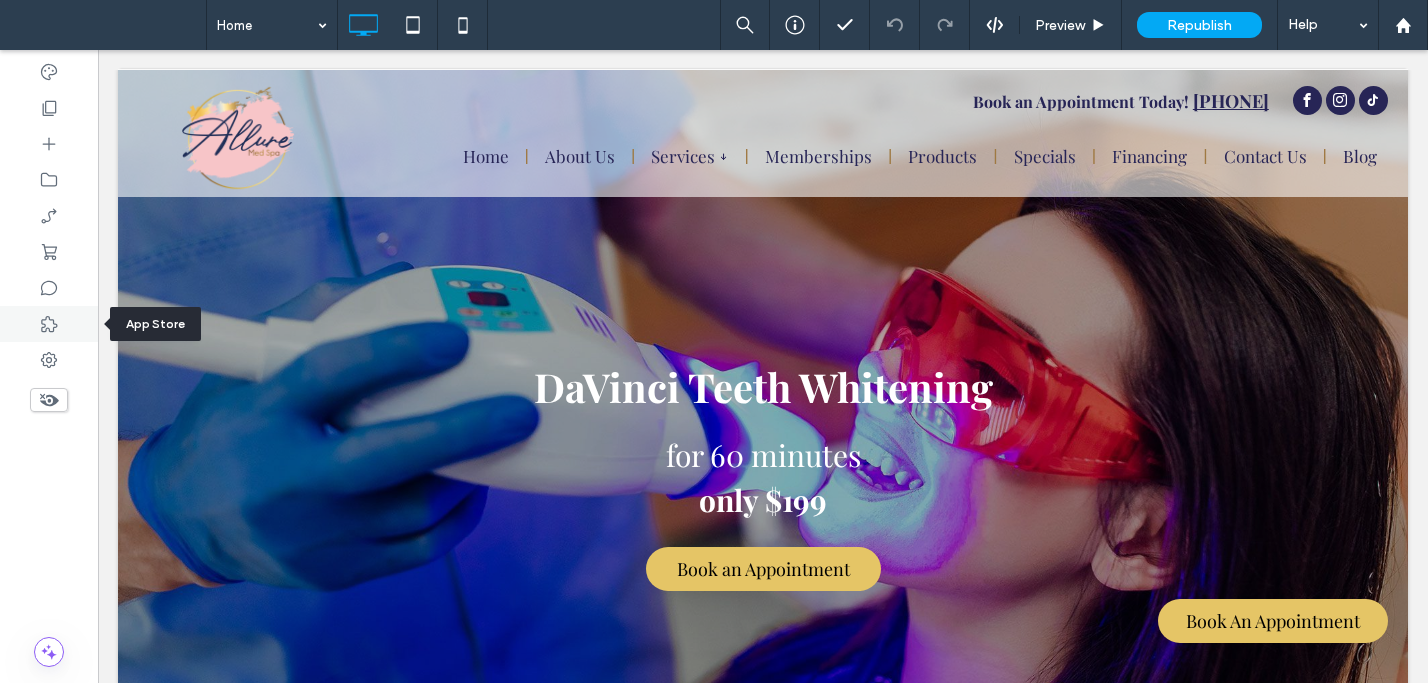 click 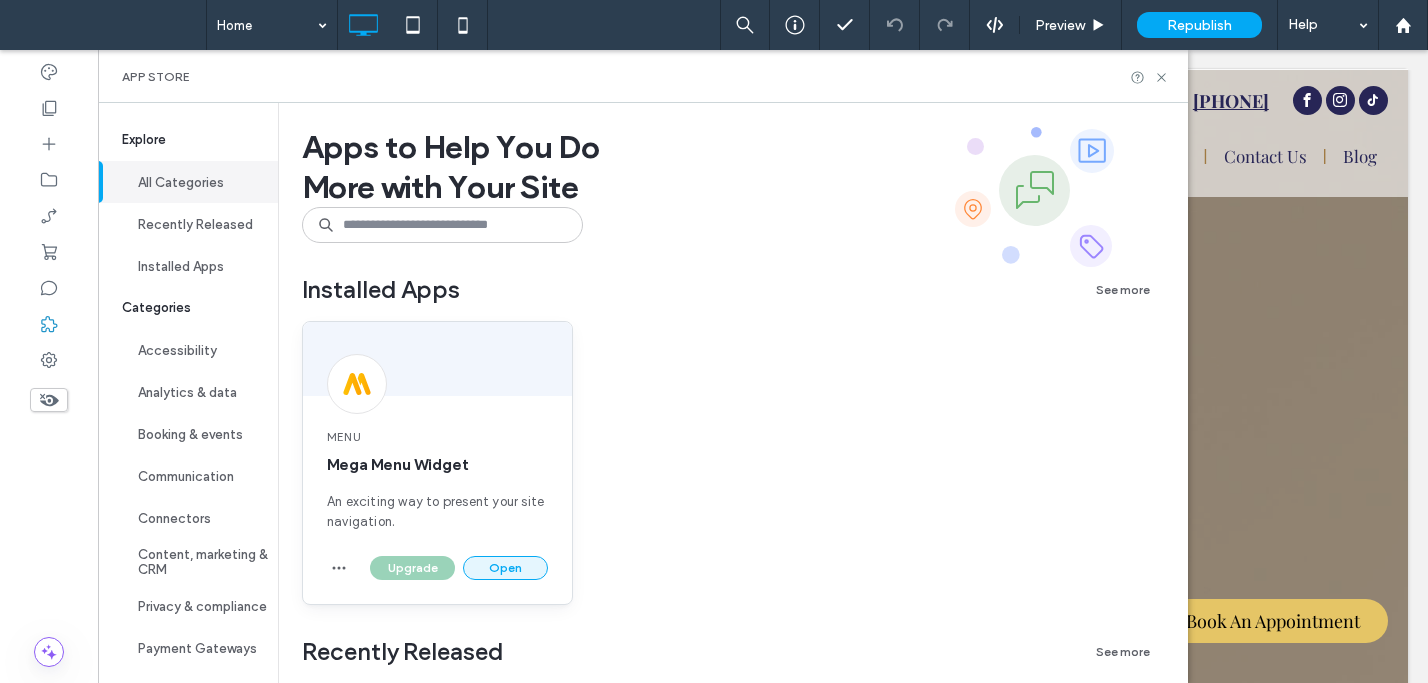 click on "Open" at bounding box center [505, 568] 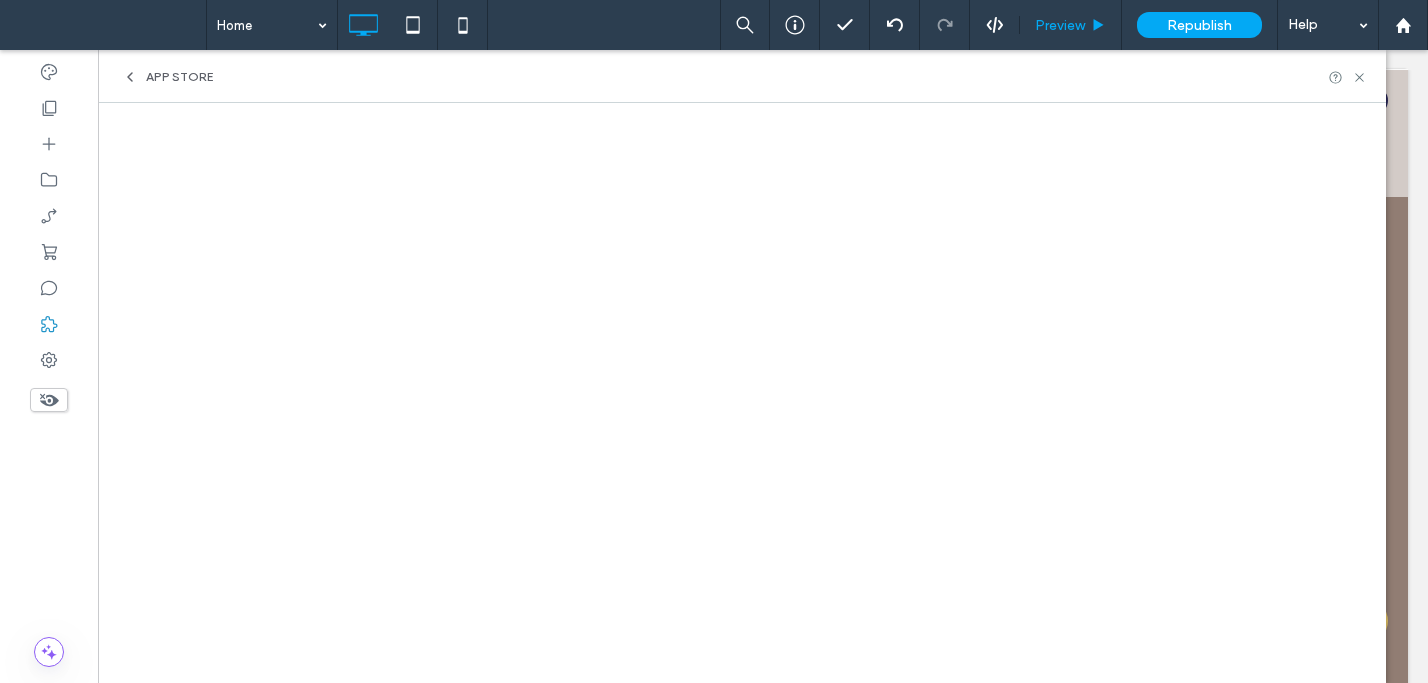 scroll, scrollTop: 0, scrollLeft: 0, axis: both 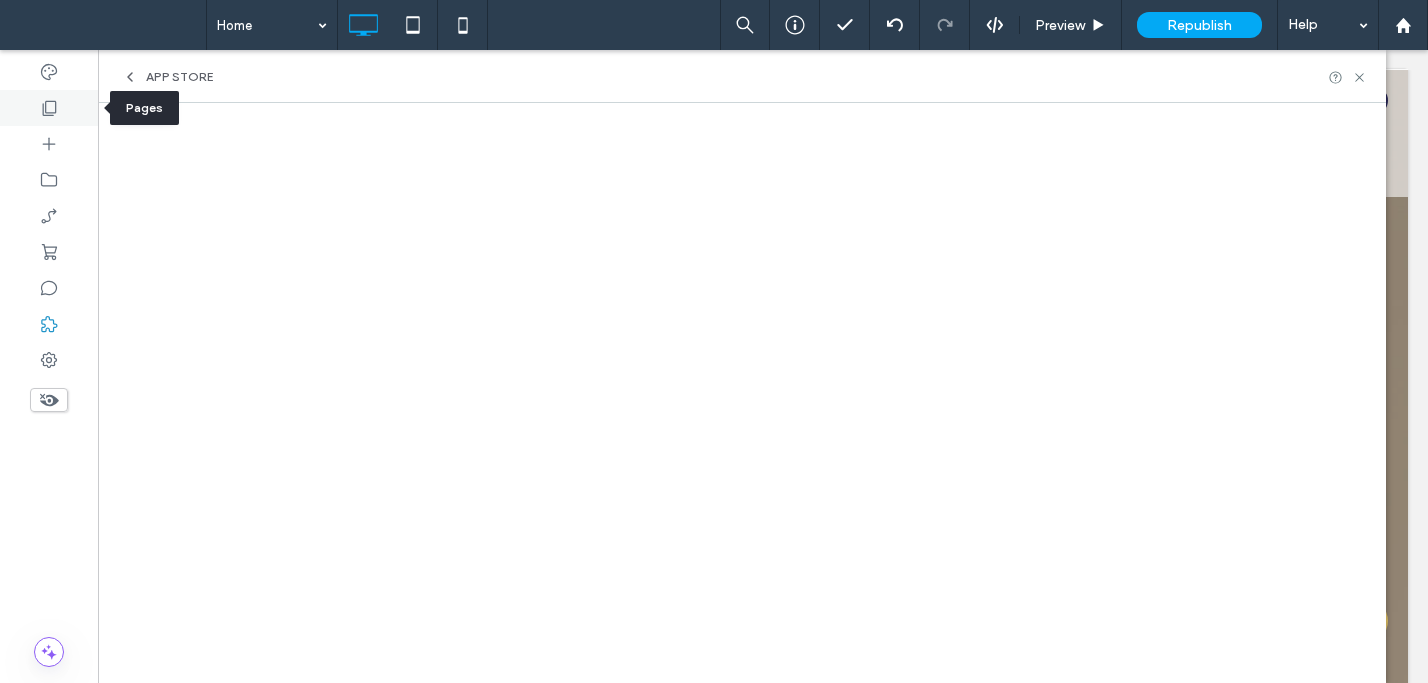 click 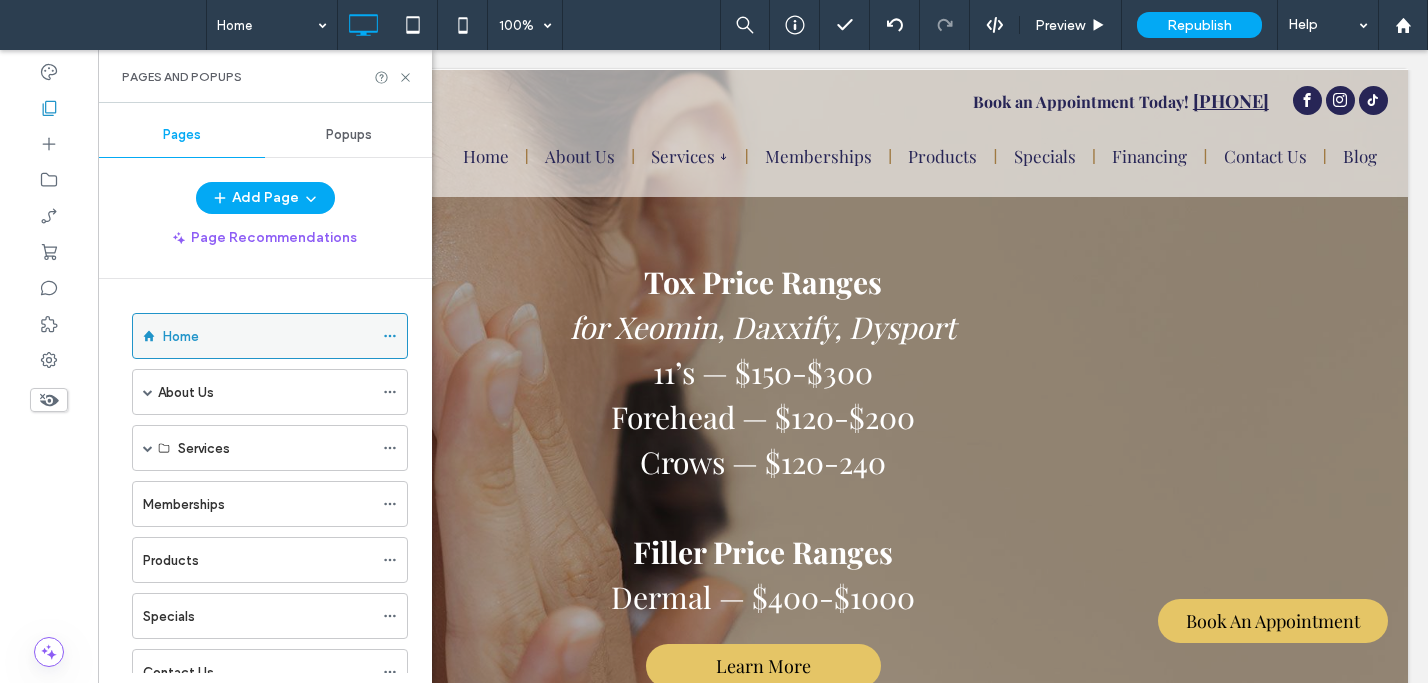 click on "Home" at bounding box center (270, 336) 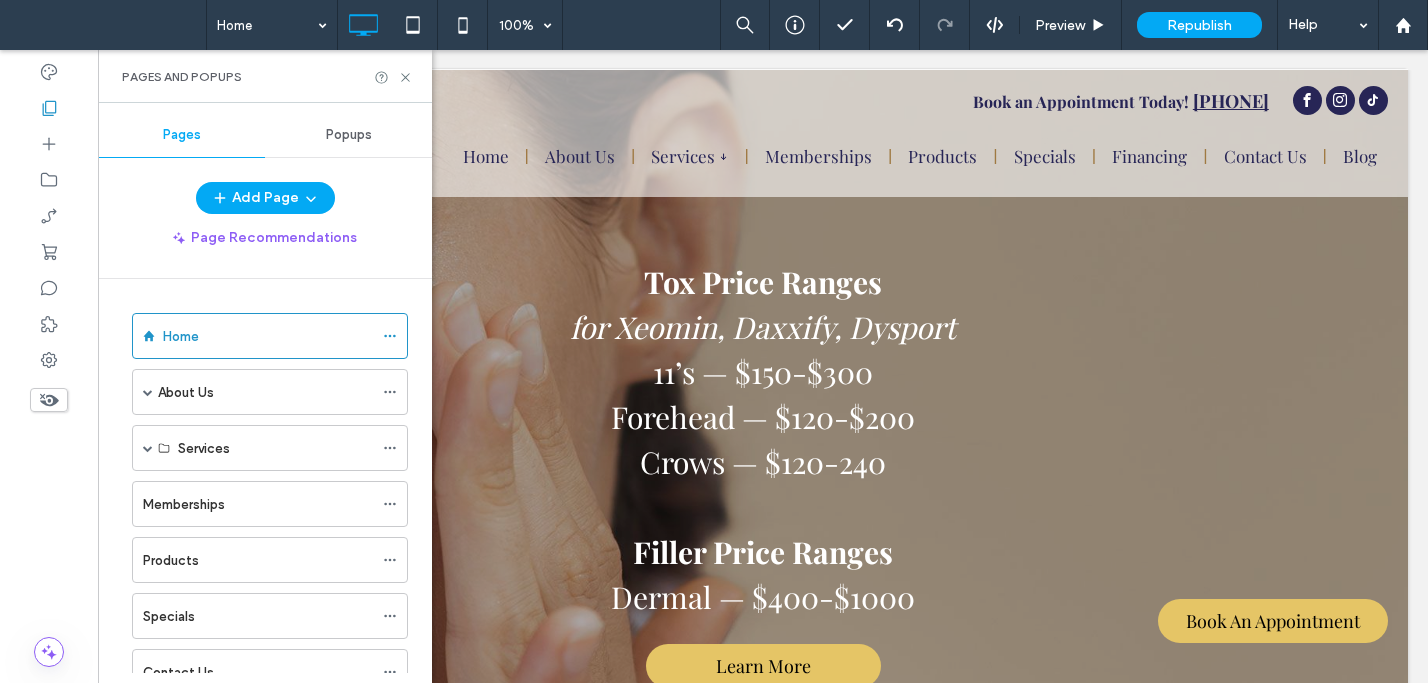 click on "Home" at bounding box center [268, 336] 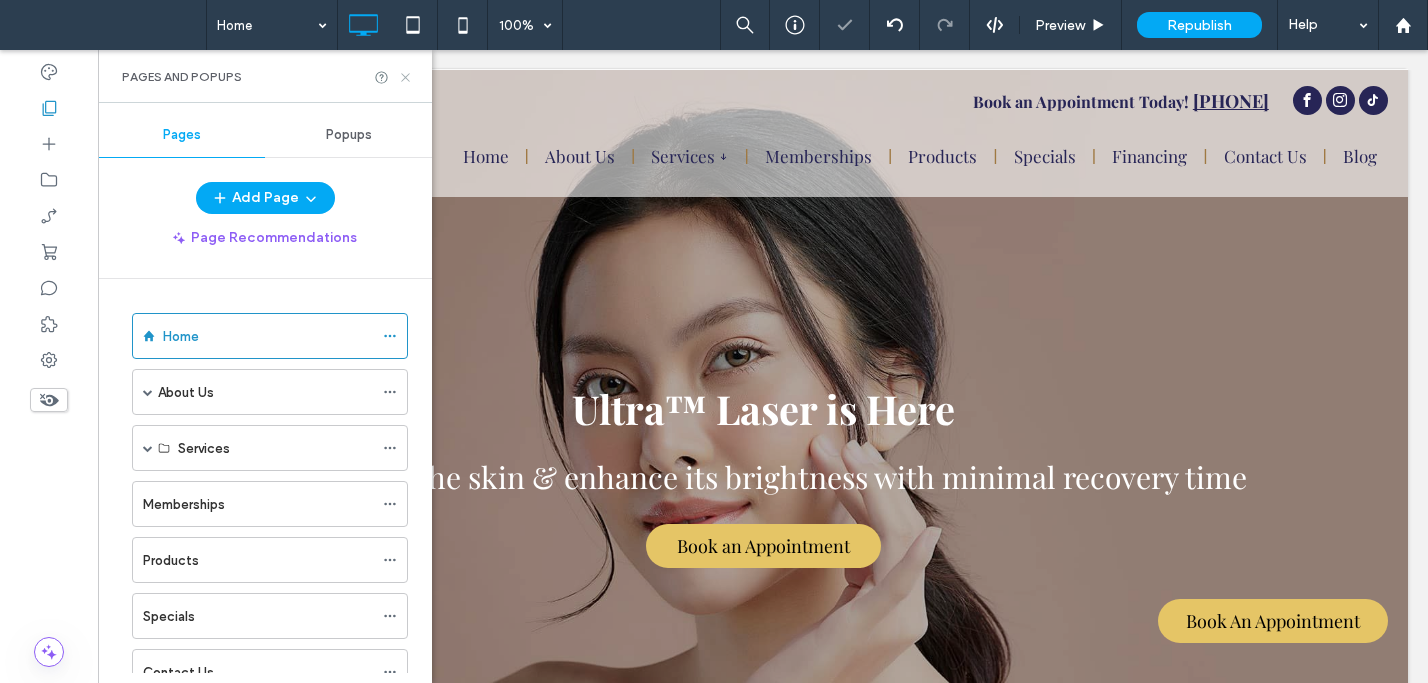 scroll, scrollTop: 0, scrollLeft: 0, axis: both 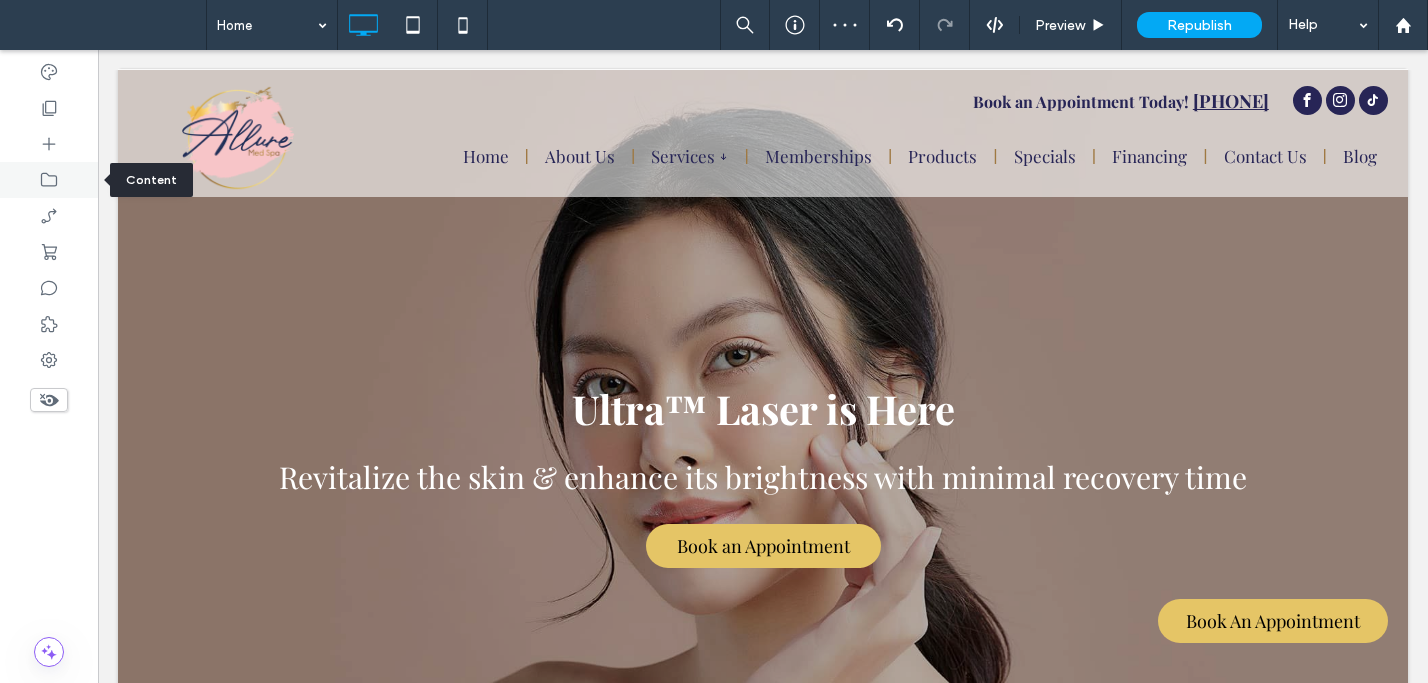 click 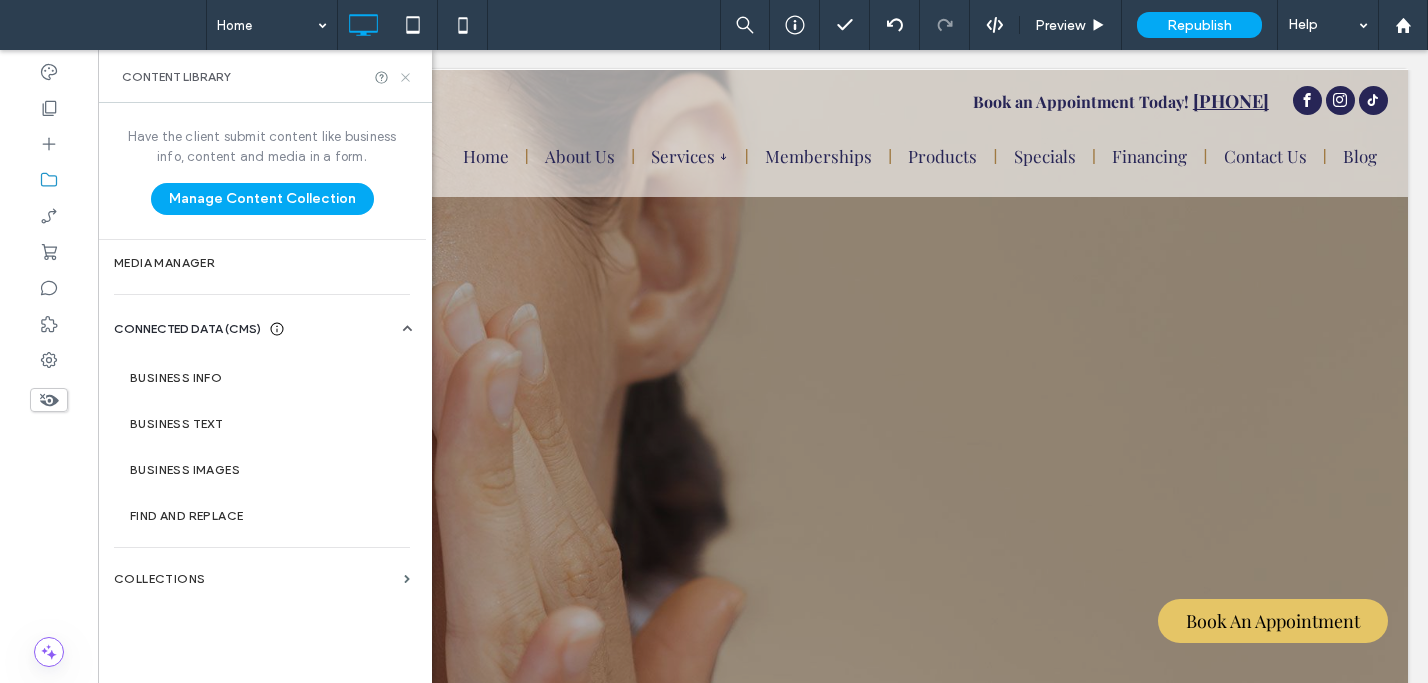 click 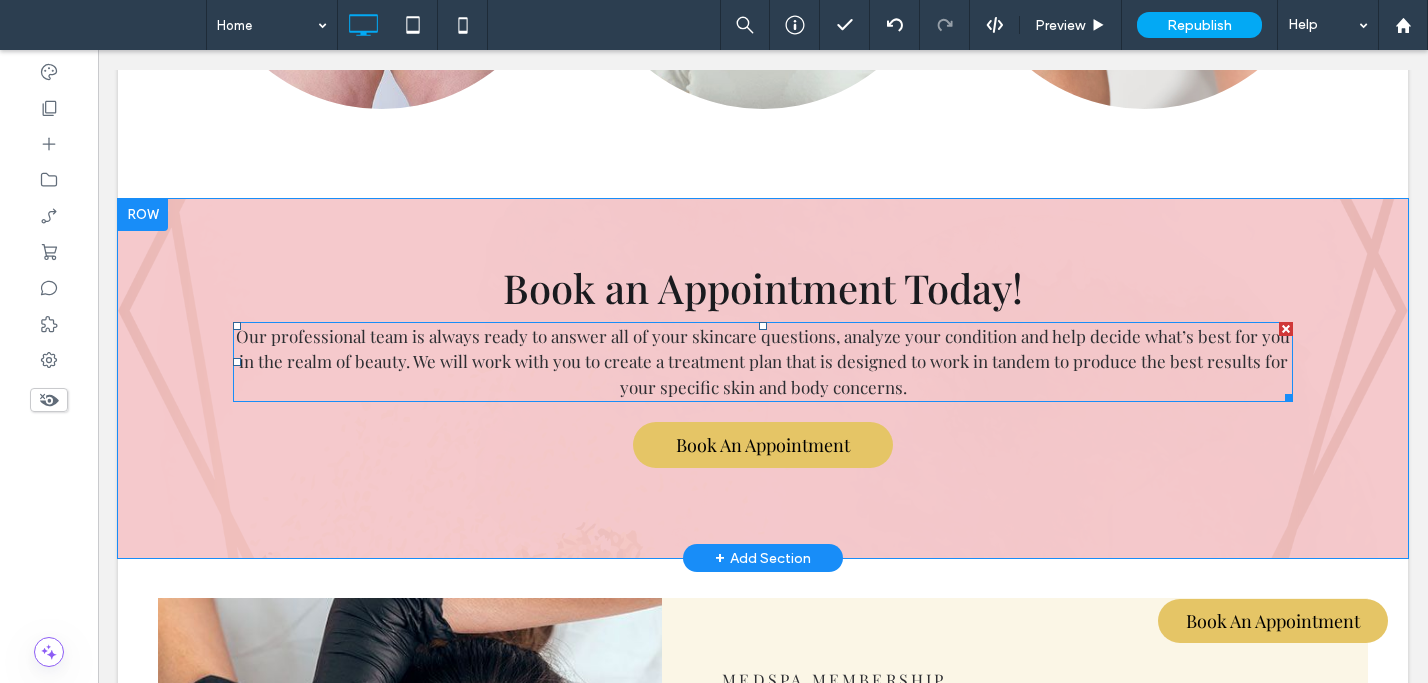 scroll, scrollTop: 2550, scrollLeft: 0, axis: vertical 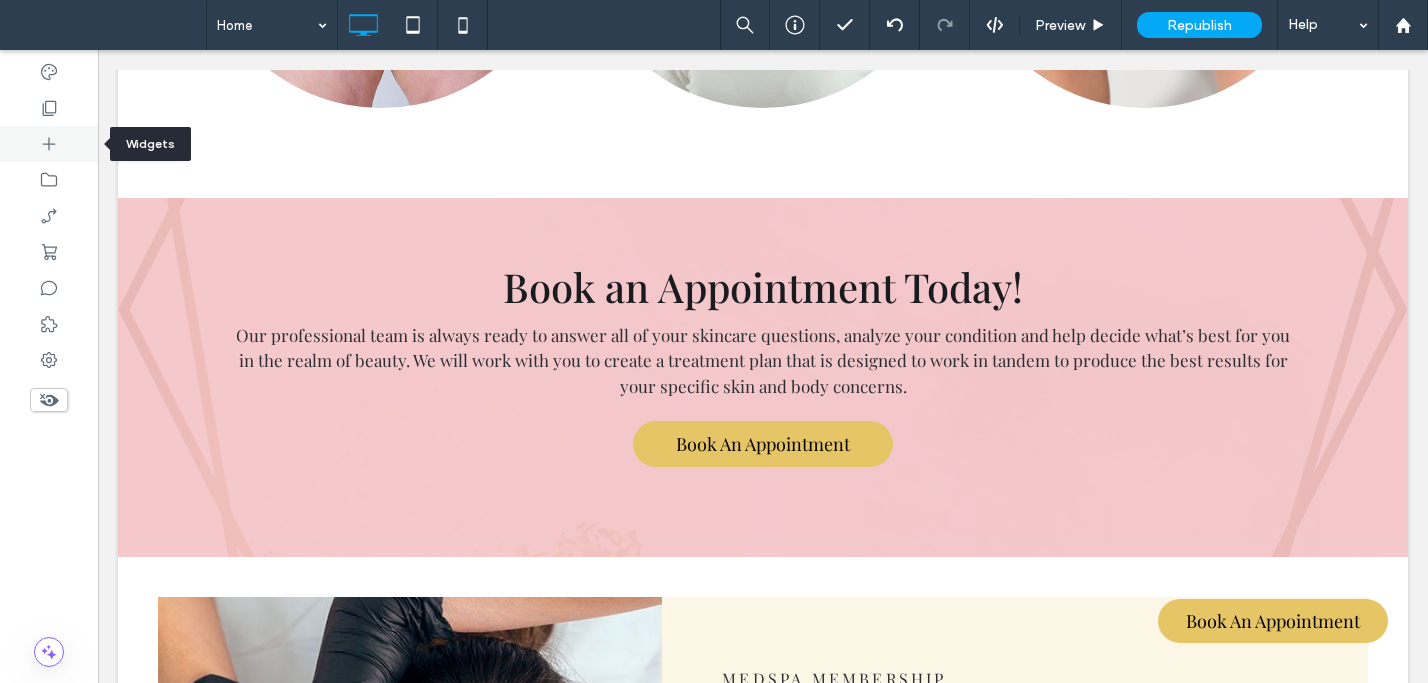 click at bounding box center [49, 144] 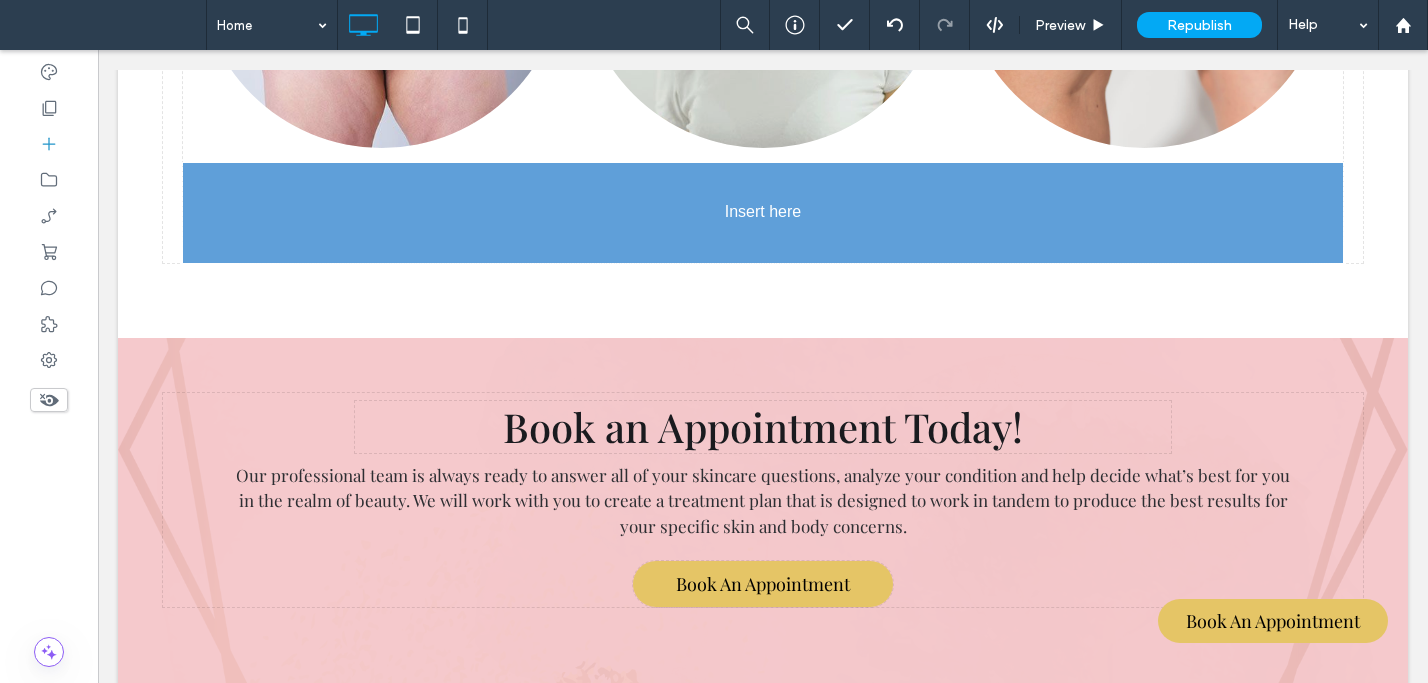 scroll, scrollTop: 2465, scrollLeft: 0, axis: vertical 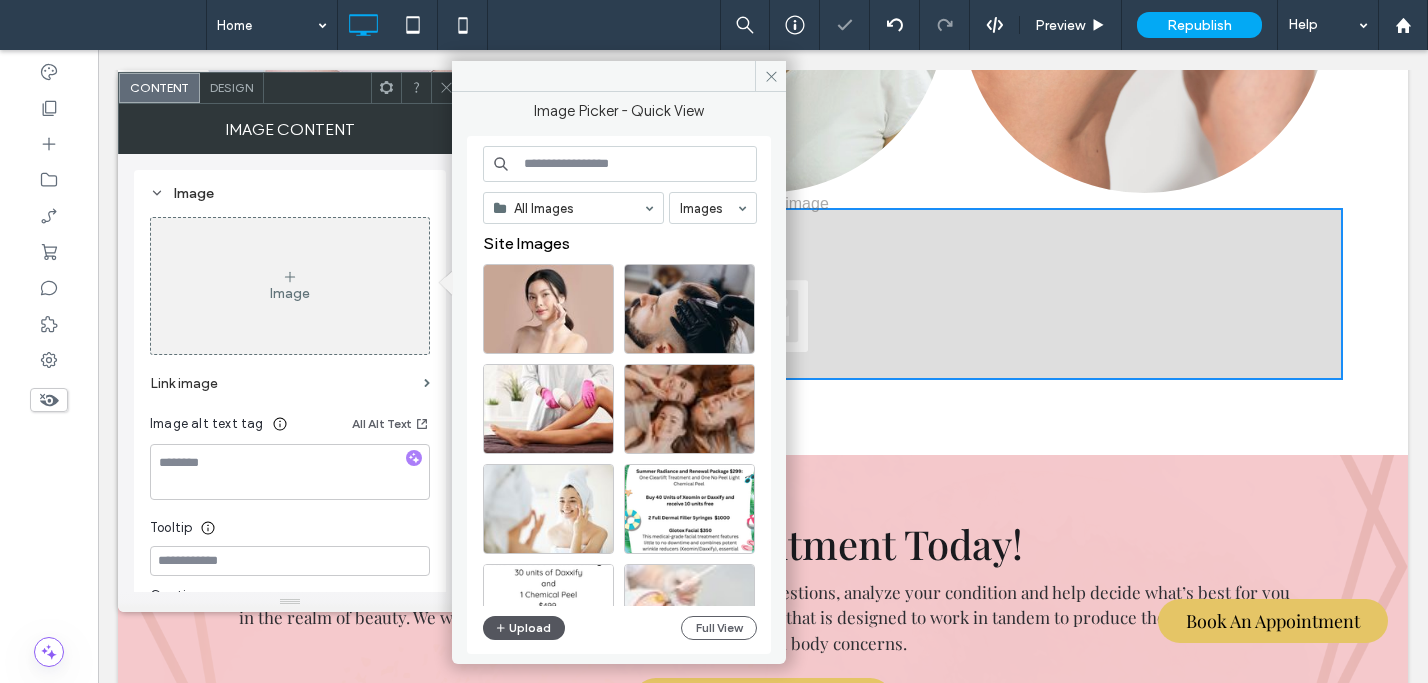 click on "Upload" at bounding box center (524, 628) 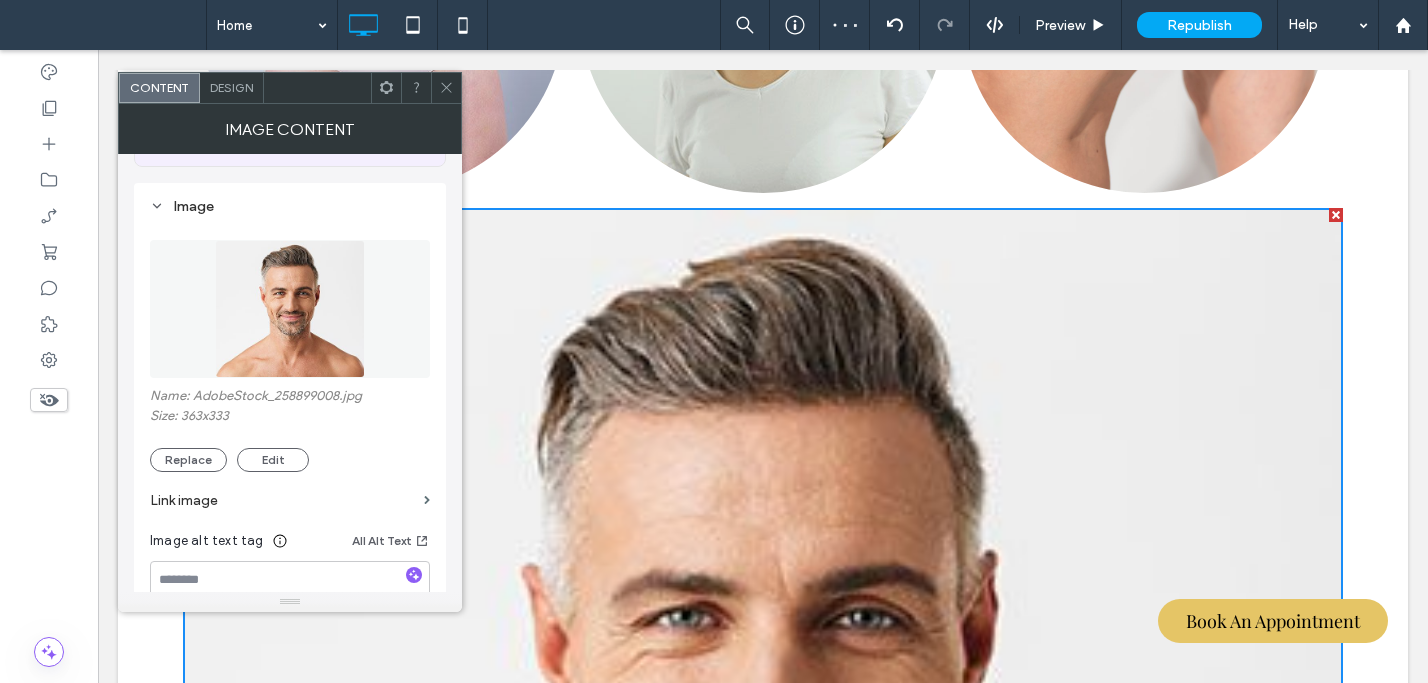 scroll, scrollTop: 311, scrollLeft: 0, axis: vertical 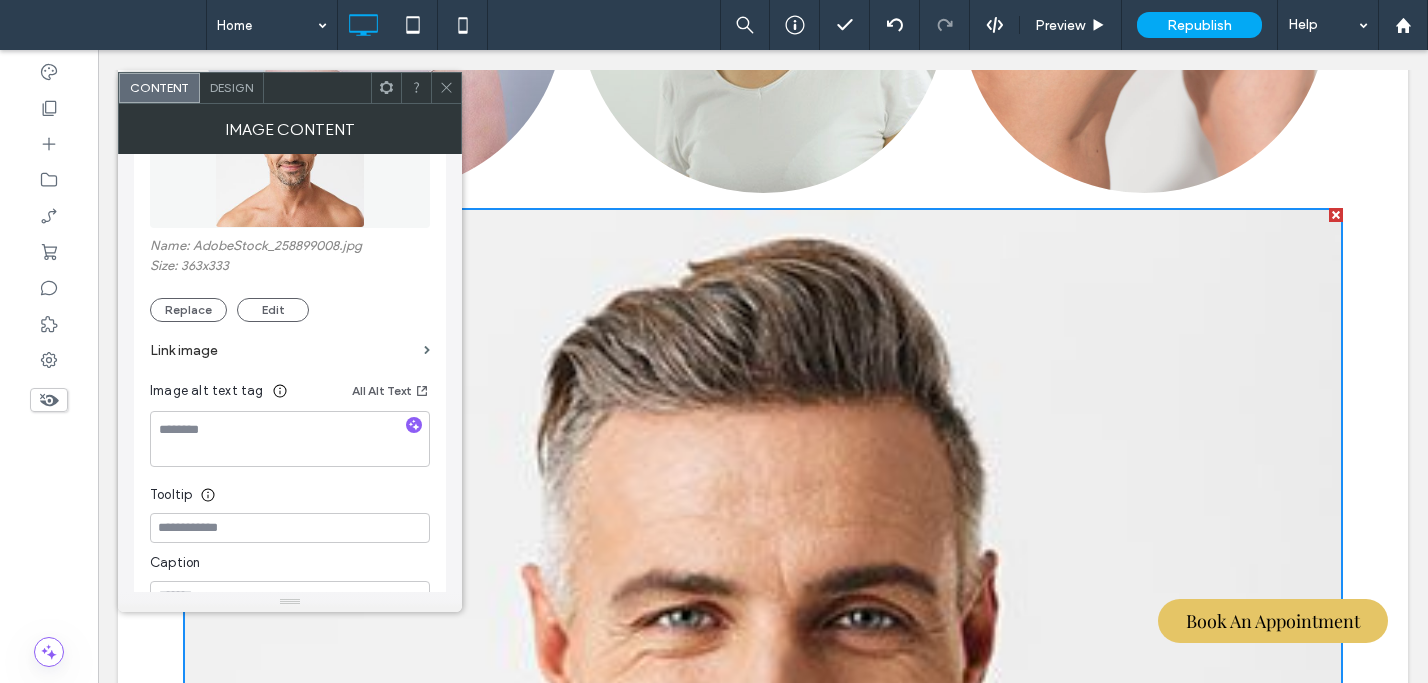 click 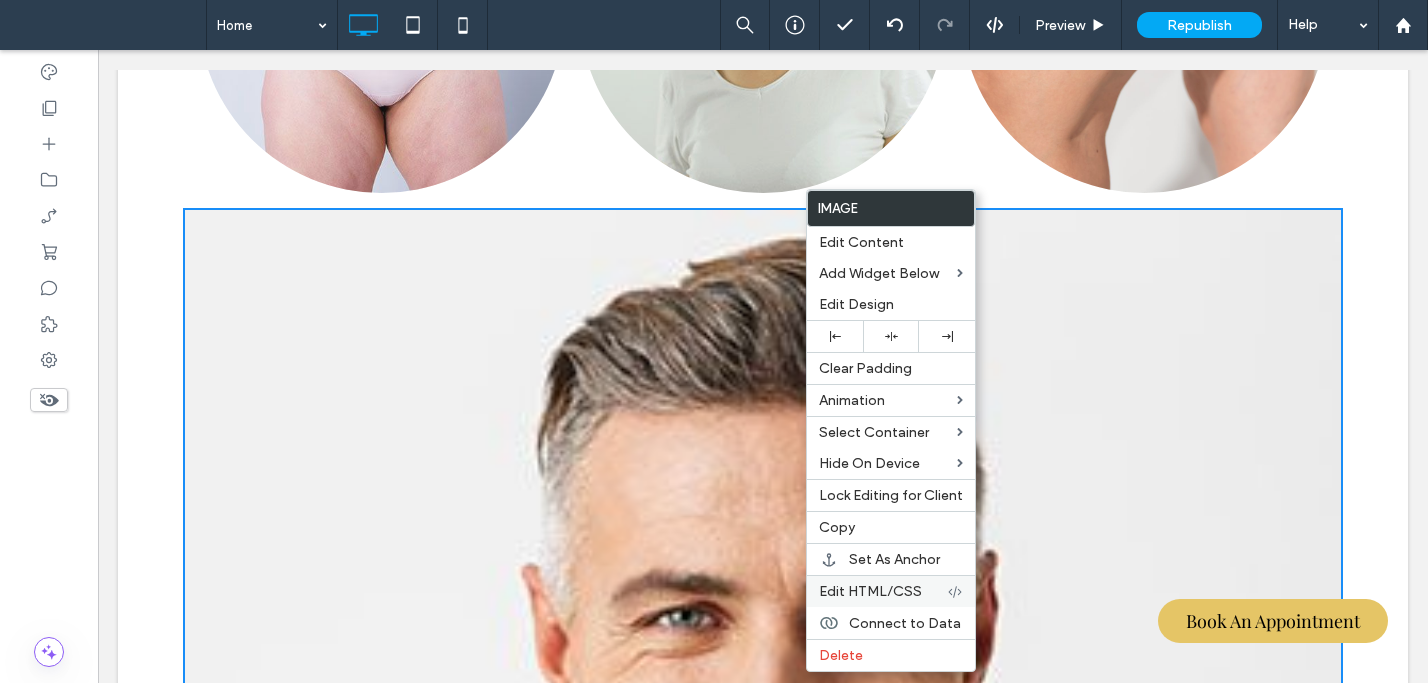 click on "Edit HTML/CSS" at bounding box center [870, 591] 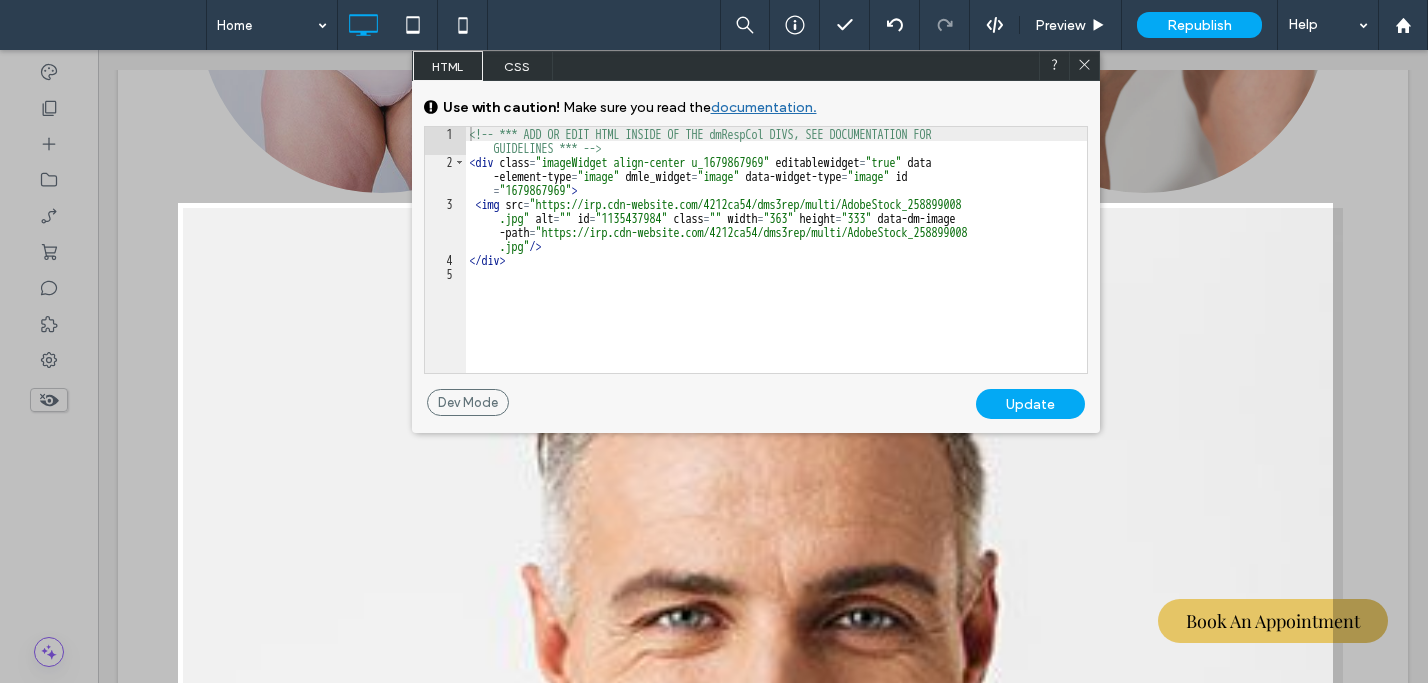 scroll, scrollTop: 2, scrollLeft: 0, axis: vertical 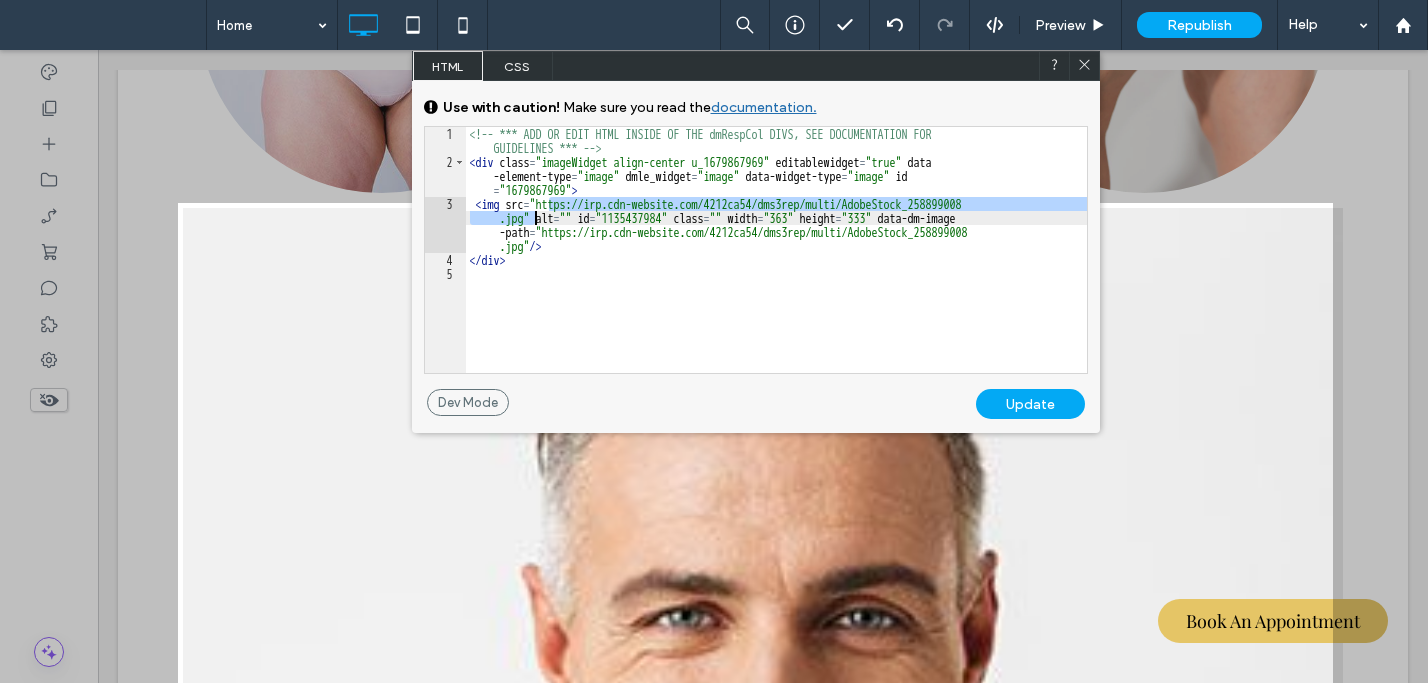 drag, startPoint x: 548, startPoint y: 204, endPoint x: 535, endPoint y: 219, distance: 19.849434 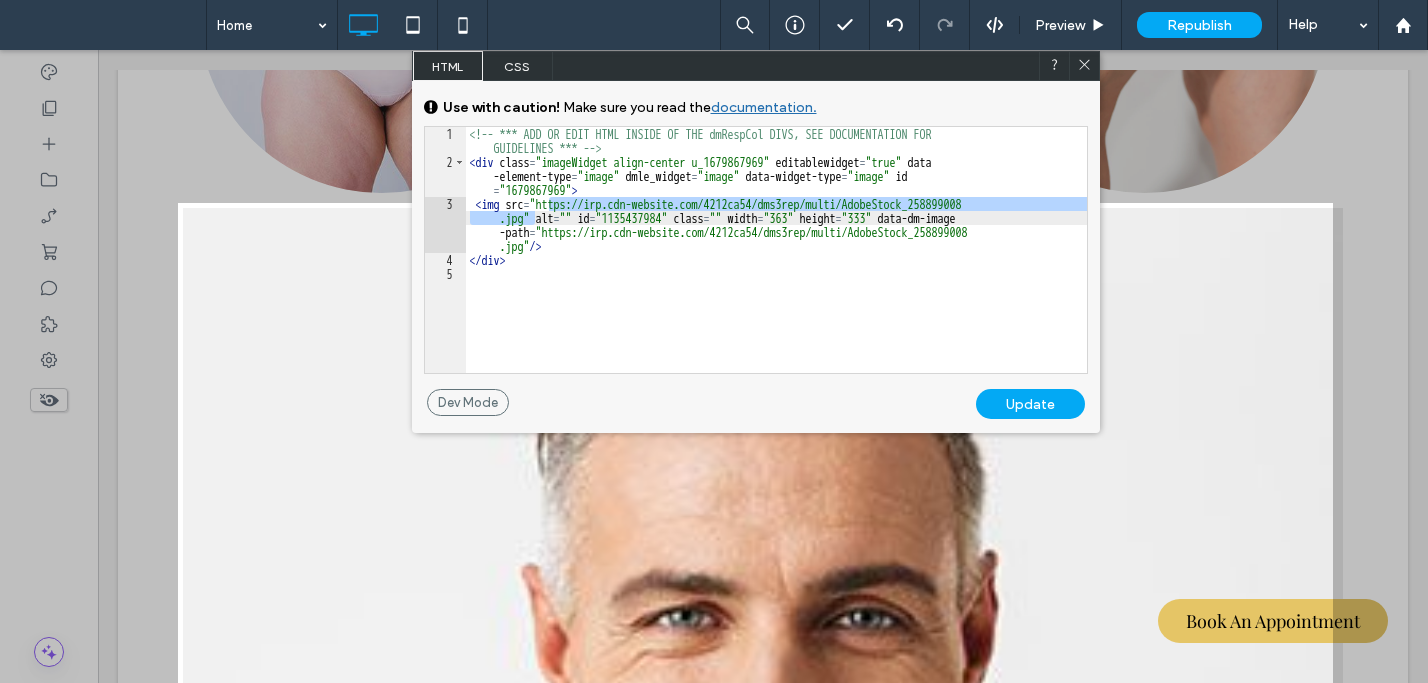click at bounding box center (1084, 66) 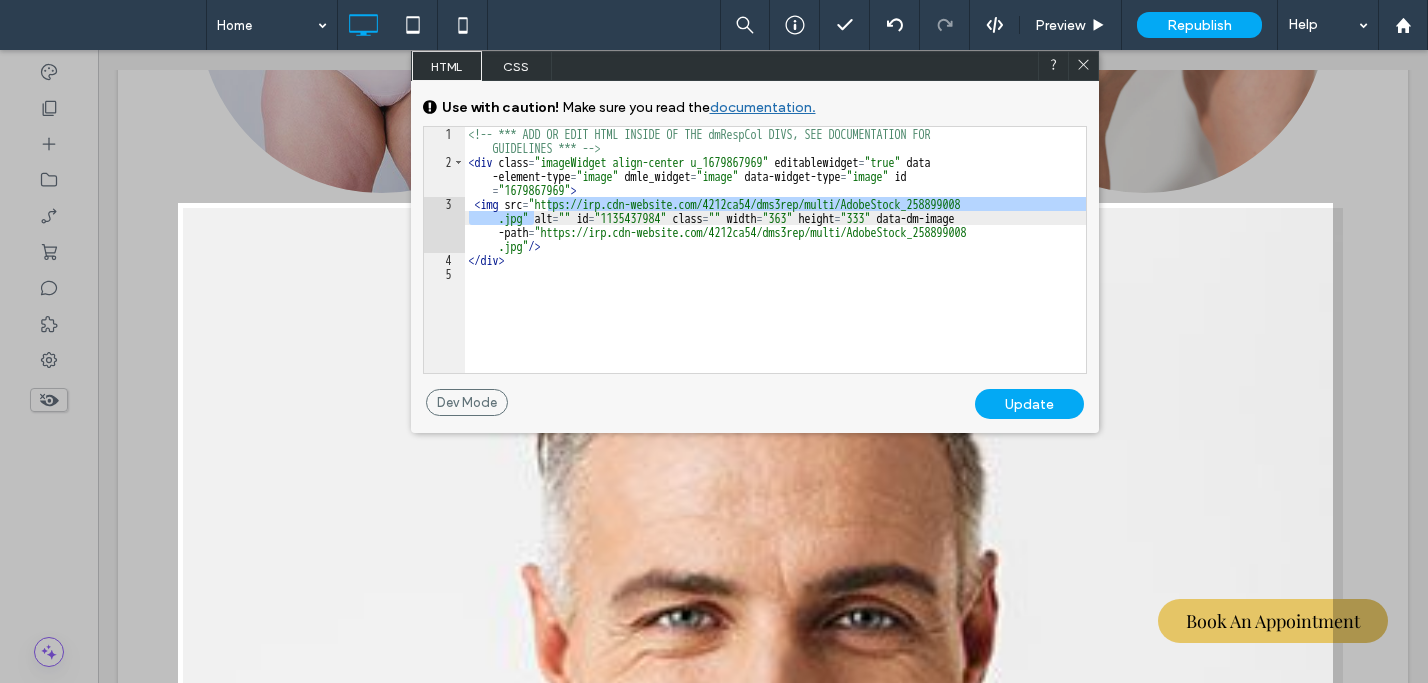 click 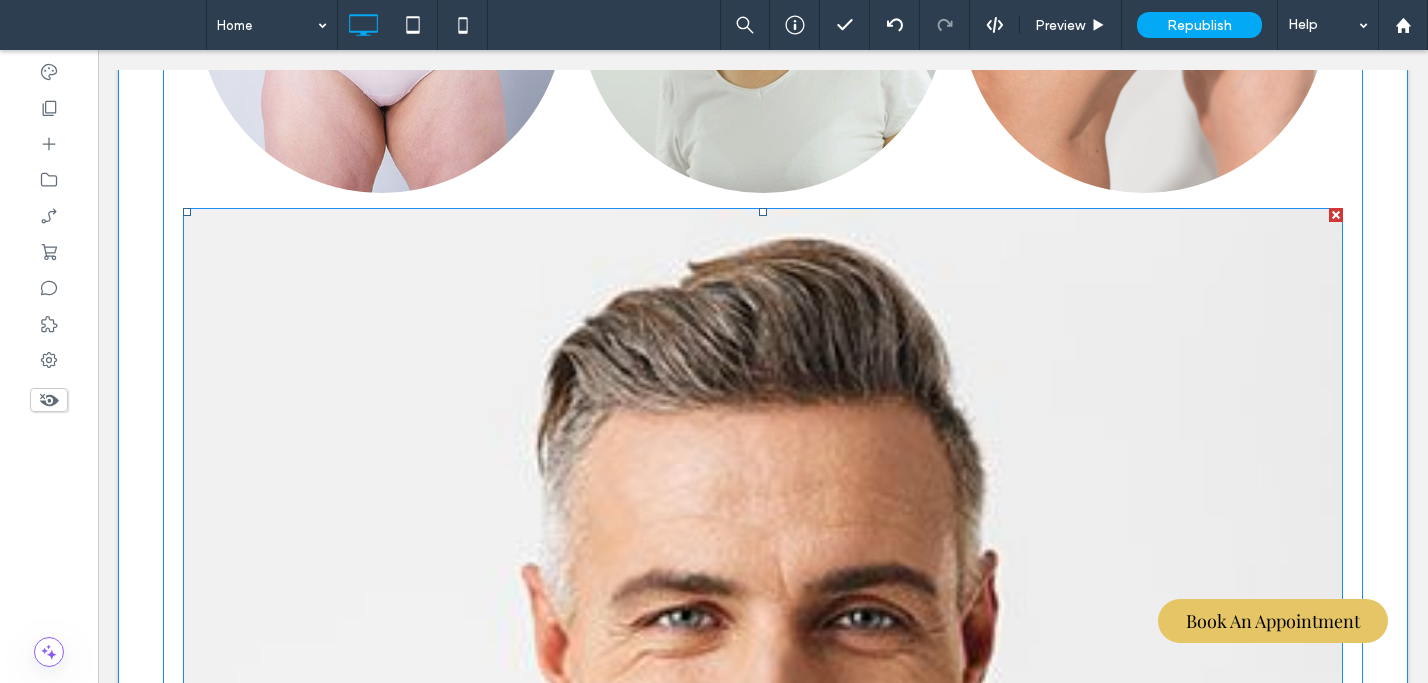 click at bounding box center [1336, 215] 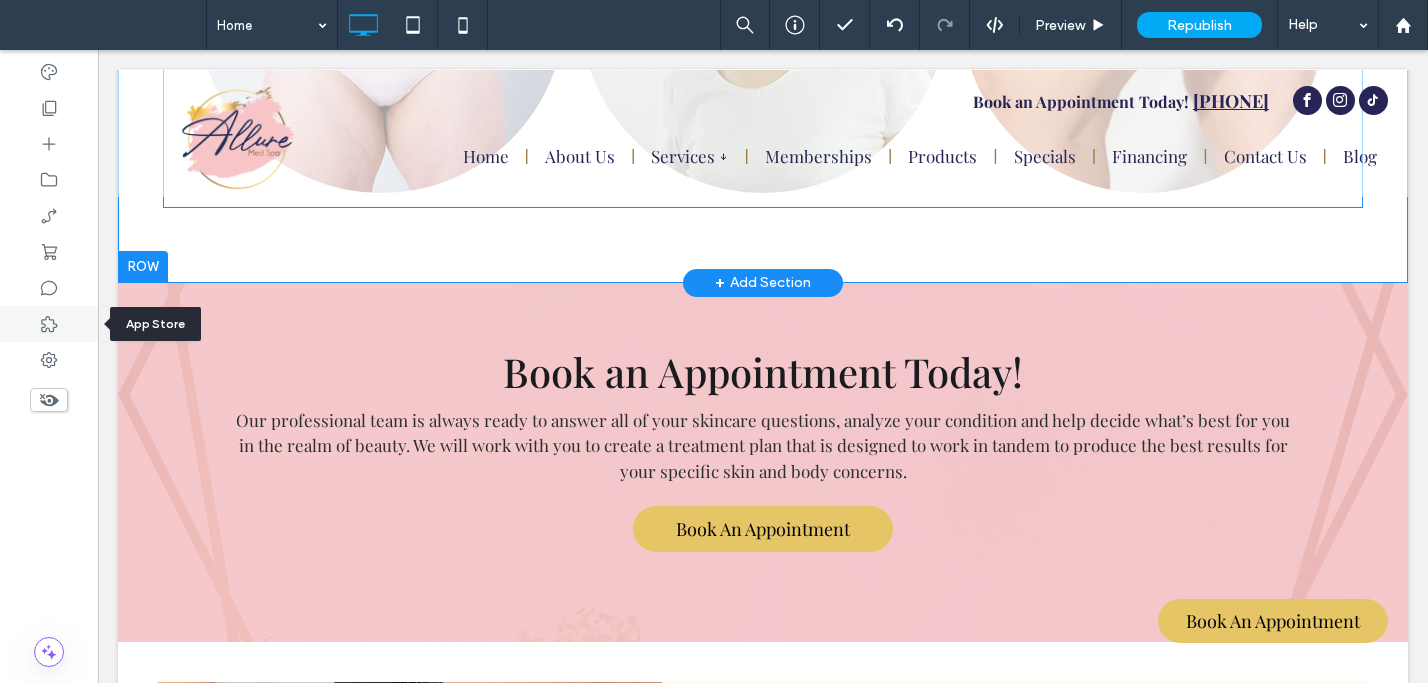 click 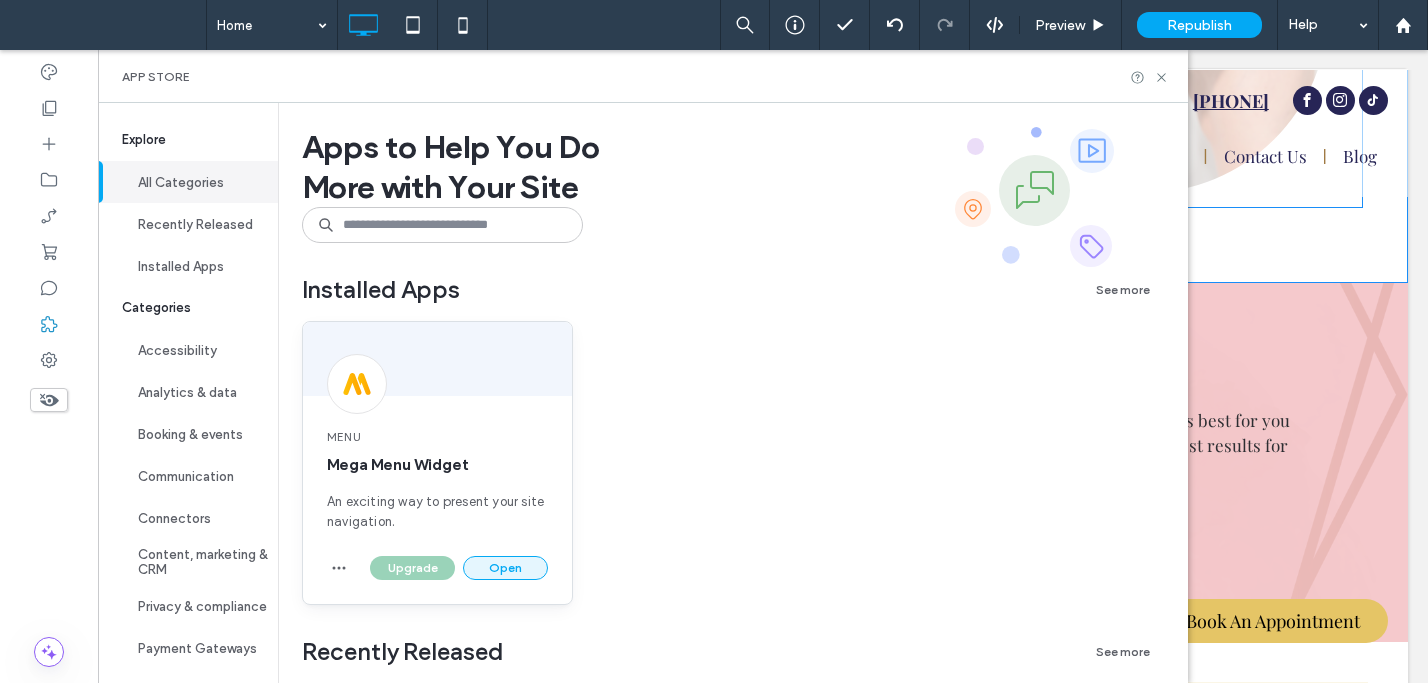click on "Open" at bounding box center (505, 568) 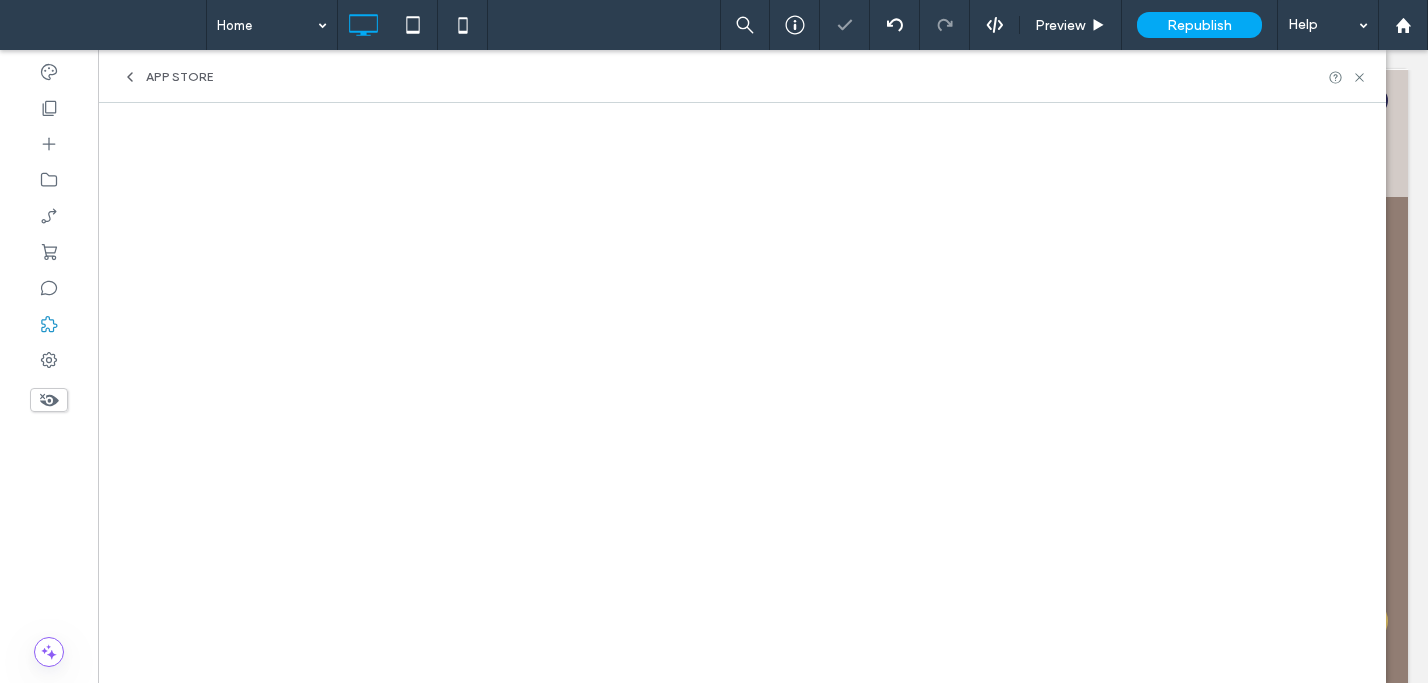 scroll, scrollTop: 0, scrollLeft: 0, axis: both 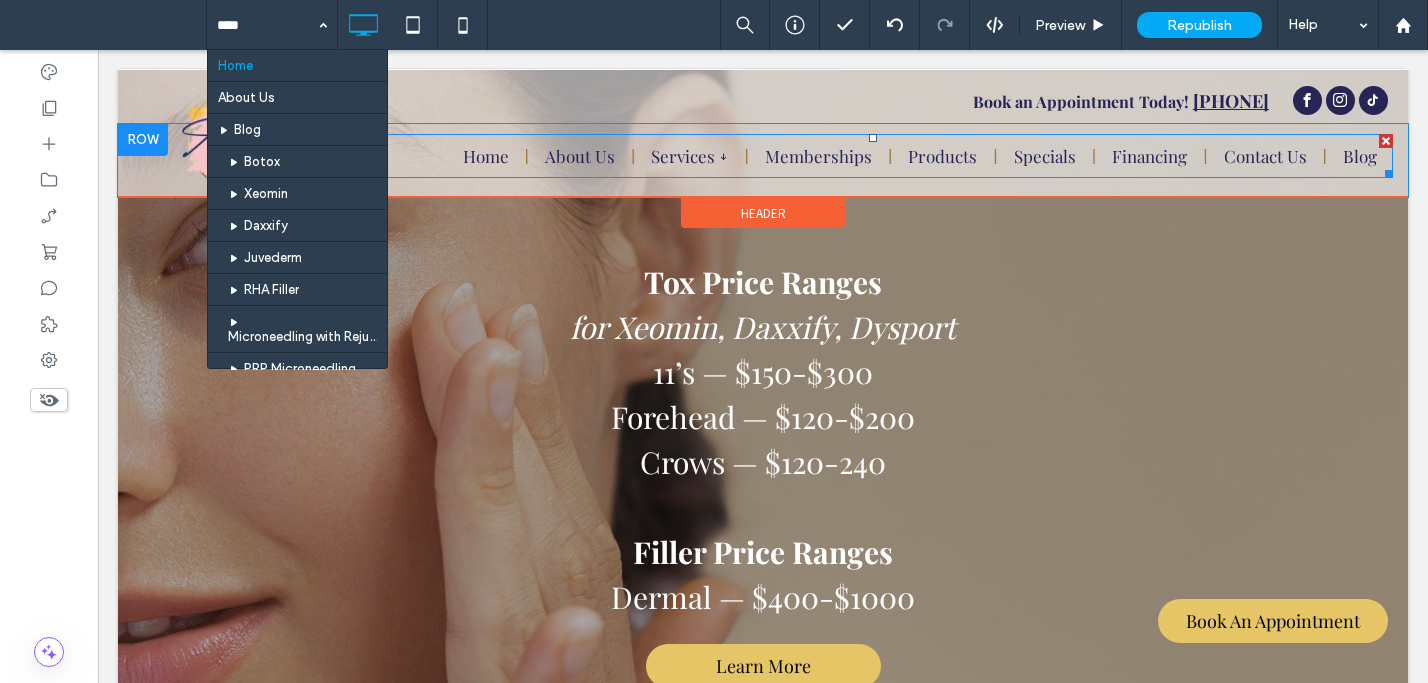 click at bounding box center [873, 156] 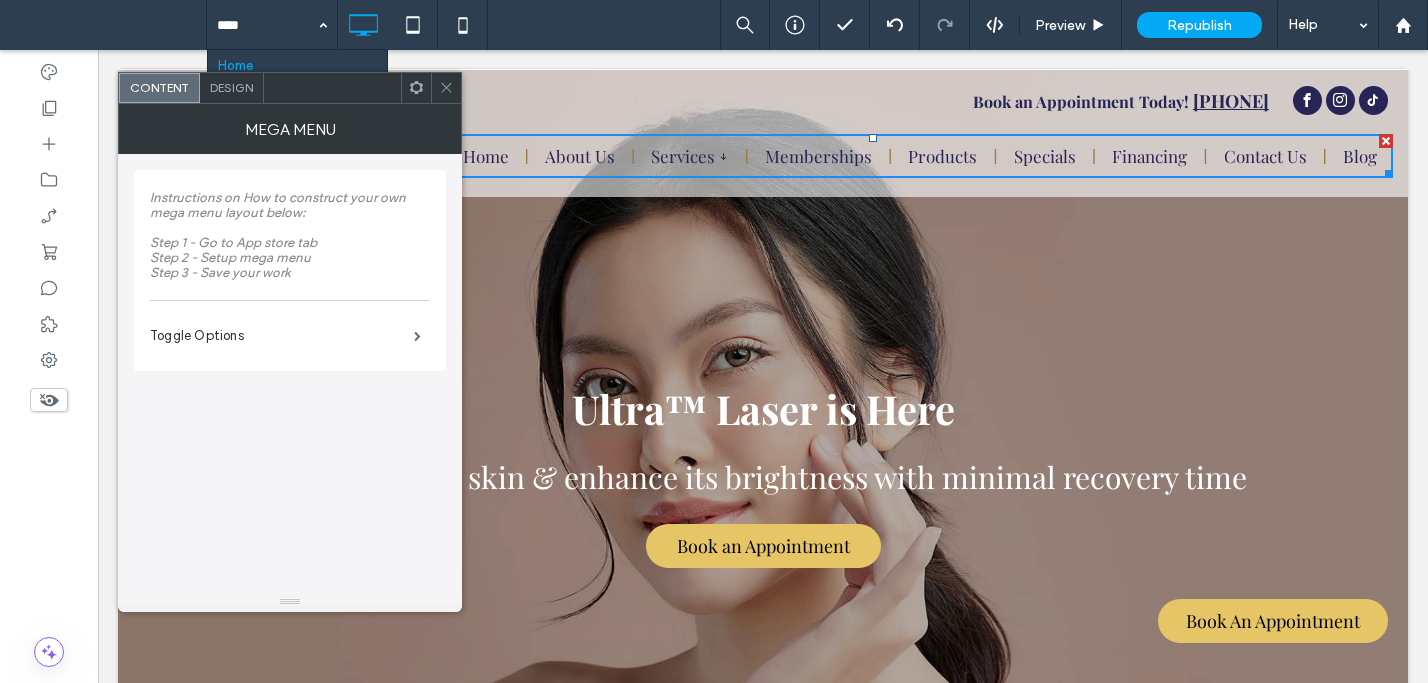 click 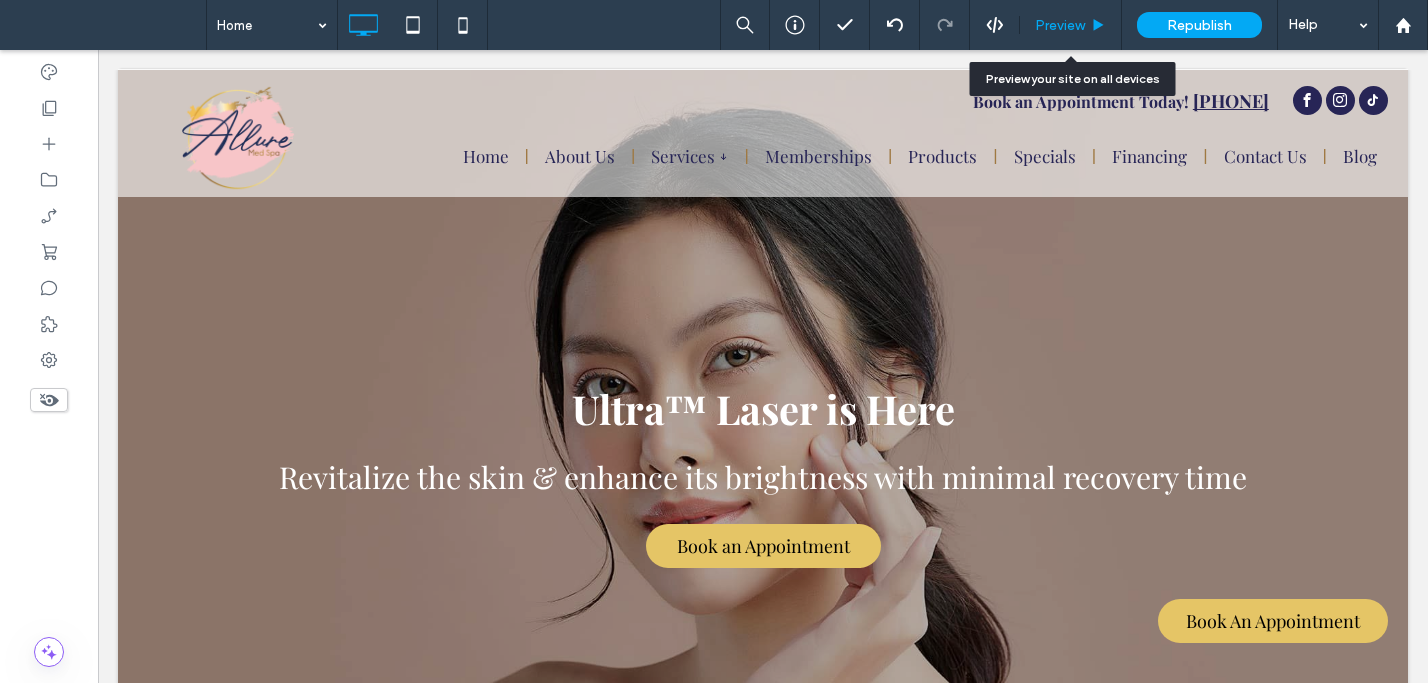 click on "Preview" at bounding box center [1060, 25] 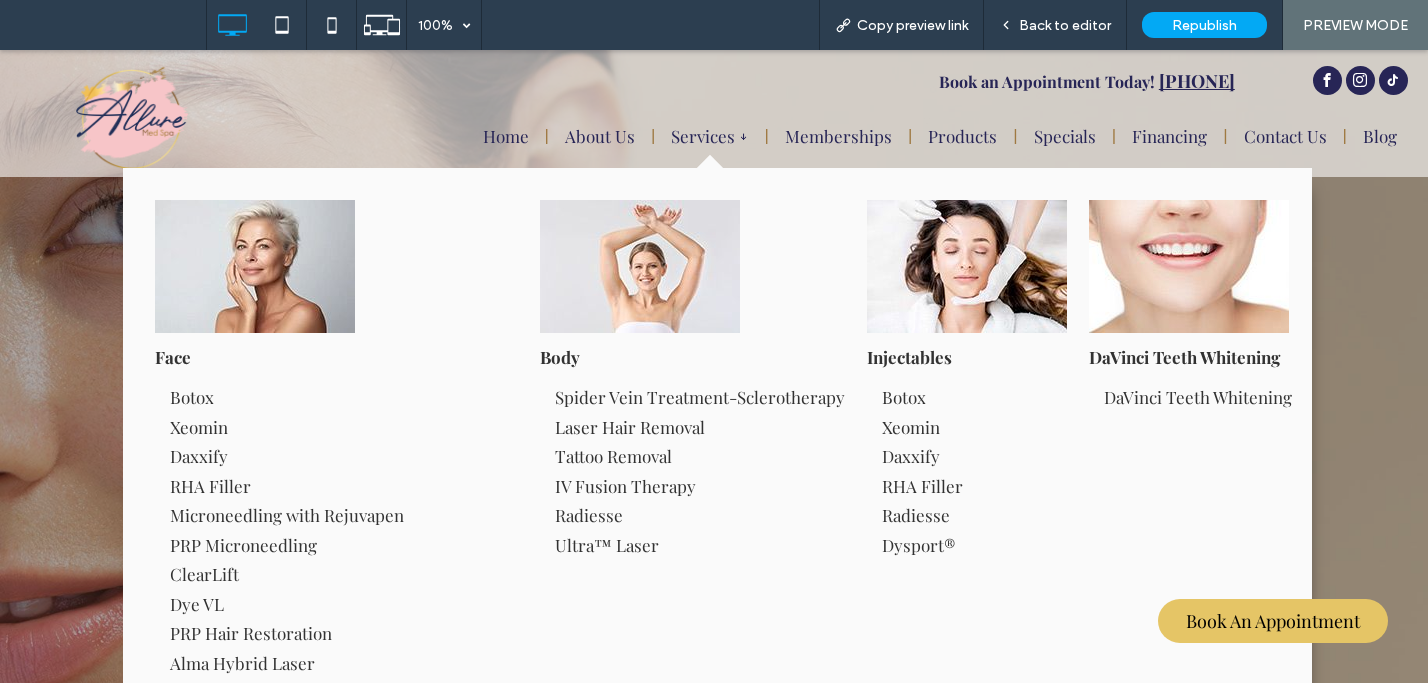 click on "Services ￬" at bounding box center (709, 136) 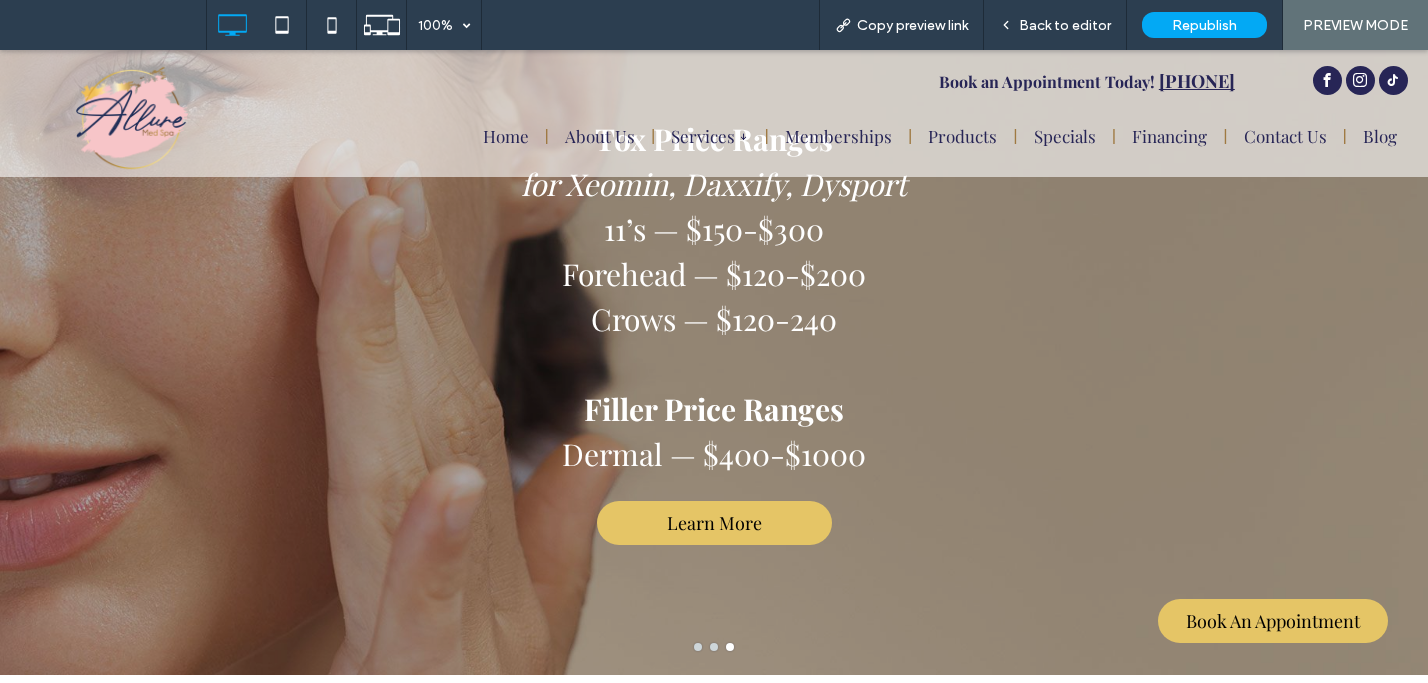 scroll, scrollTop: 0, scrollLeft: 0, axis: both 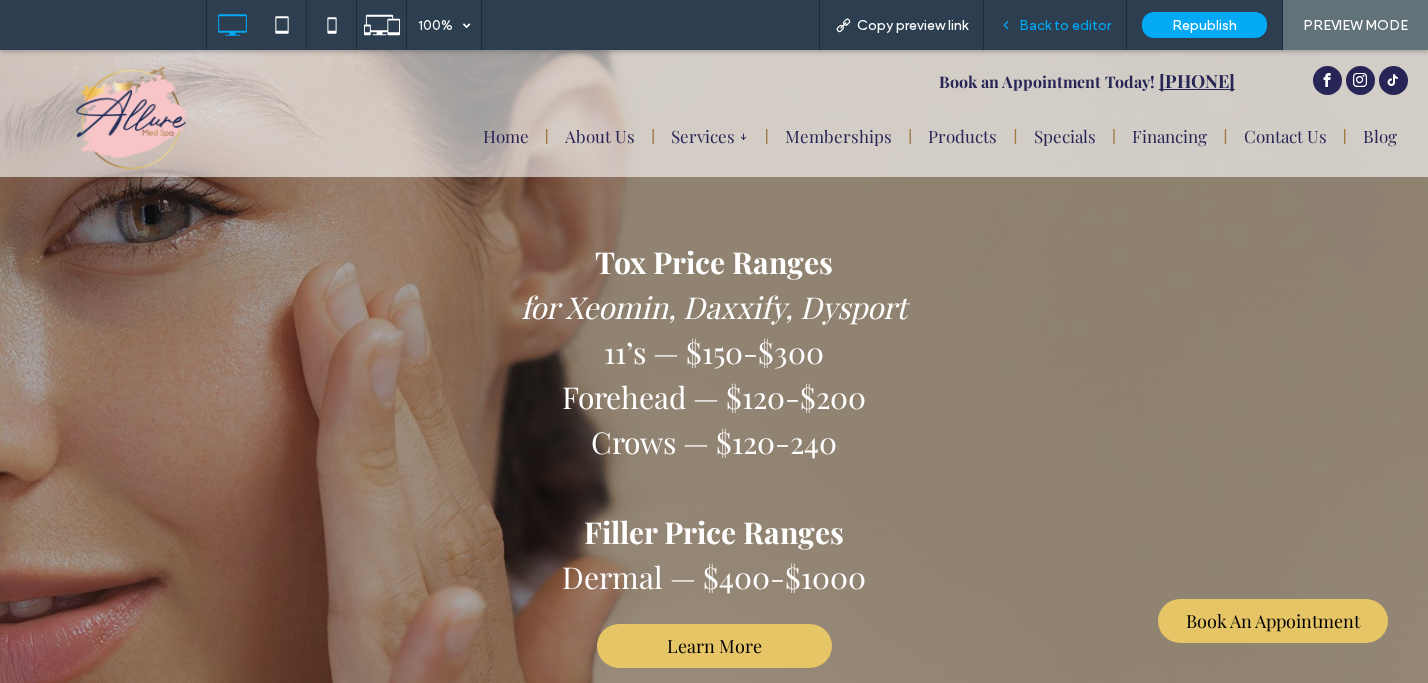 click on "Back to editor" at bounding box center (1055, 25) 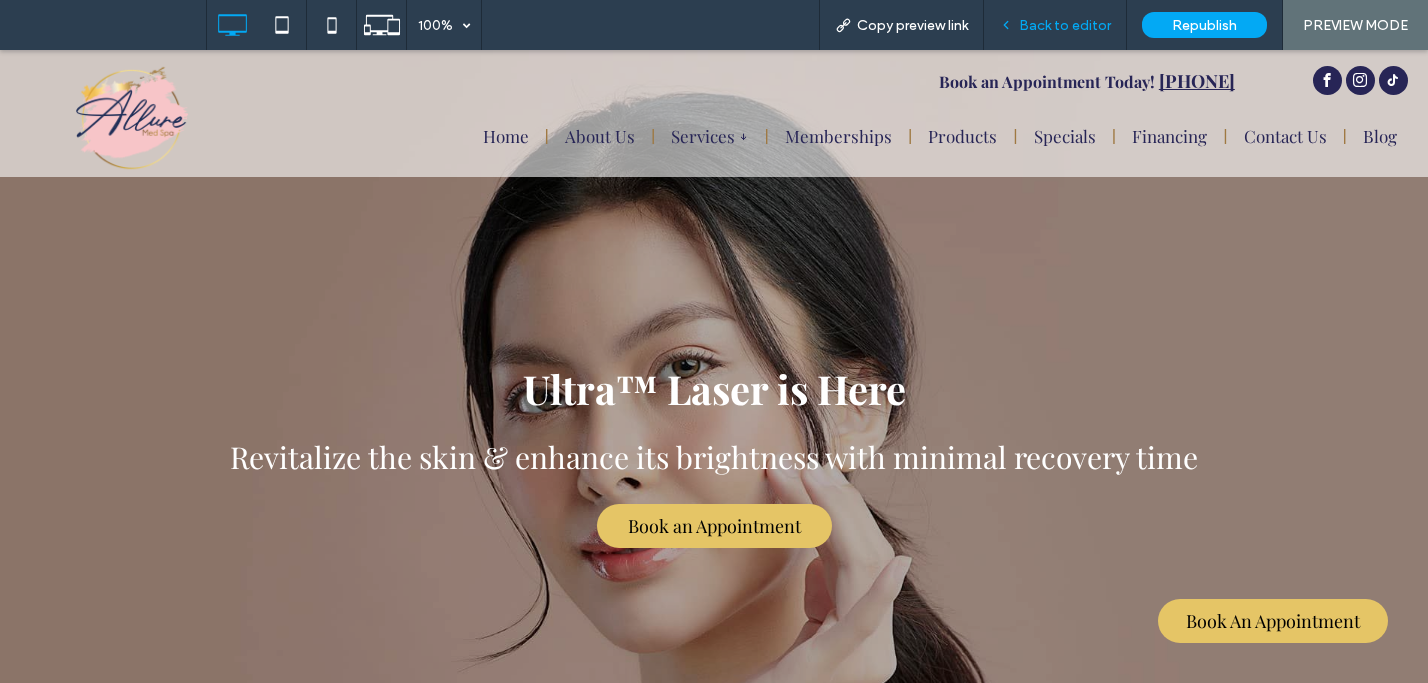 click on "Back to editor" at bounding box center (1065, 25) 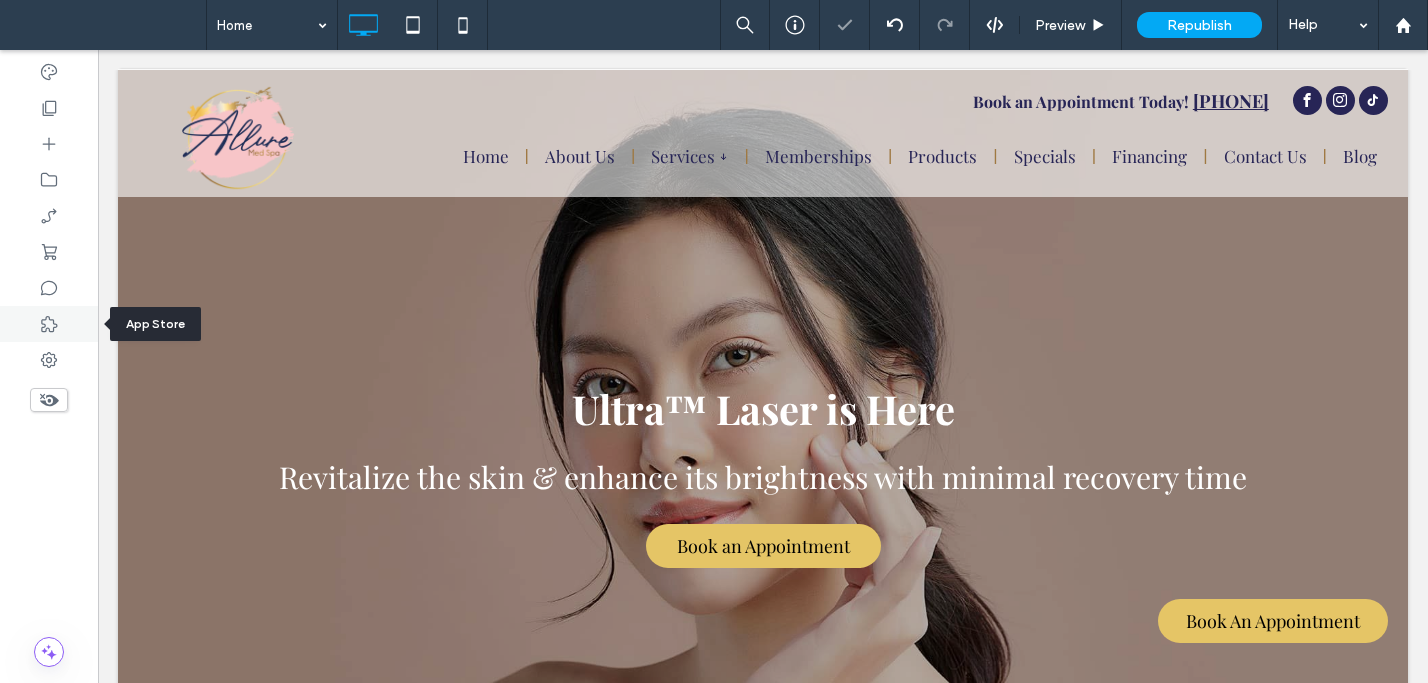 click 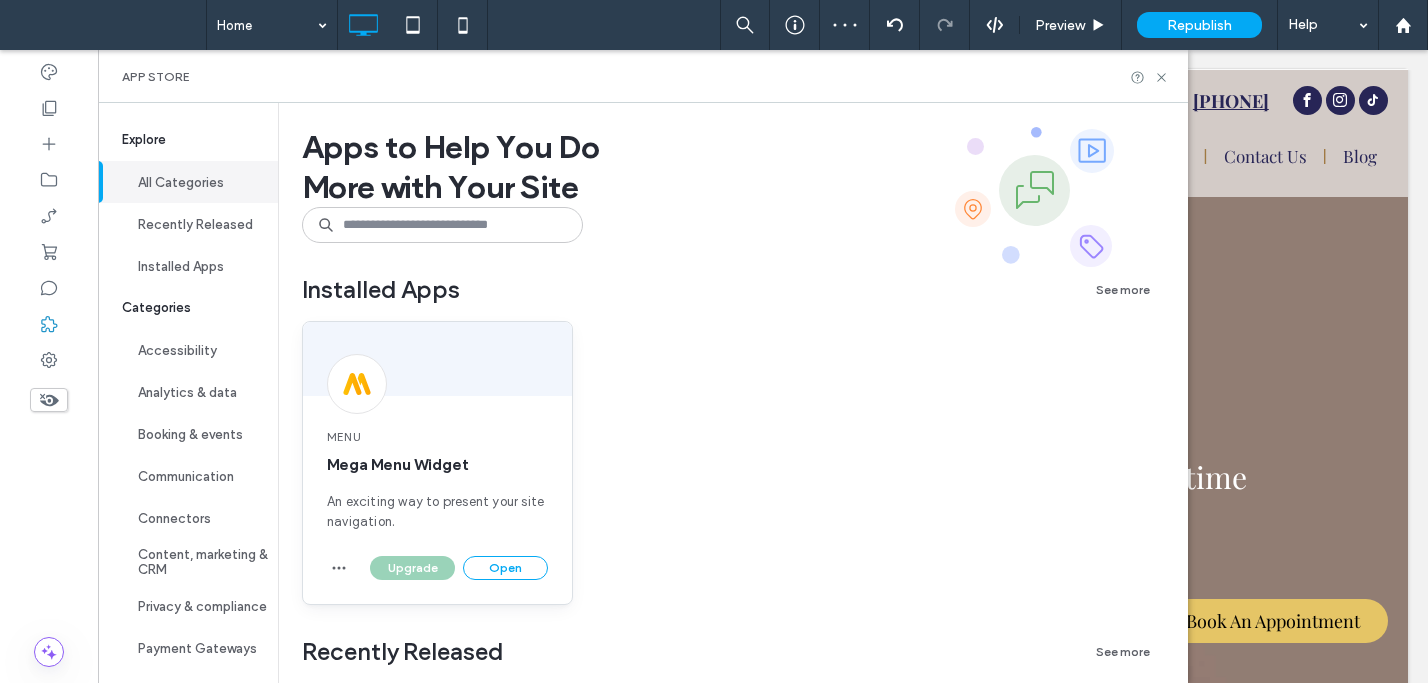 click on "Upgrade Open" at bounding box center [455, 568] 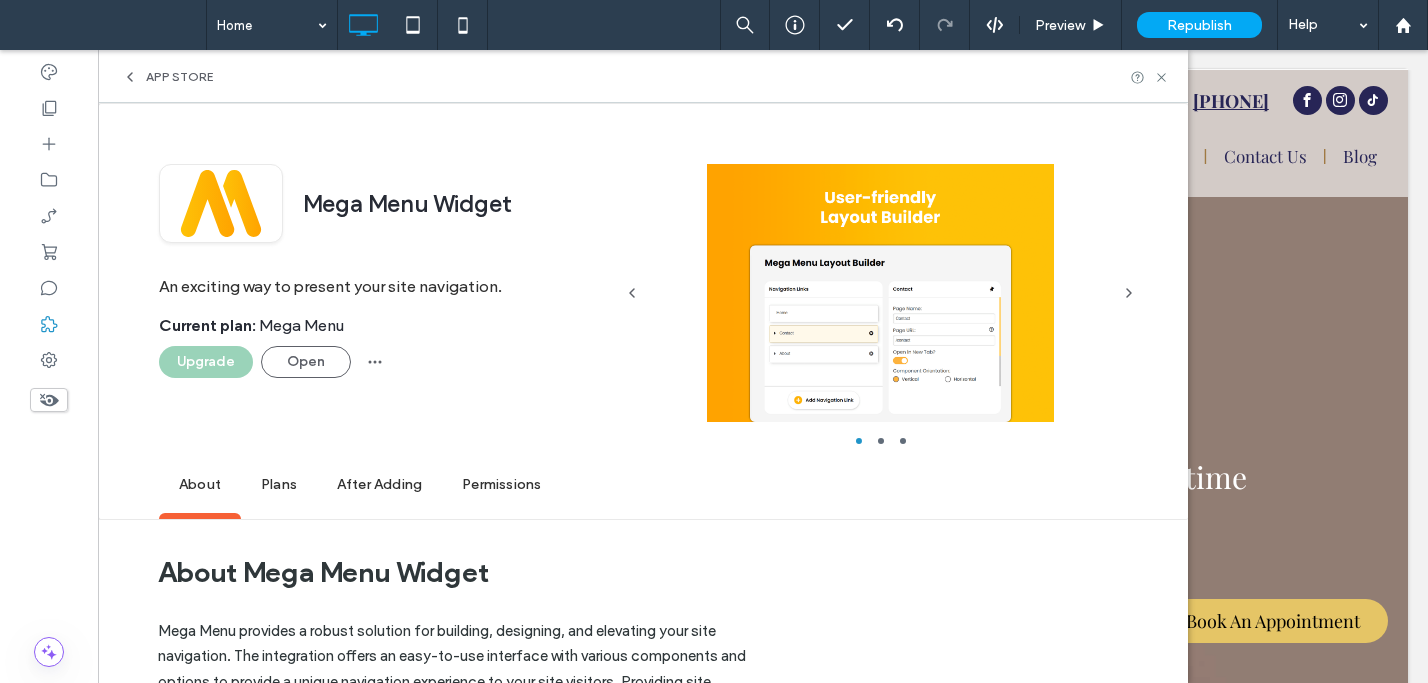 click on "Upgrade" at bounding box center [206, 362] 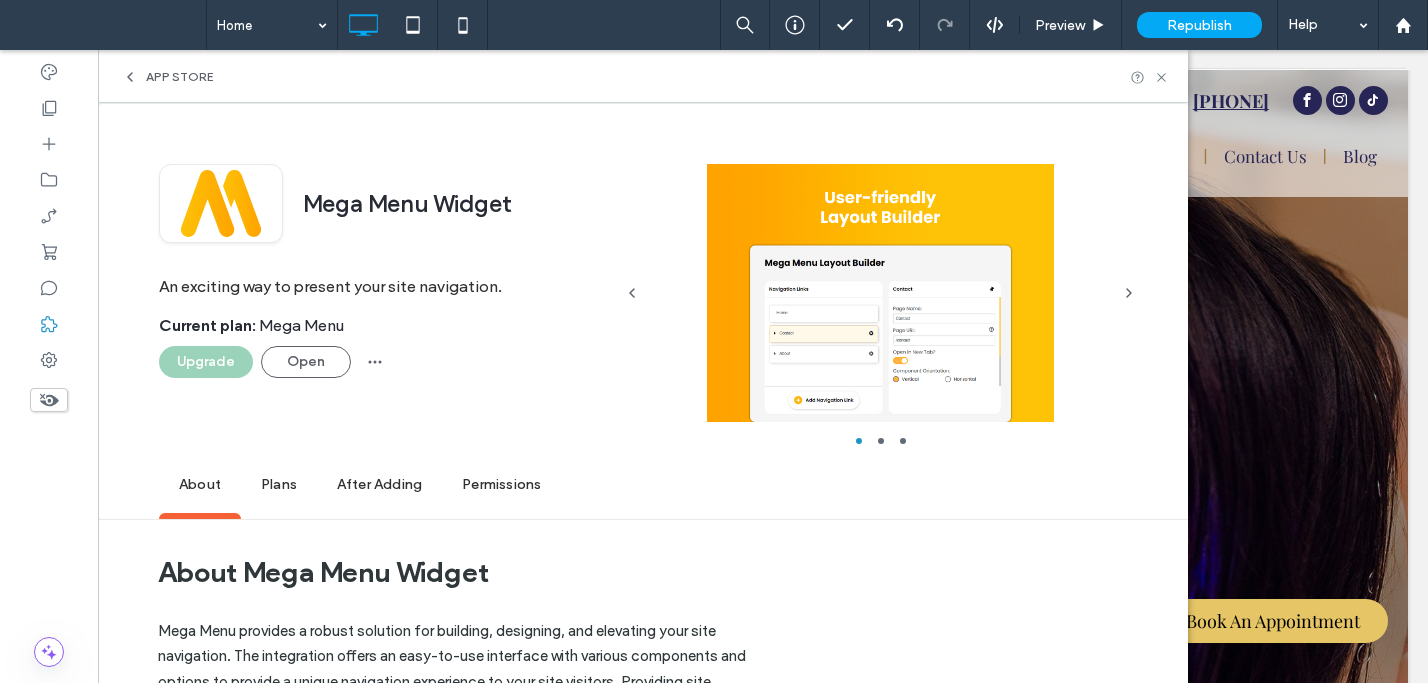 click on "Upgrade" at bounding box center [206, 362] 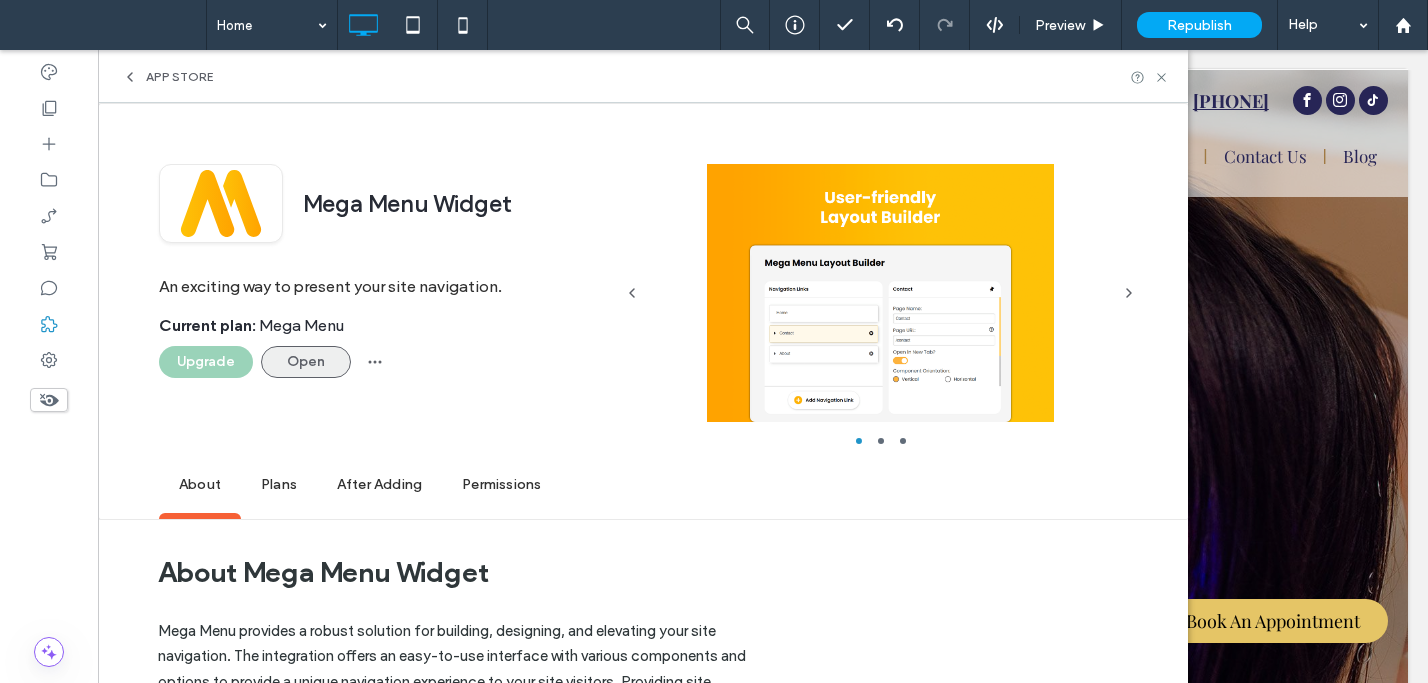 click on "Open" at bounding box center [306, 362] 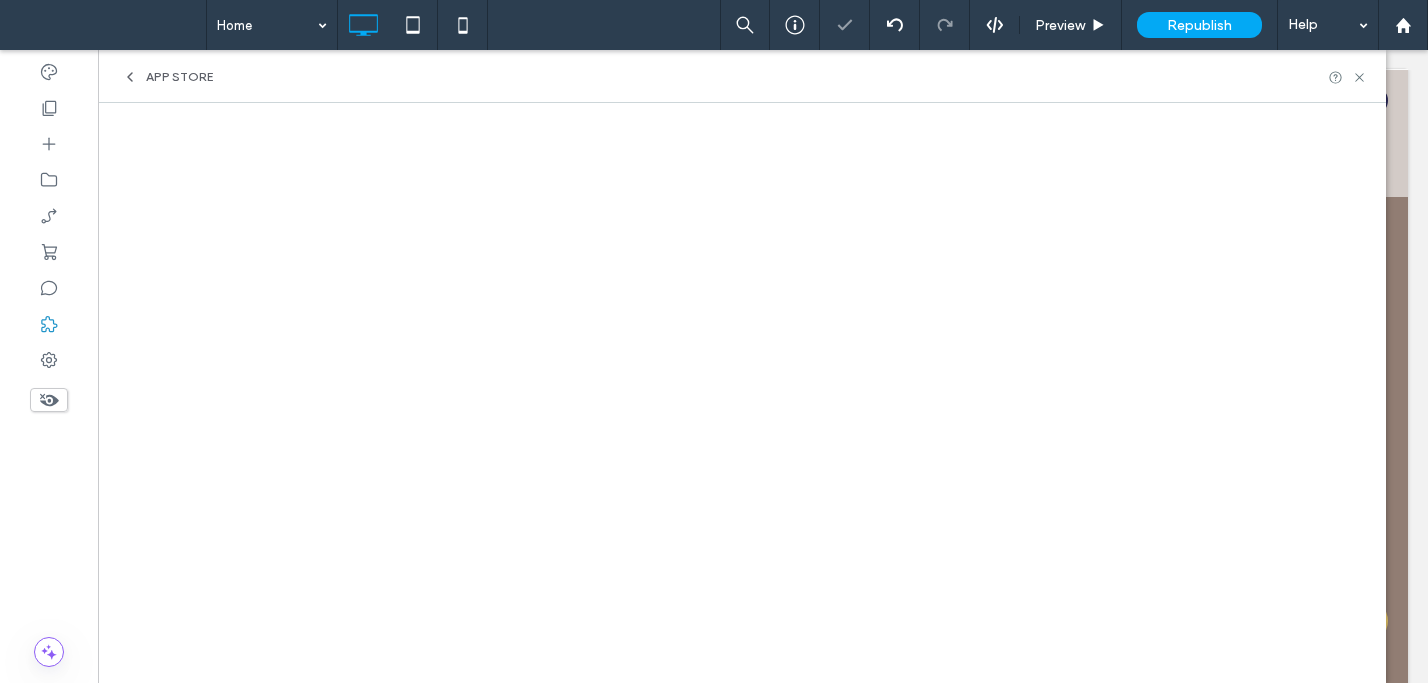 scroll, scrollTop: 0, scrollLeft: 0, axis: both 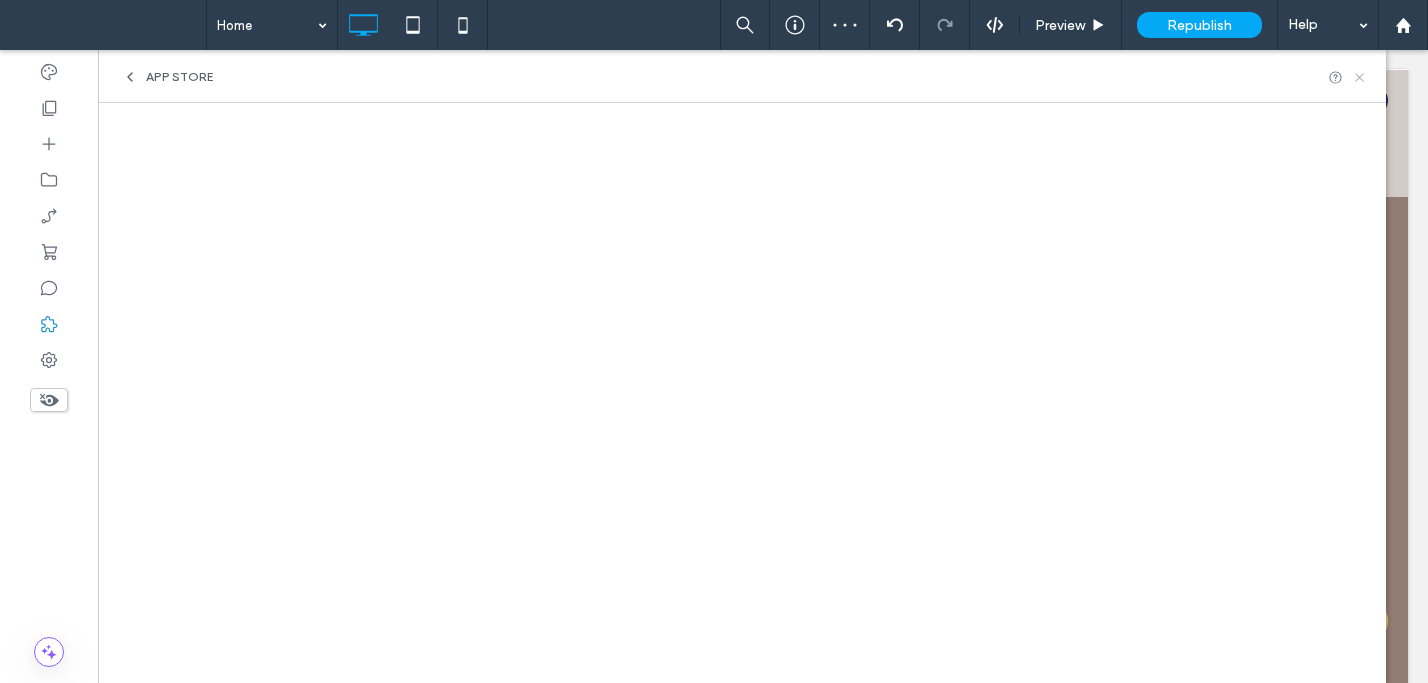 click 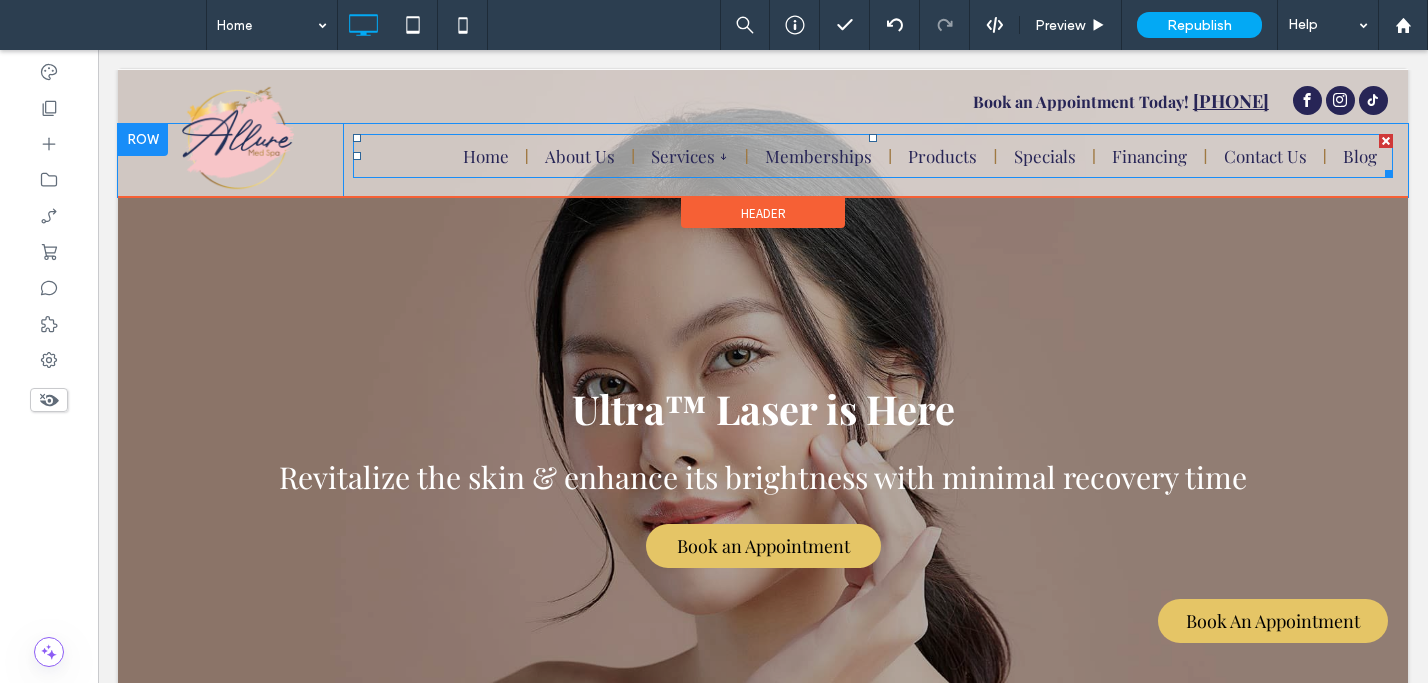 click at bounding box center (873, 156) 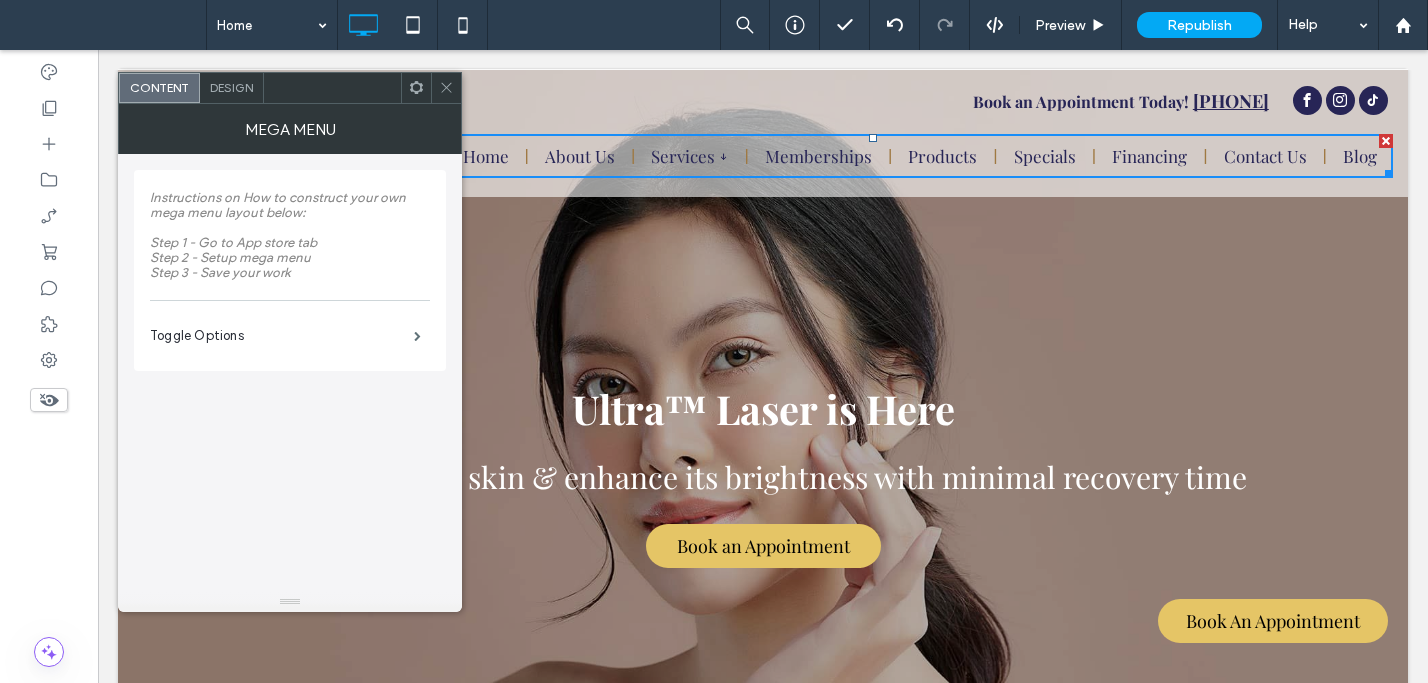 click on "Design" at bounding box center (231, 87) 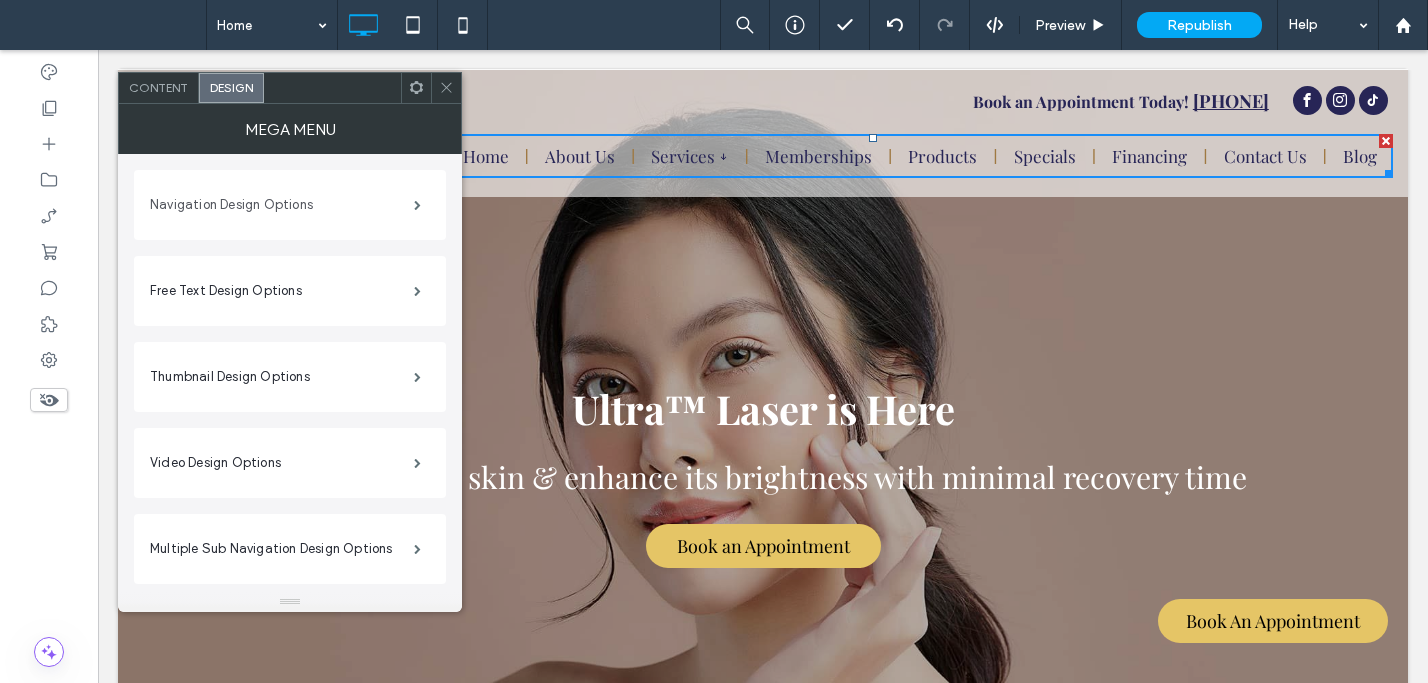 click on "Navigation Design Options" at bounding box center [282, 205] 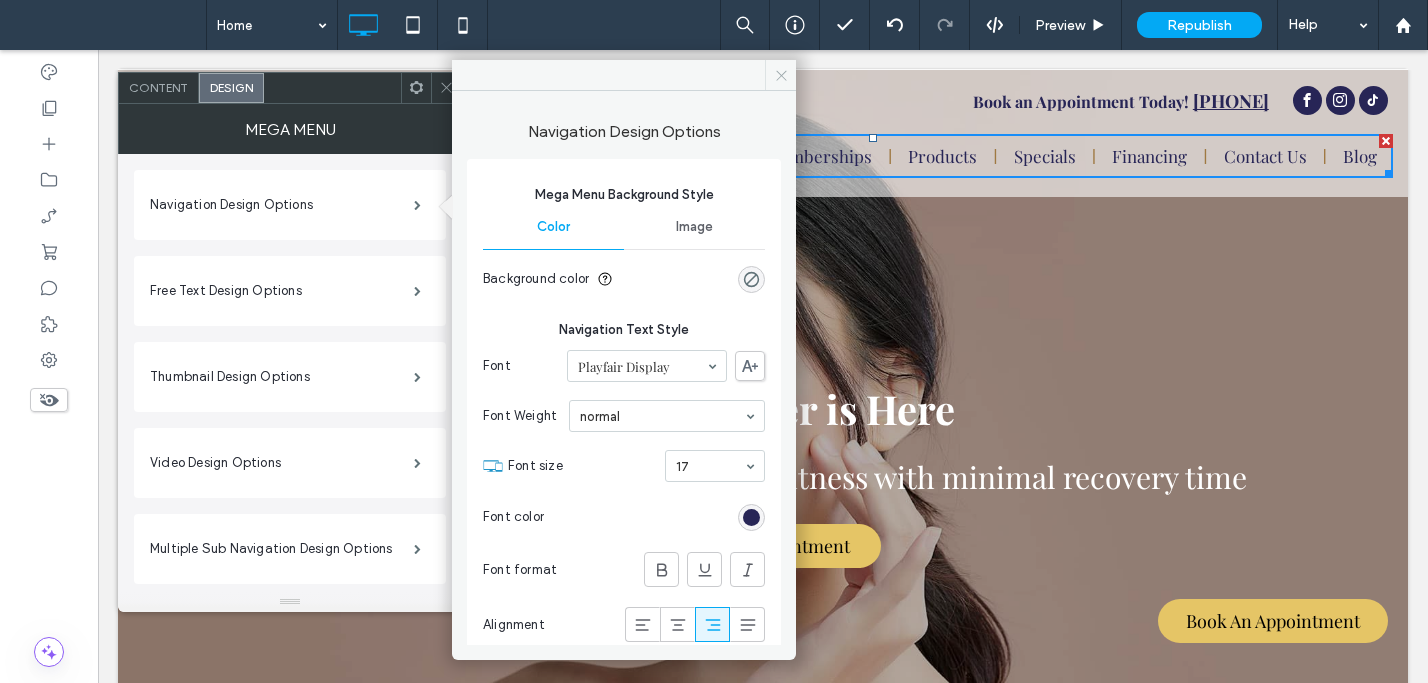 click 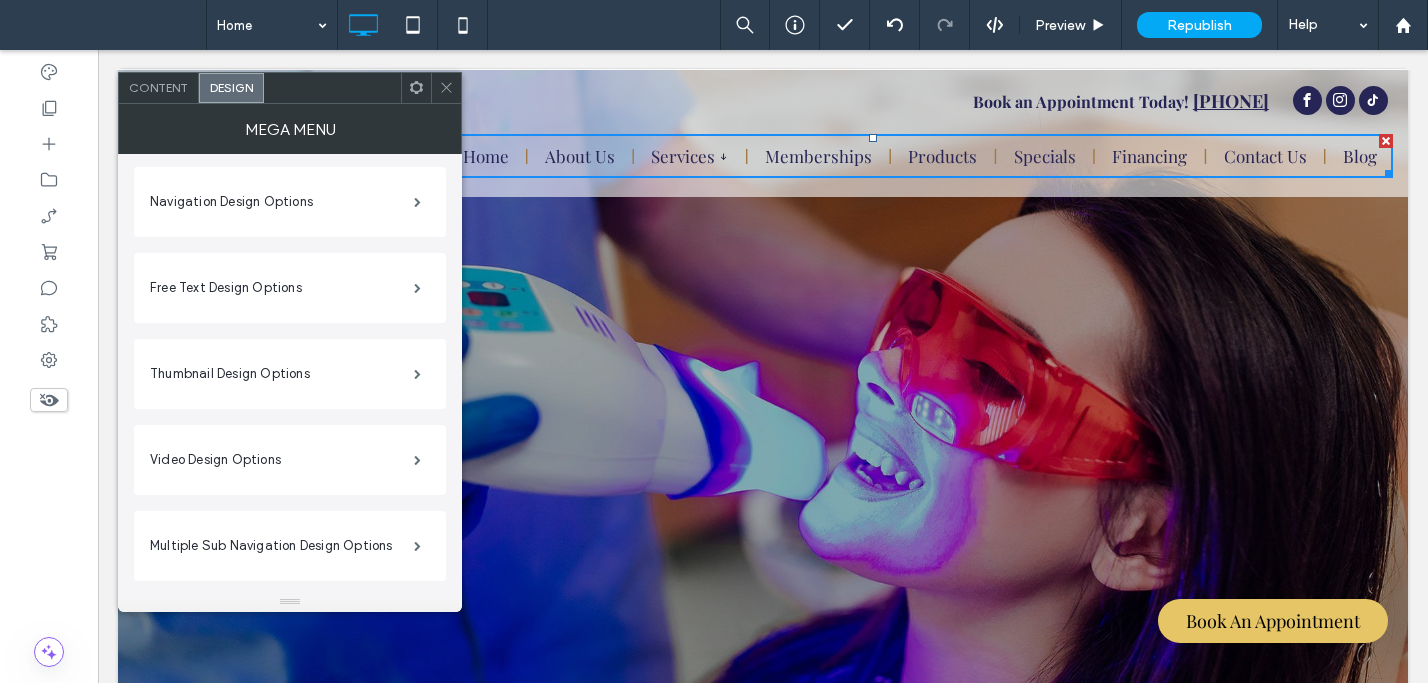 scroll, scrollTop: 4, scrollLeft: 0, axis: vertical 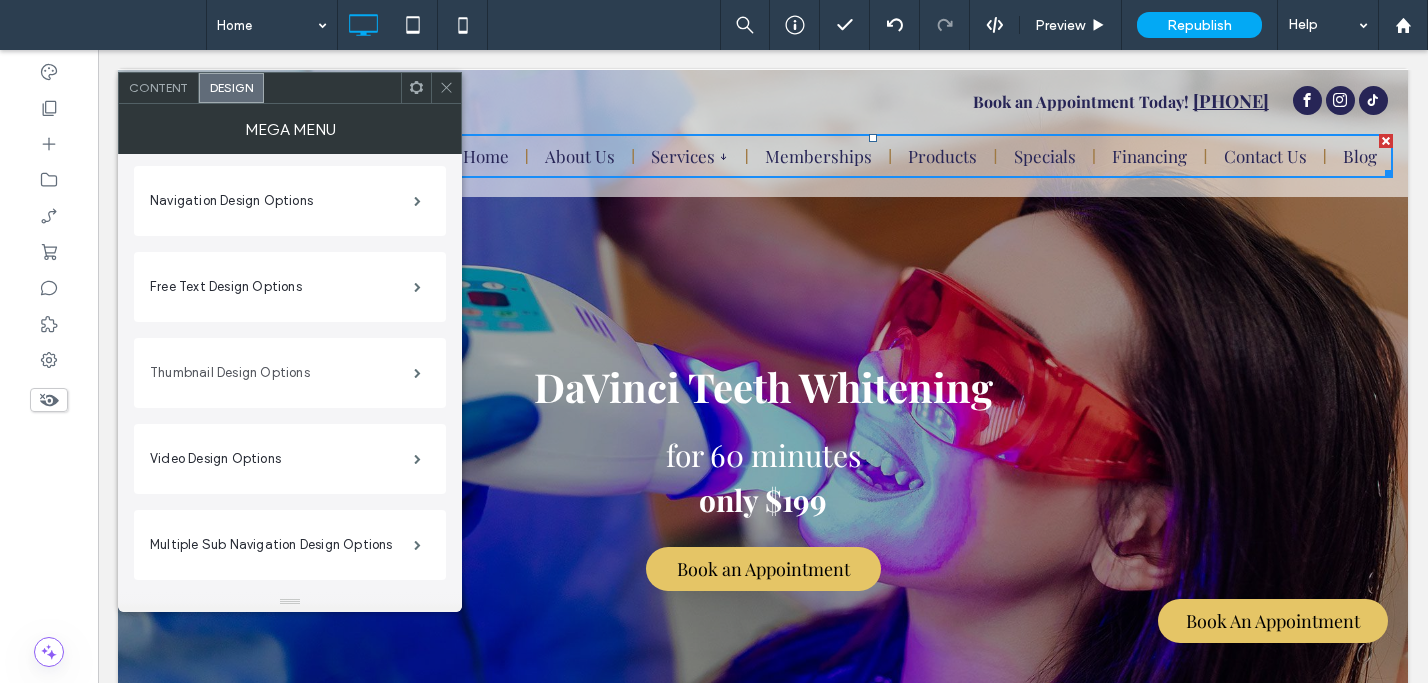 click on "Thumbnail Design Options" at bounding box center (282, 373) 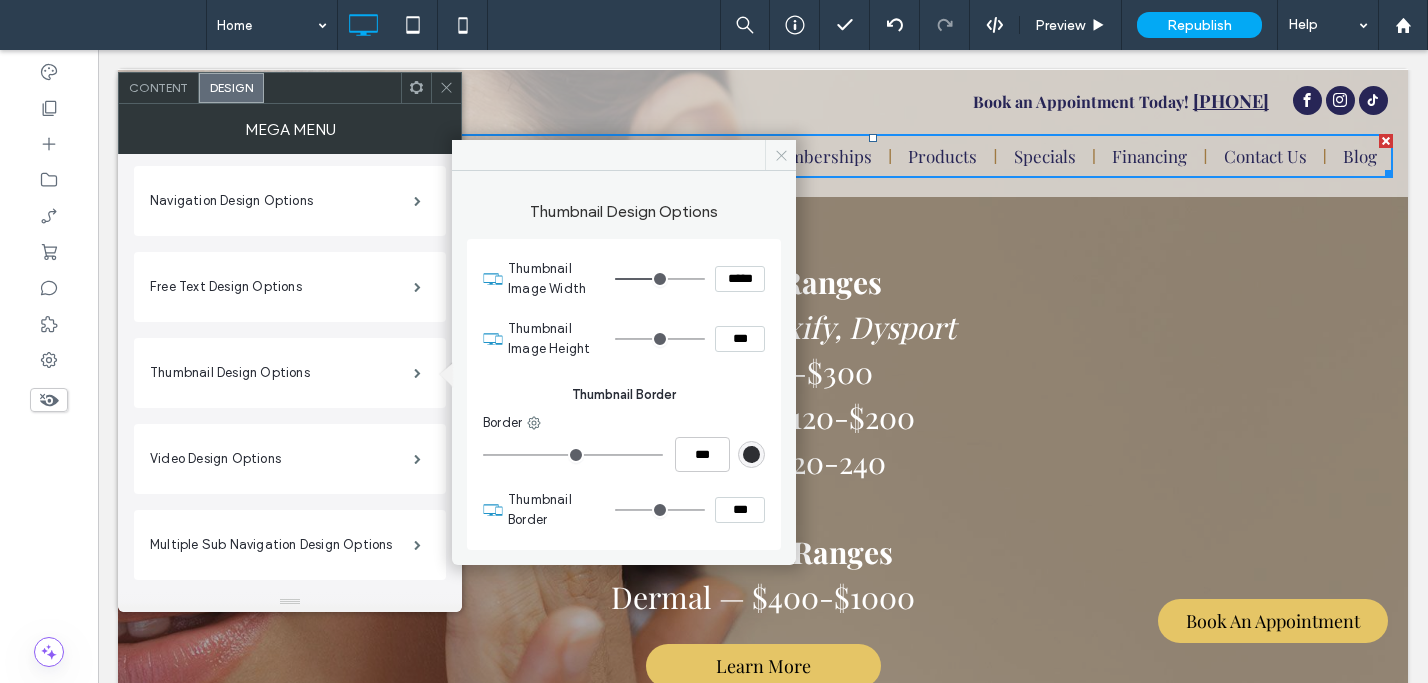 click 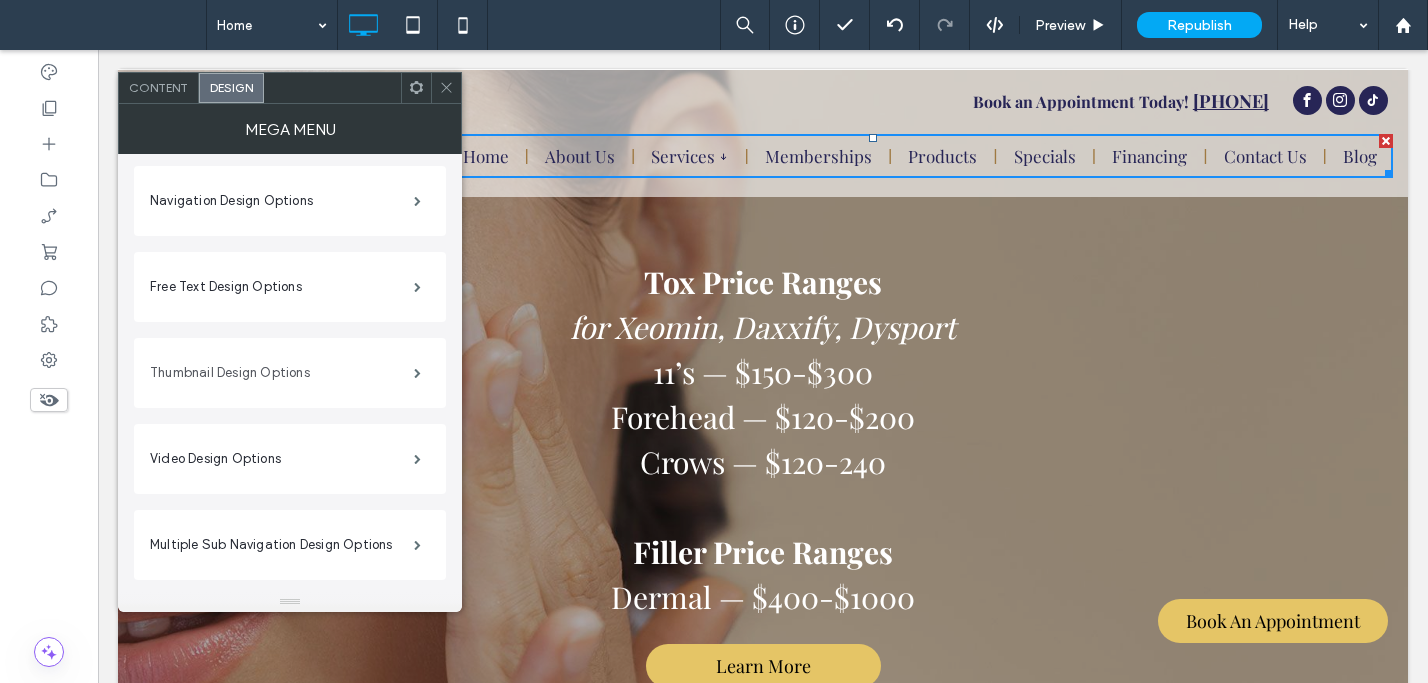 click on "Thumbnail Design Options" at bounding box center [282, 373] 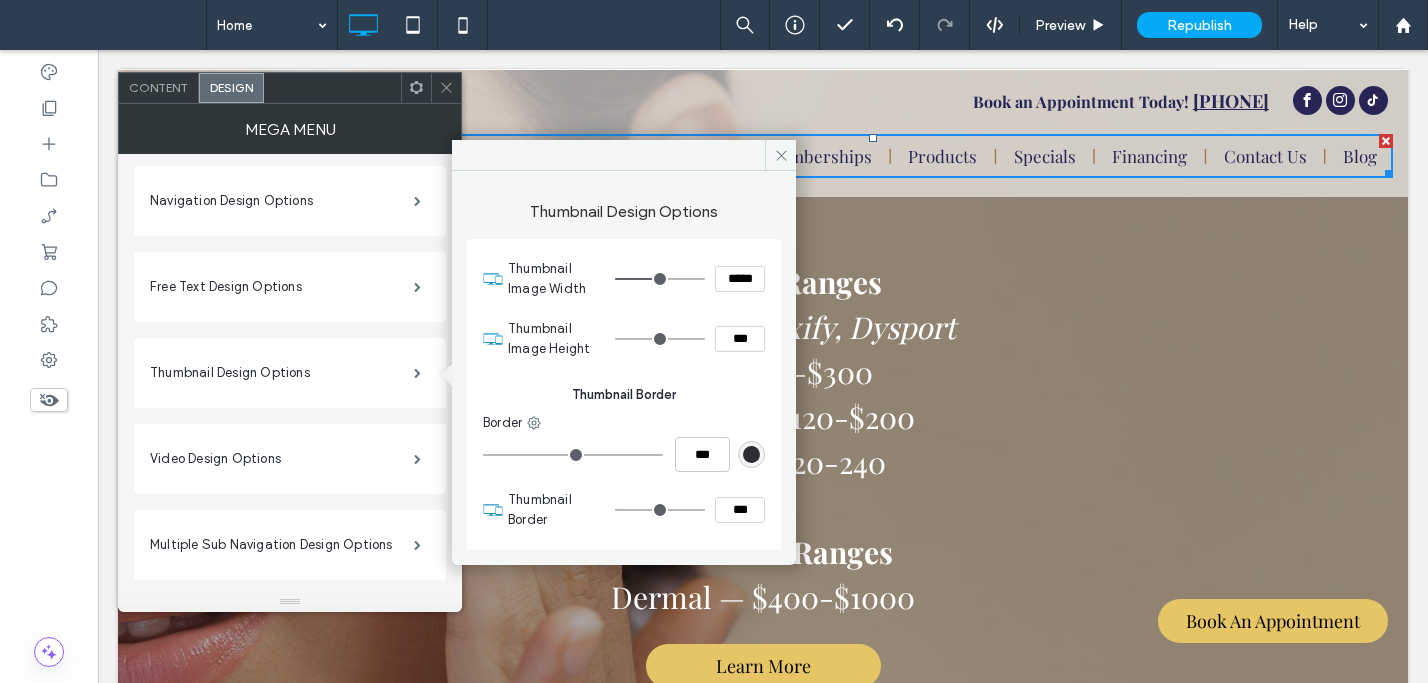 type on "***" 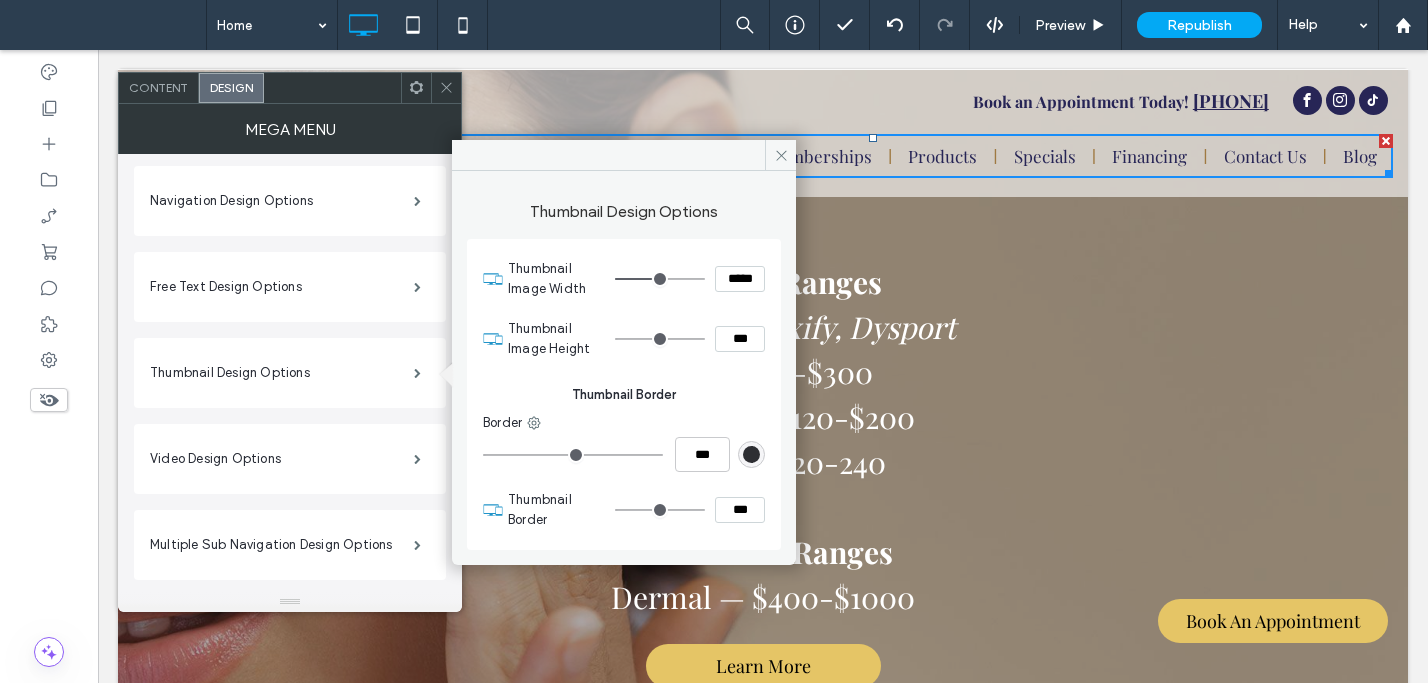 type on "***" 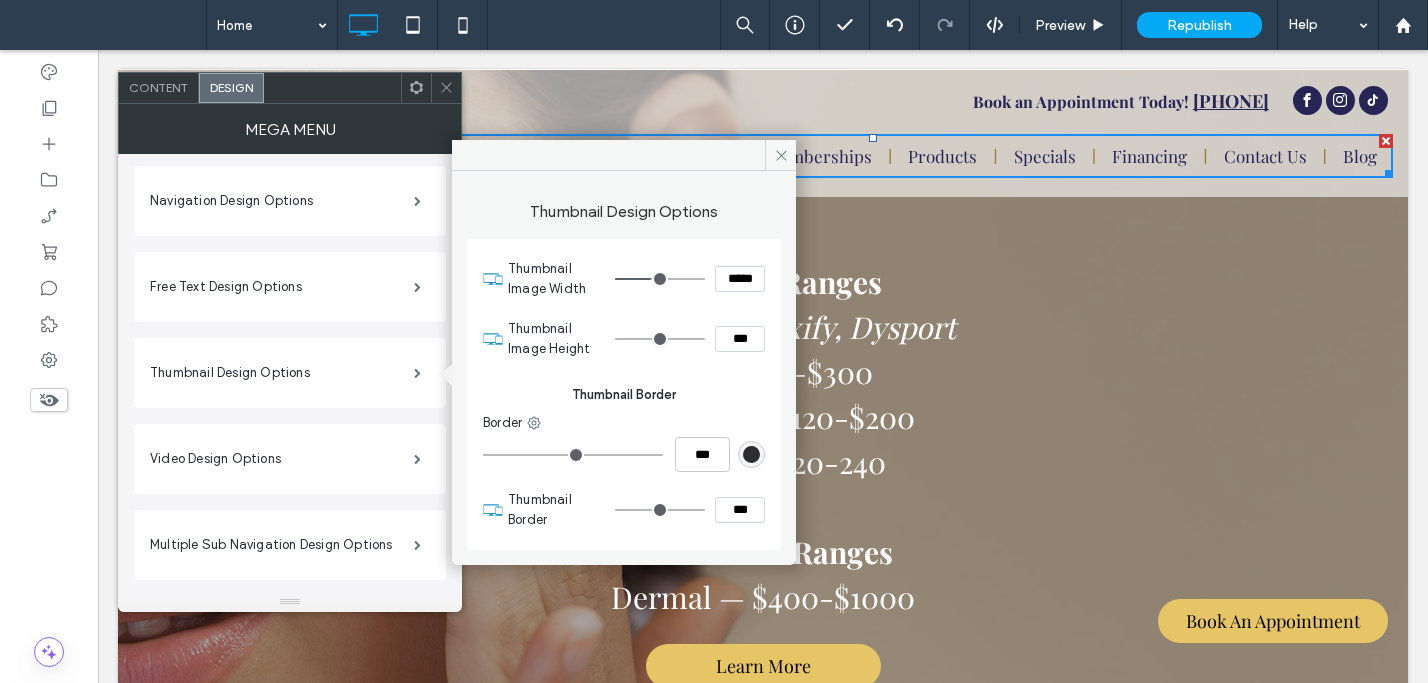 type on "***" 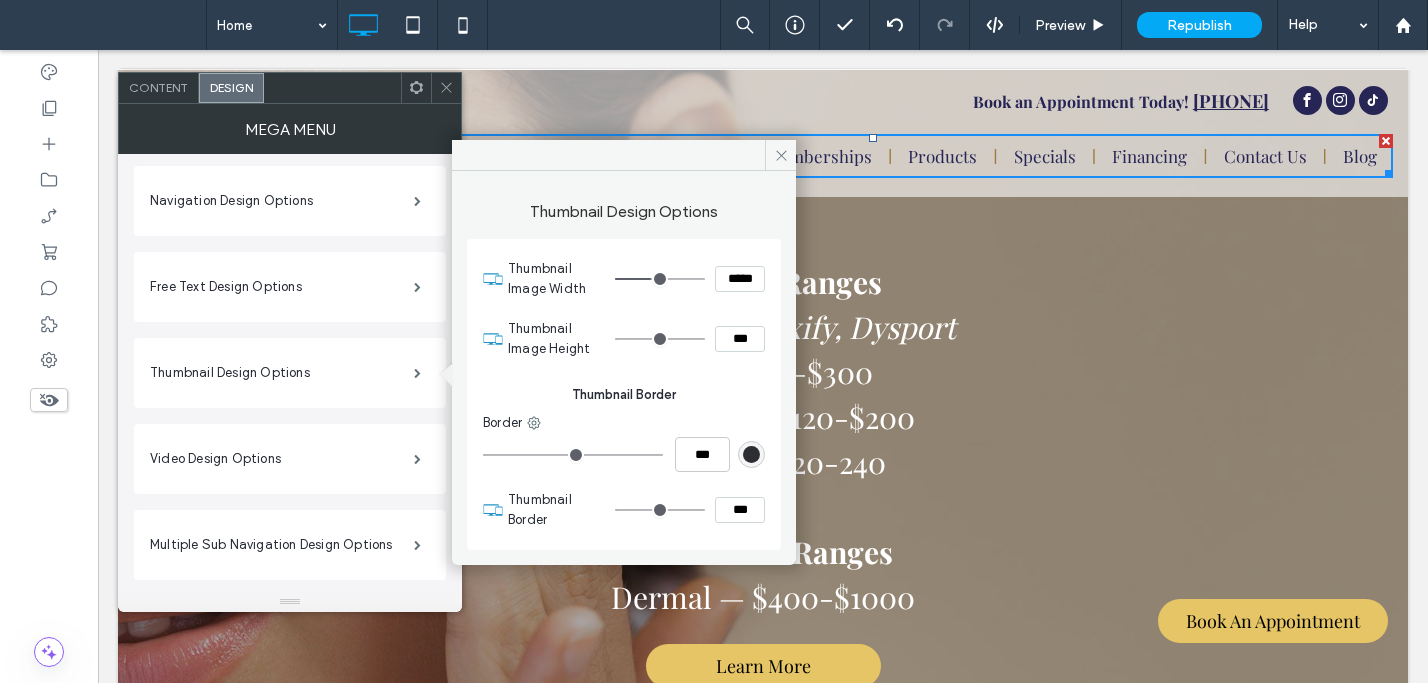 type on "***" 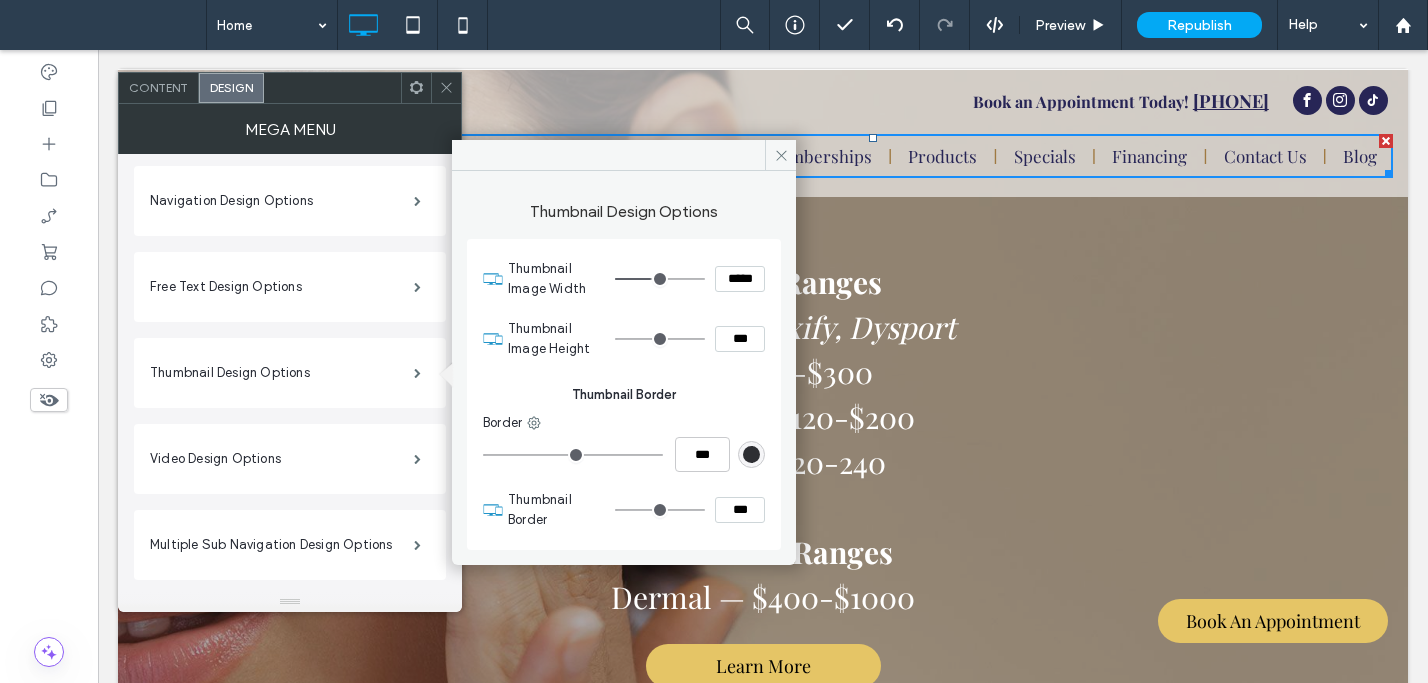 type on "*****" 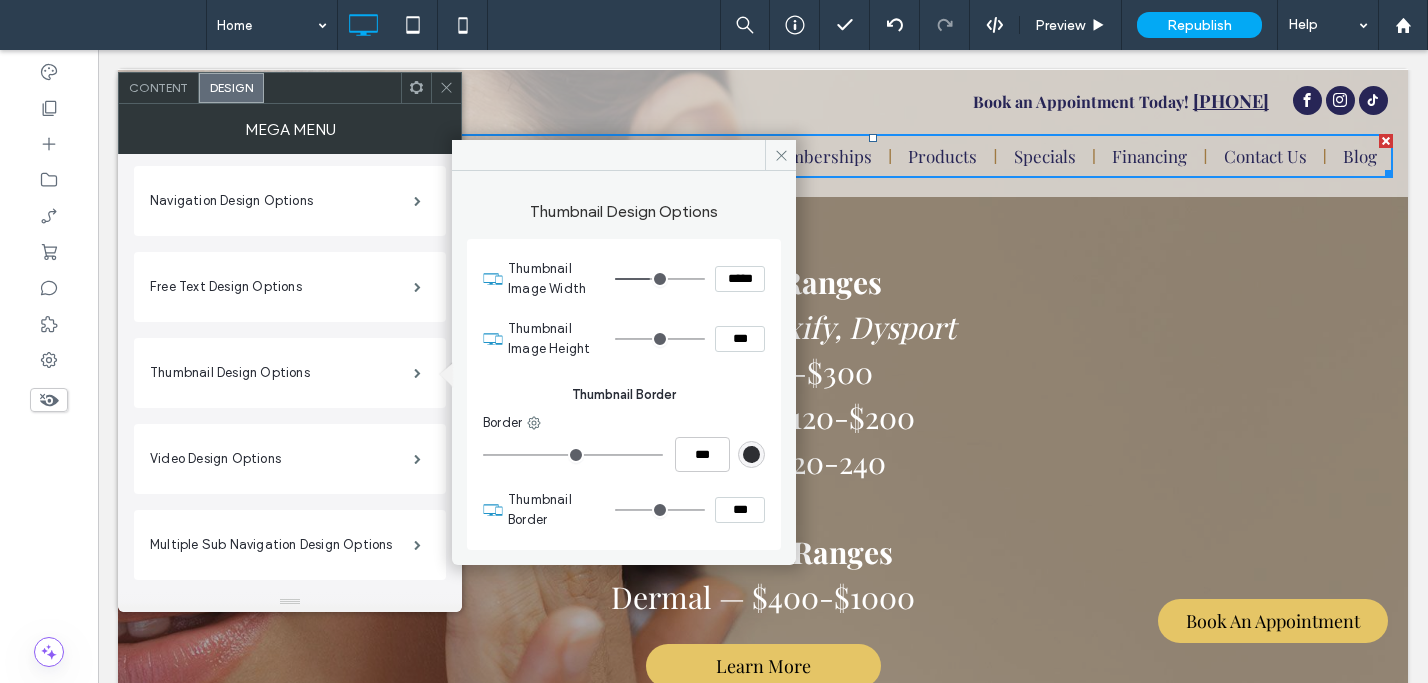 type on "***" 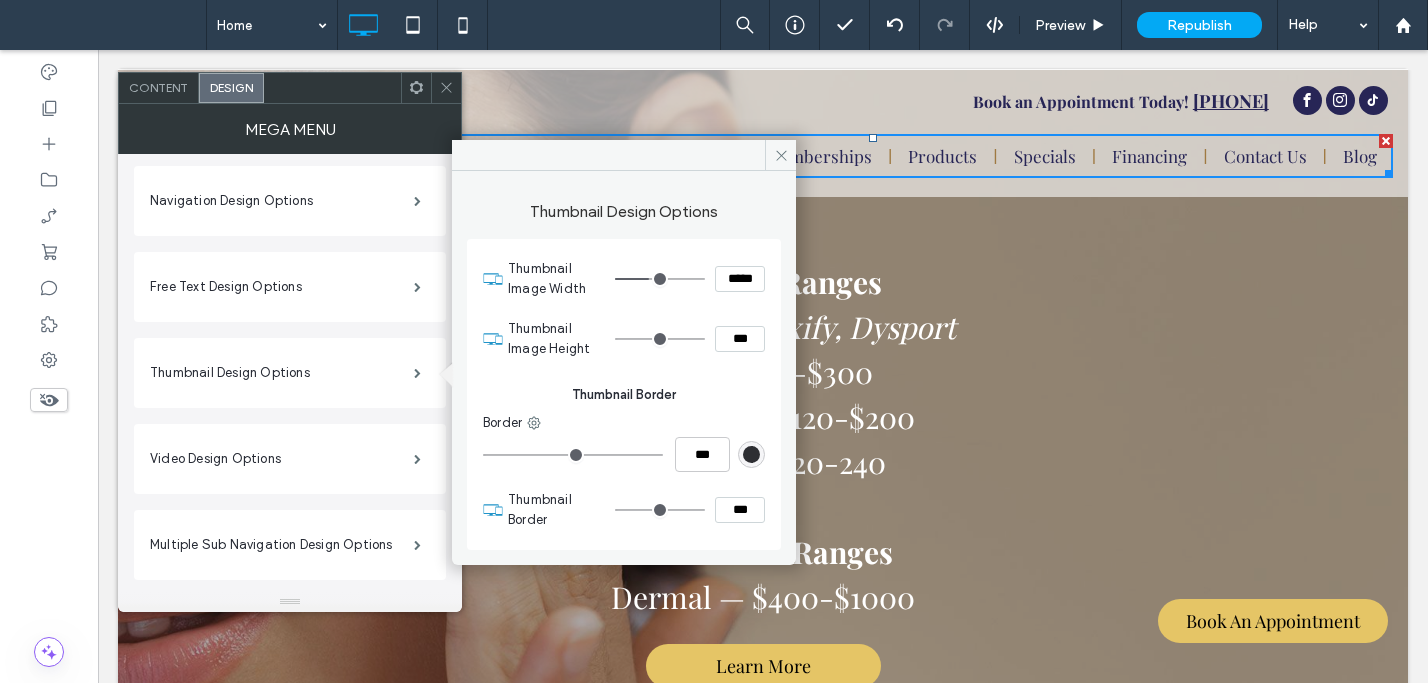type on "***" 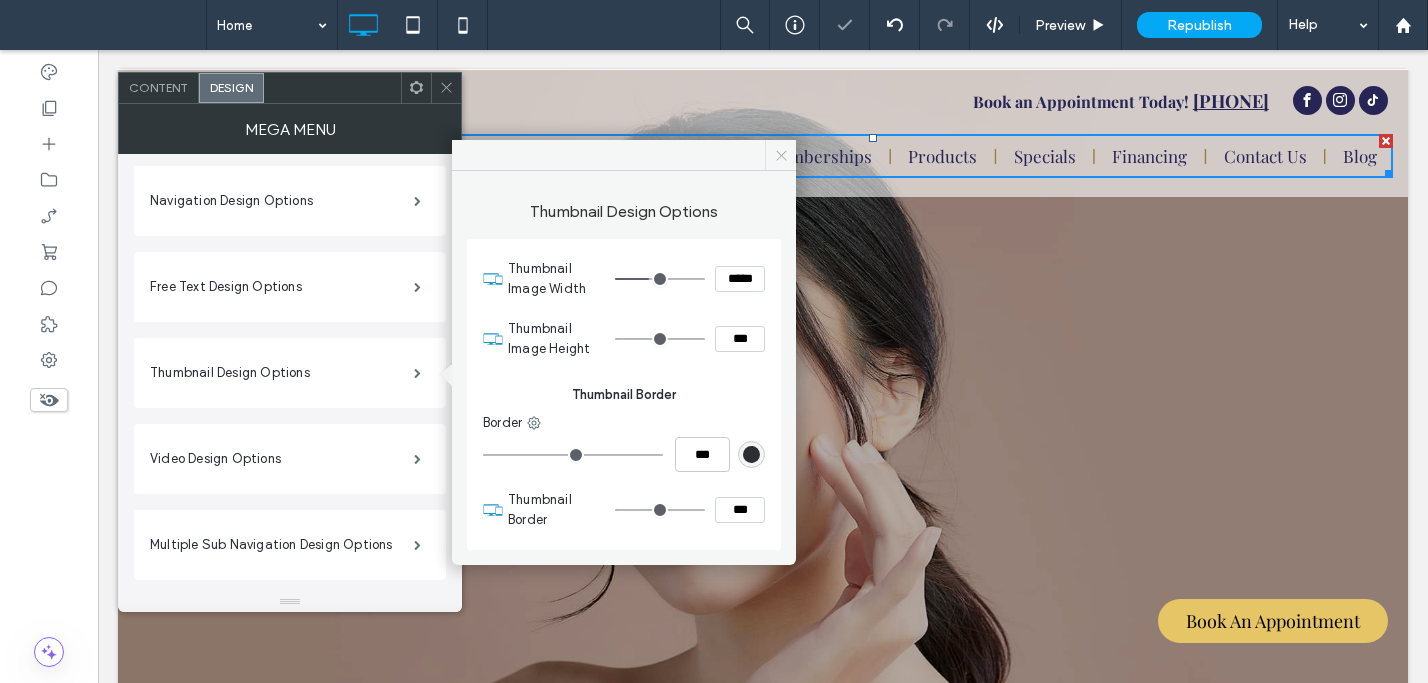 click 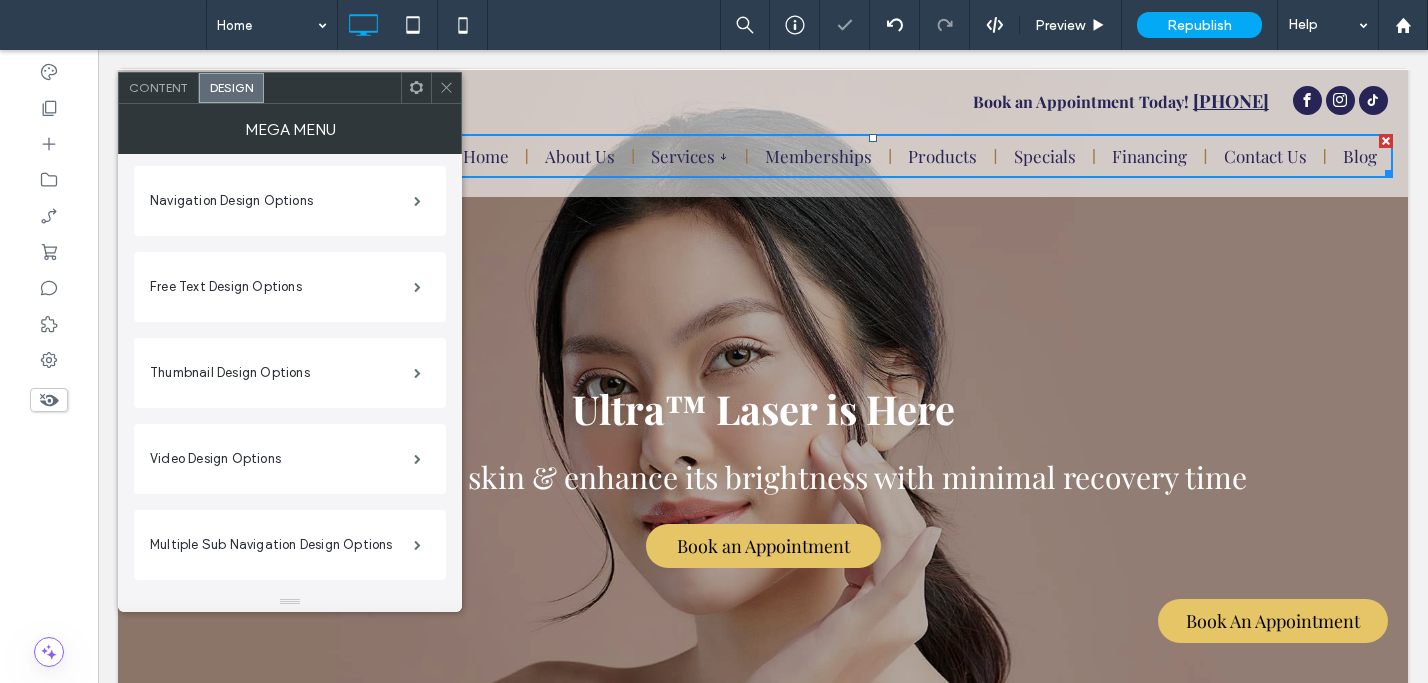 click 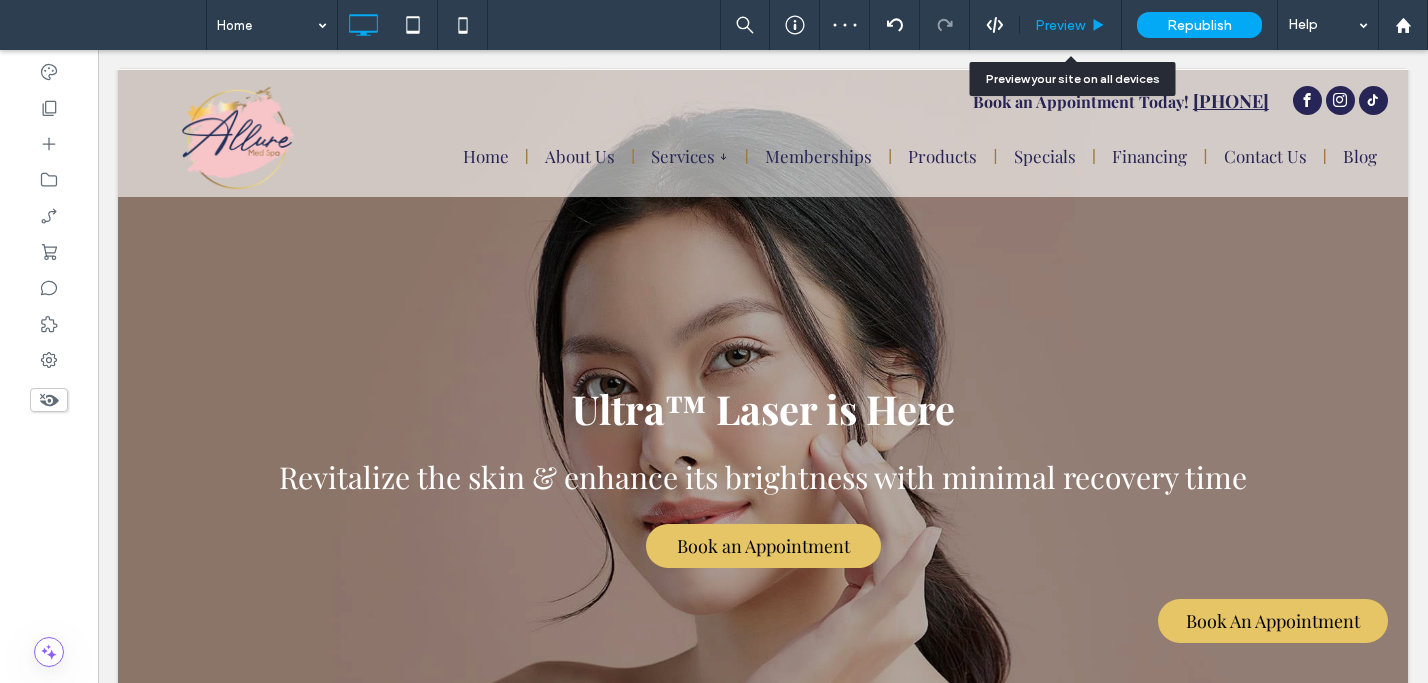 click on "Preview" at bounding box center (1060, 25) 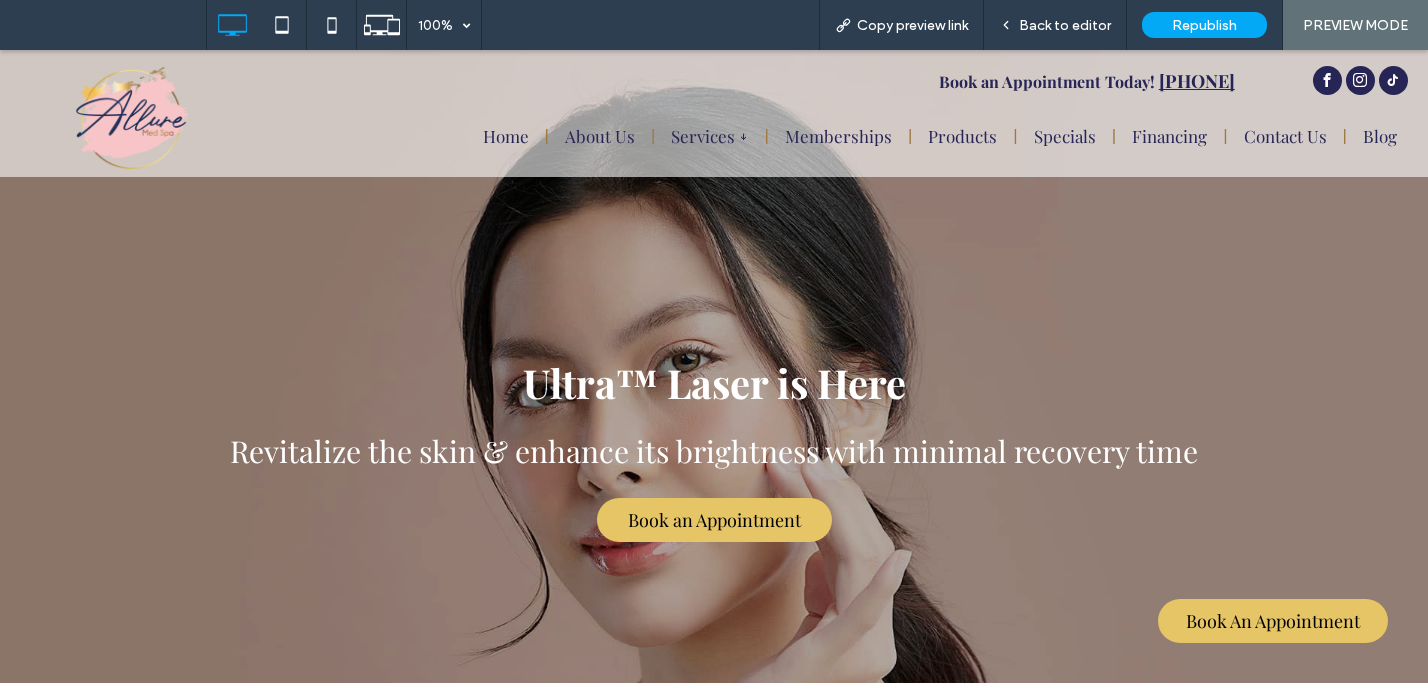 scroll, scrollTop: 0, scrollLeft: 0, axis: both 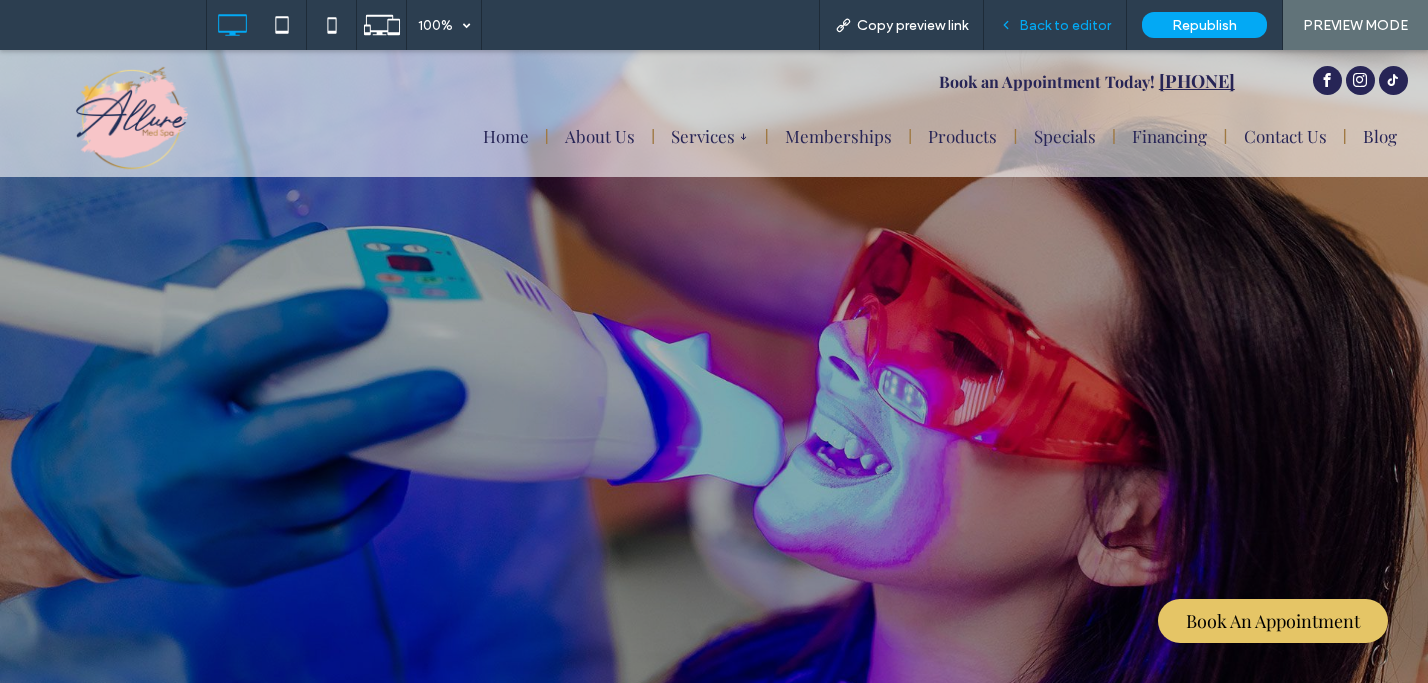 click on "Back to editor" at bounding box center [1055, 25] 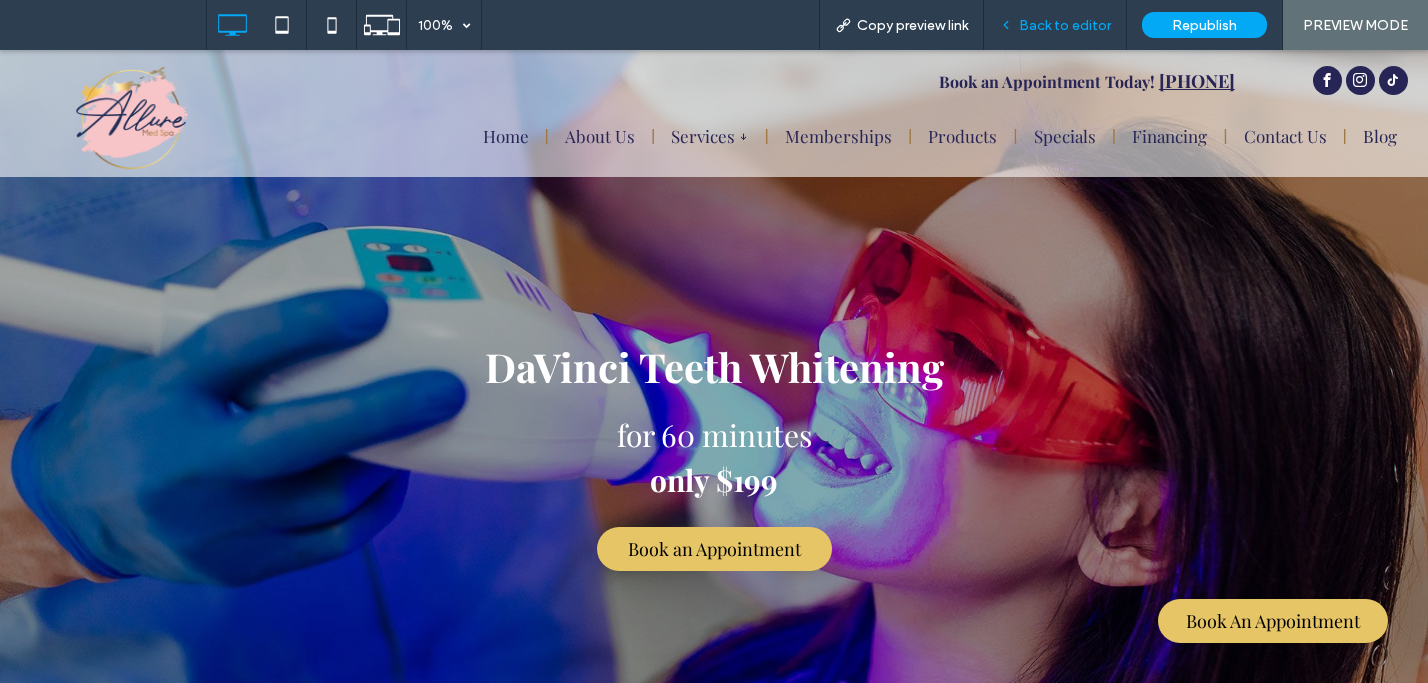 click on "Back to editor" at bounding box center (1065, 25) 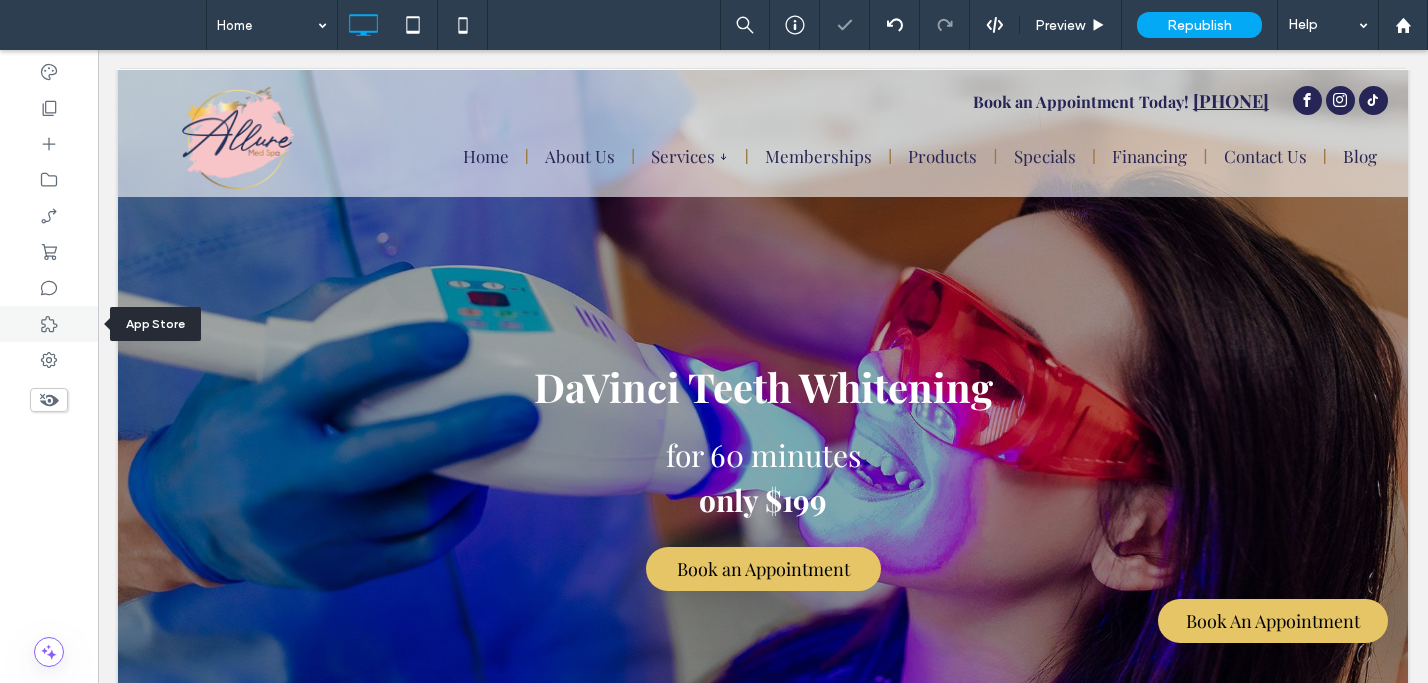 click at bounding box center (49, 324) 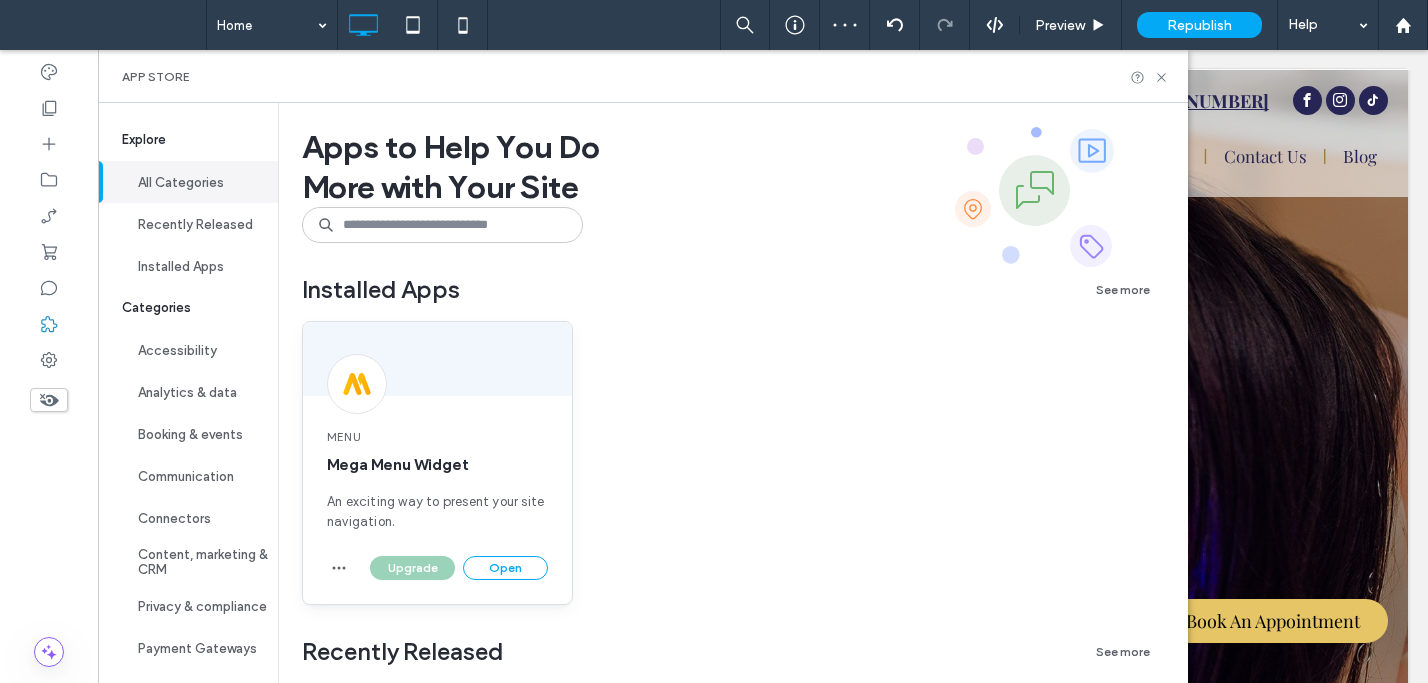 scroll, scrollTop: 0, scrollLeft: 0, axis: both 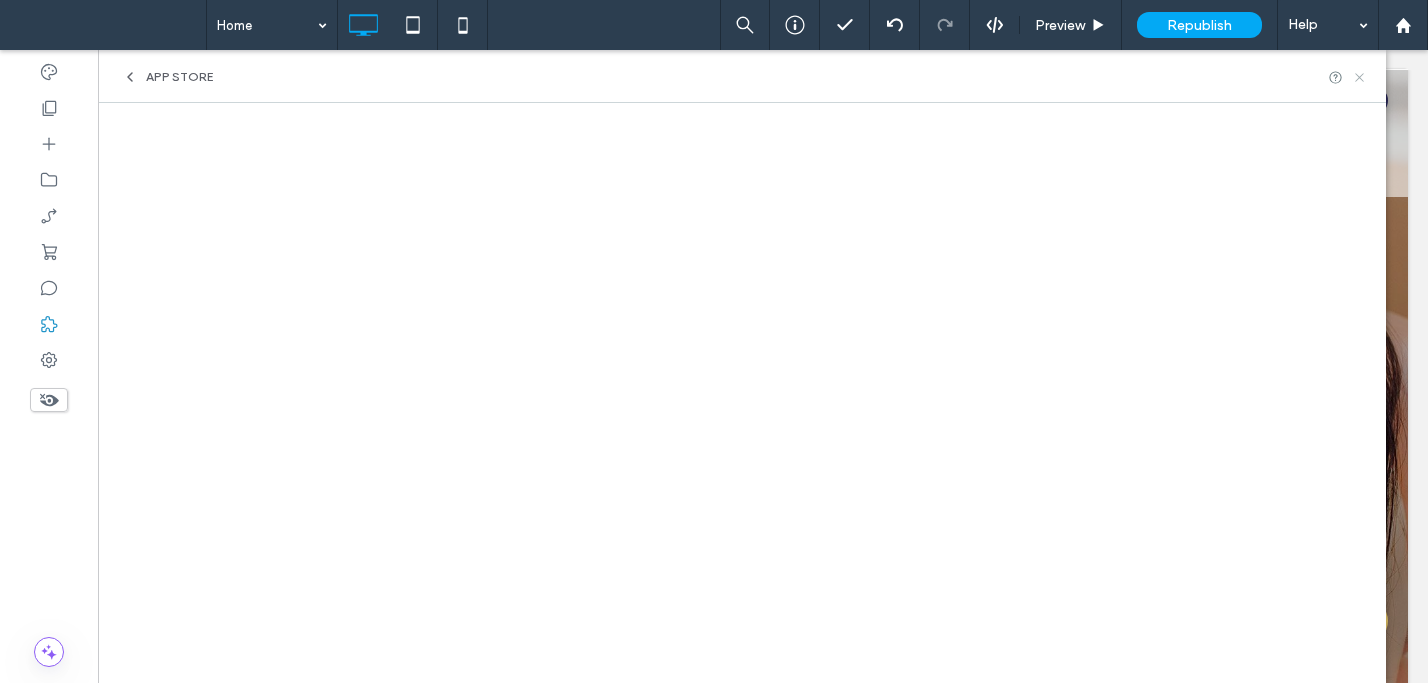 click 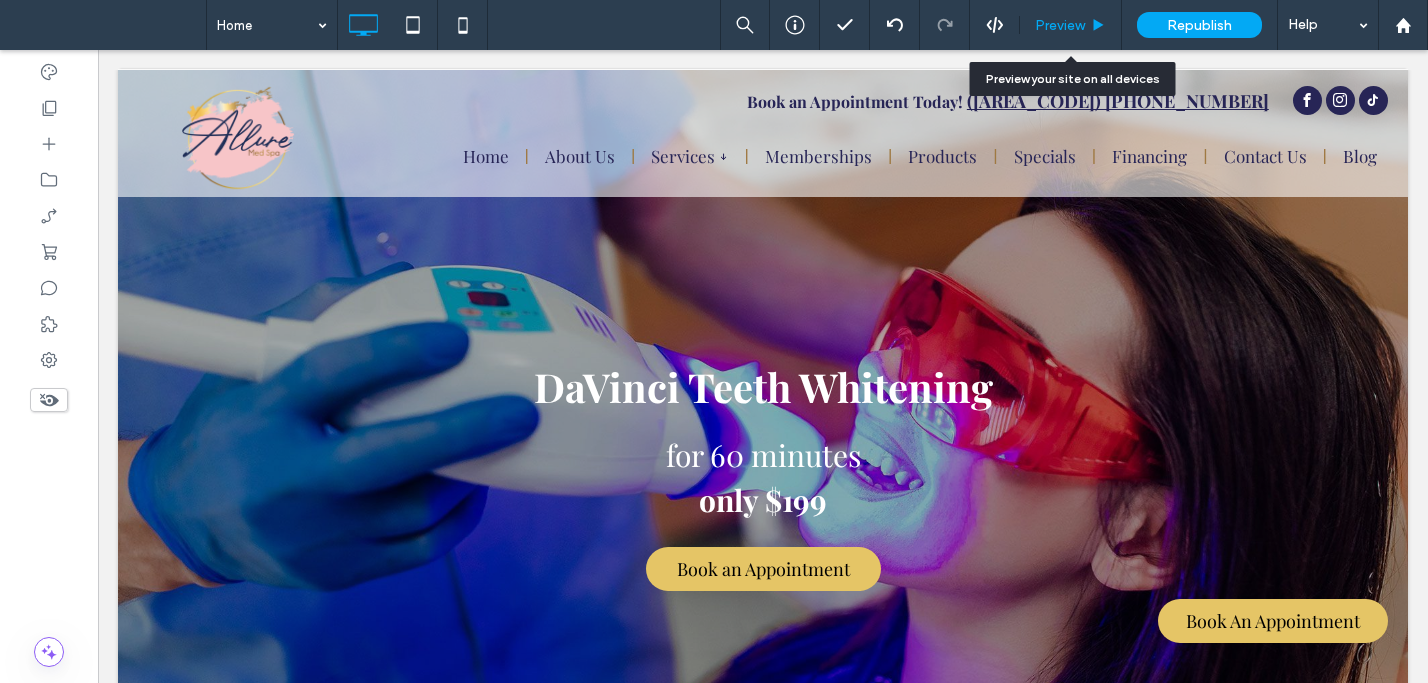 click on "Preview" at bounding box center [1060, 25] 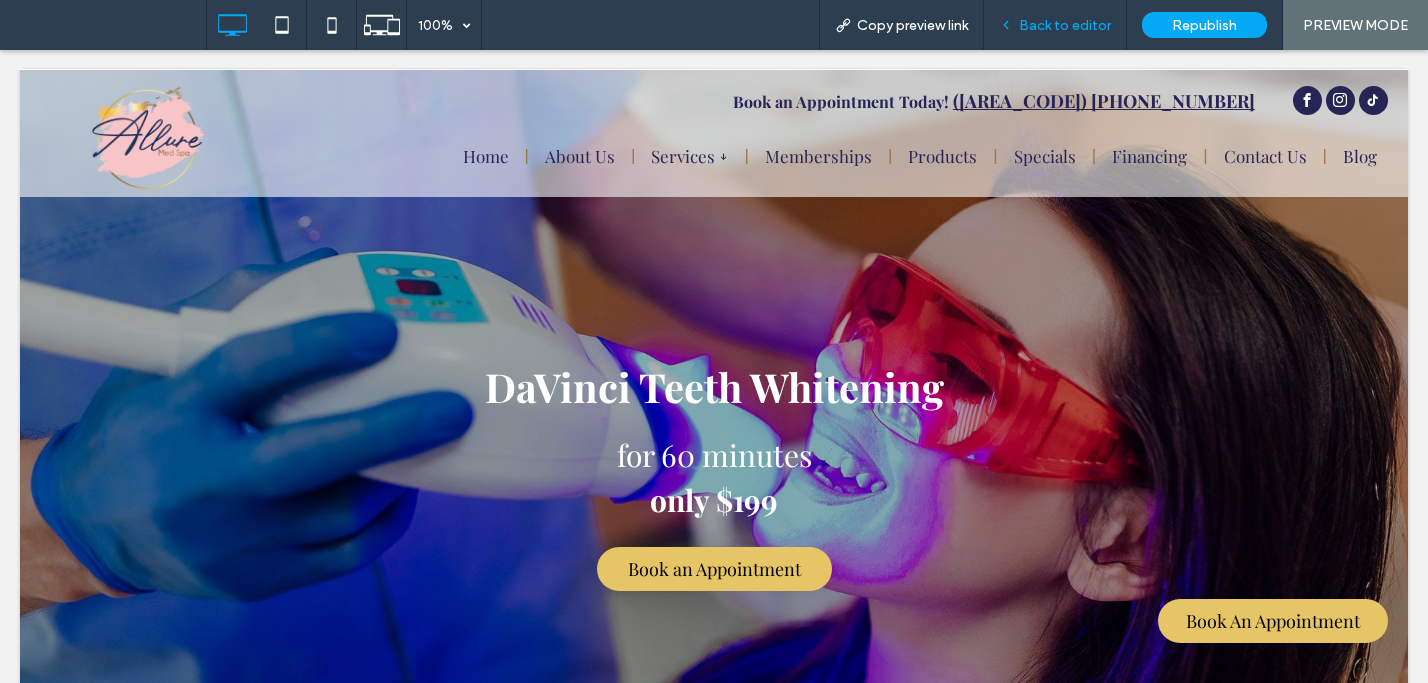 click on "Back to editor" at bounding box center (1065, 25) 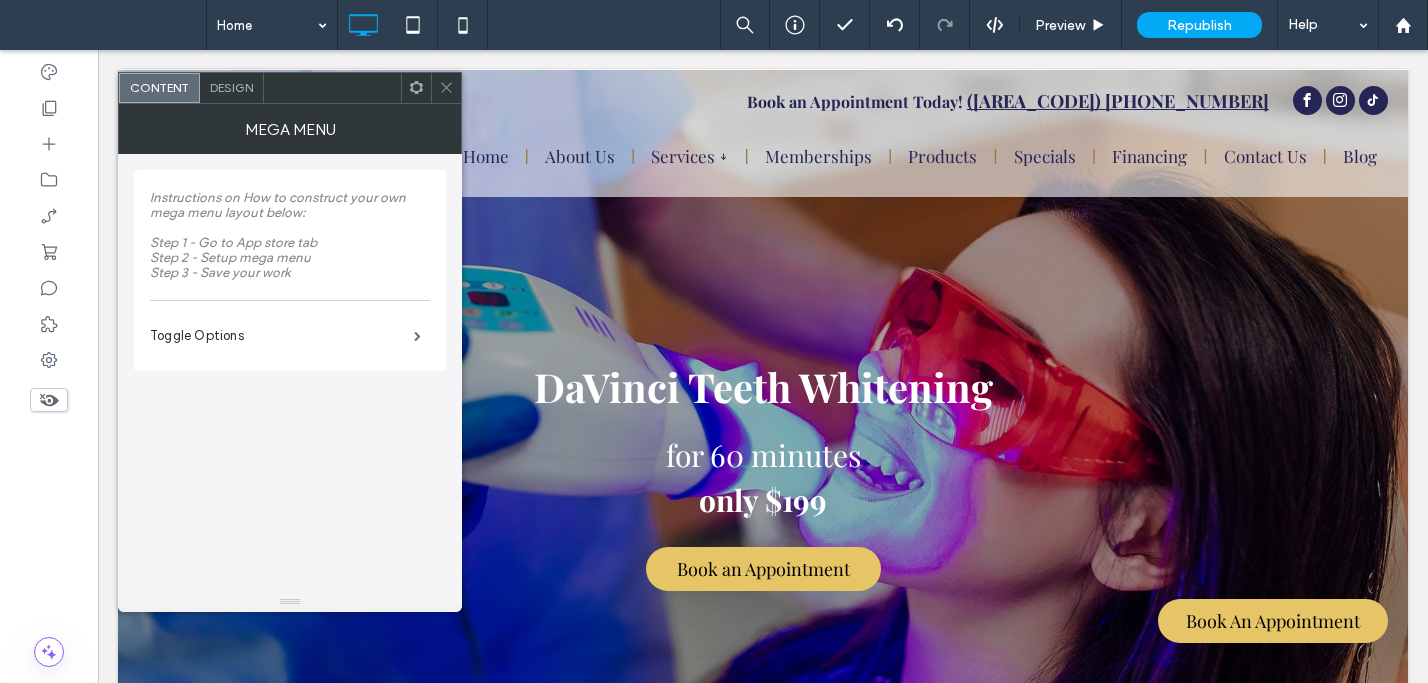 click on "Design" at bounding box center (231, 87) 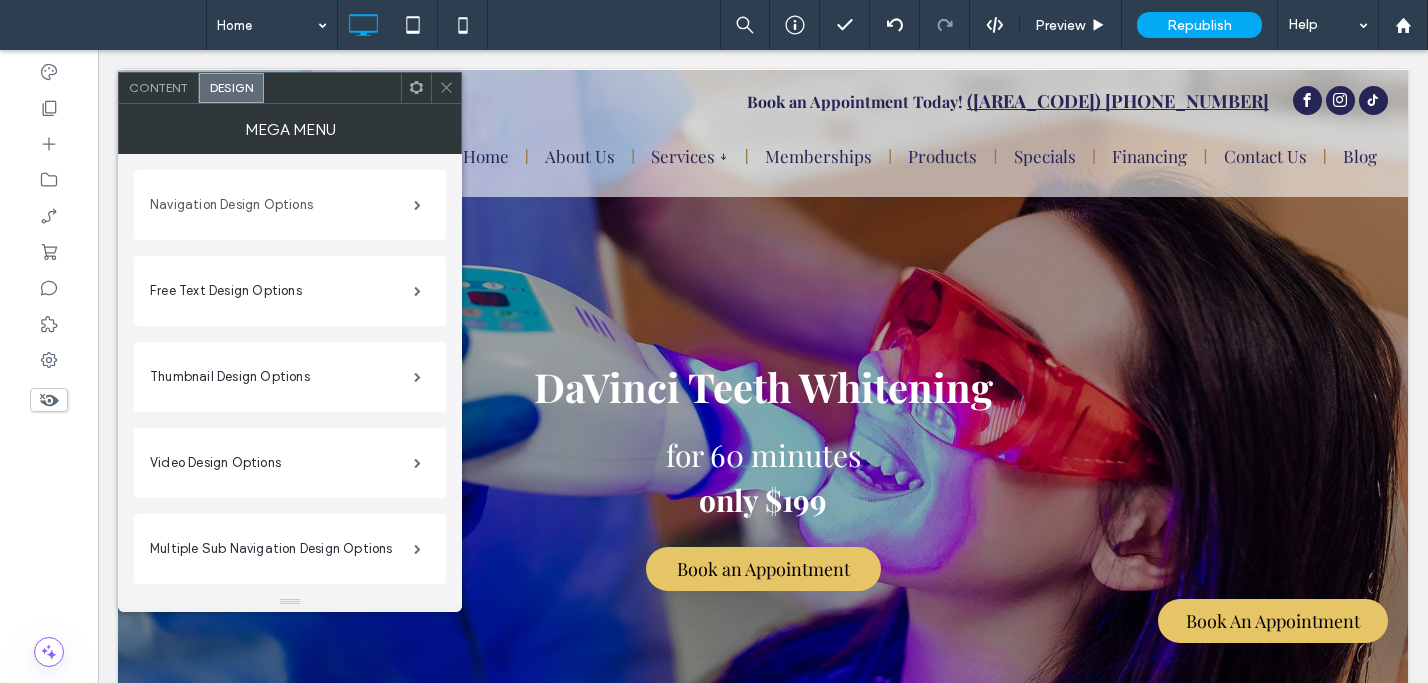 drag, startPoint x: 322, startPoint y: 215, endPoint x: 327, endPoint y: 227, distance: 13 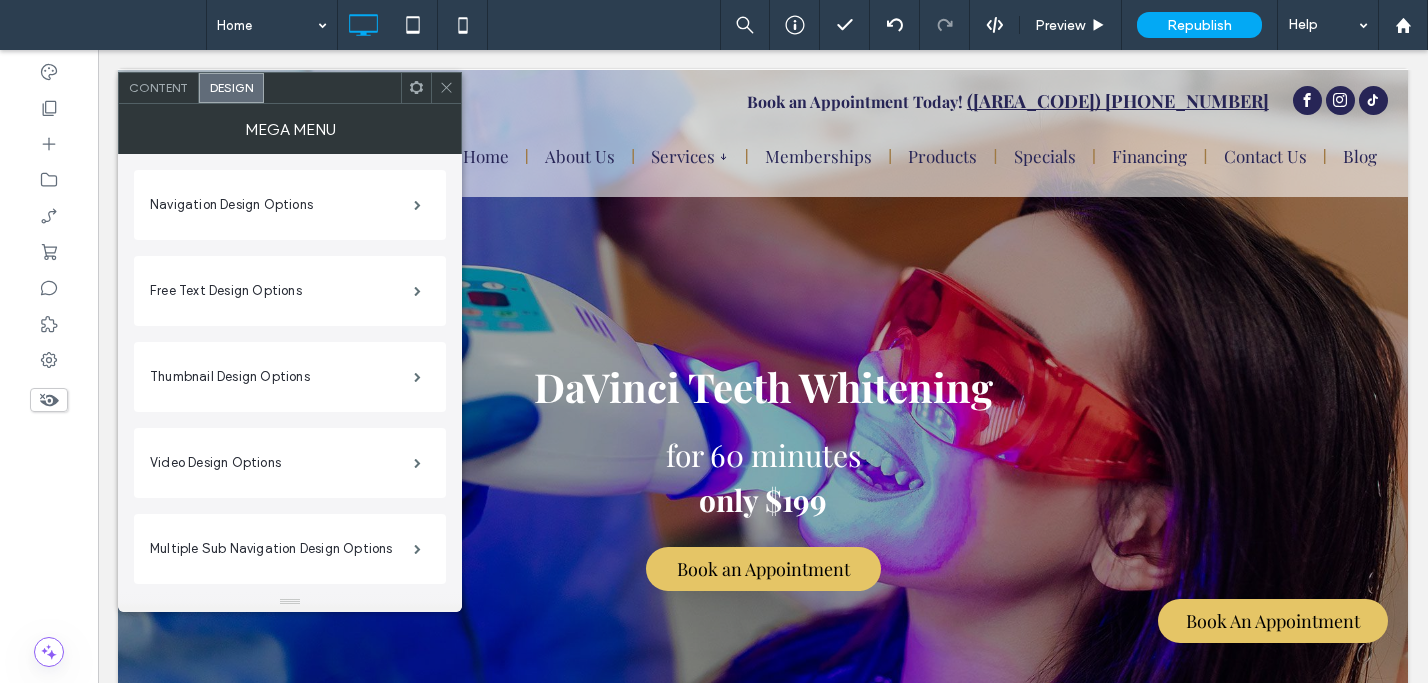 click on "Navigation Design Options" at bounding box center (282, 205) 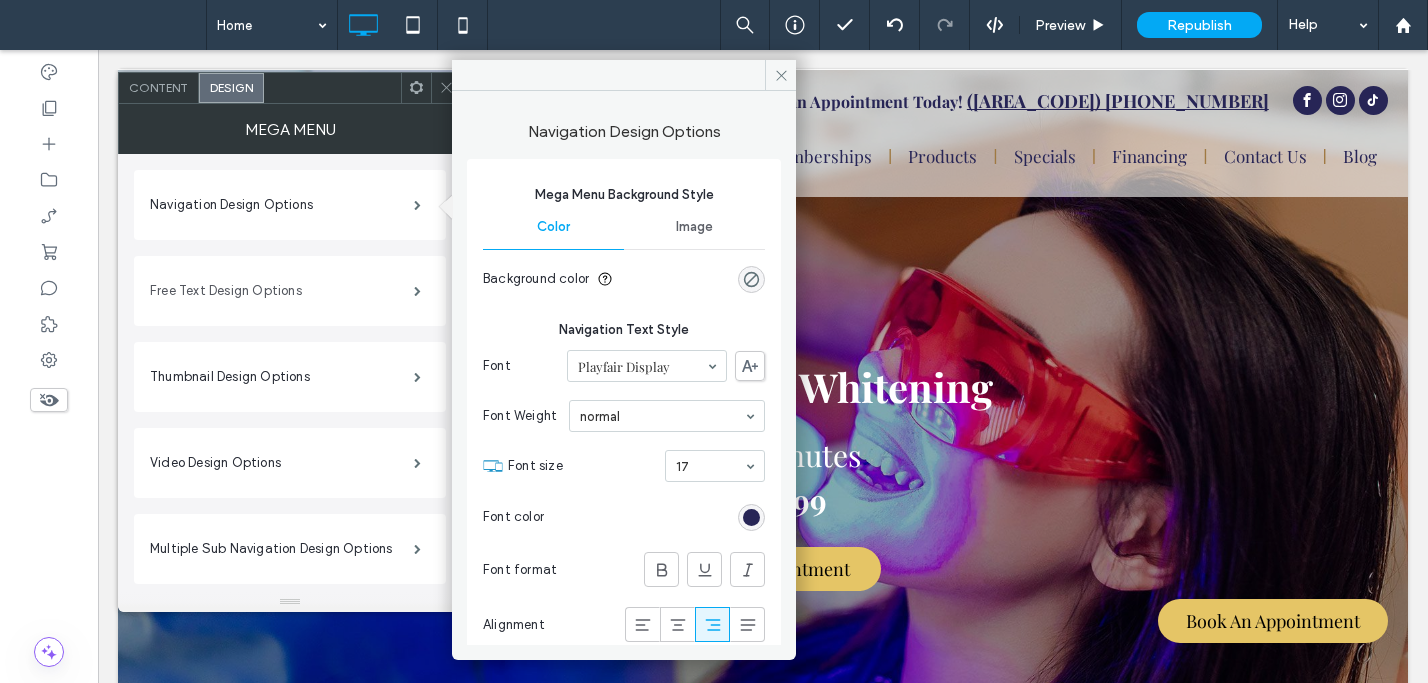 click on "Free Text Design Options" at bounding box center (282, 291) 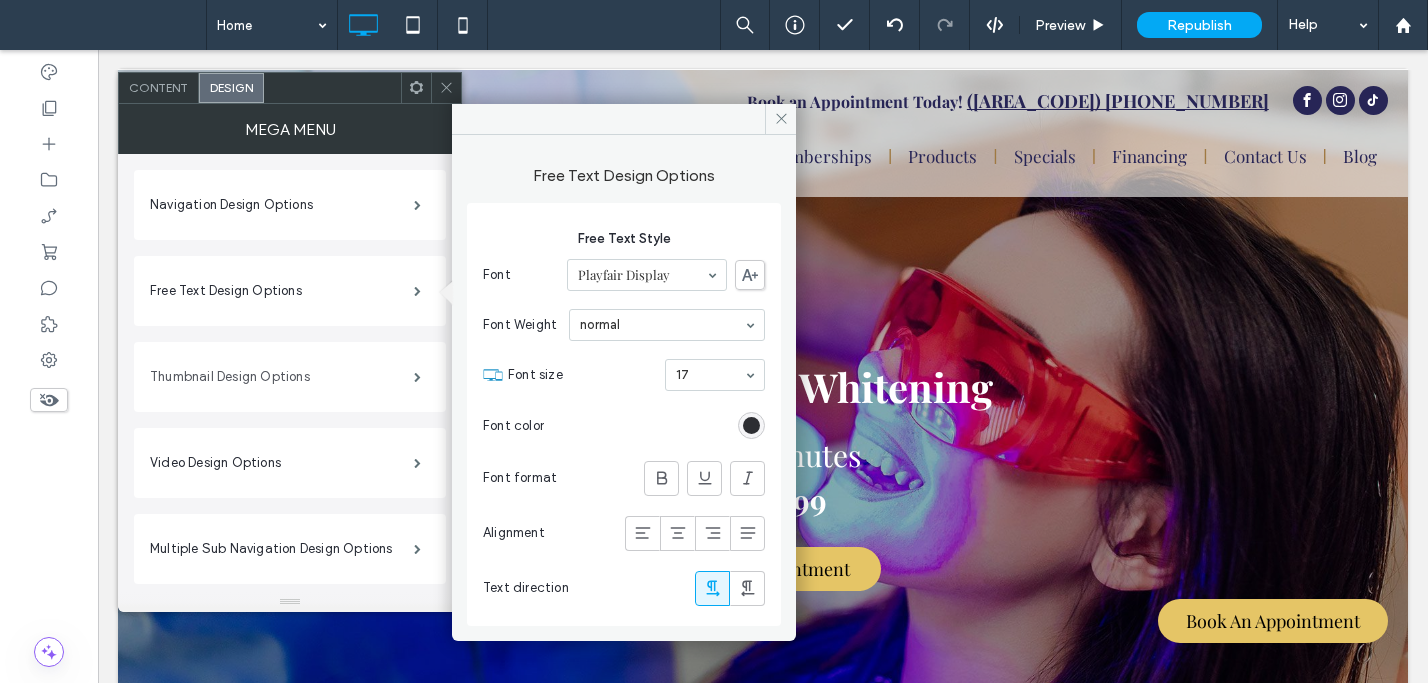 click on "Thumbnail Design Options" at bounding box center [282, 377] 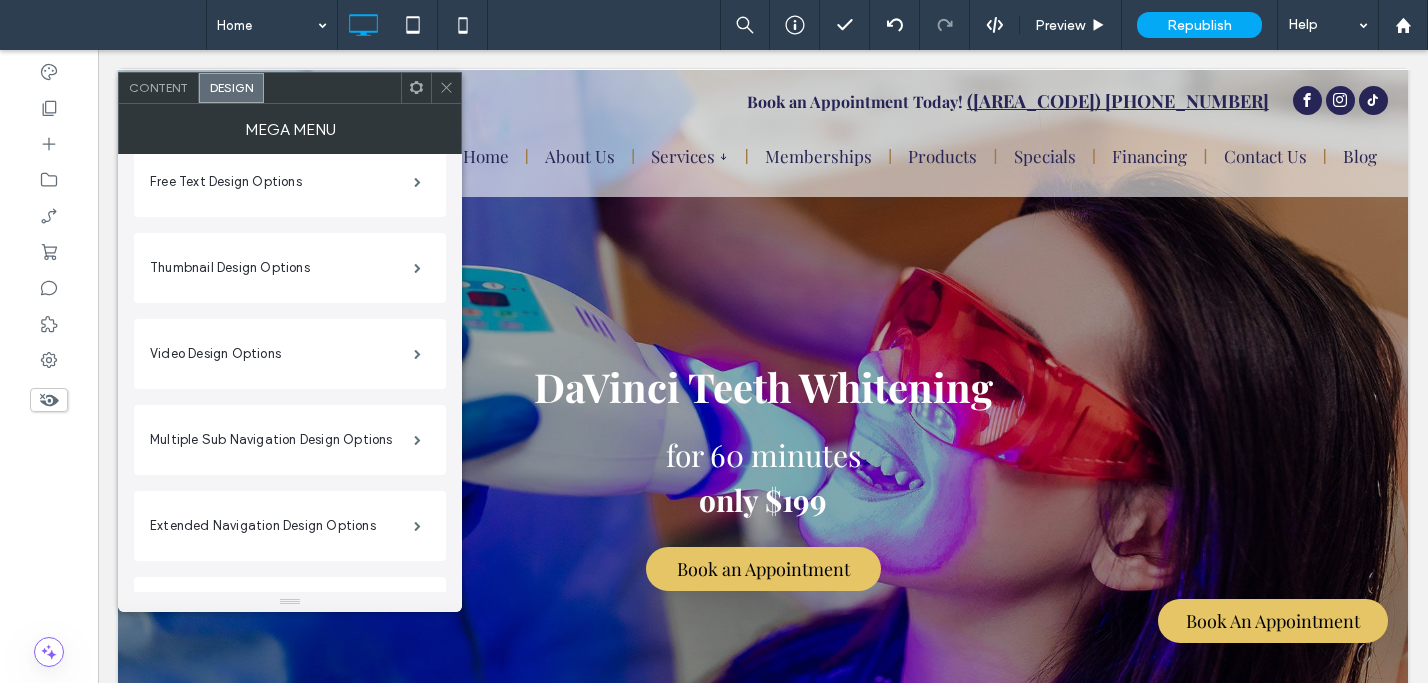 scroll, scrollTop: 200, scrollLeft: 0, axis: vertical 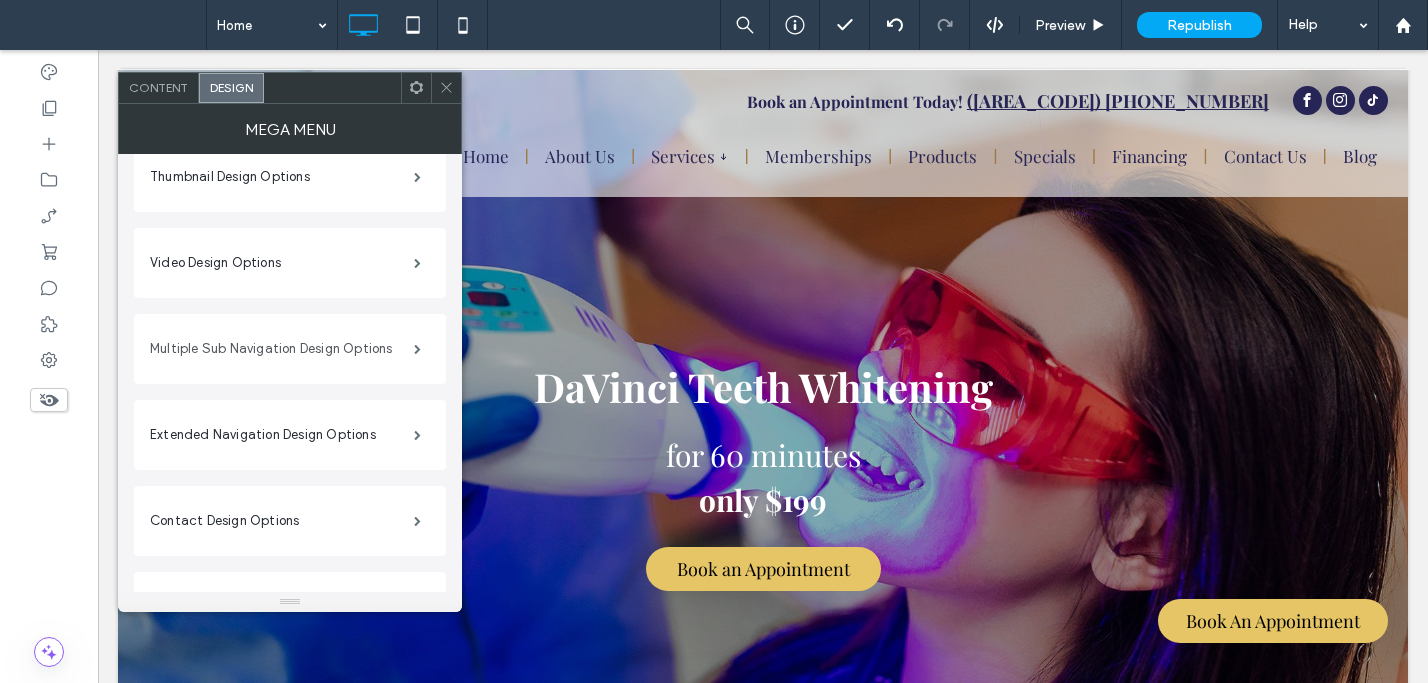 click on "Multiple Sub Navigation Design Options" at bounding box center [282, 349] 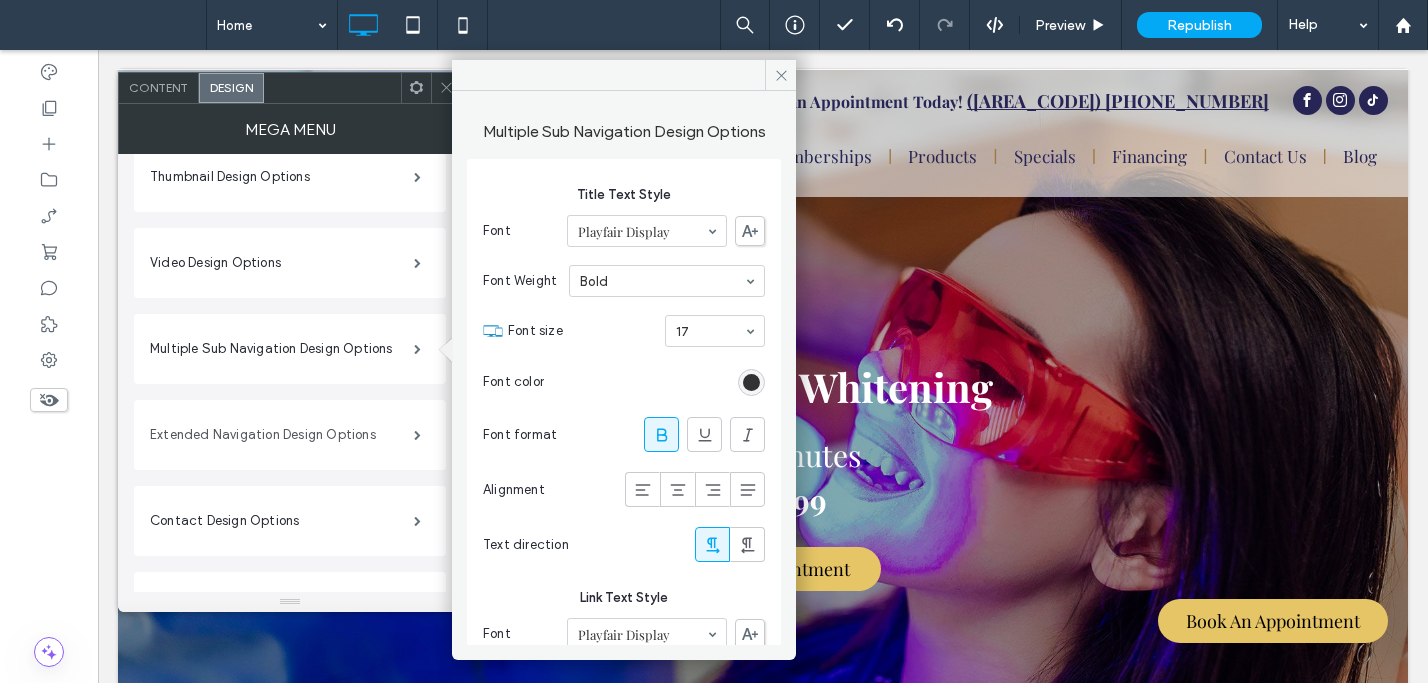 click on "Extended Navigation Design Options" at bounding box center (282, 435) 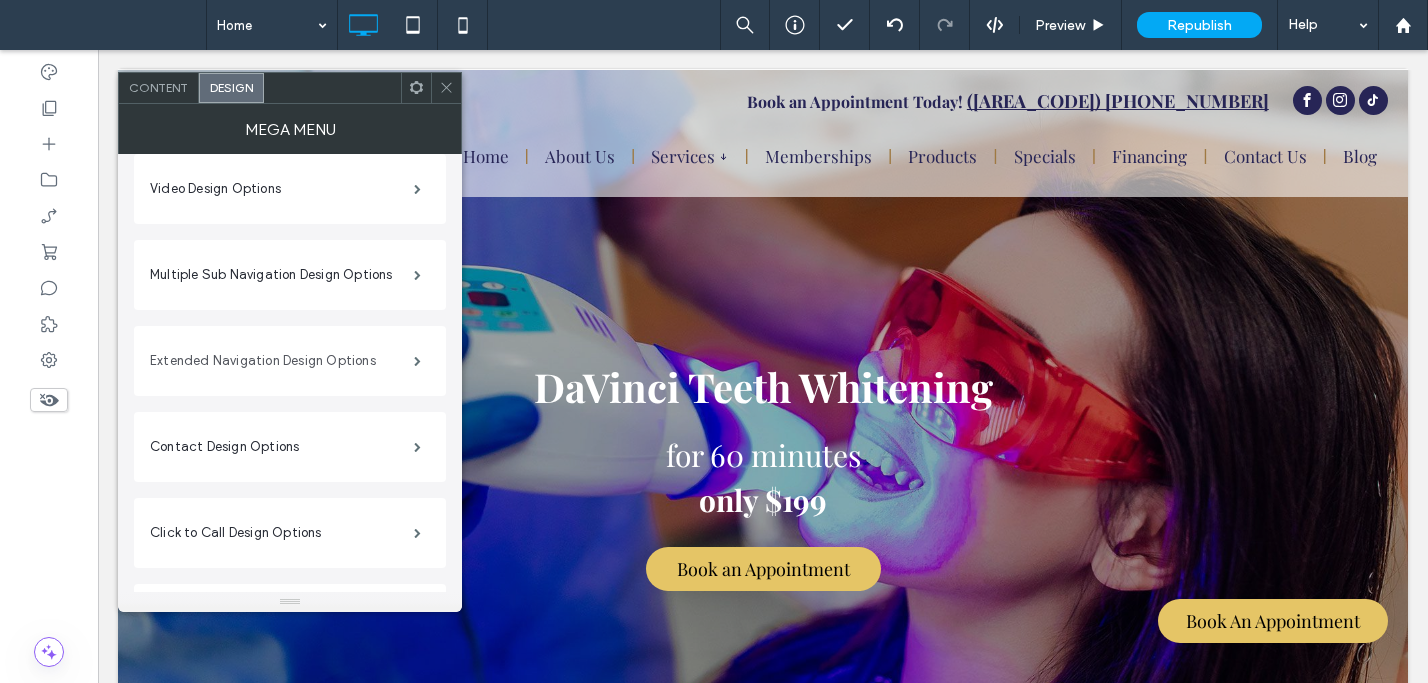 scroll, scrollTop: 500, scrollLeft: 0, axis: vertical 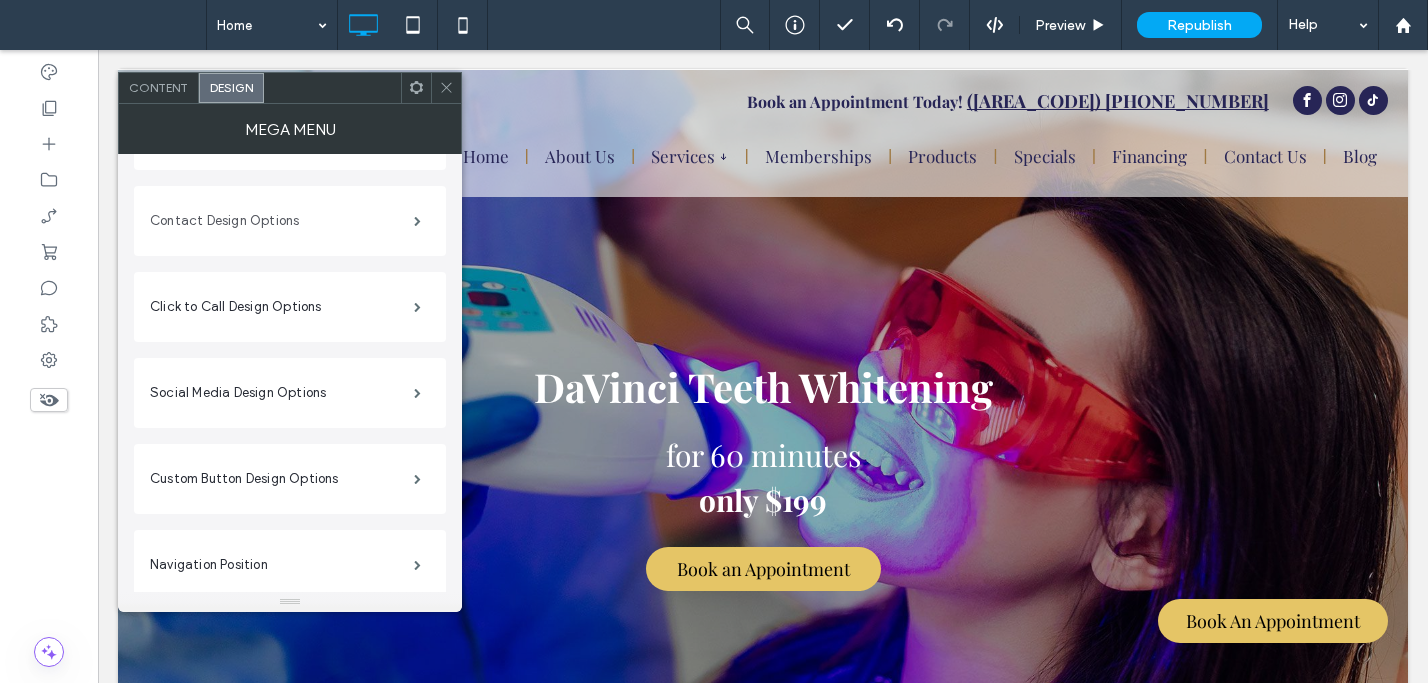 click on "Contact Design Options" at bounding box center [282, 221] 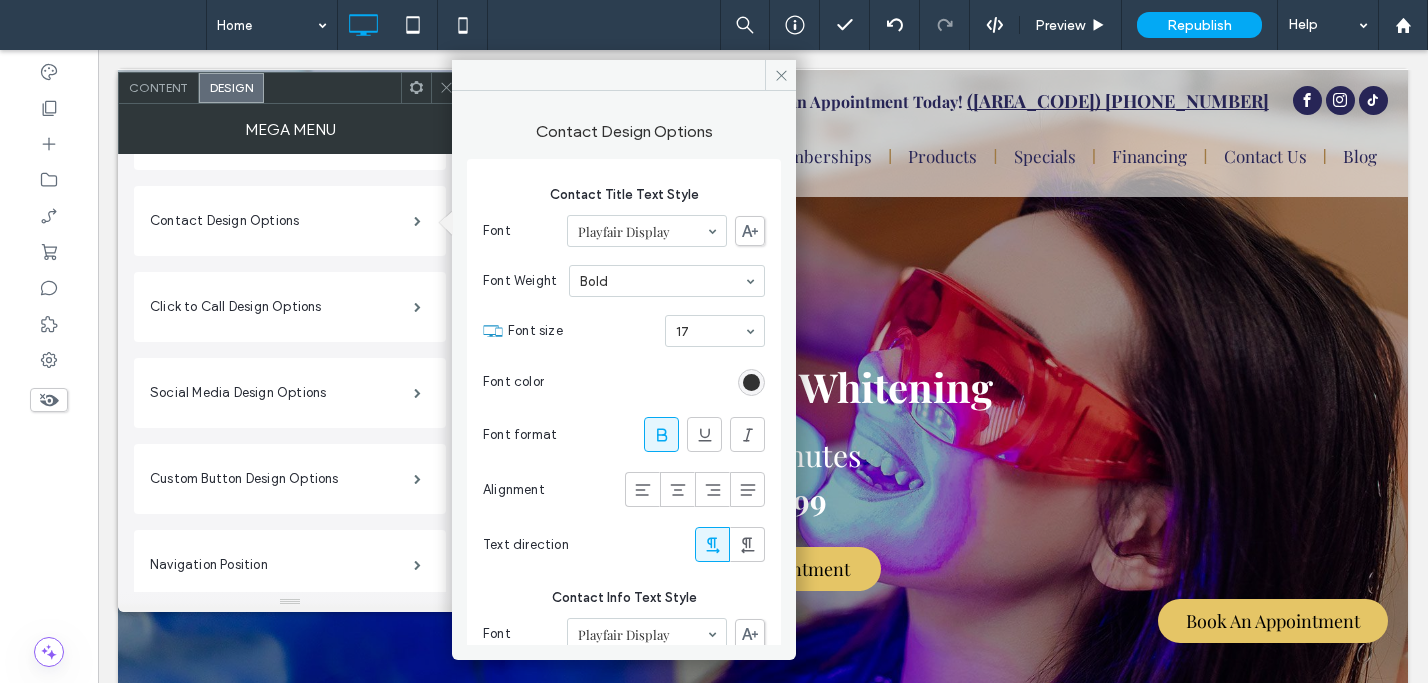 click on "Click to Call Design Options" at bounding box center (290, 307) 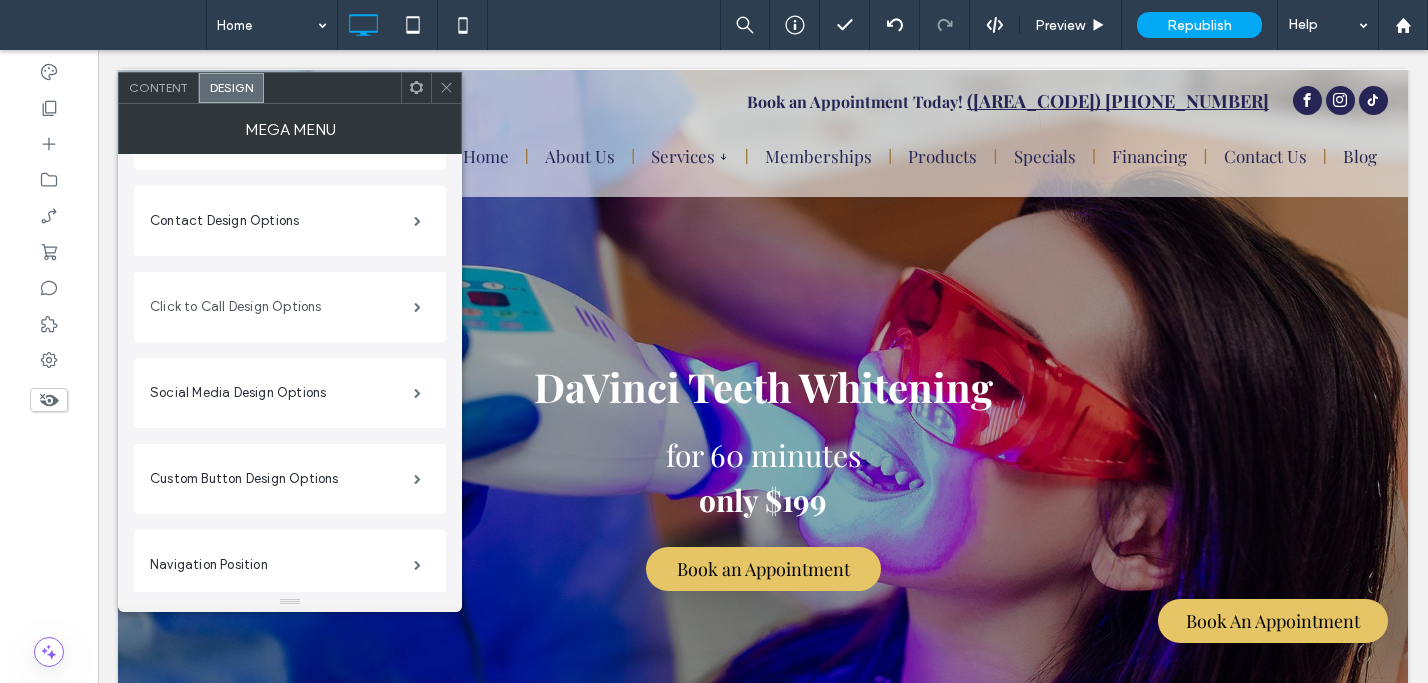click on "Click to Call Design Options" at bounding box center [282, 307] 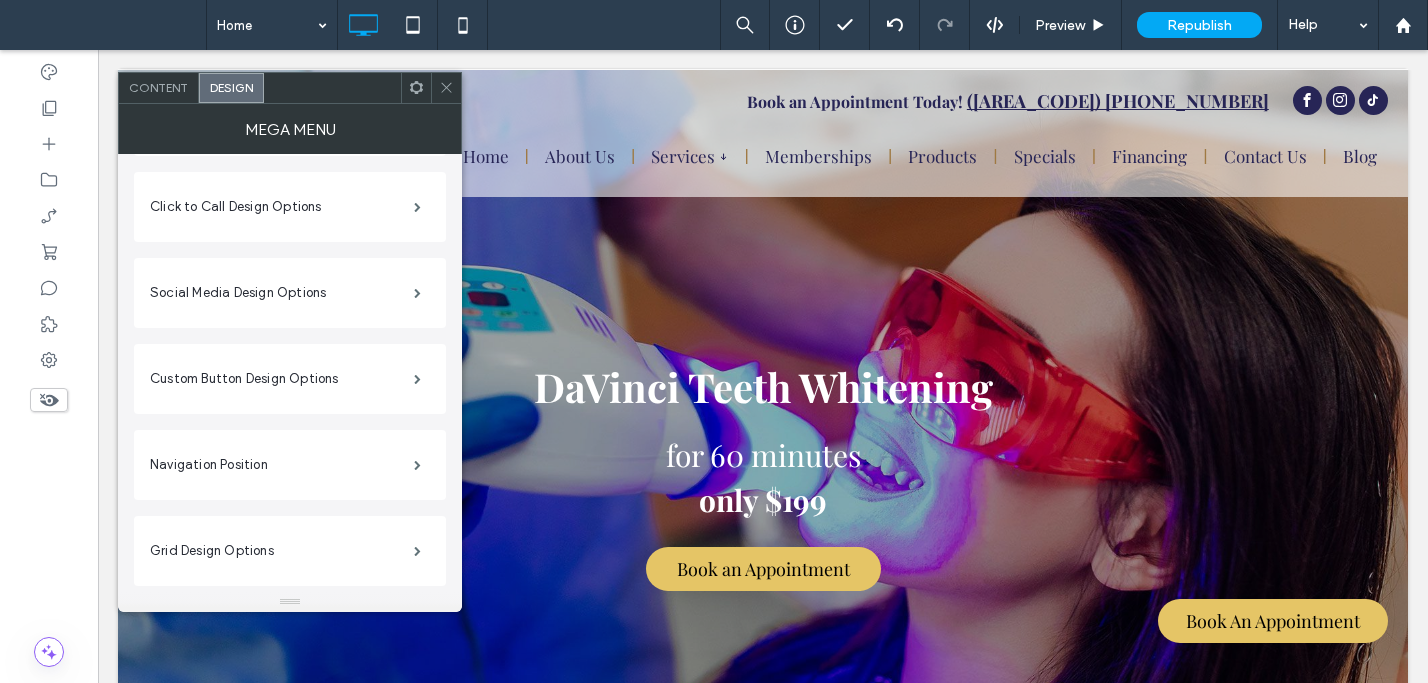 scroll, scrollTop: 609, scrollLeft: 0, axis: vertical 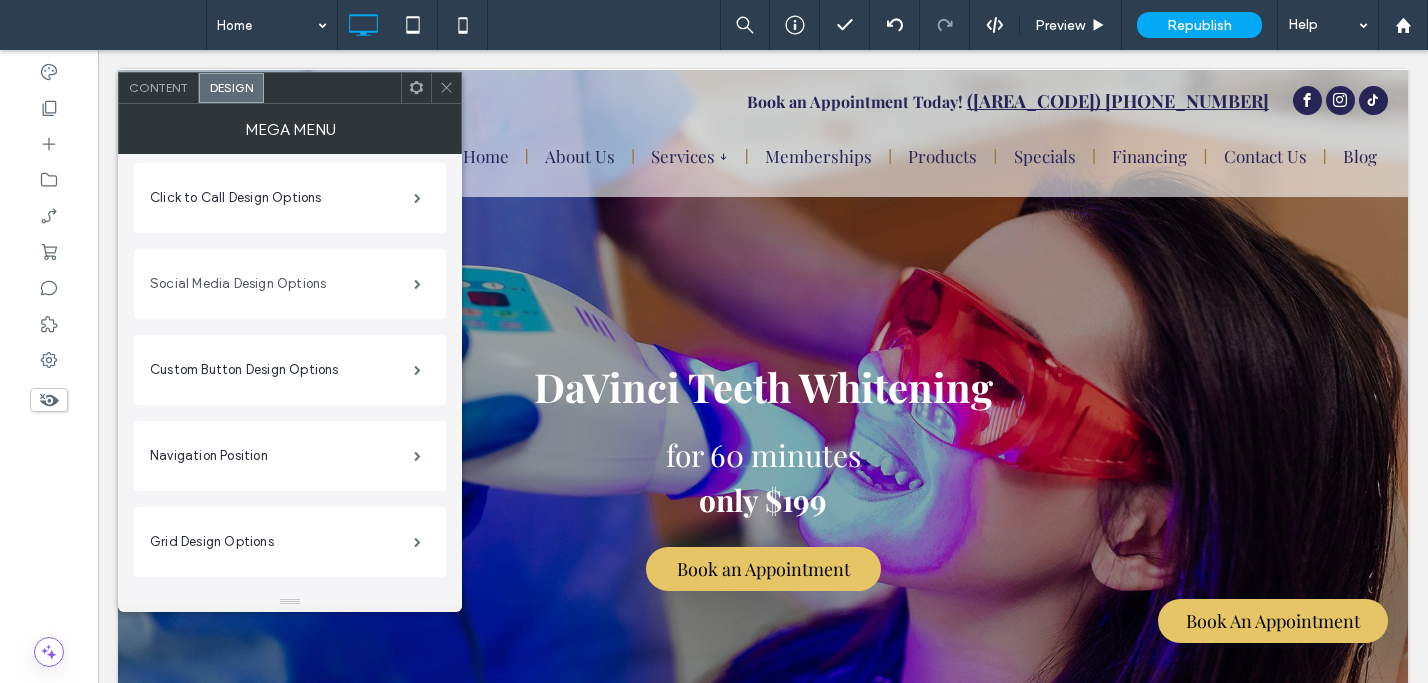 click on "Social Media Design Options" at bounding box center (282, 284) 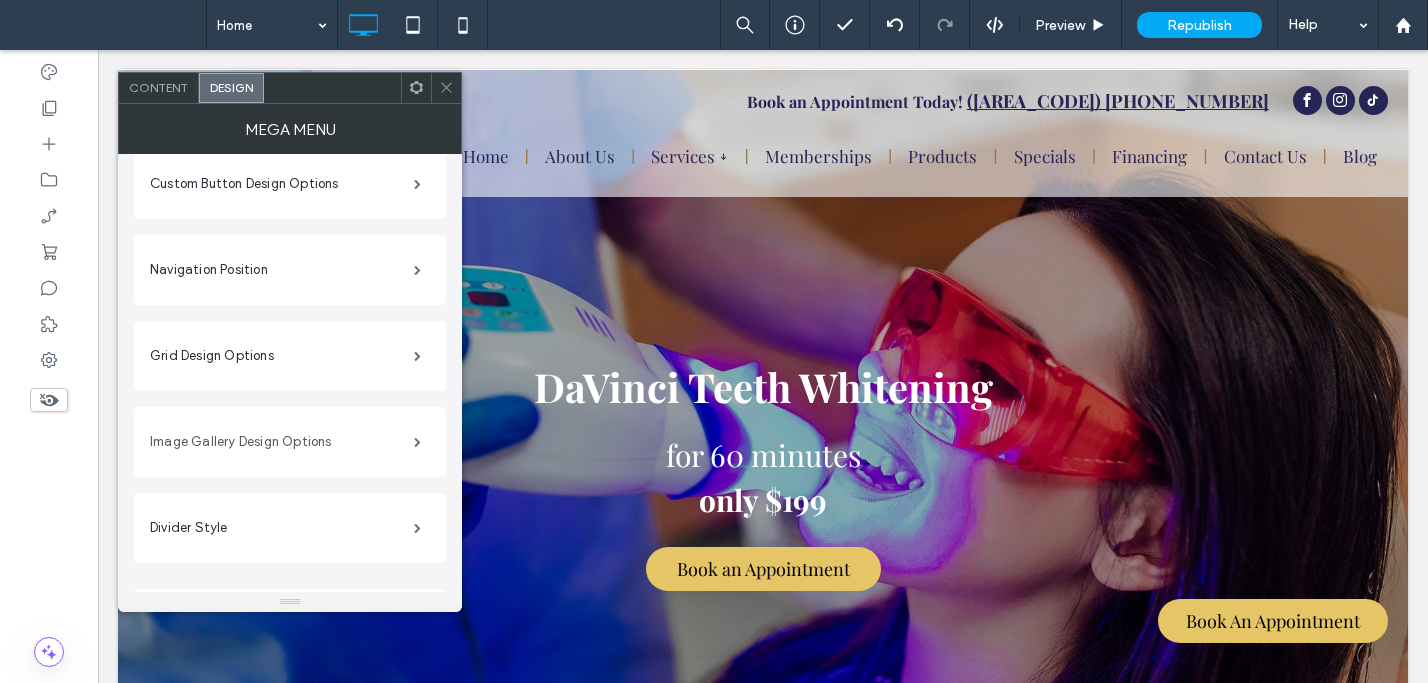 scroll, scrollTop: 826, scrollLeft: 0, axis: vertical 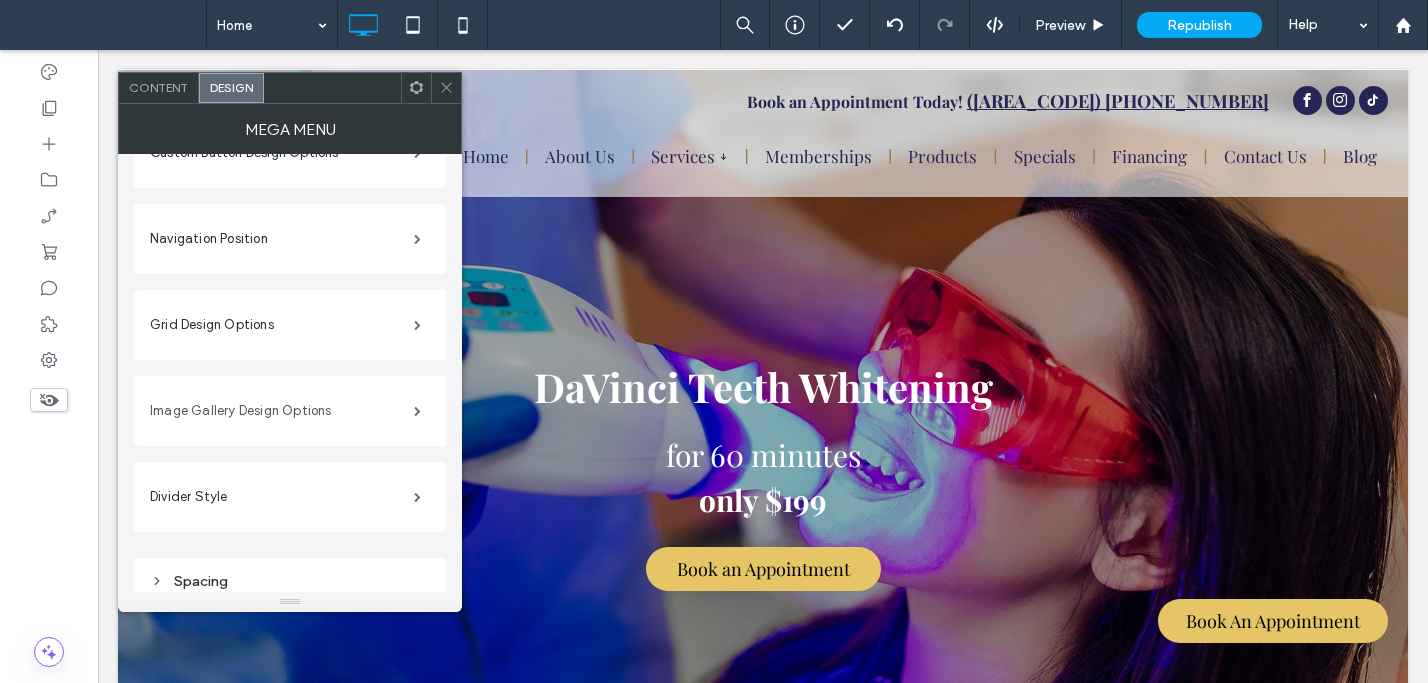 click on "Image Gallery Design Options" at bounding box center (282, 411) 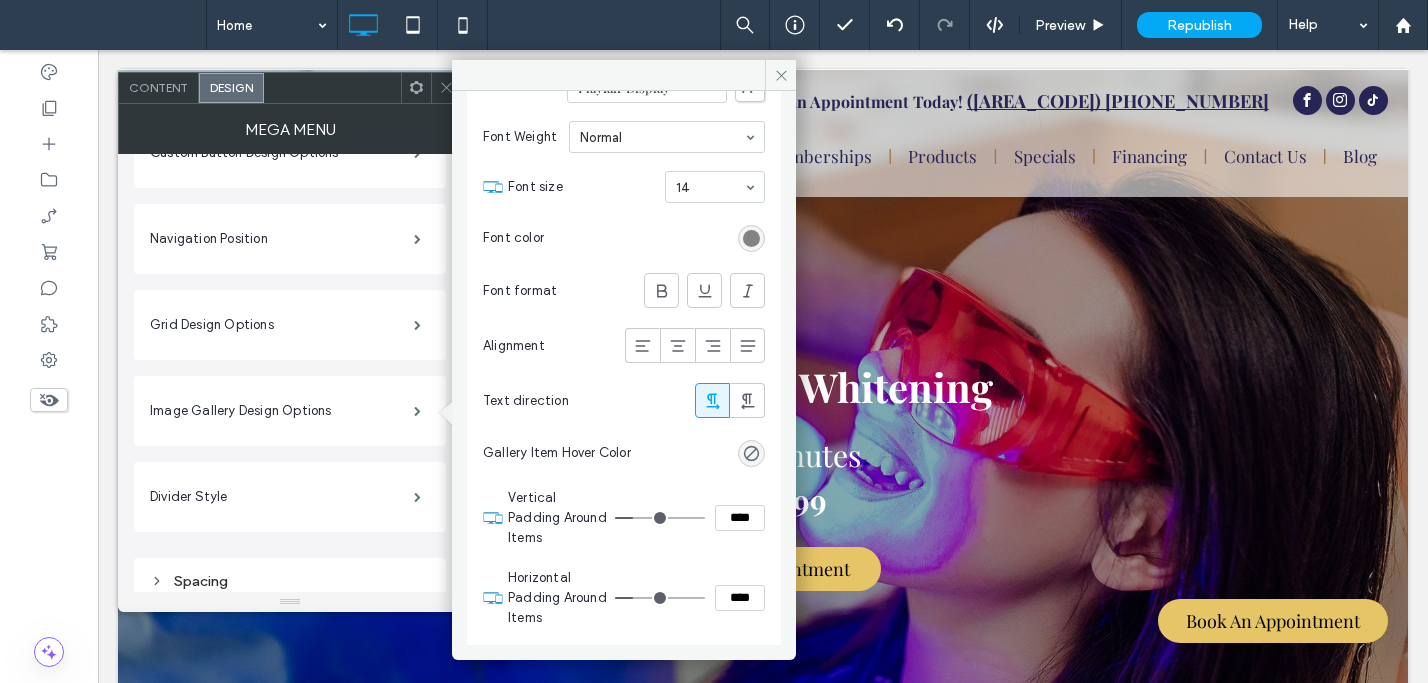scroll, scrollTop: 1013, scrollLeft: 0, axis: vertical 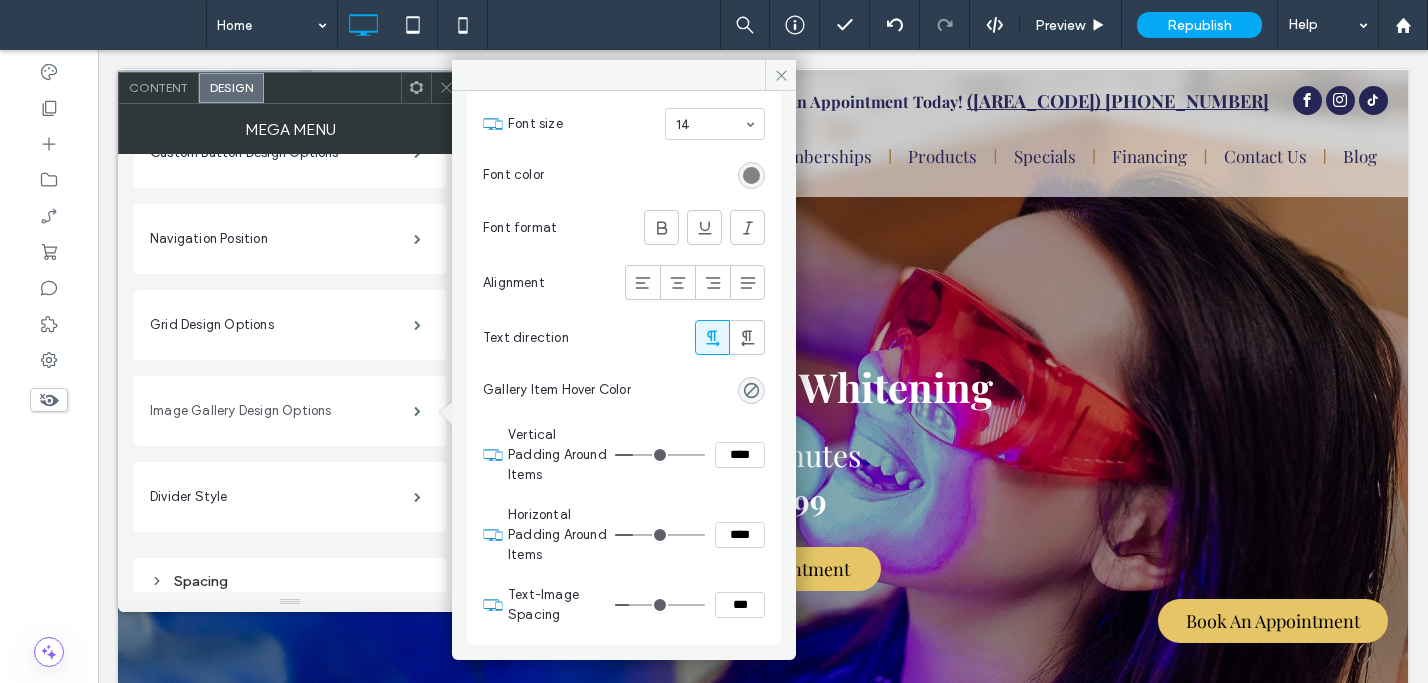 click on "Image Gallery Design Options" at bounding box center (282, 411) 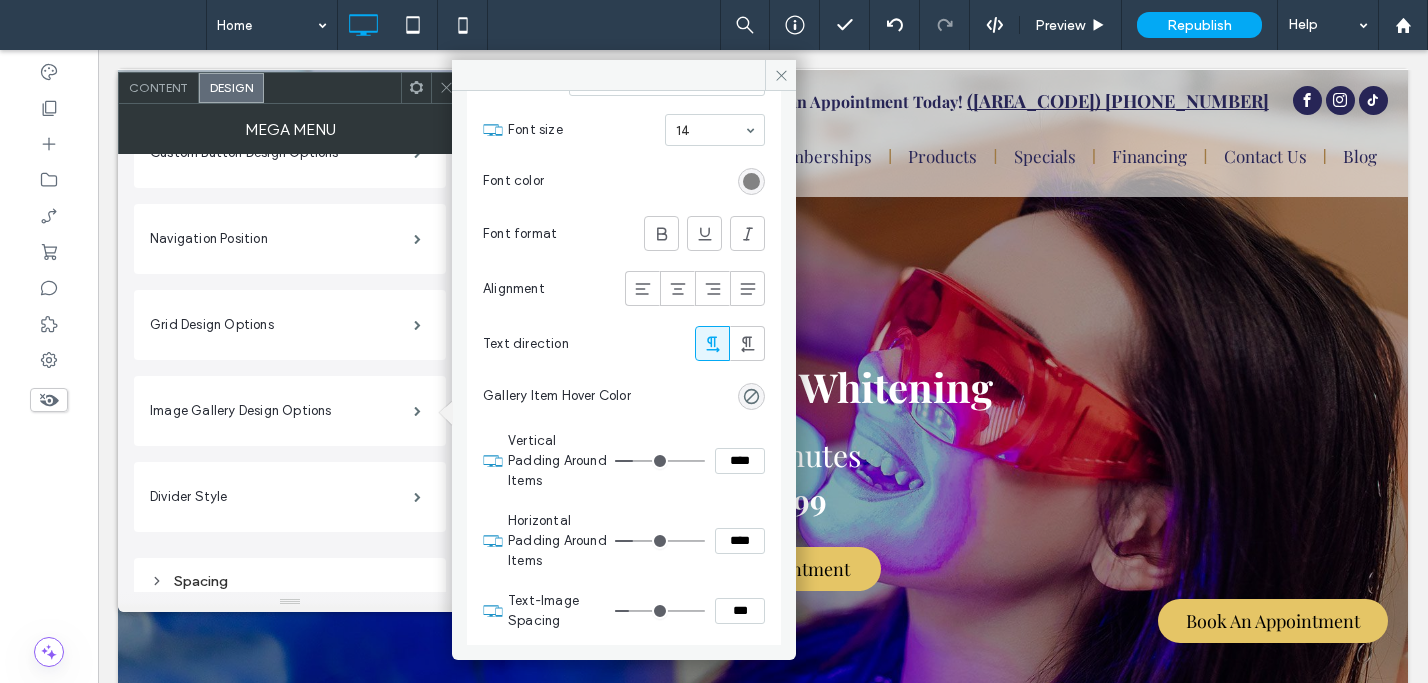 scroll, scrollTop: 1013, scrollLeft: 0, axis: vertical 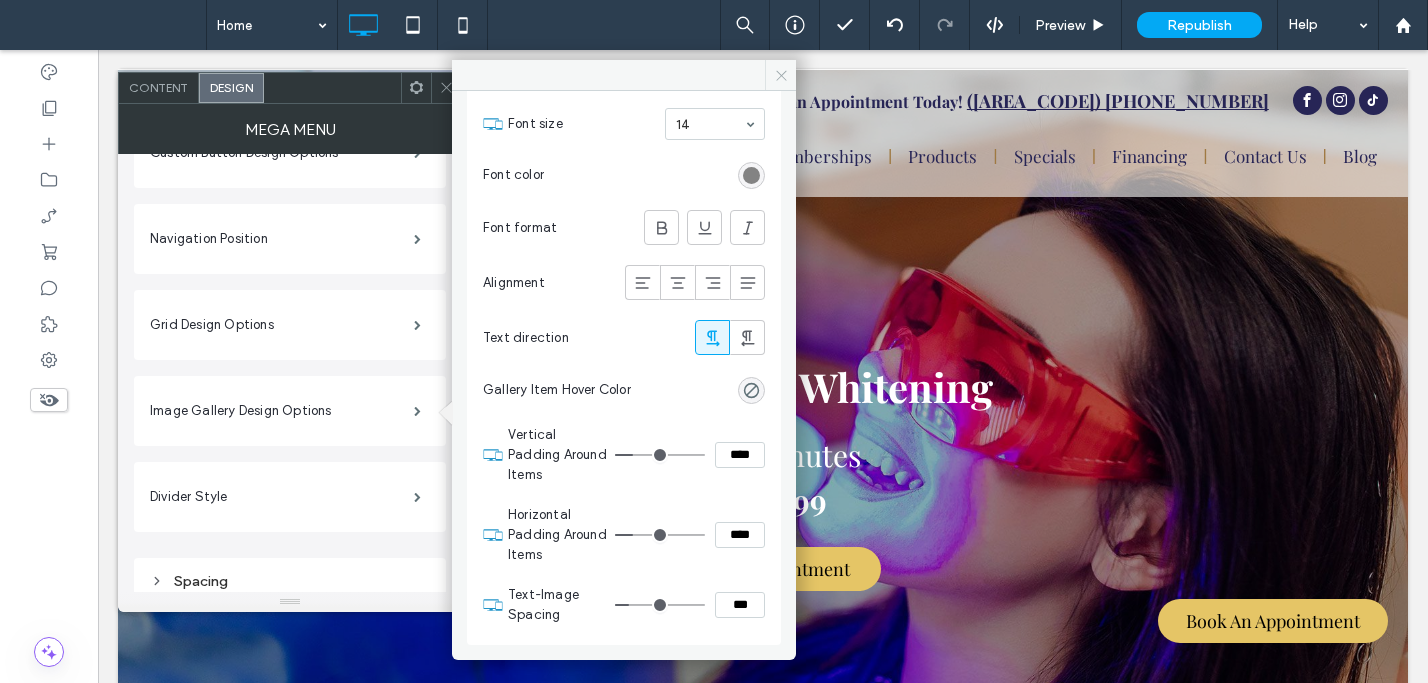 click at bounding box center [780, 75] 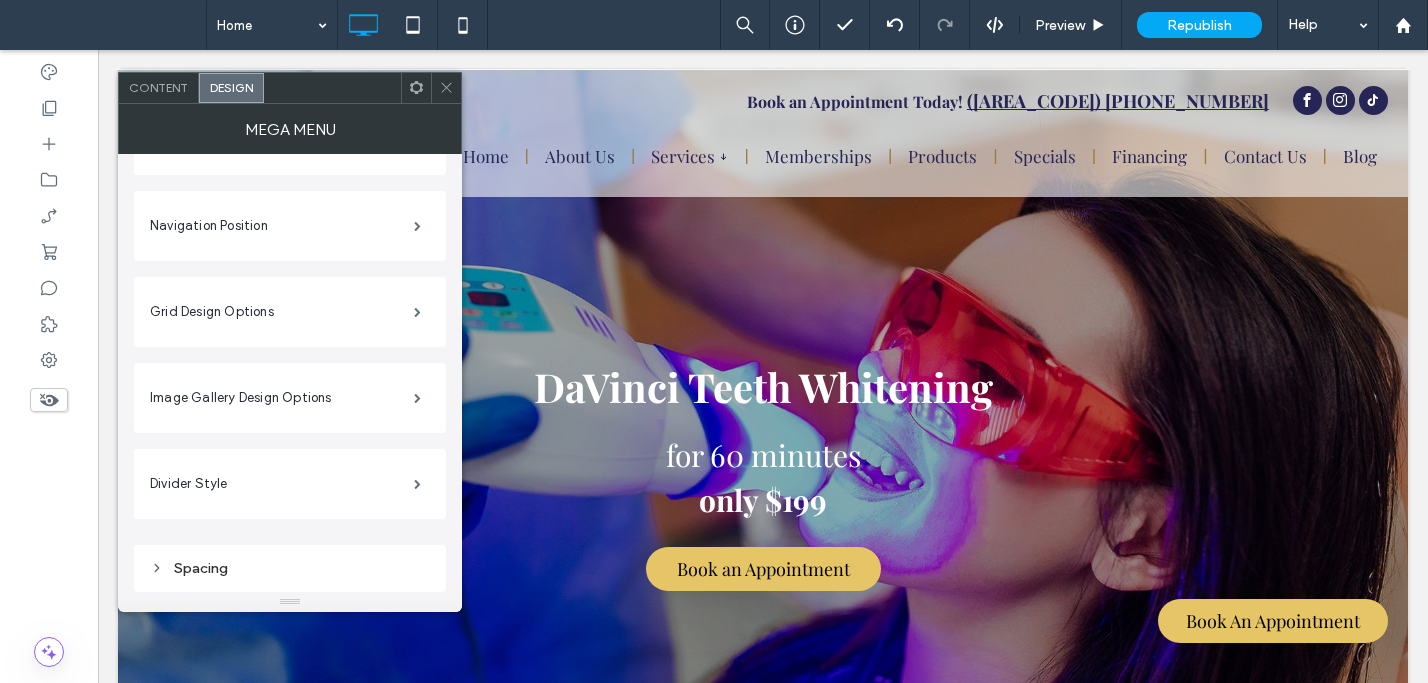 scroll, scrollTop: 503, scrollLeft: 0, axis: vertical 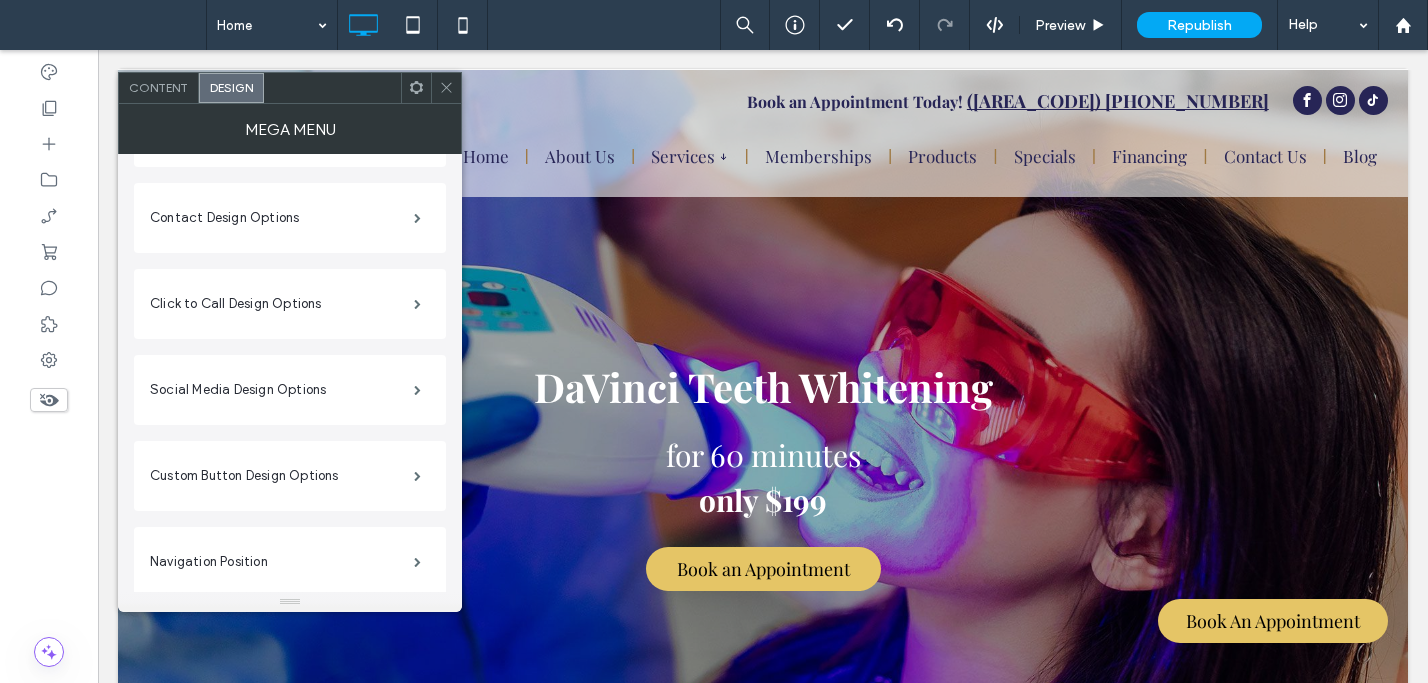click 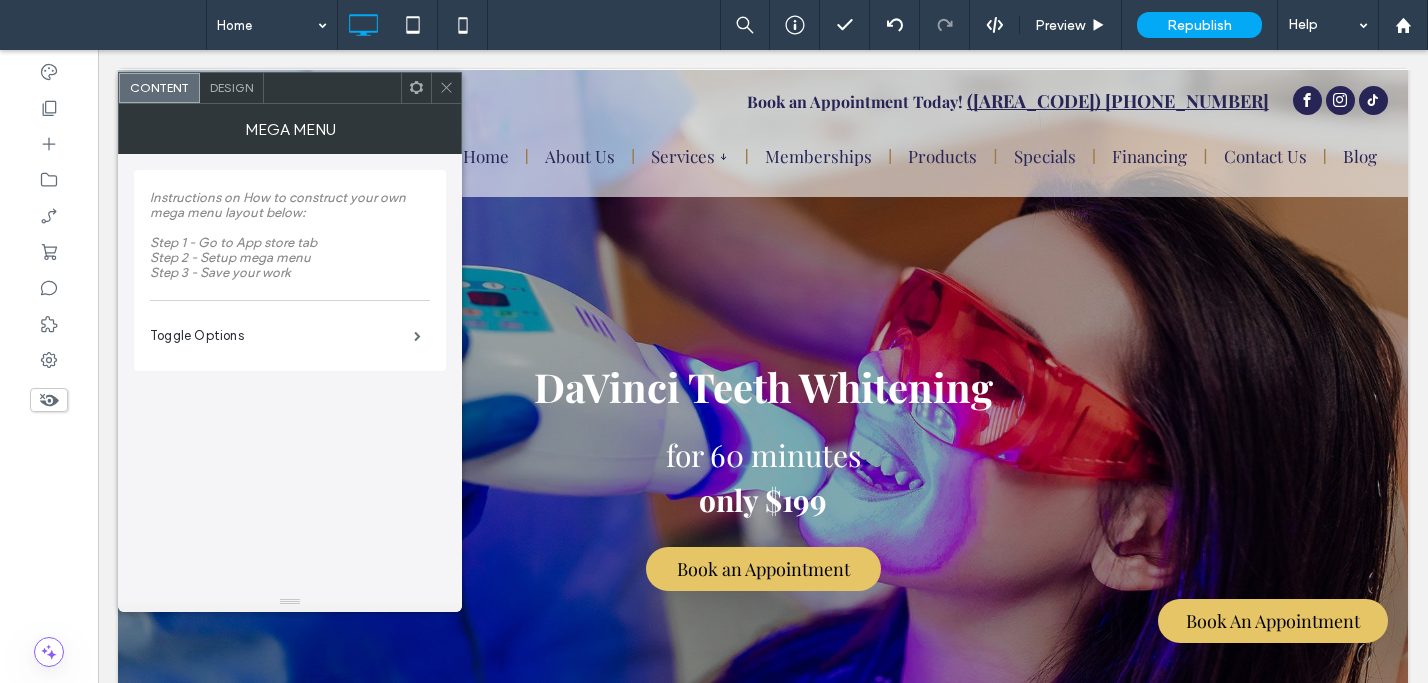 click 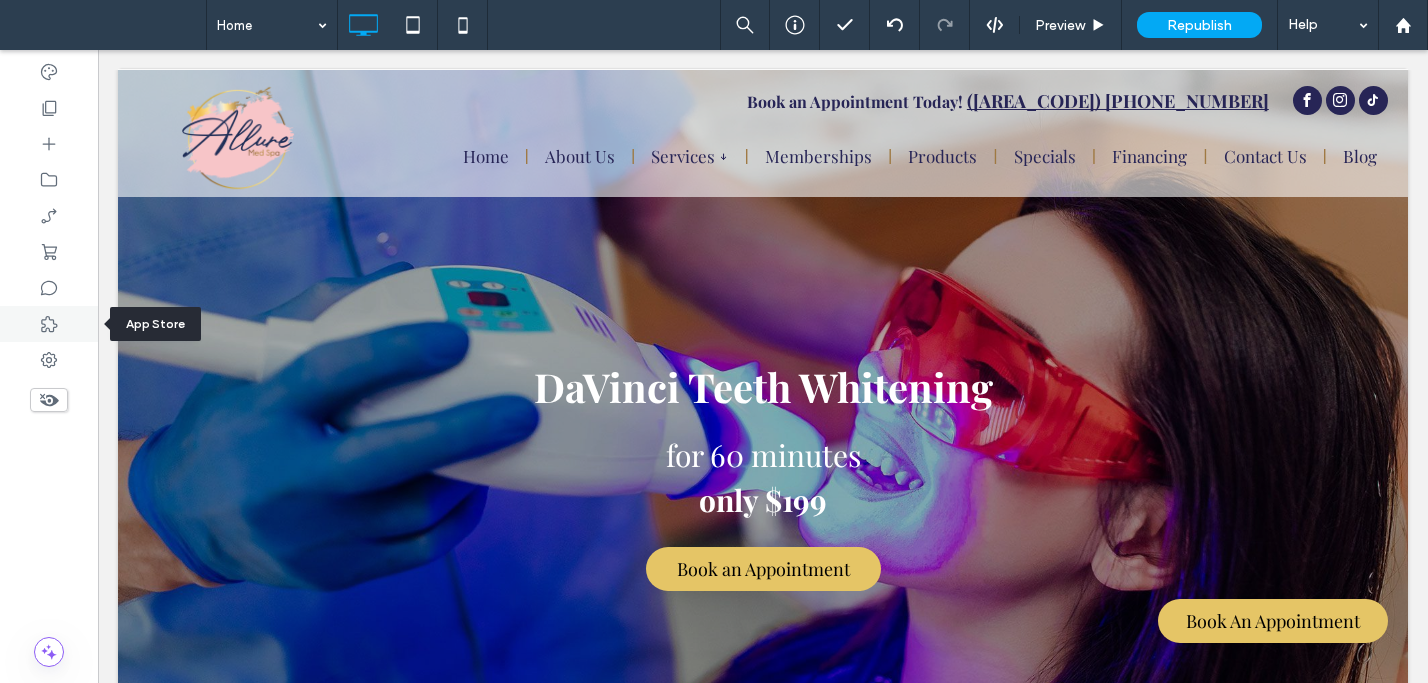 click 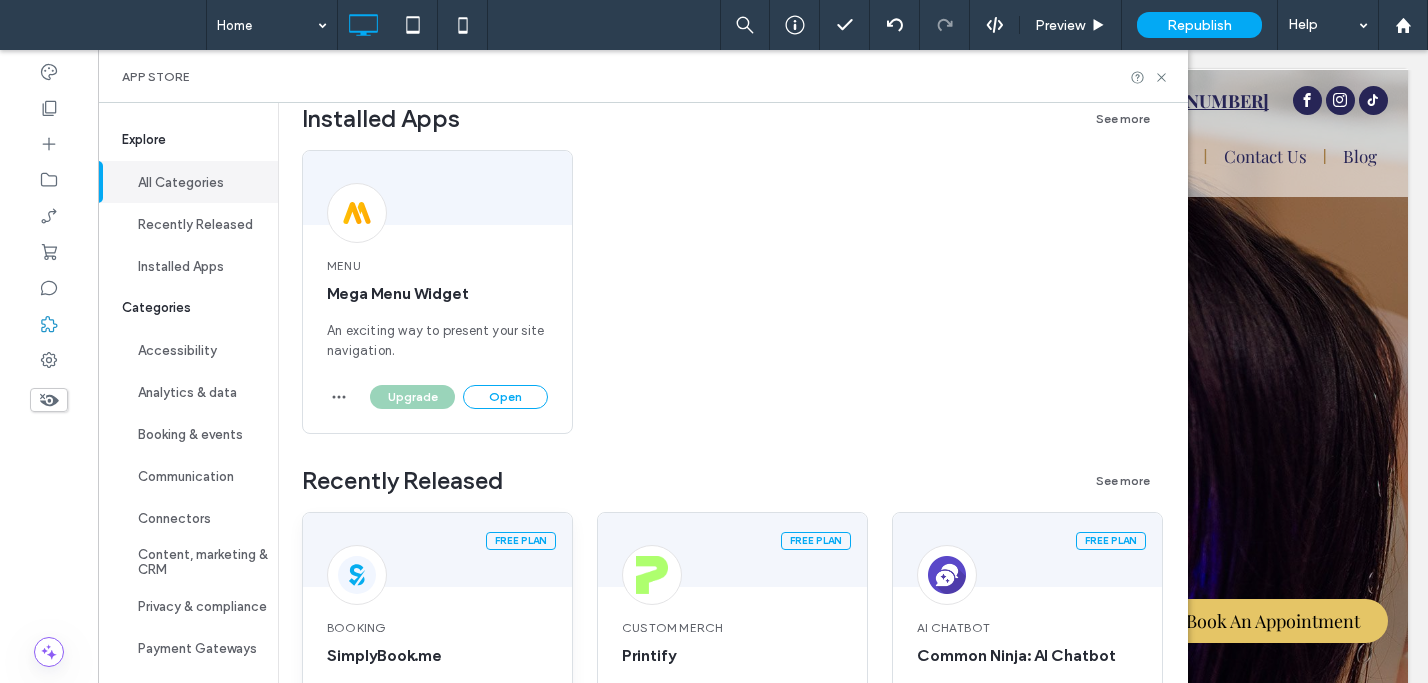 scroll, scrollTop: 226, scrollLeft: 0, axis: vertical 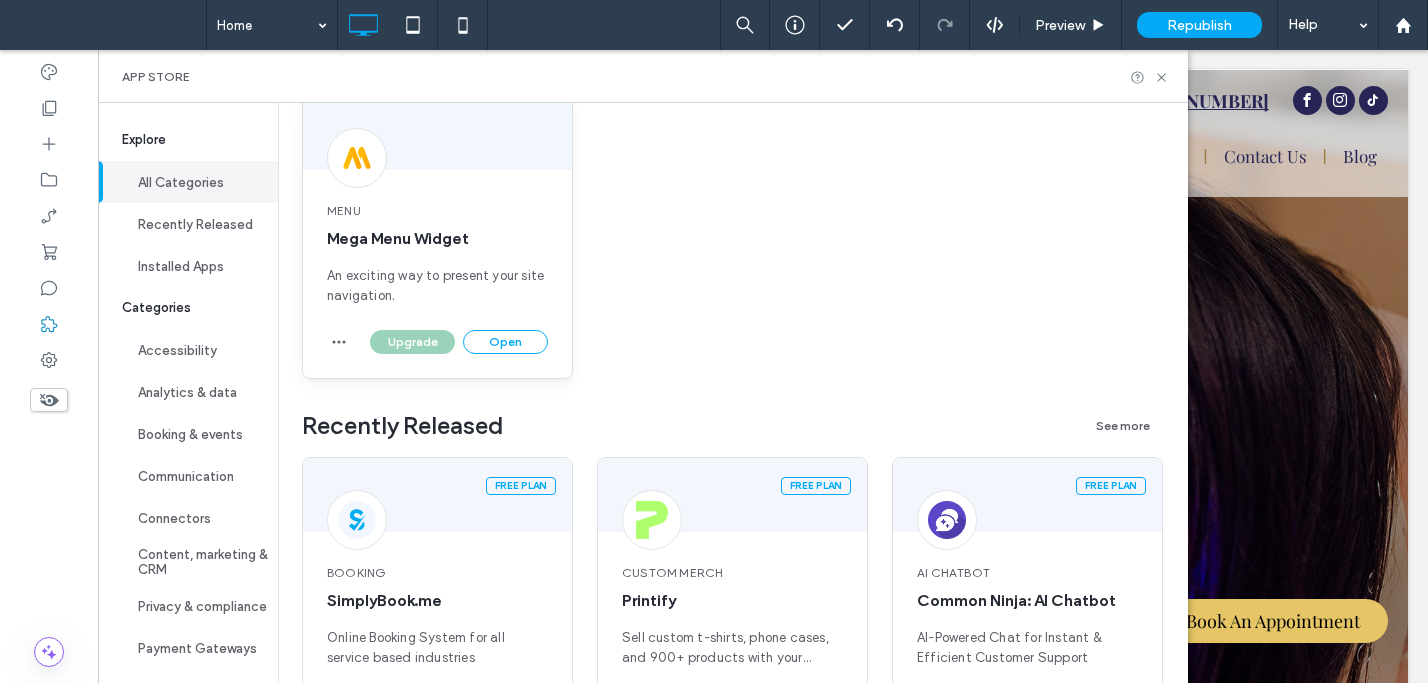 click on "Open" at bounding box center (505, 342) 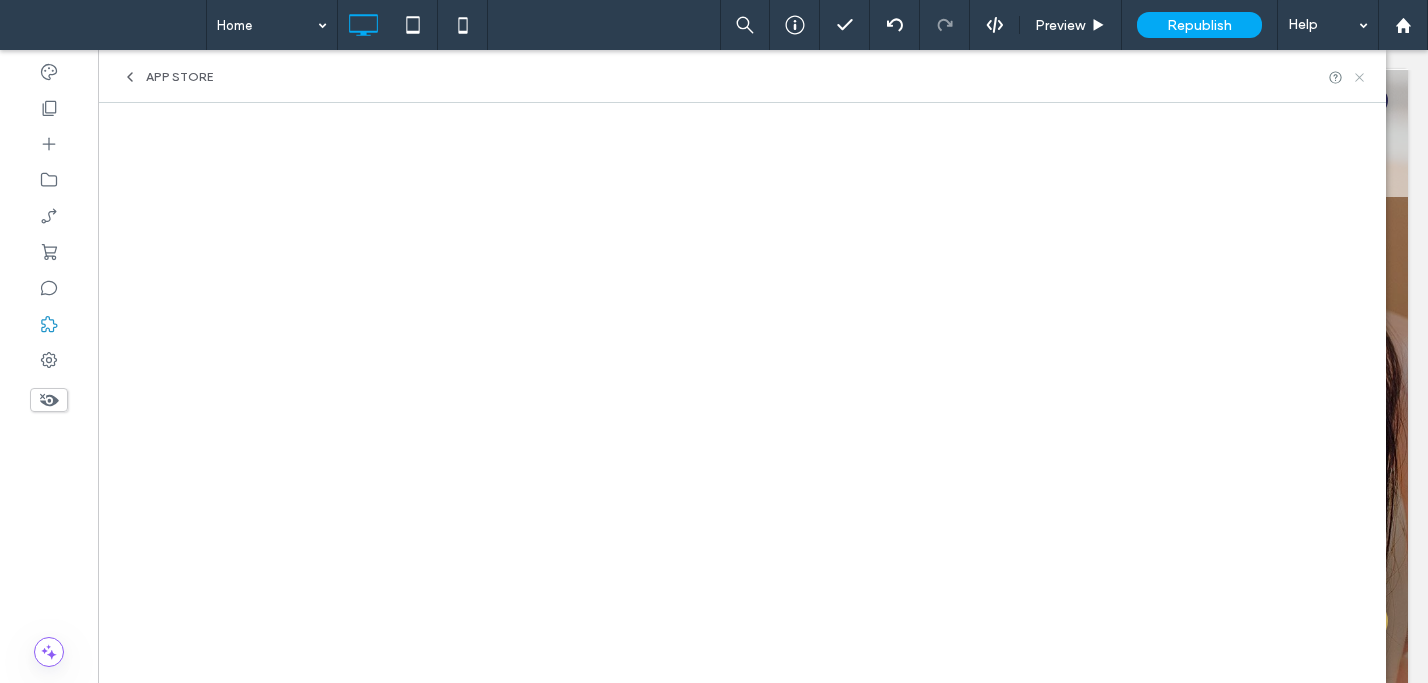 click 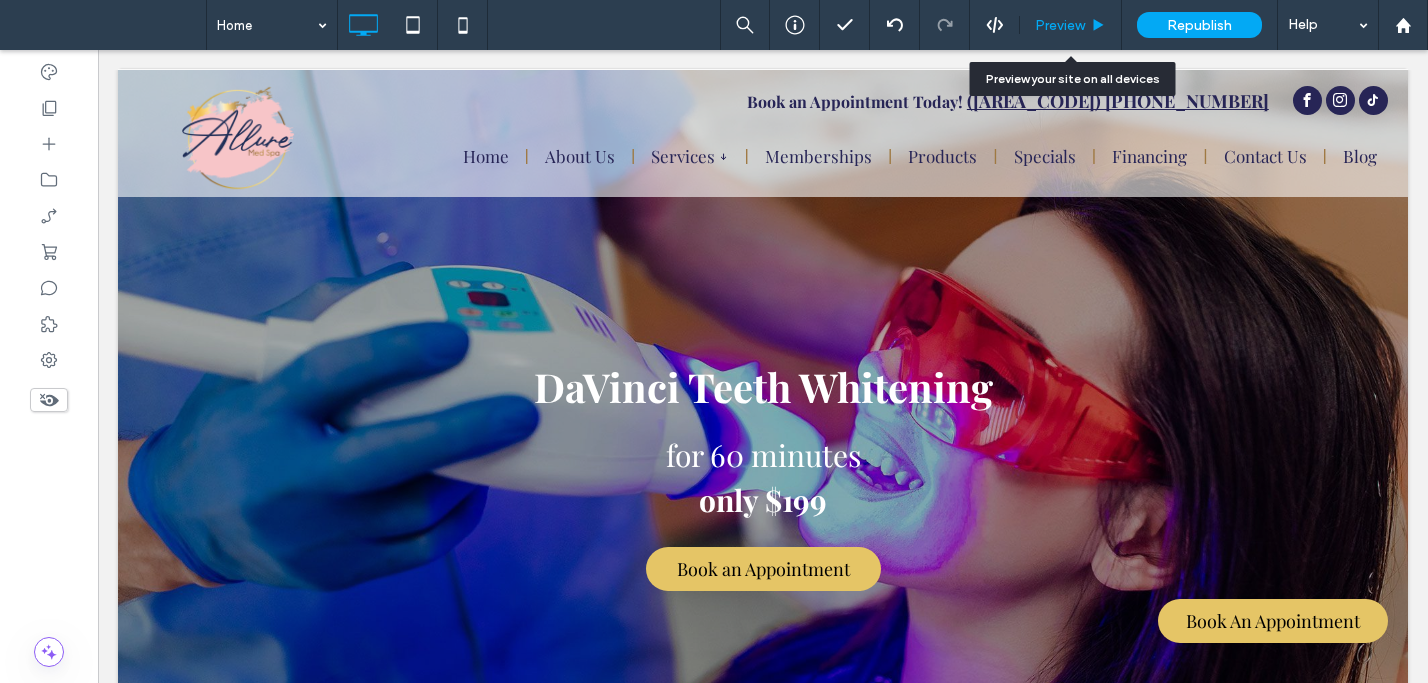 click on "Preview" at bounding box center (1060, 25) 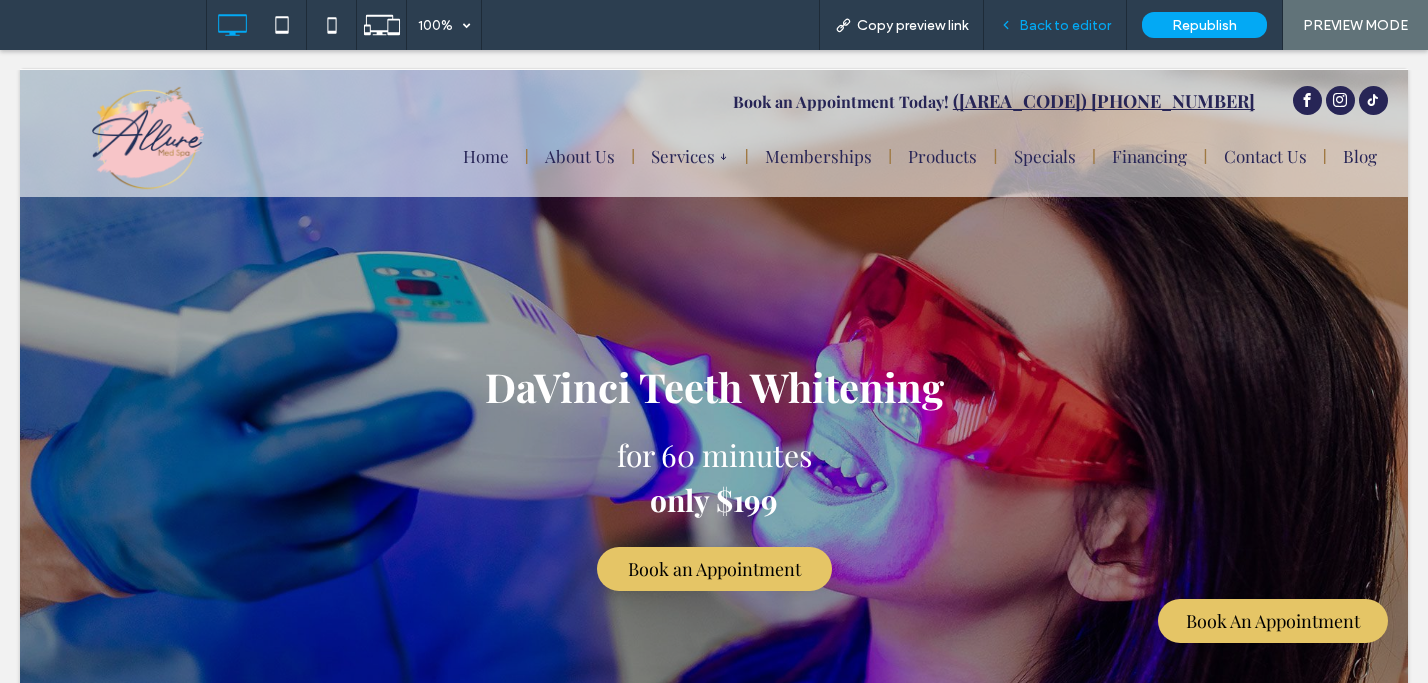 click on "Back to editor" at bounding box center (1055, 25) 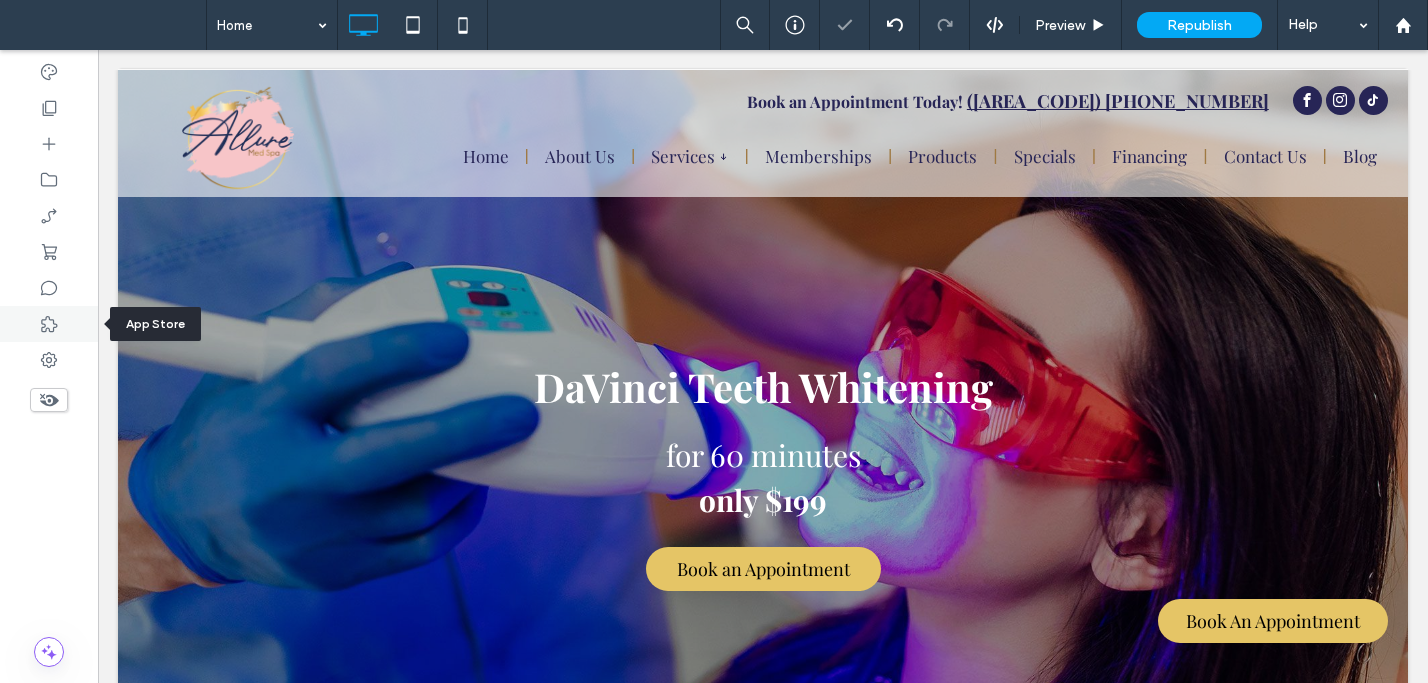 drag, startPoint x: 40, startPoint y: 324, endPoint x: 36, endPoint y: 313, distance: 11.7046995 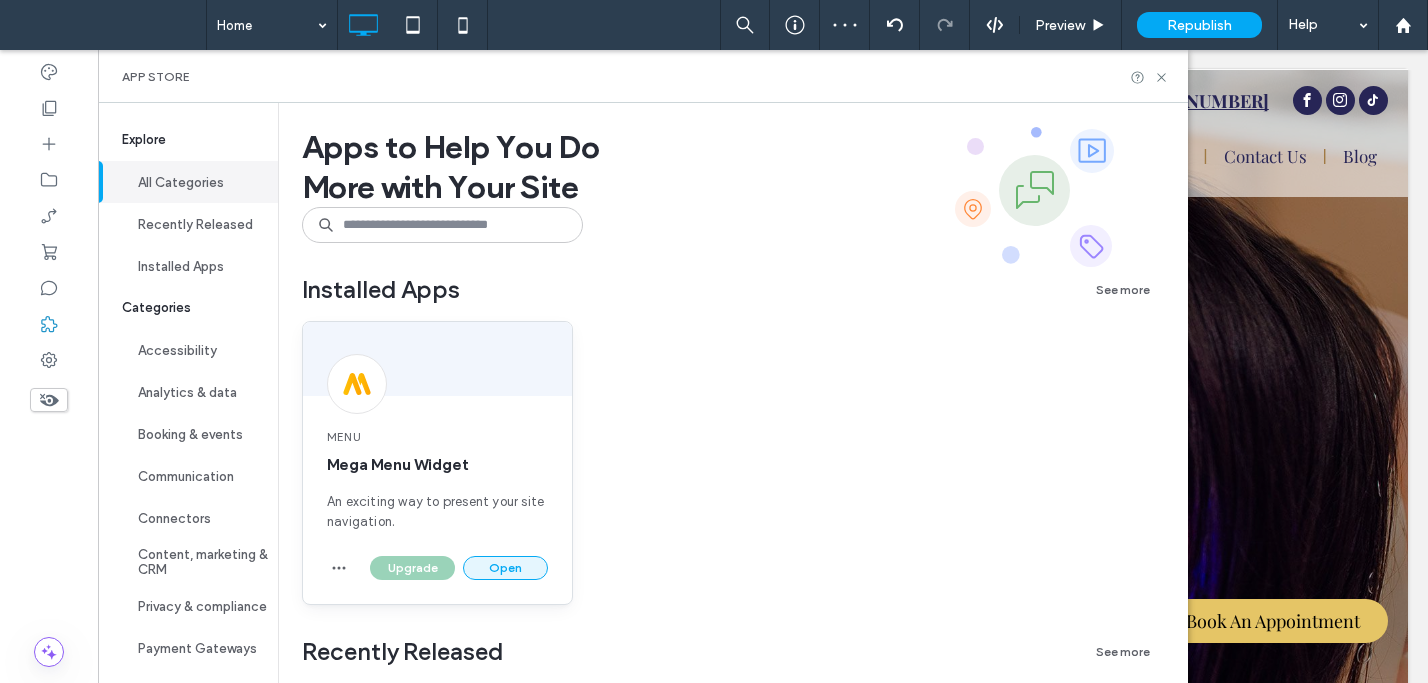 click on "Open" at bounding box center [505, 568] 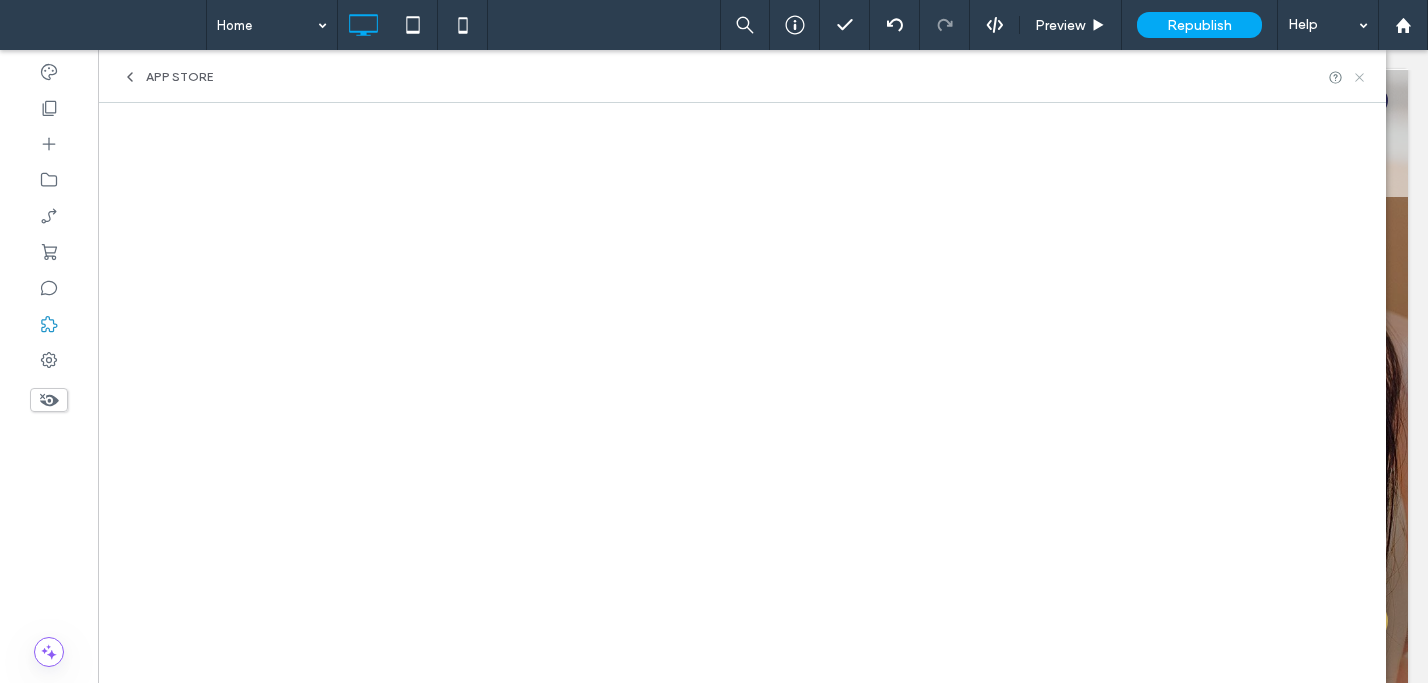 click 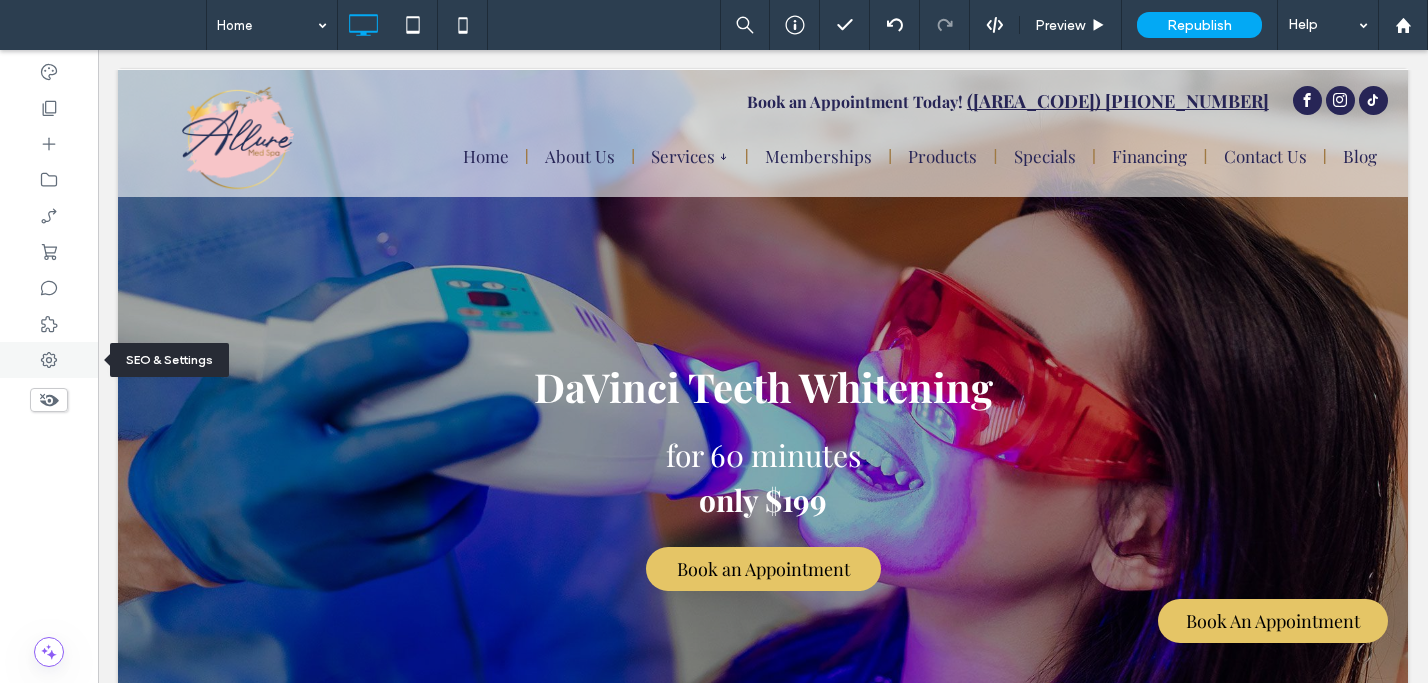 drag, startPoint x: 58, startPoint y: 360, endPoint x: 85, endPoint y: 360, distance: 27 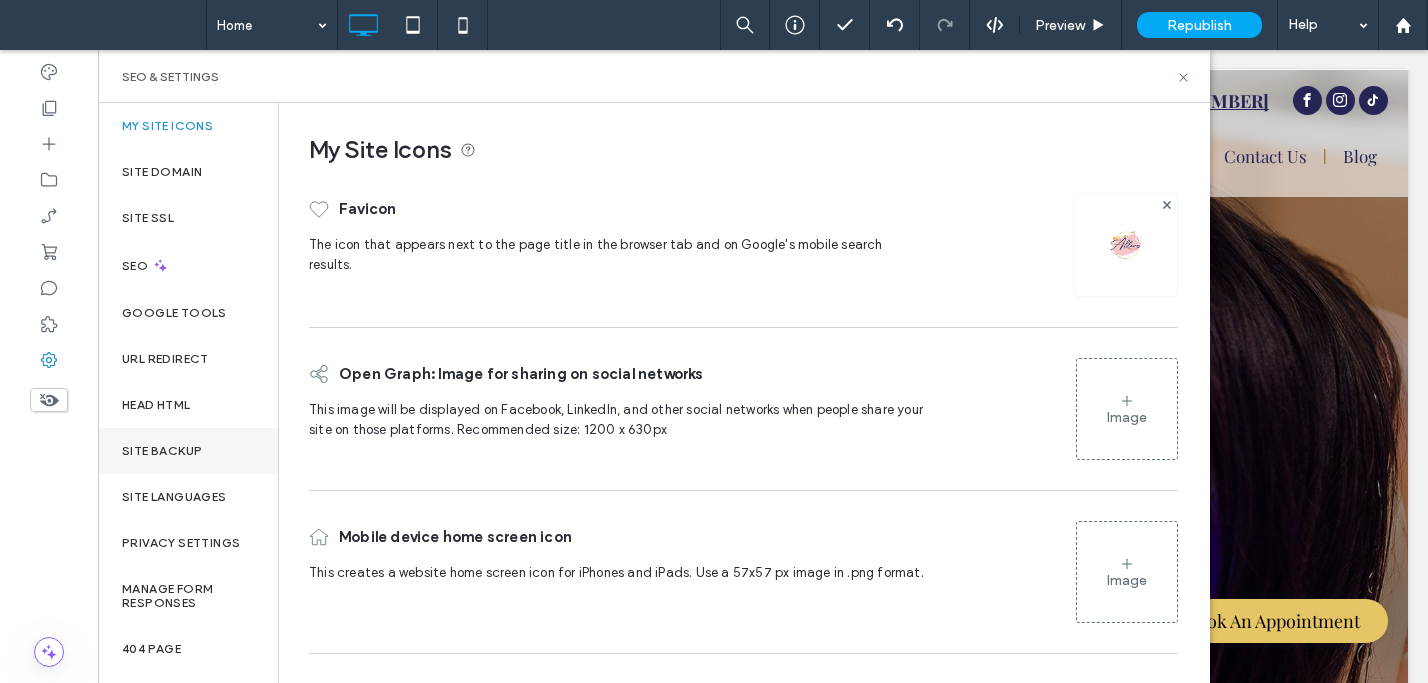 drag, startPoint x: 197, startPoint y: 454, endPoint x: 210, endPoint y: 458, distance: 13.601471 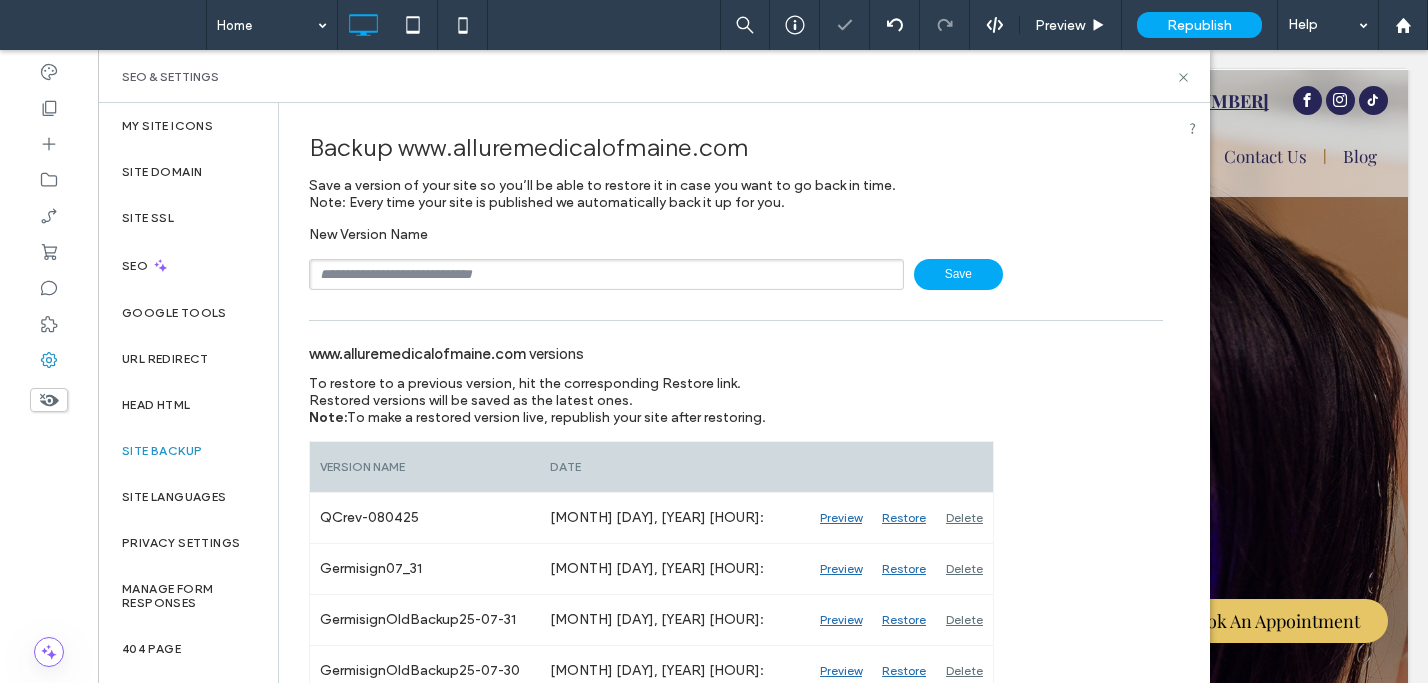 click at bounding box center [606, 274] 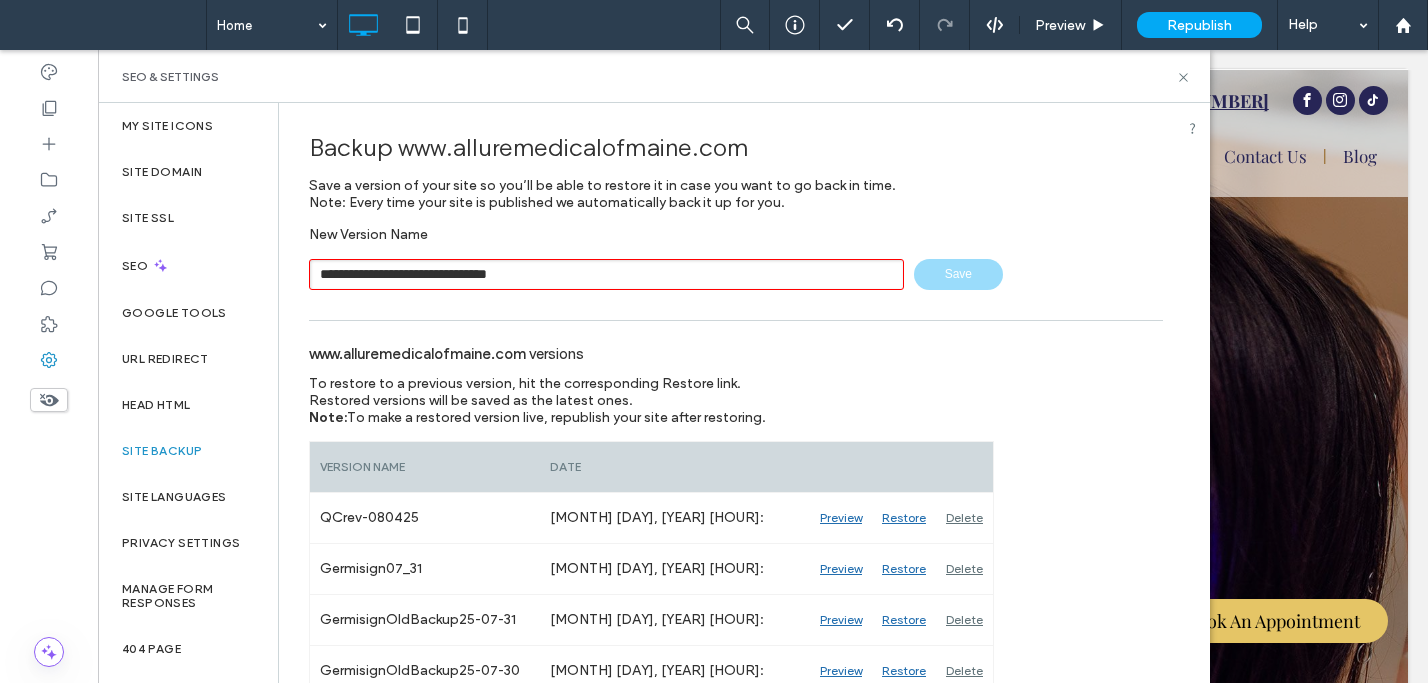 click on "**********" at bounding box center (736, 274) 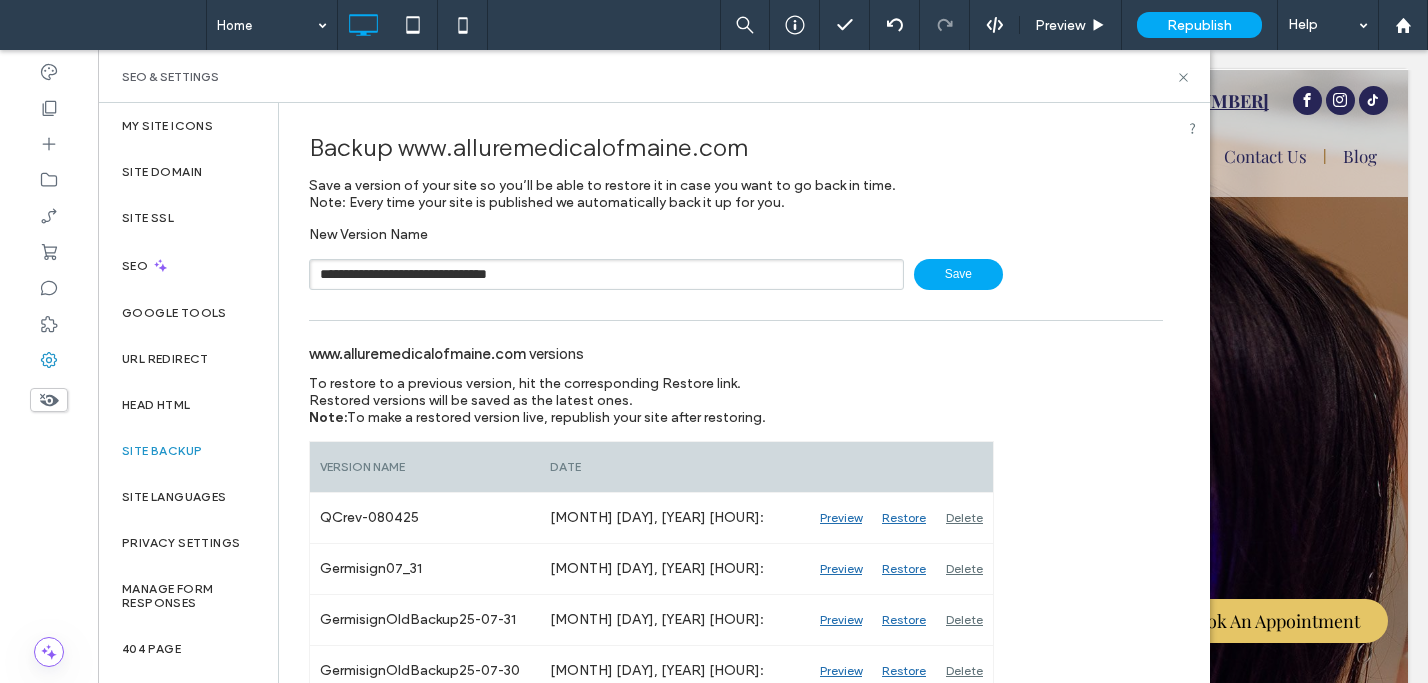 type on "**********" 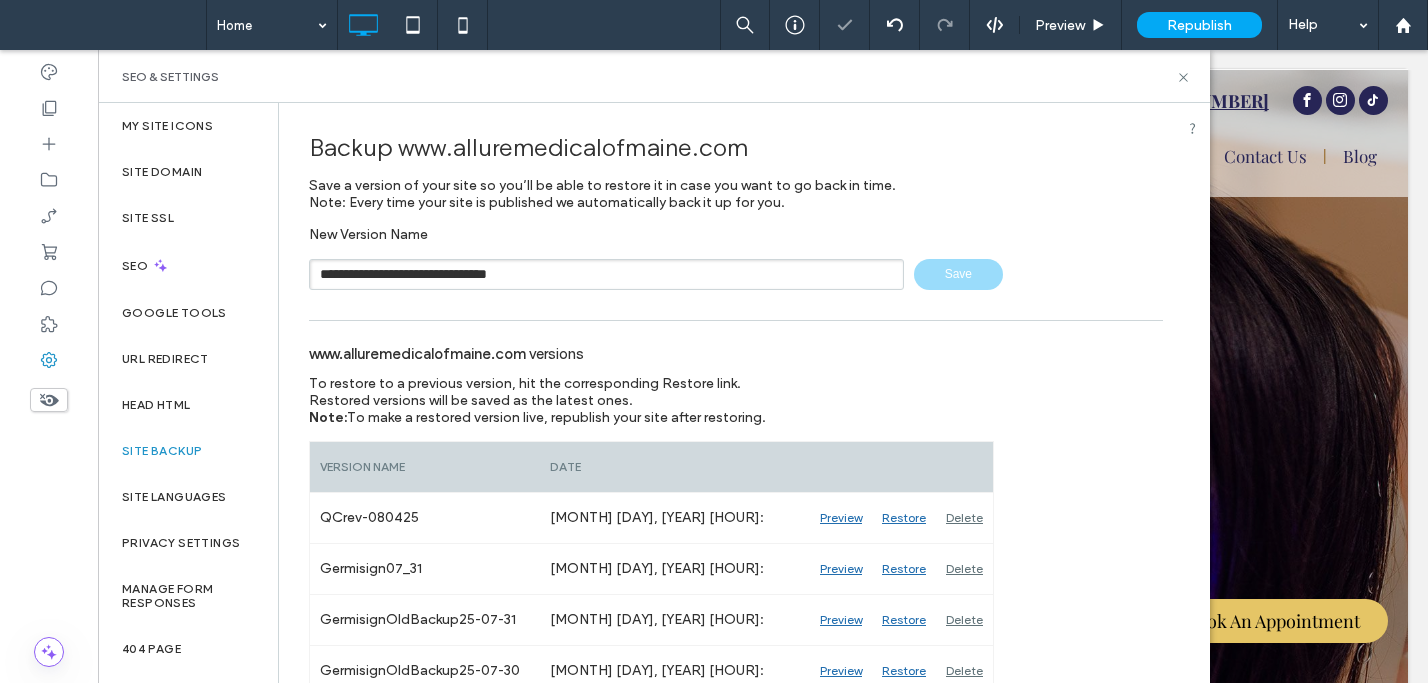 type 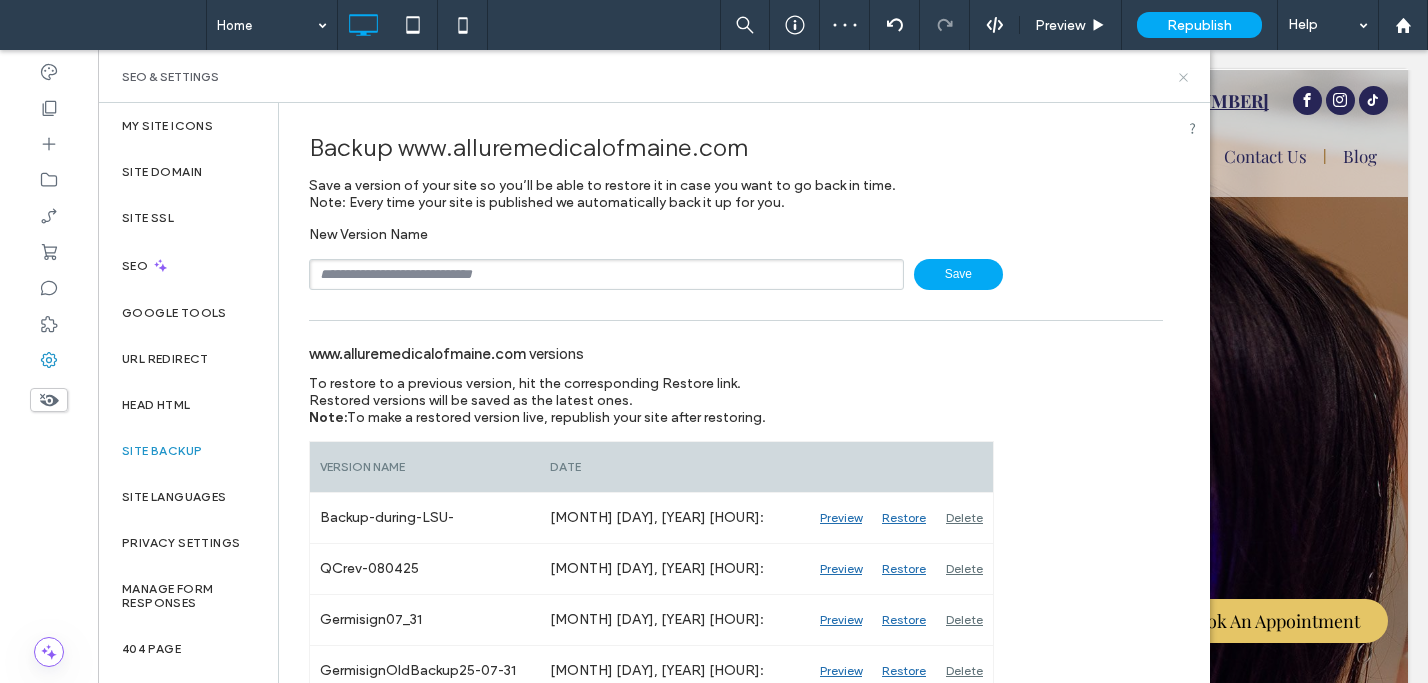 click 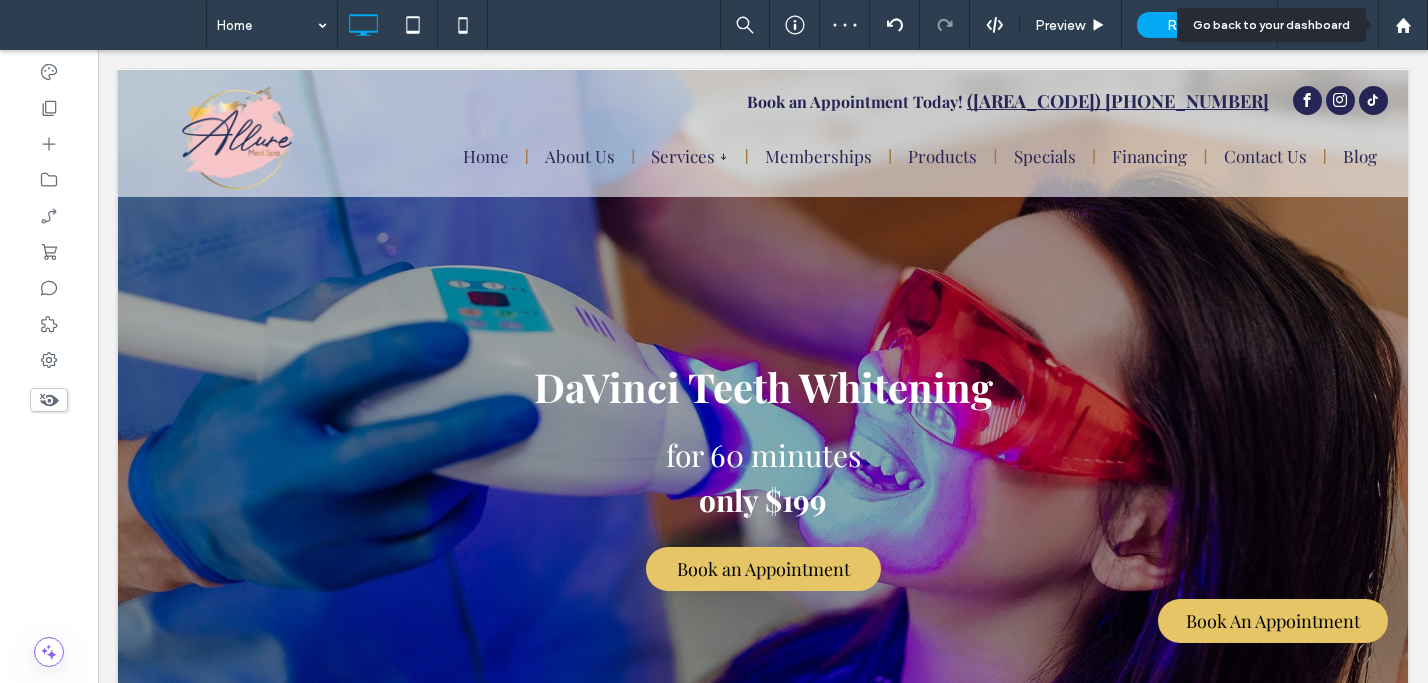 drag, startPoint x: 1395, startPoint y: 29, endPoint x: 1361, endPoint y: 18, distance: 35.735138 